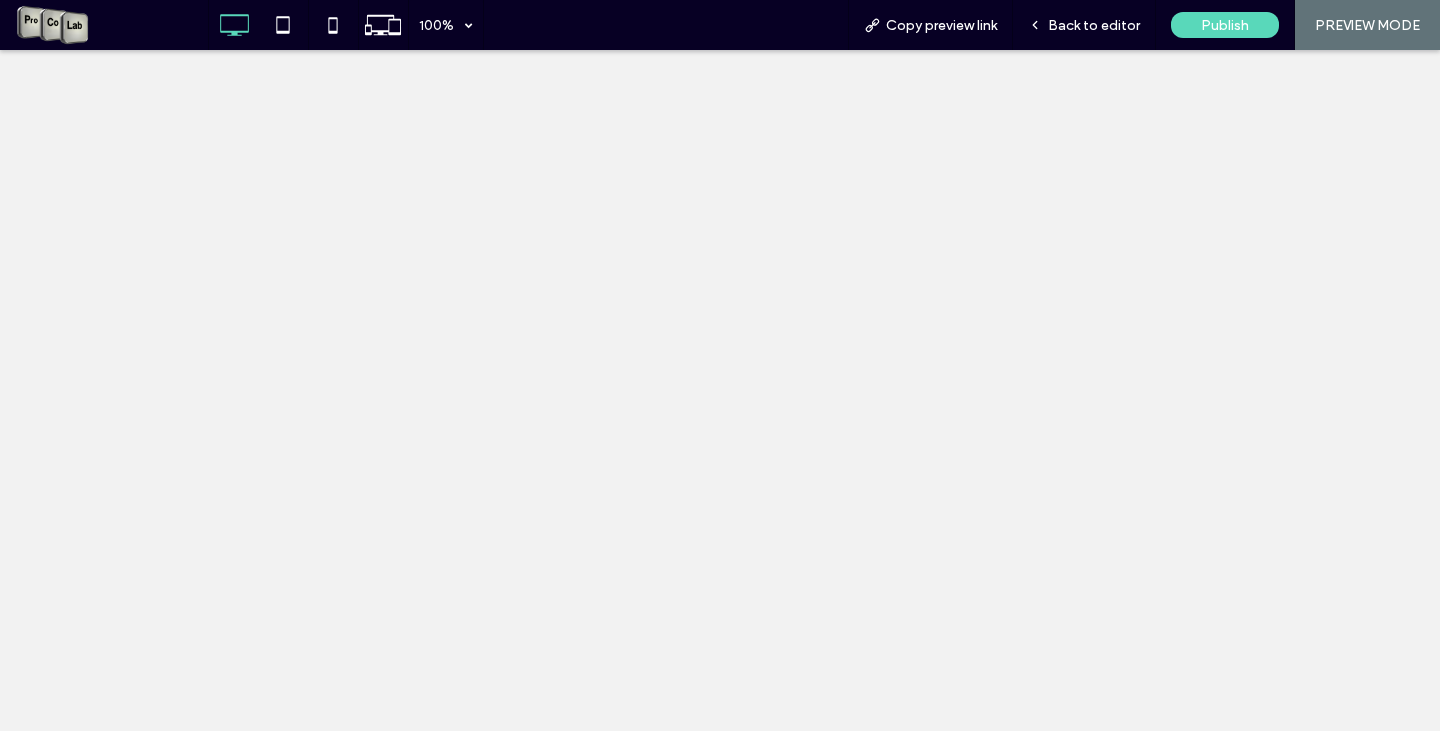 scroll, scrollTop: 0, scrollLeft: 0, axis: both 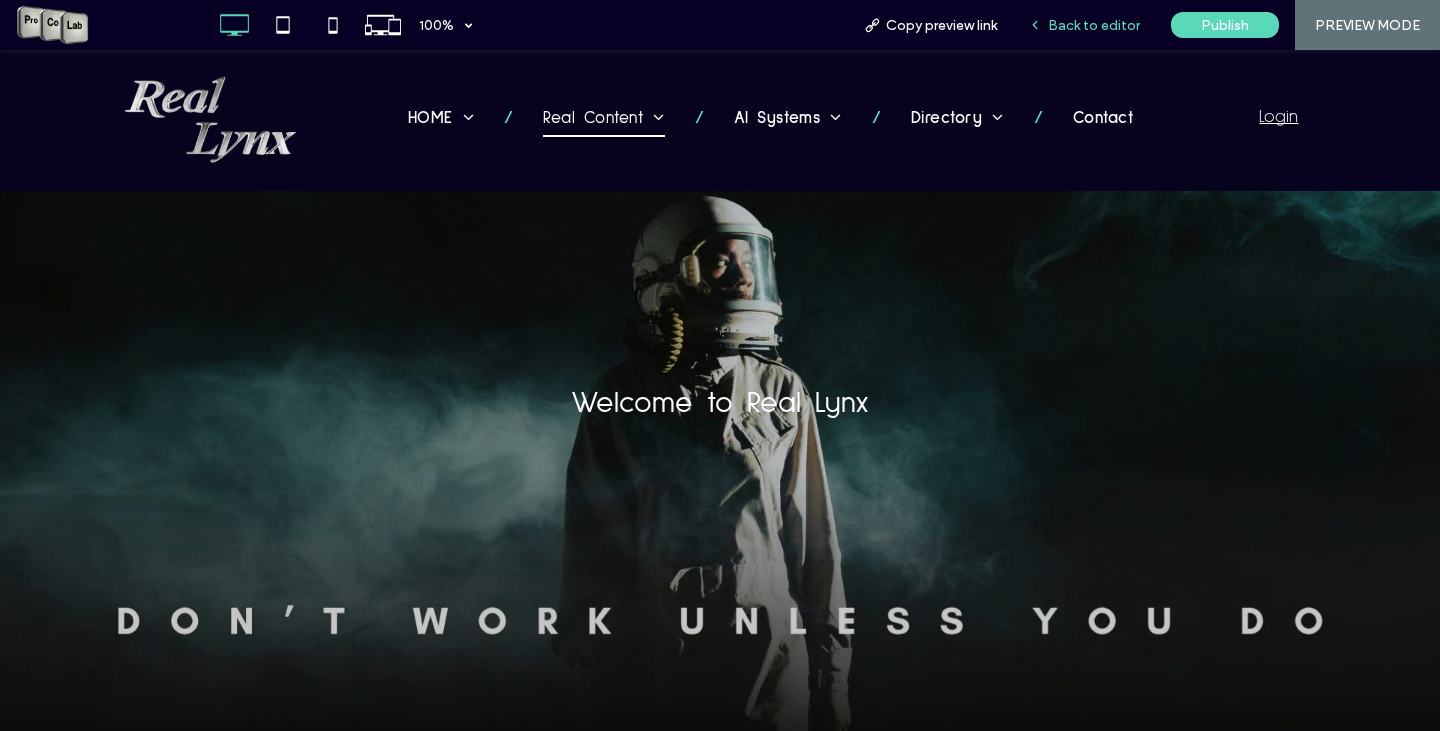 click on "Back to editor" at bounding box center (1084, 25) 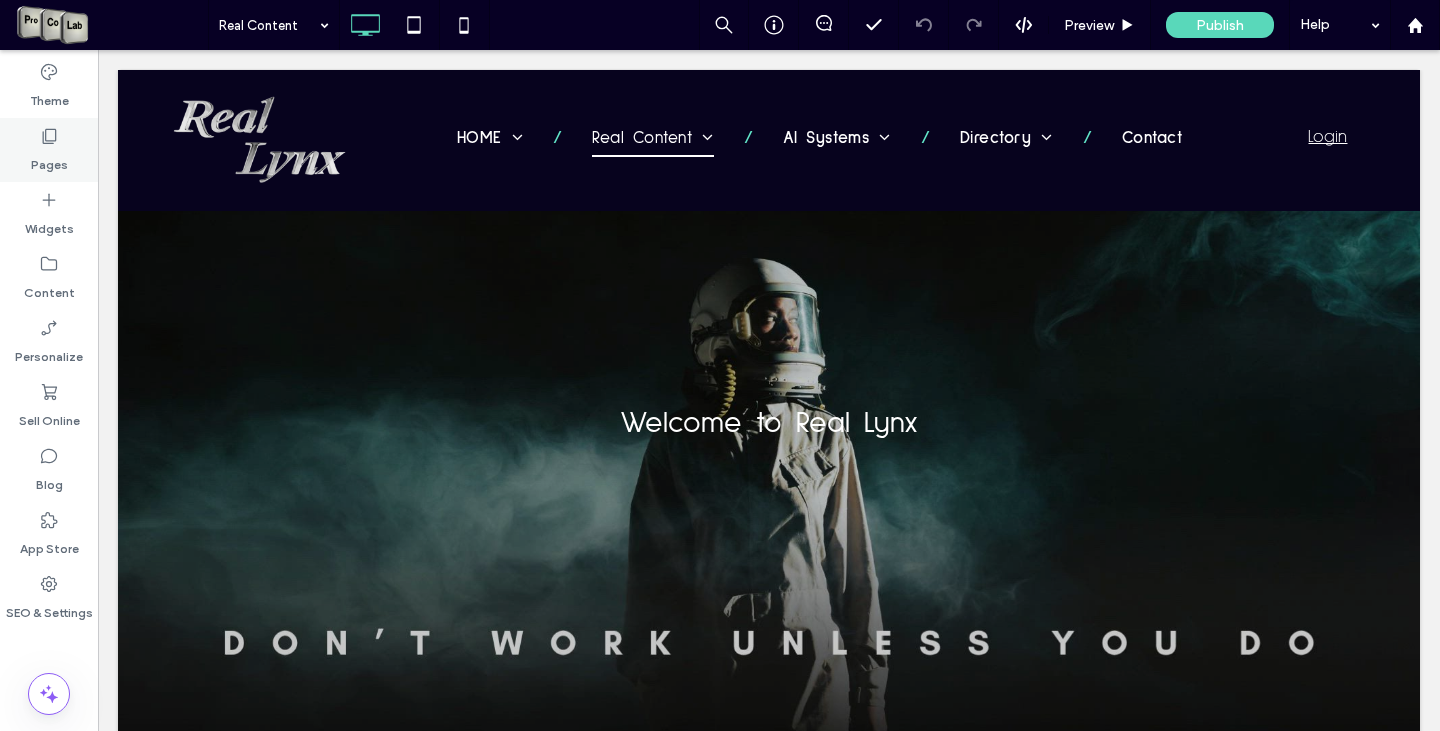 click on "Pages" at bounding box center (49, 160) 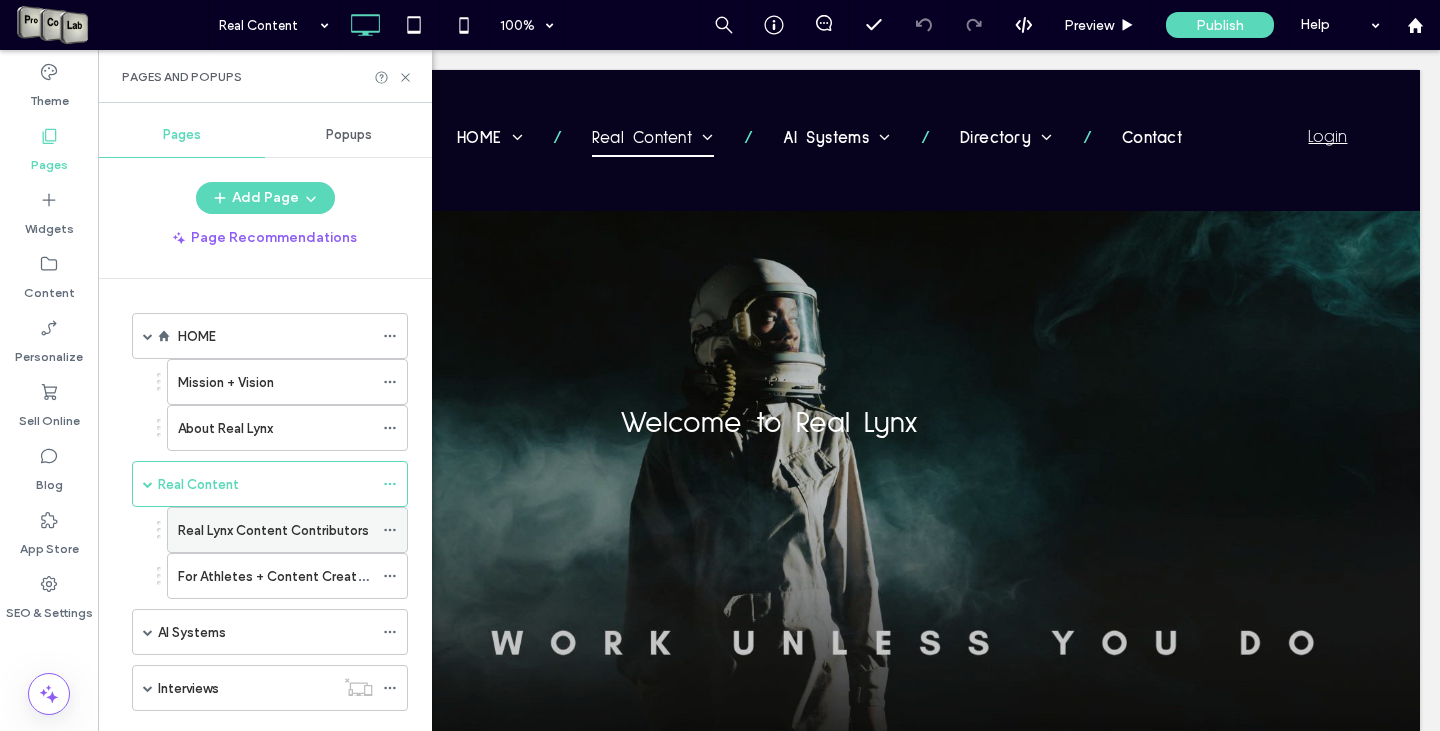 click at bounding box center [395, 530] 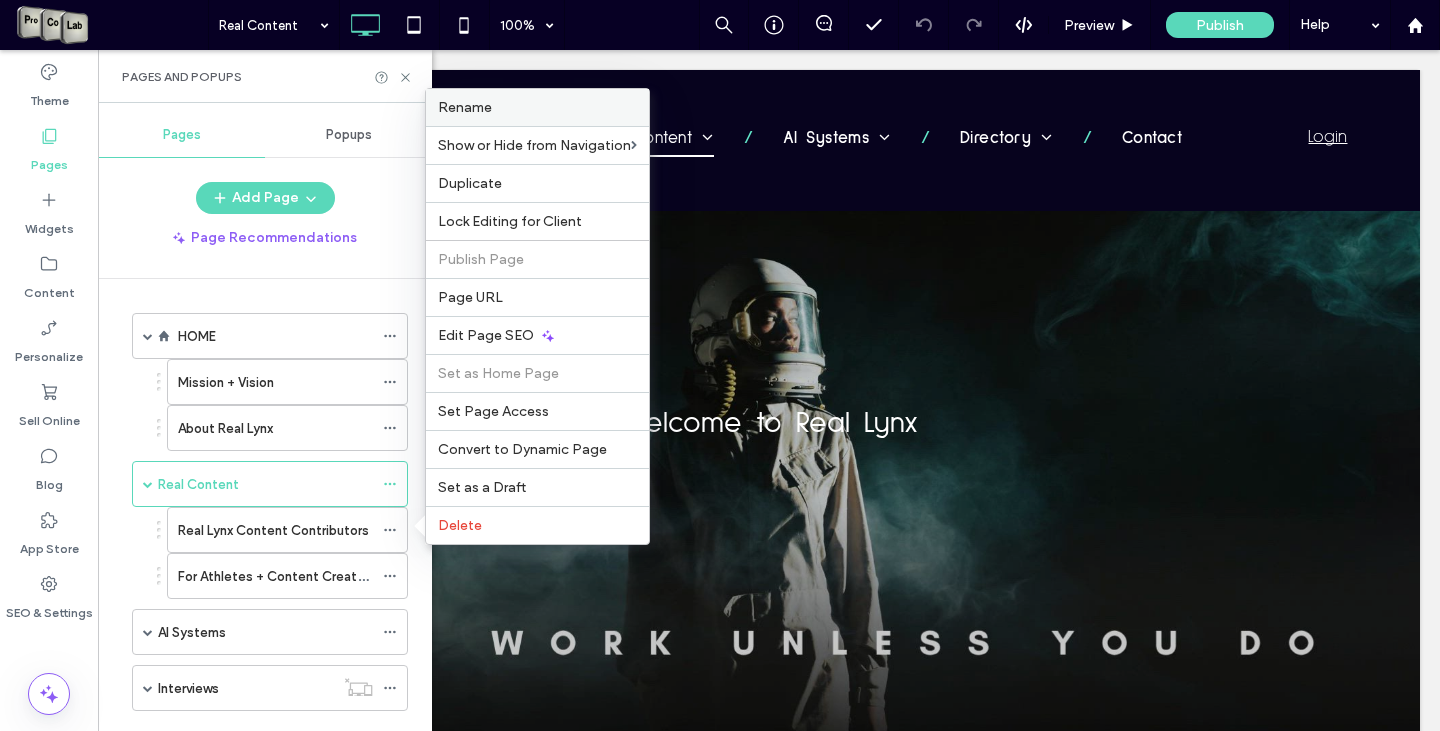 click on "Rename" at bounding box center [537, 107] 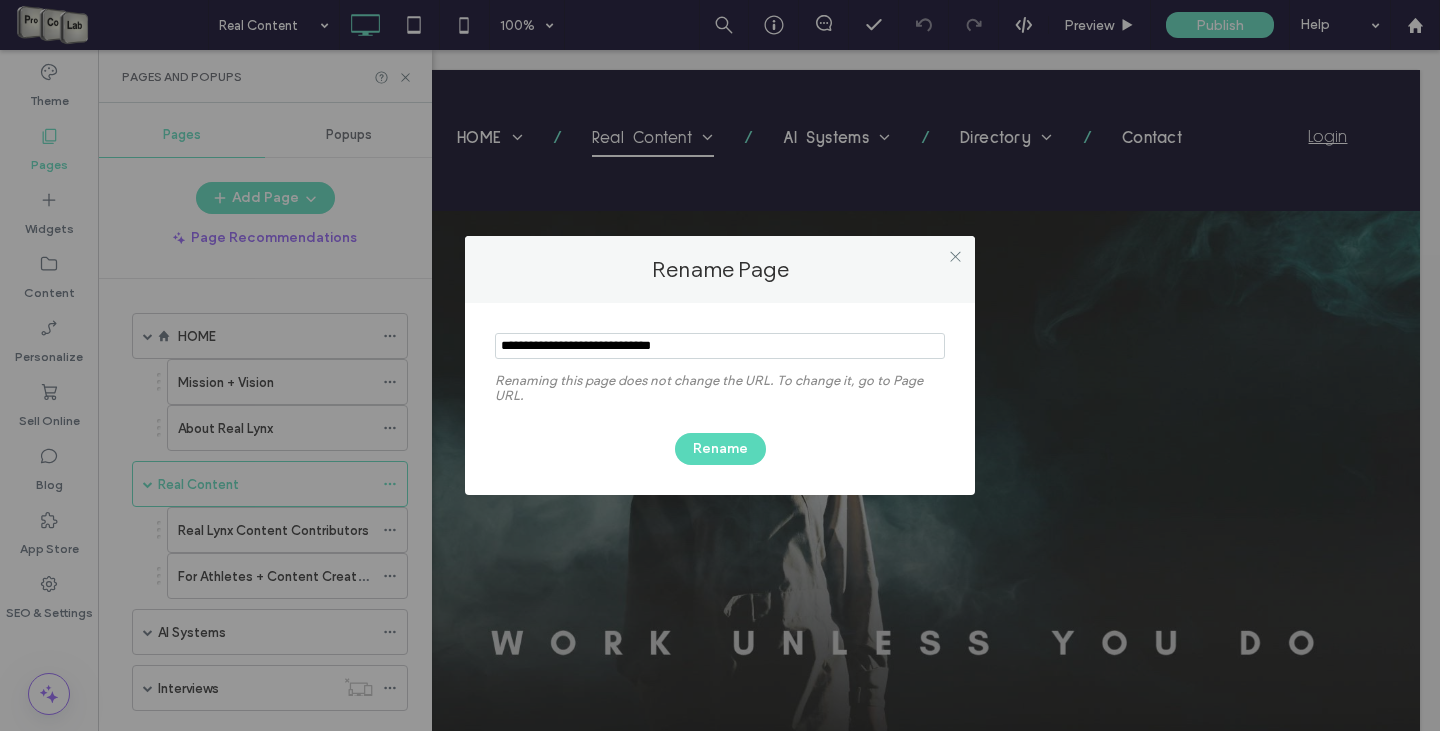 drag, startPoint x: 556, startPoint y: 344, endPoint x: 491, endPoint y: 347, distance: 65.06919 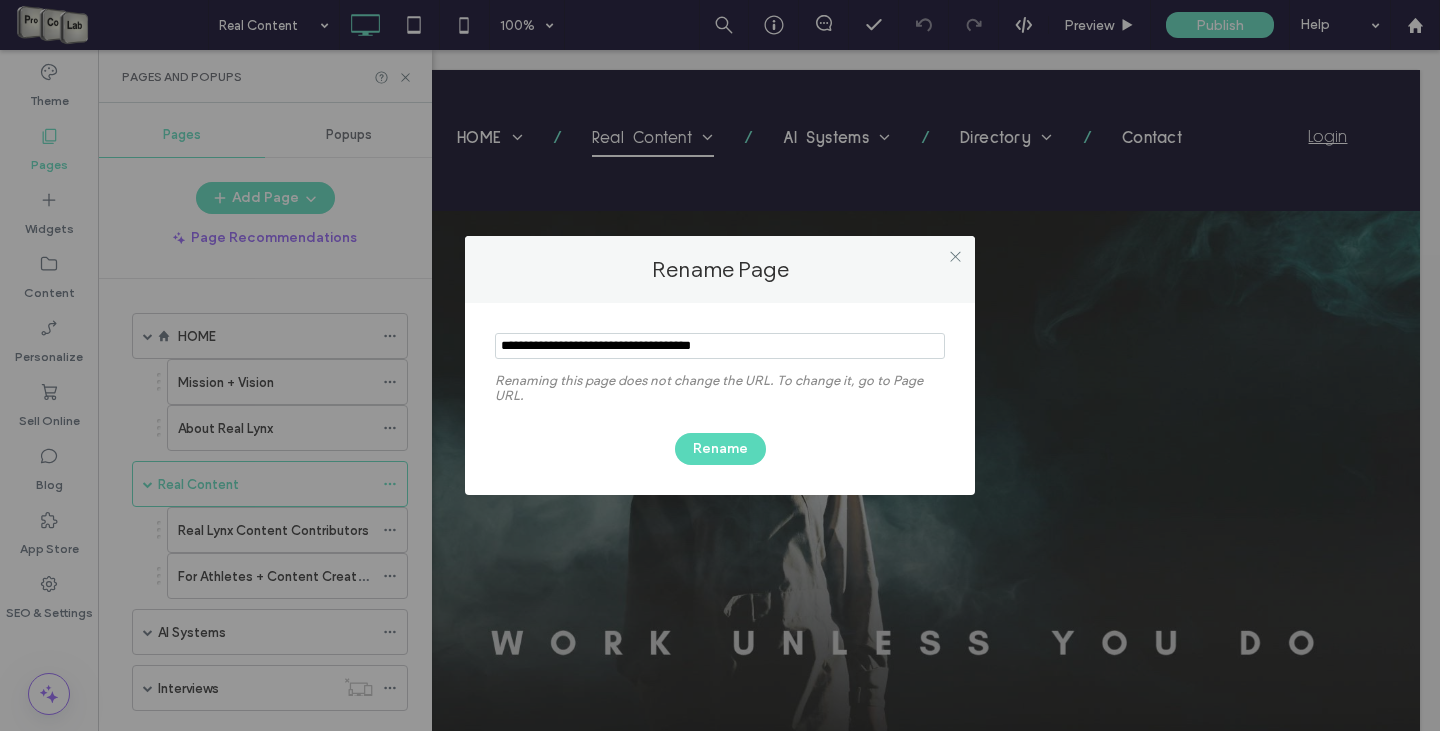 drag, startPoint x: 750, startPoint y: 345, endPoint x: 679, endPoint y: 352, distance: 71.34424 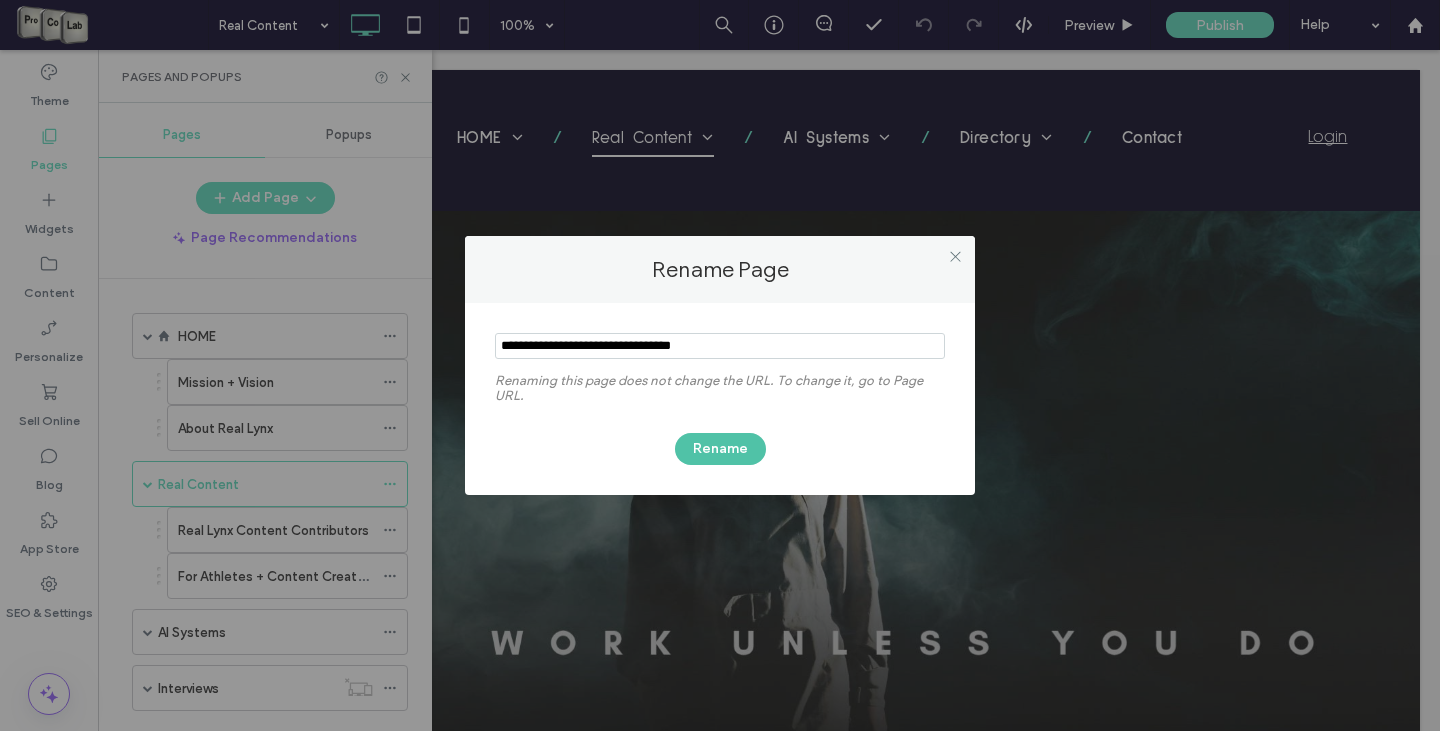 type on "**********" 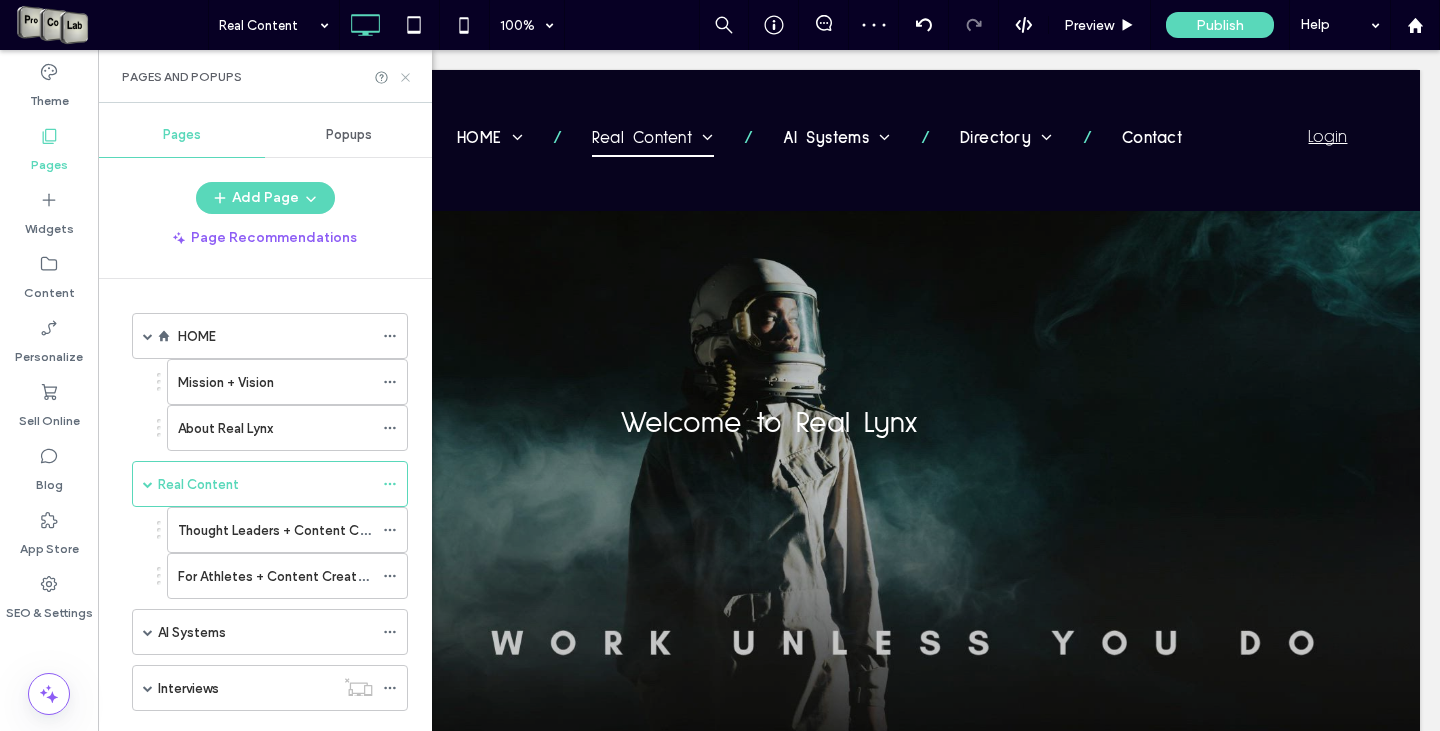 click 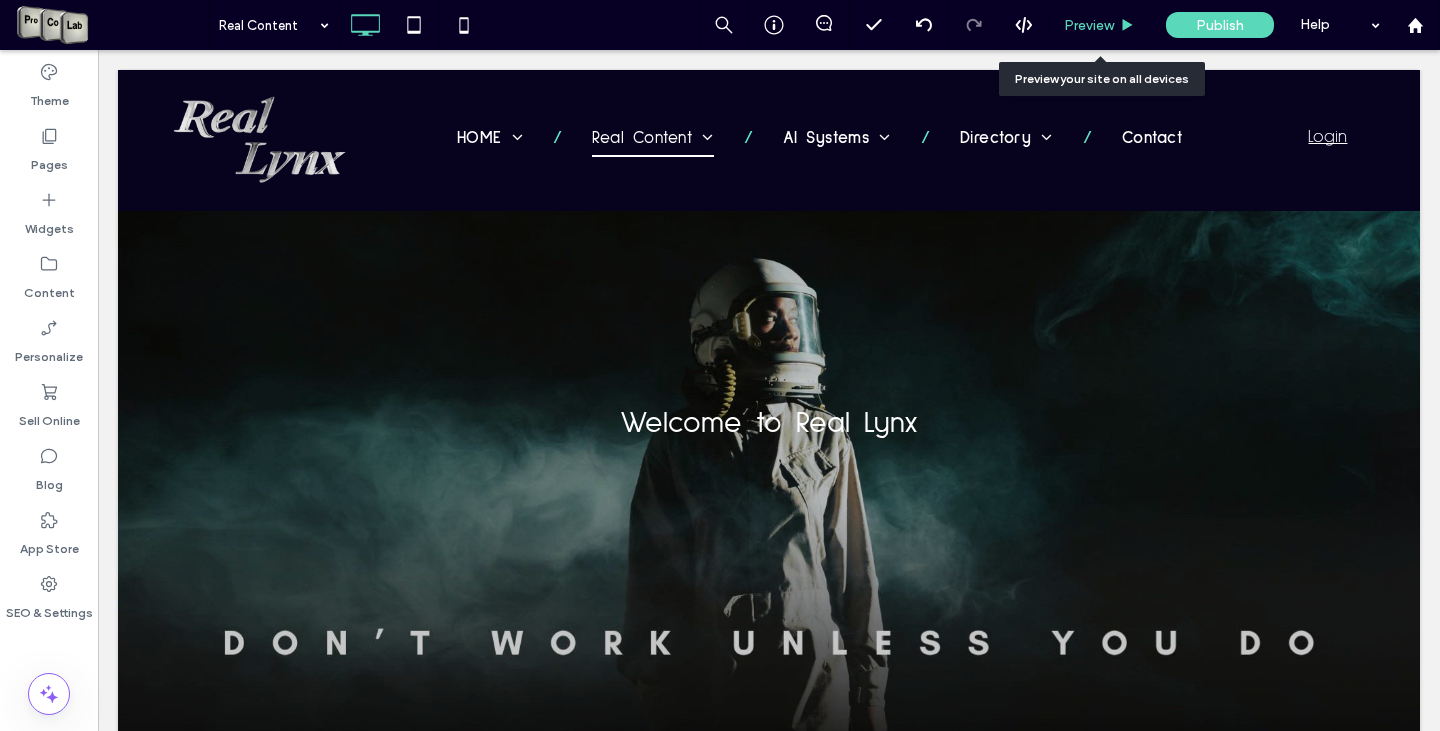 click on "Preview" at bounding box center (1089, 25) 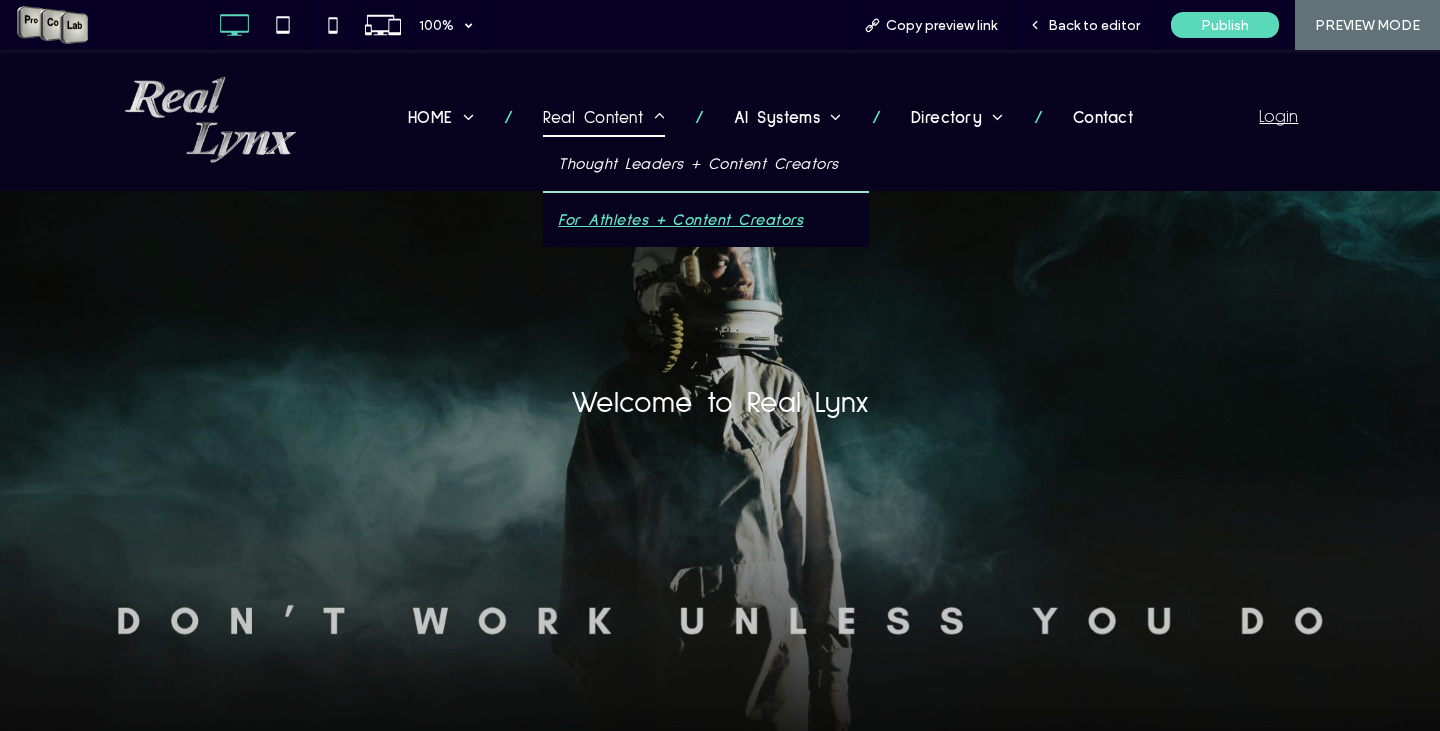 click on "For Athletes + Content Creators" at bounding box center (680, 220) 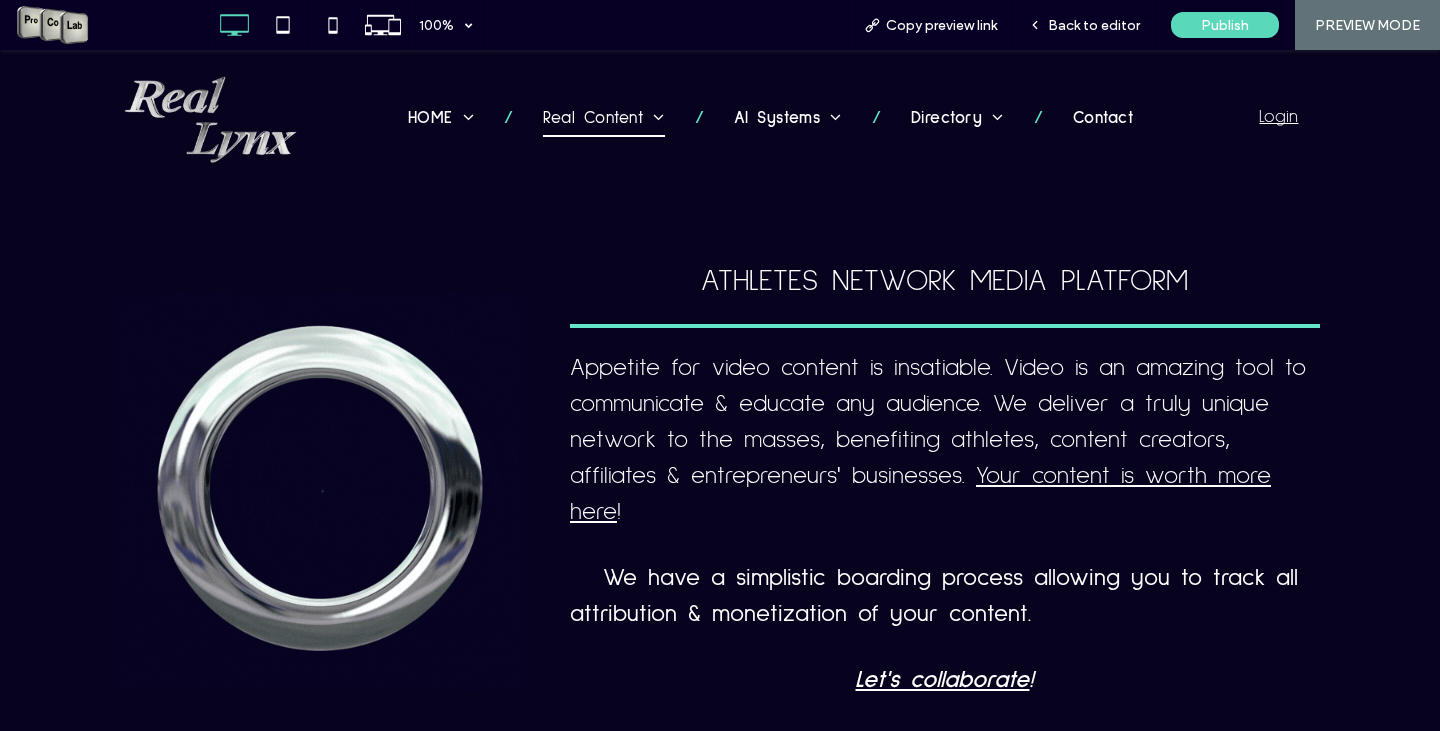 scroll, scrollTop: 0, scrollLeft: 0, axis: both 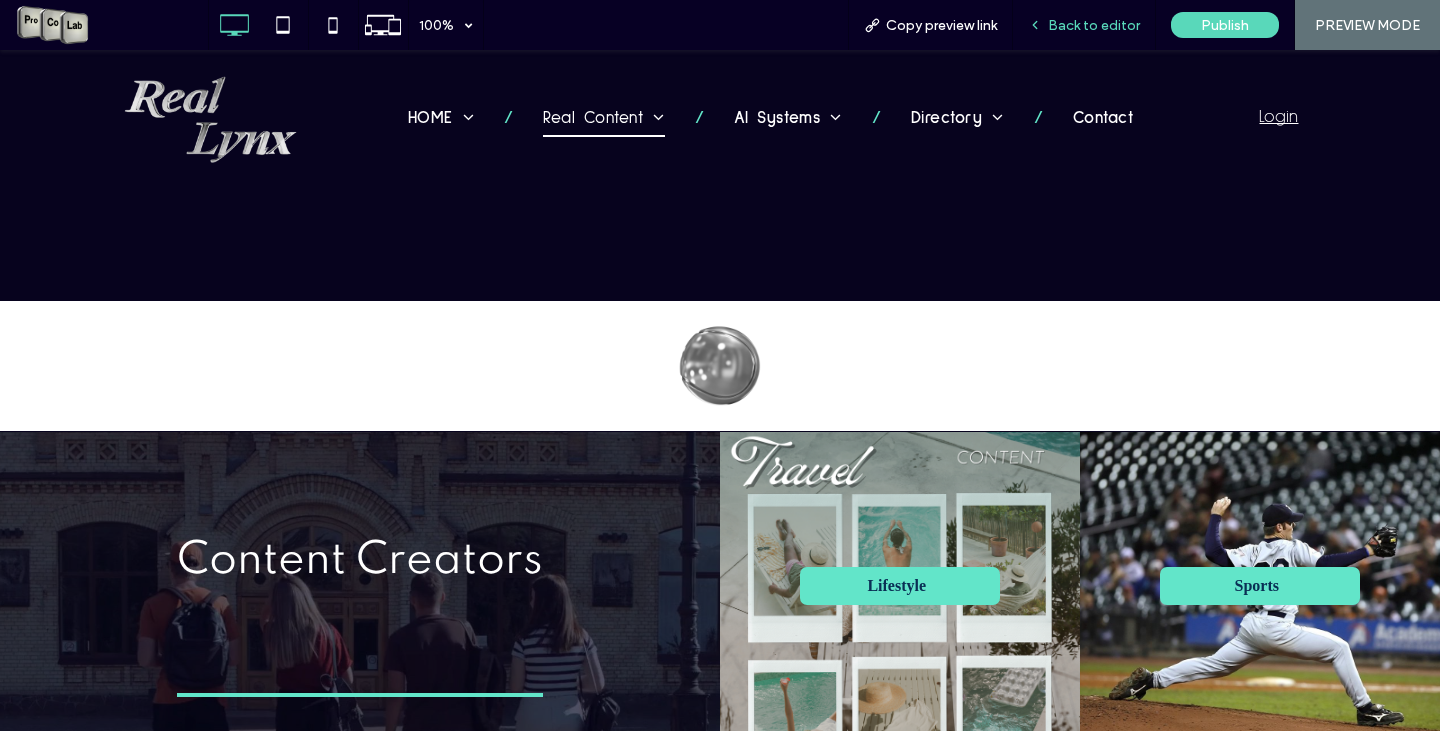 click on "Back to editor" at bounding box center (1084, 25) 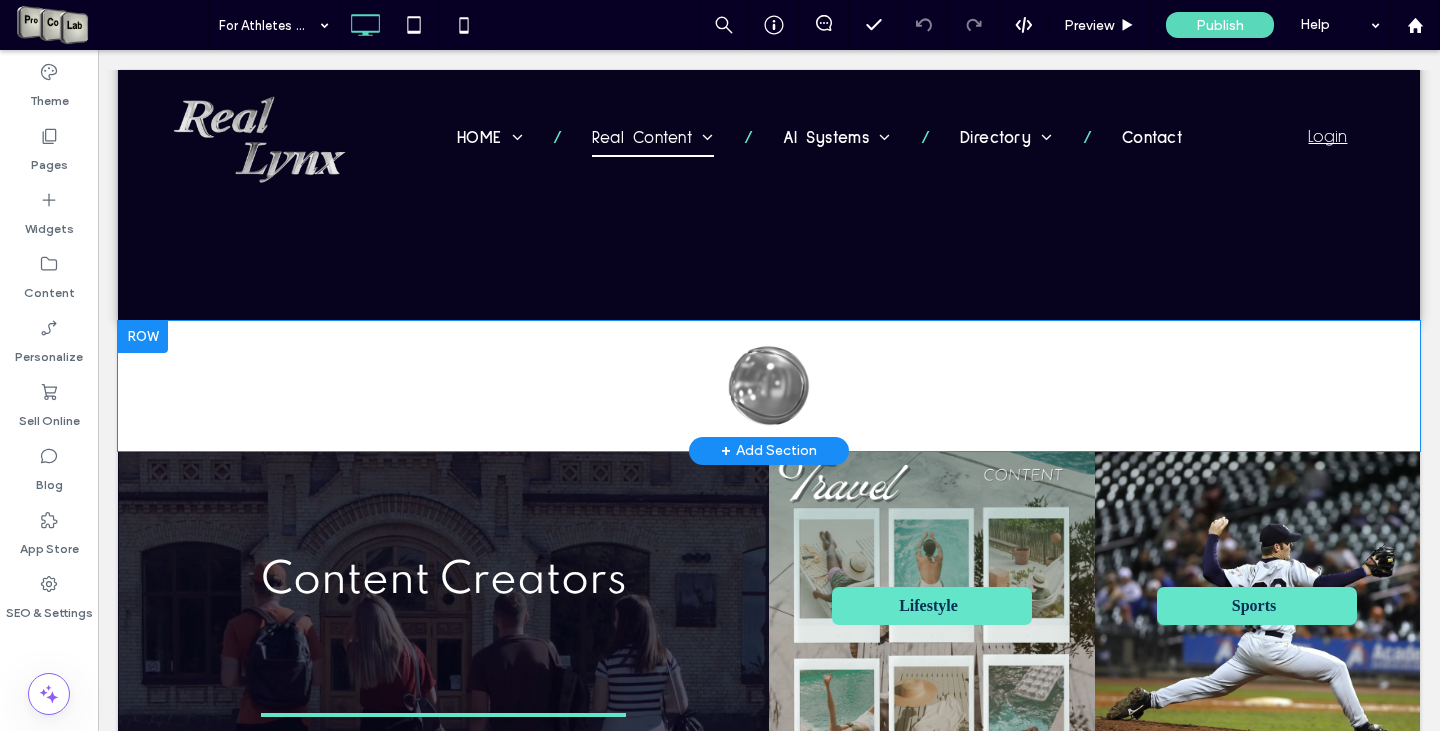click on "+ Add Section" at bounding box center (769, 451) 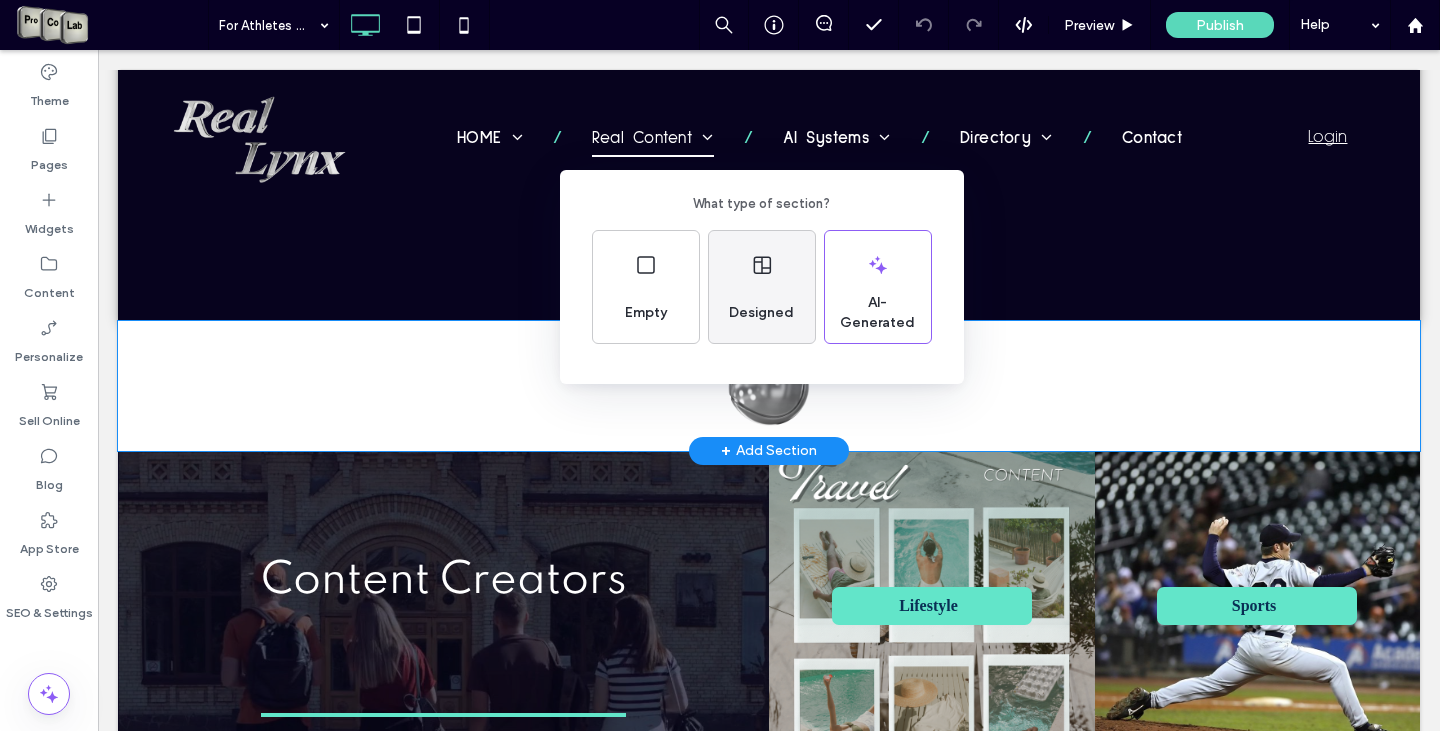 click on "Designed" at bounding box center (761, 313) 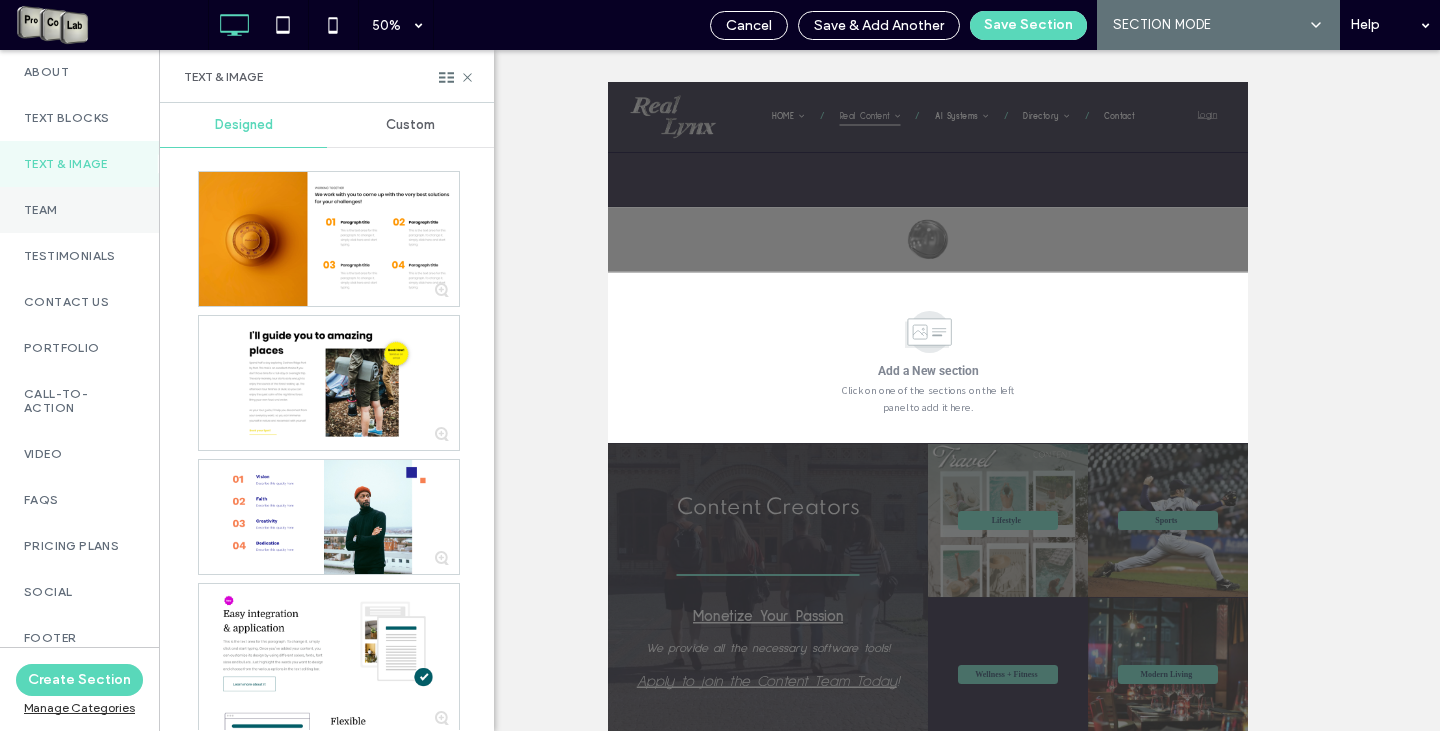 scroll, scrollTop: 265, scrollLeft: 0, axis: vertical 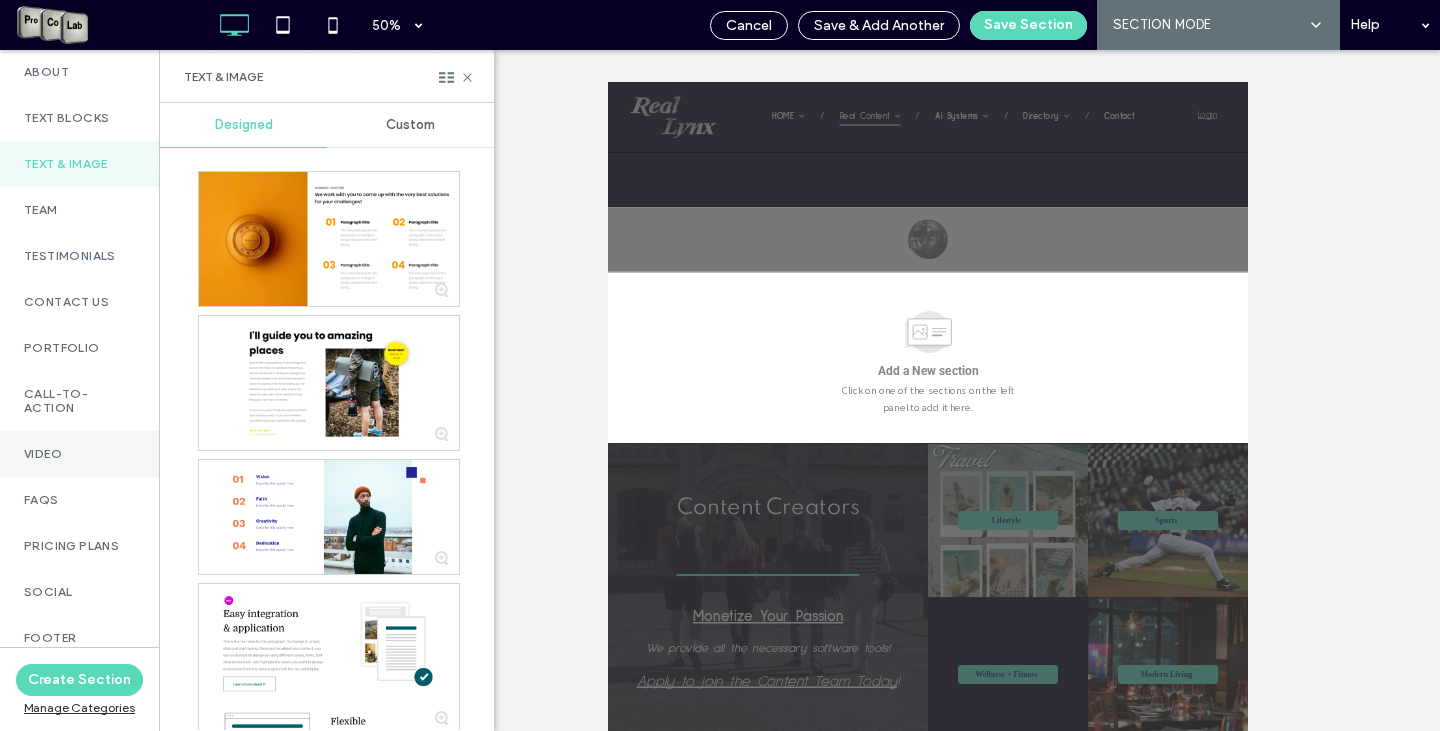 click on "Video" at bounding box center [79, 454] 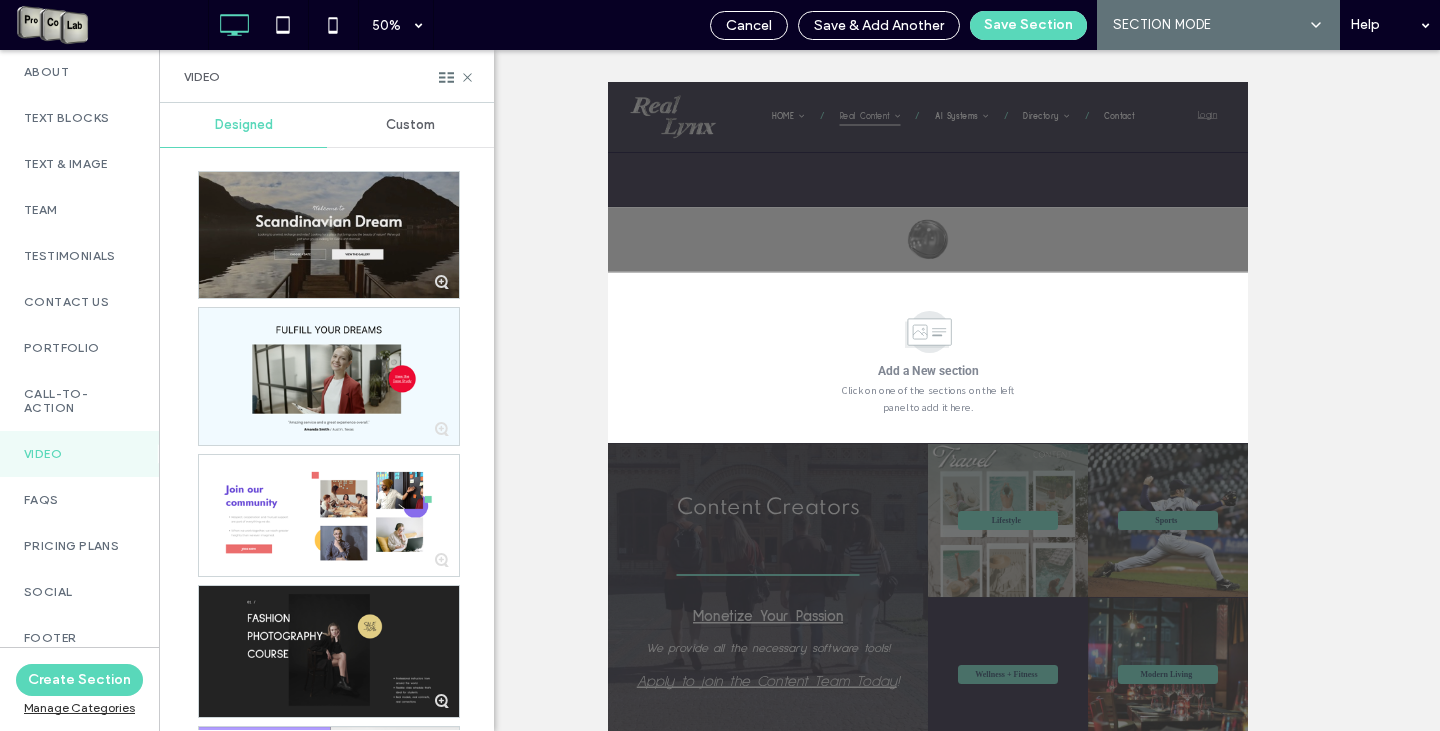 click at bounding box center (329, 235) 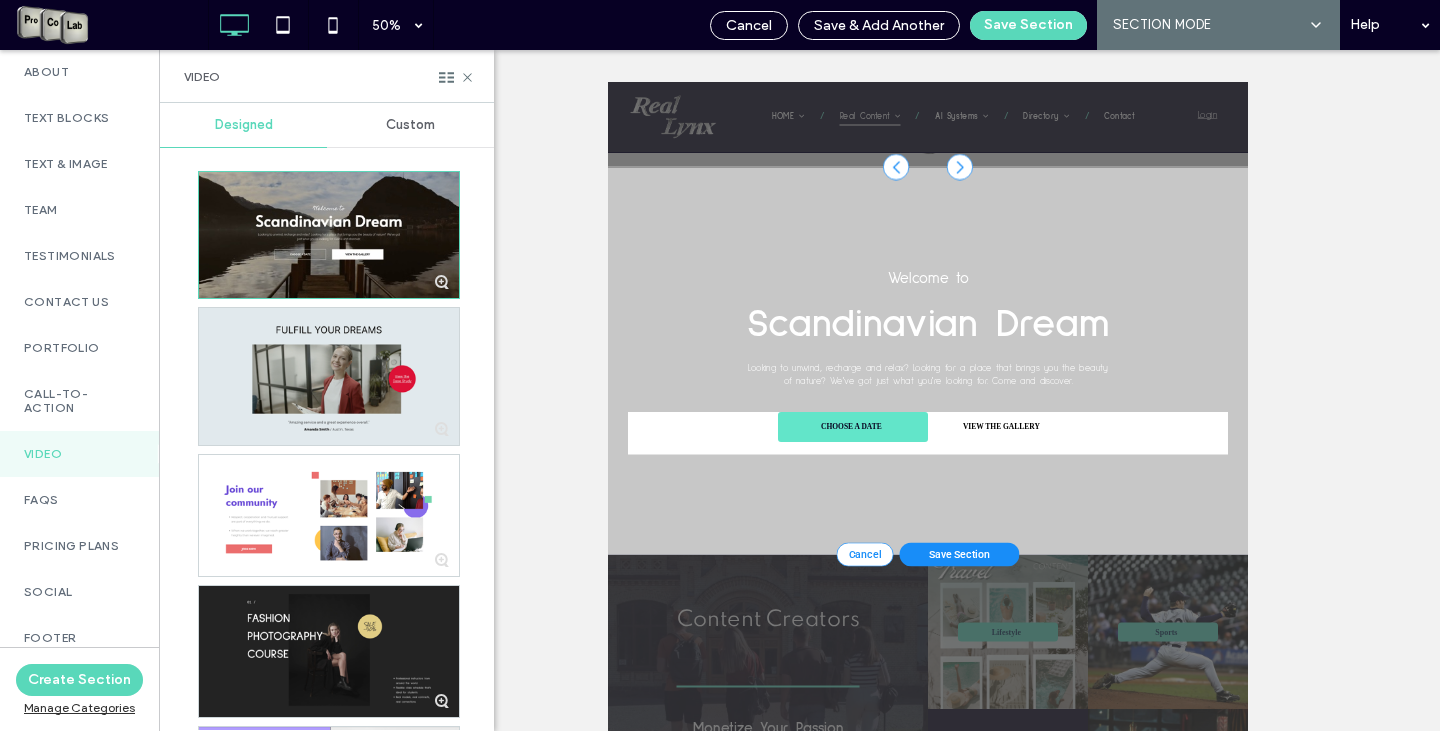 scroll, scrollTop: 727, scrollLeft: 0, axis: vertical 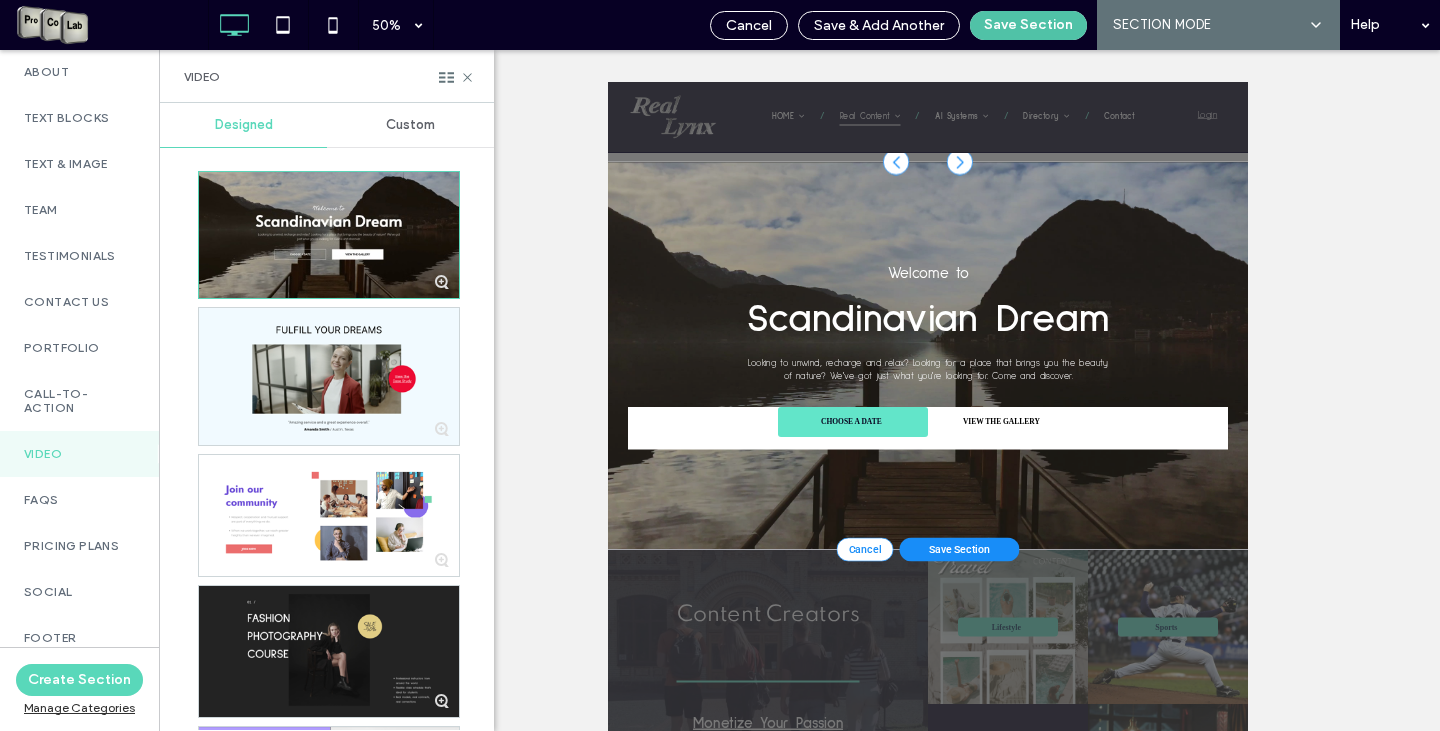 click on "Save Section" at bounding box center [1028, 25] 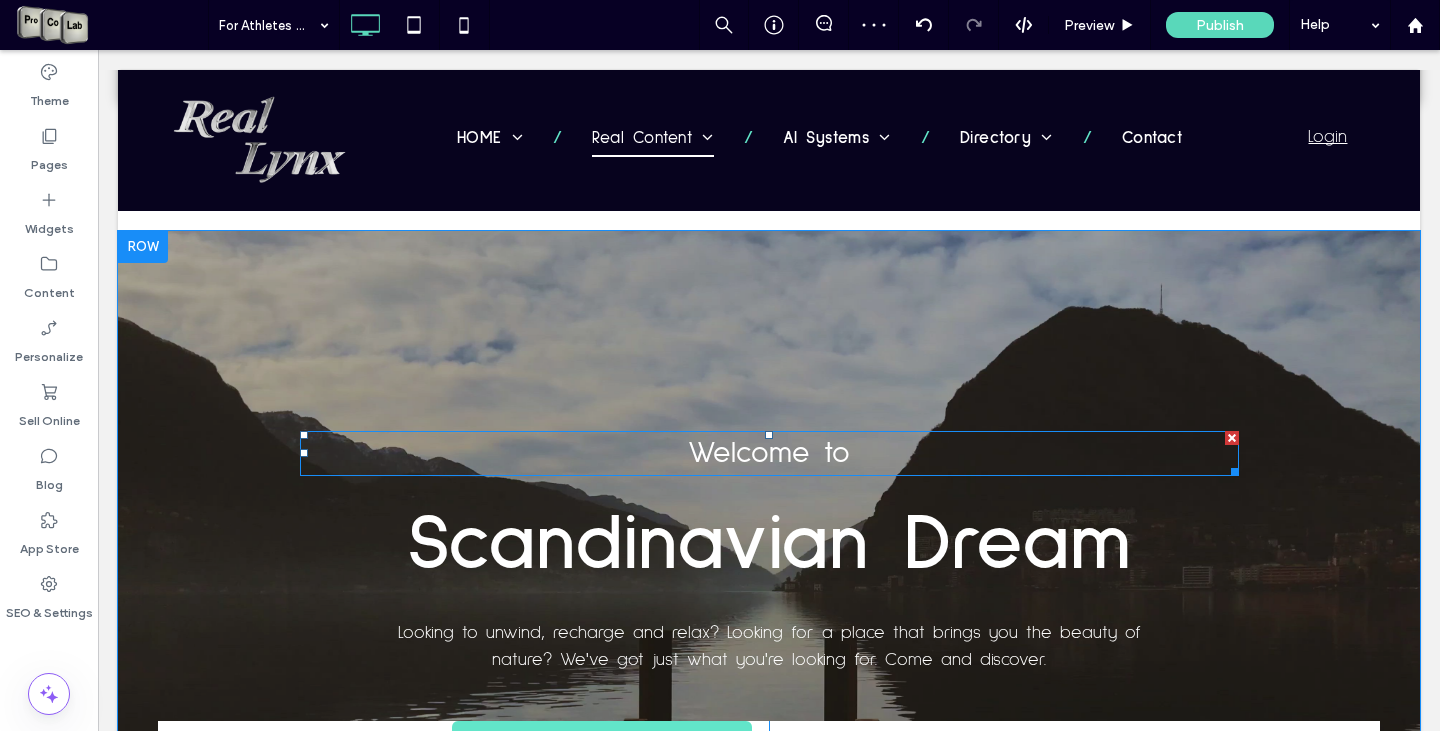click at bounding box center [1232, 438] 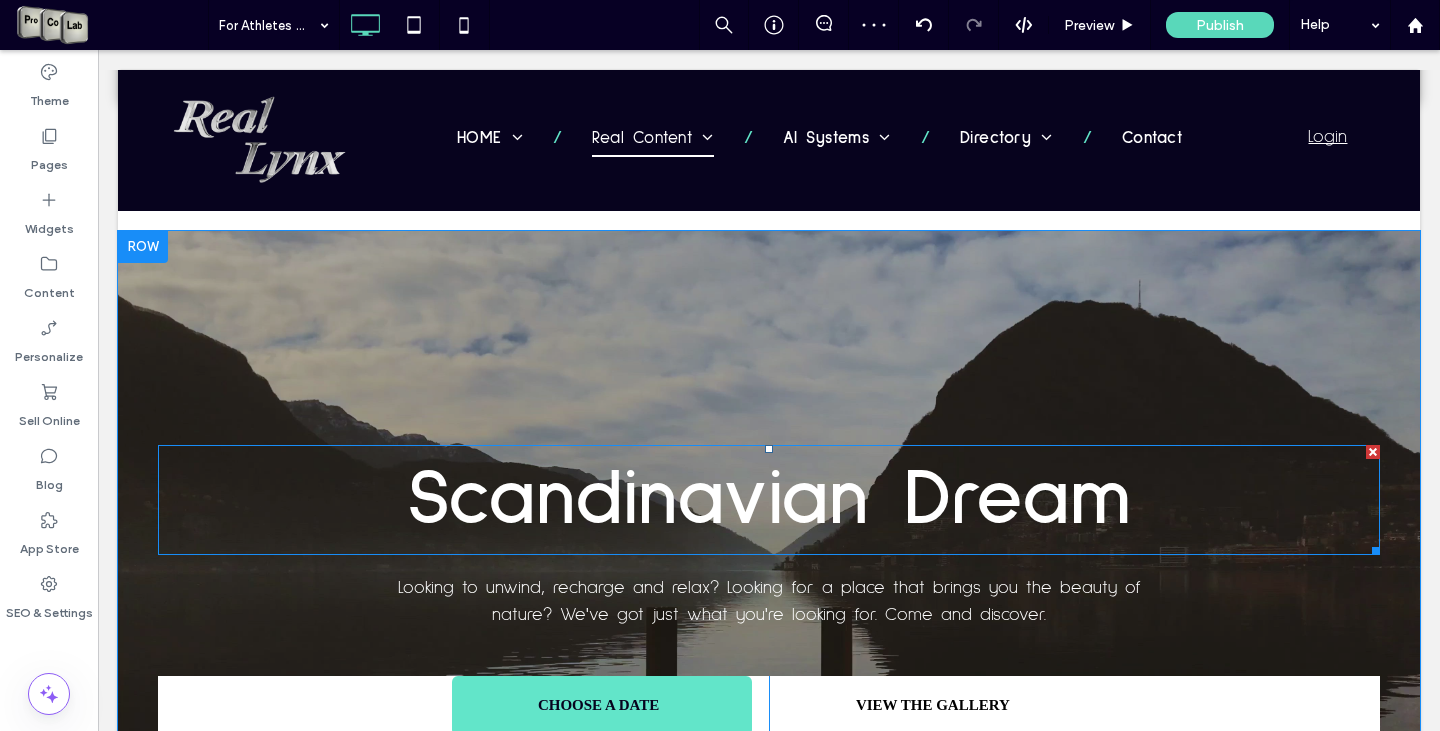 click at bounding box center (1373, 452) 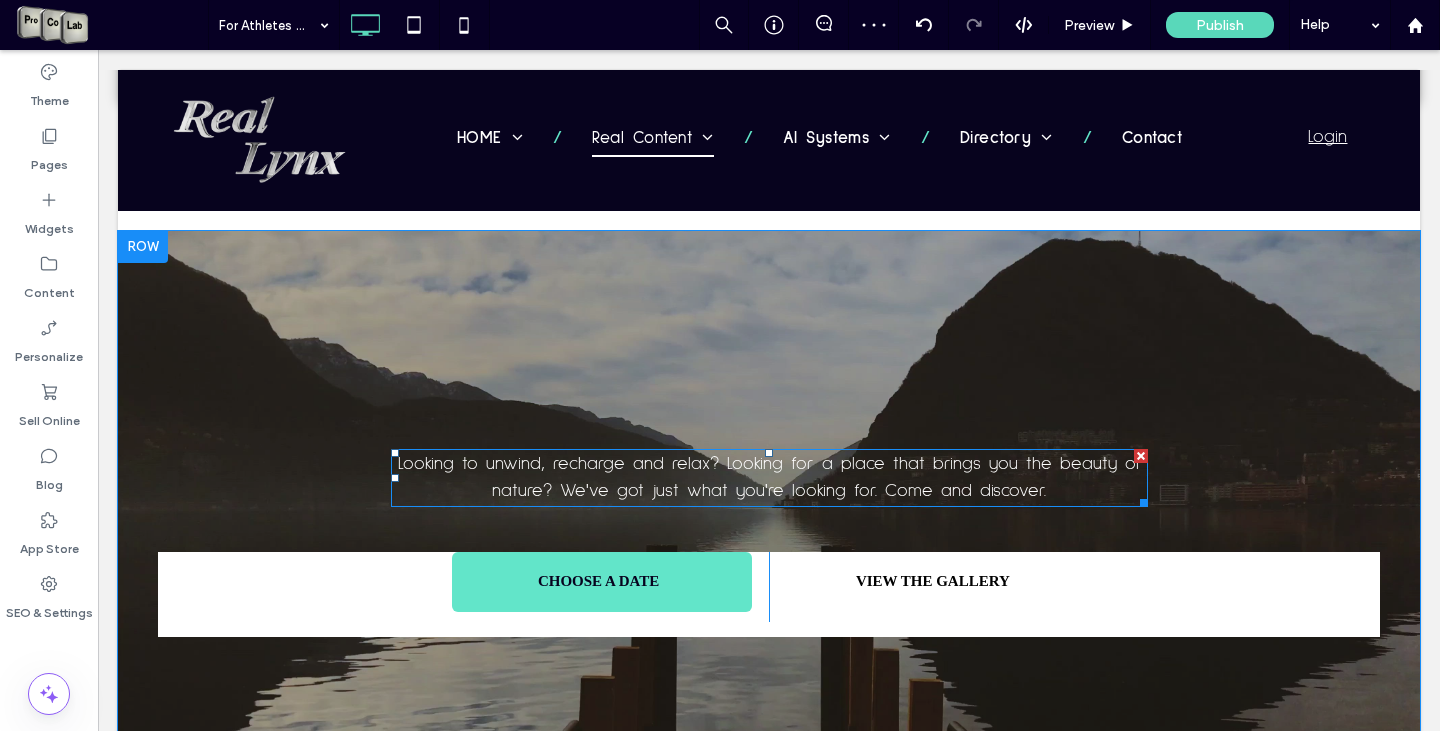 drag, startPoint x: 1126, startPoint y: 424, endPoint x: 1361, endPoint y: 514, distance: 251.64459 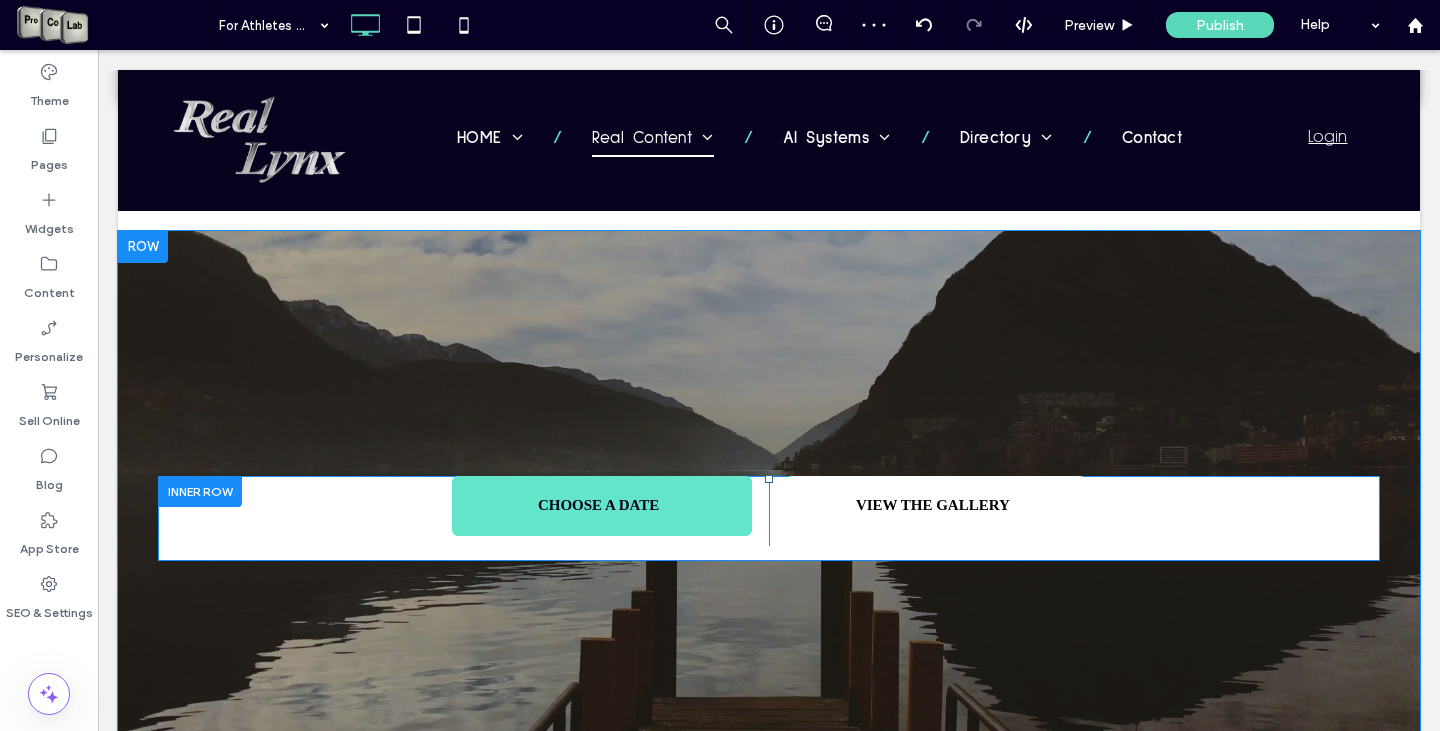 click at bounding box center (200, 491) 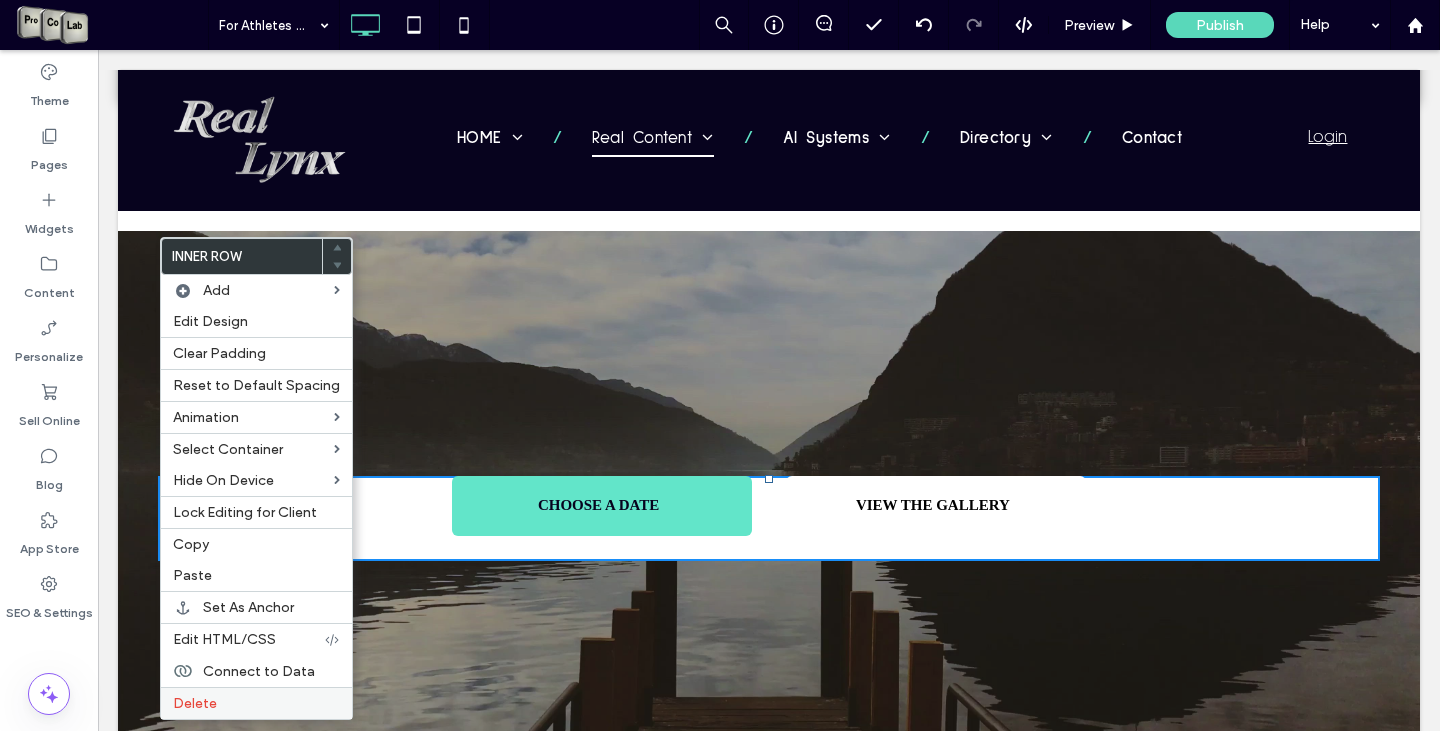 click on "Delete" at bounding box center (195, 703) 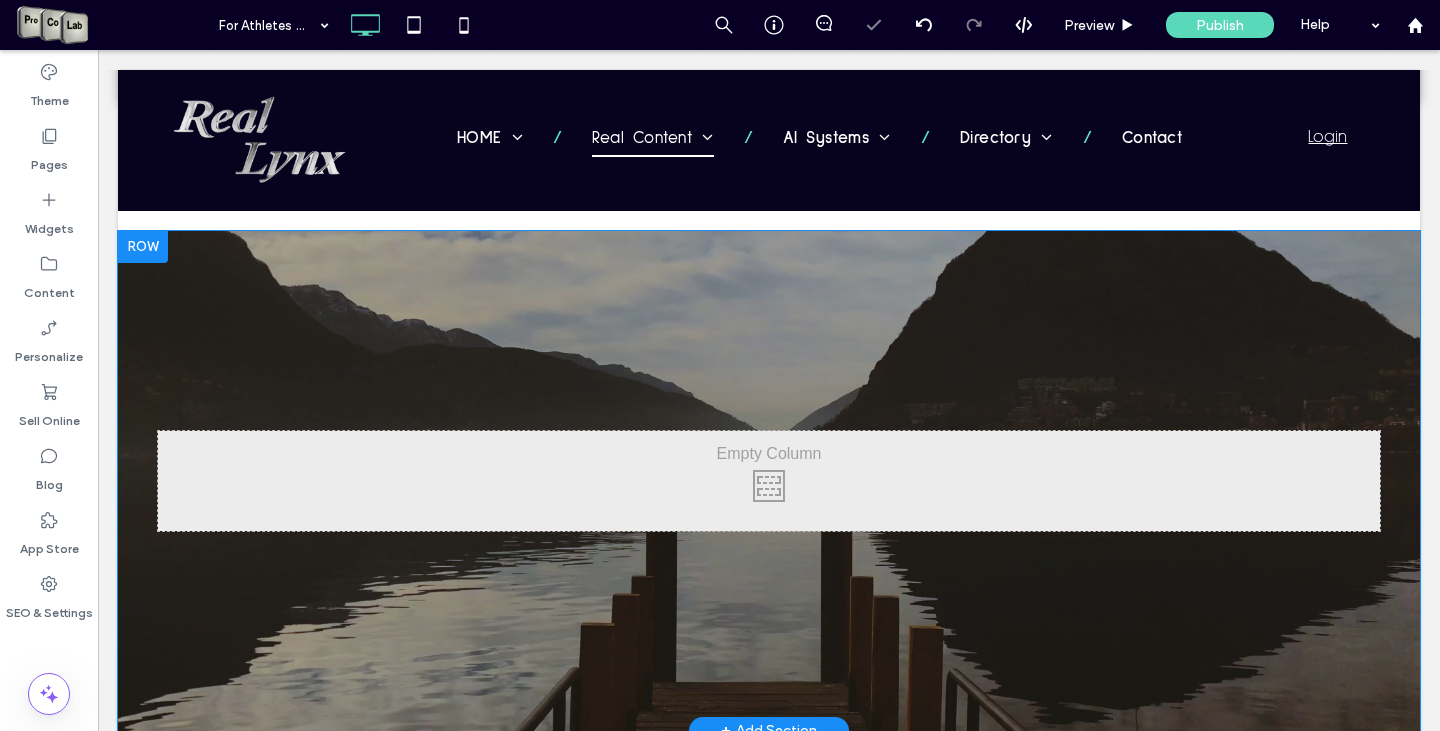 click at bounding box center (769, 481) 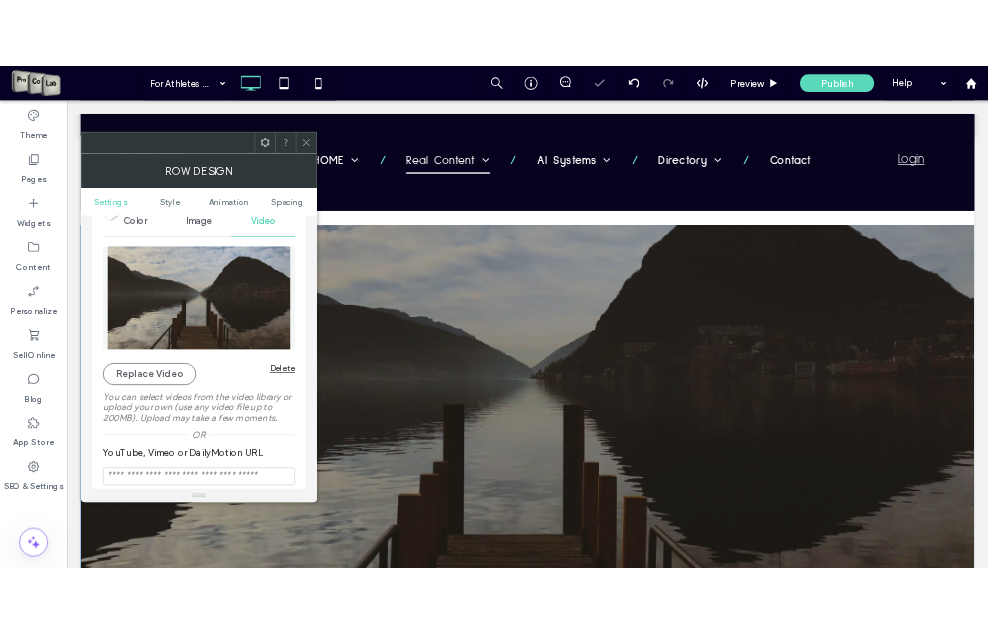 scroll, scrollTop: 300, scrollLeft: 0, axis: vertical 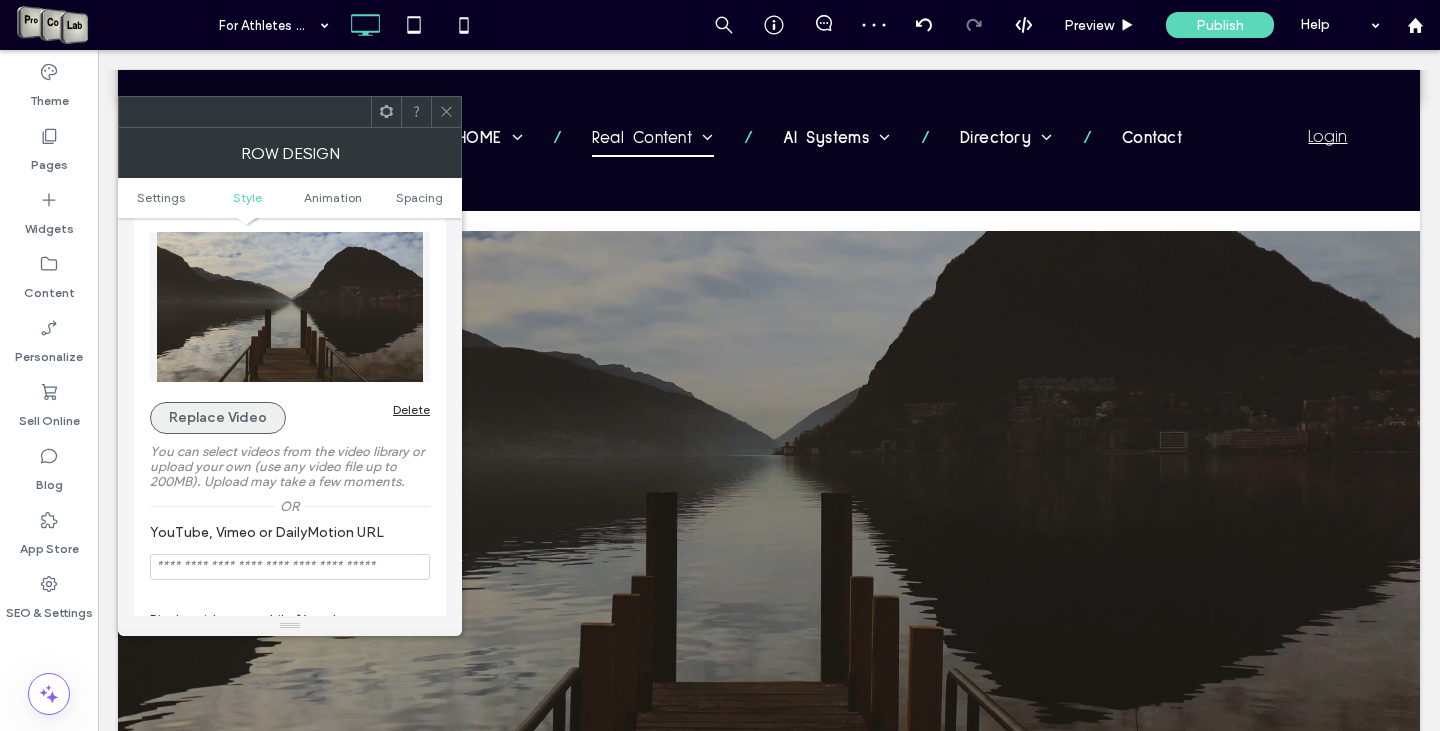 click on "Replace Video" at bounding box center [218, 418] 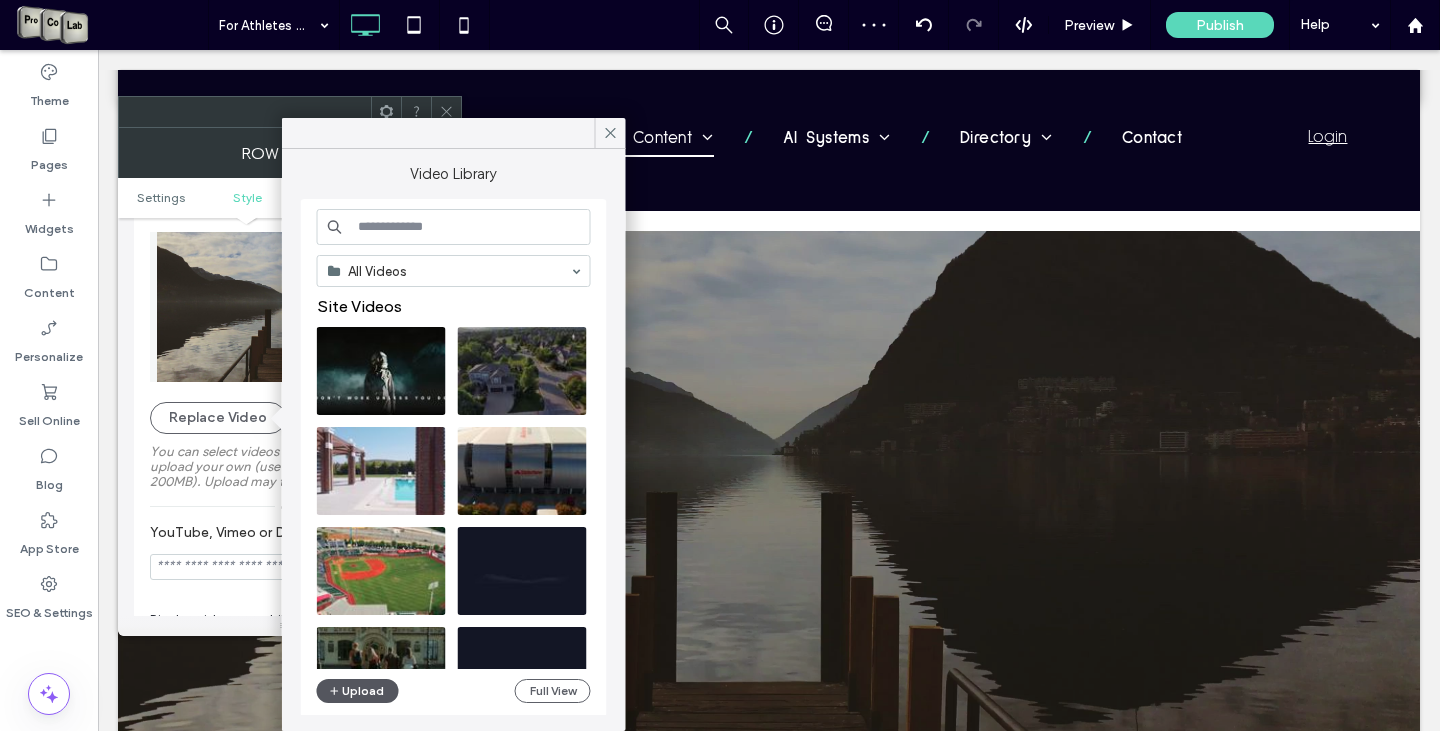 click at bounding box center [336, 691] 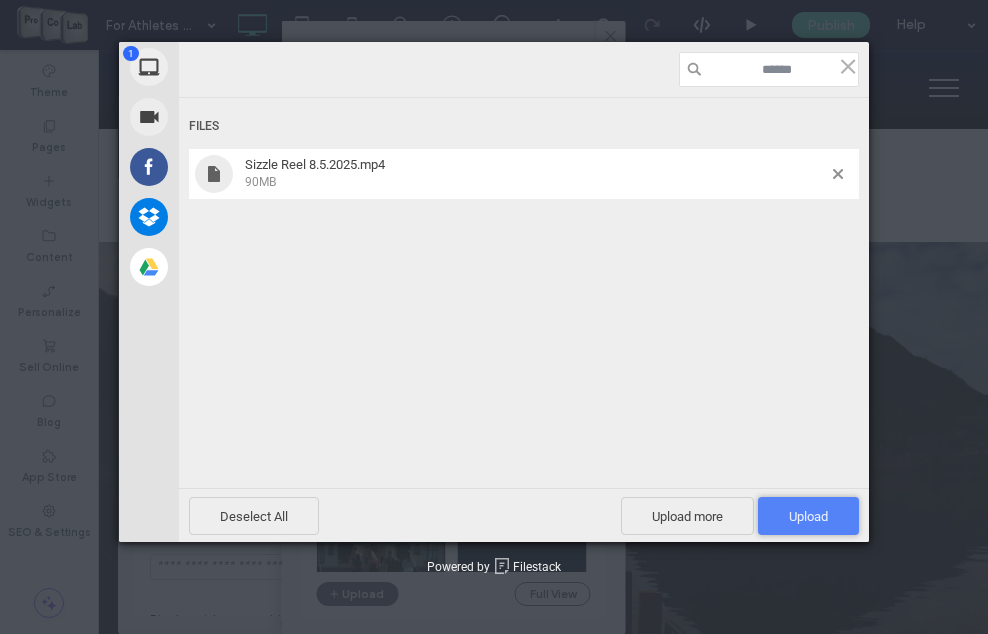 click on "Upload
1" at bounding box center (808, 516) 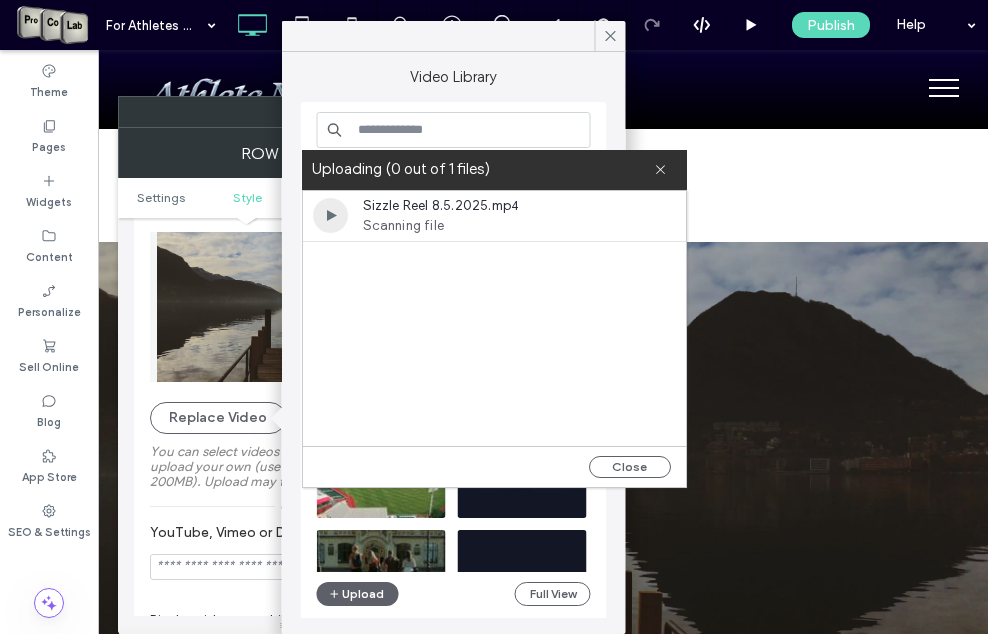 click at bounding box center [330, 215] 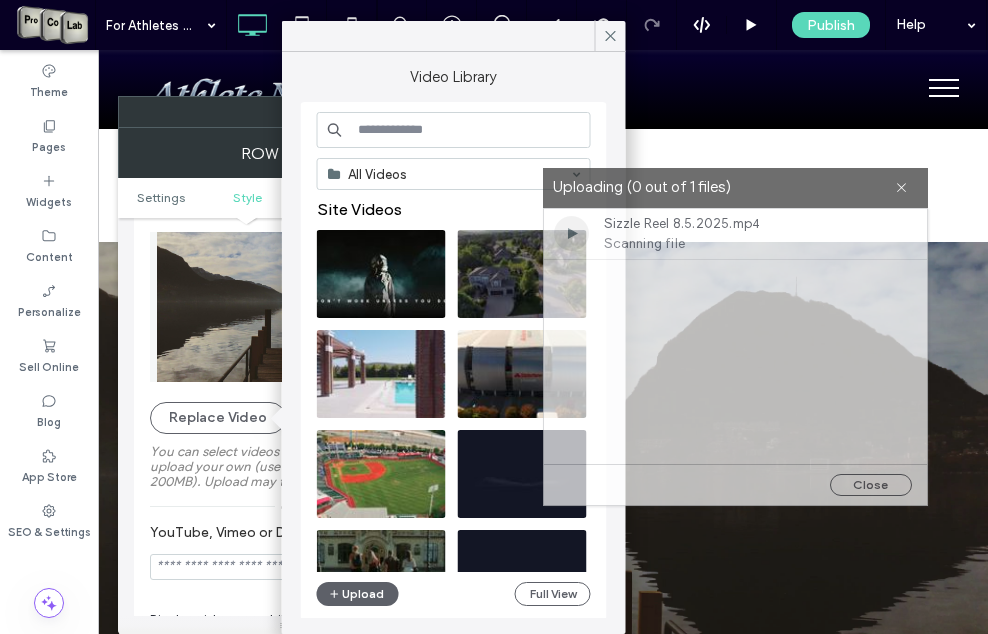 drag, startPoint x: 416, startPoint y: 170, endPoint x: 657, endPoint y: 188, distance: 241.67126 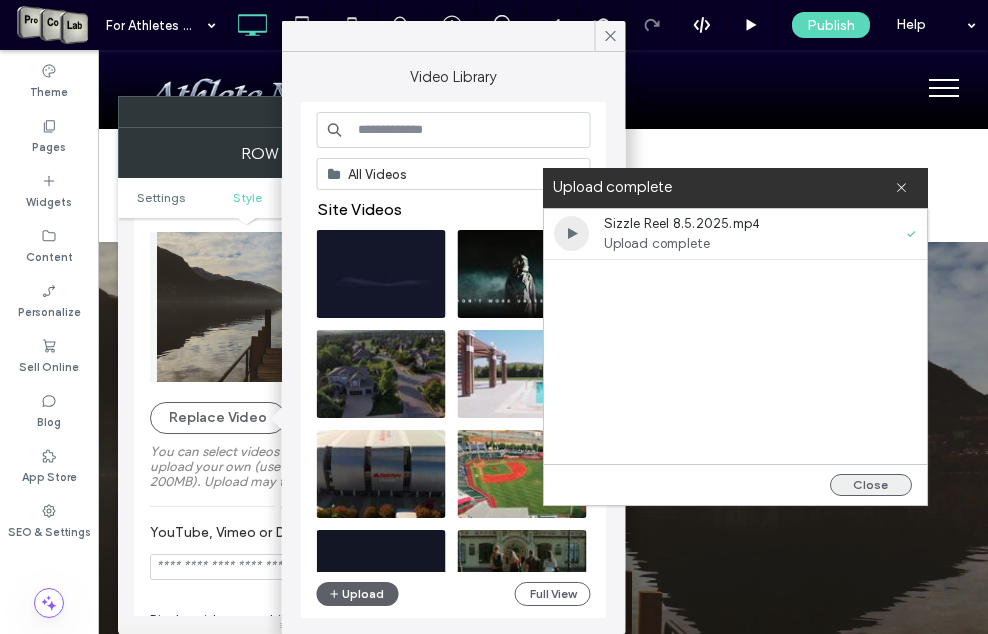 click on "Close" at bounding box center [871, 485] 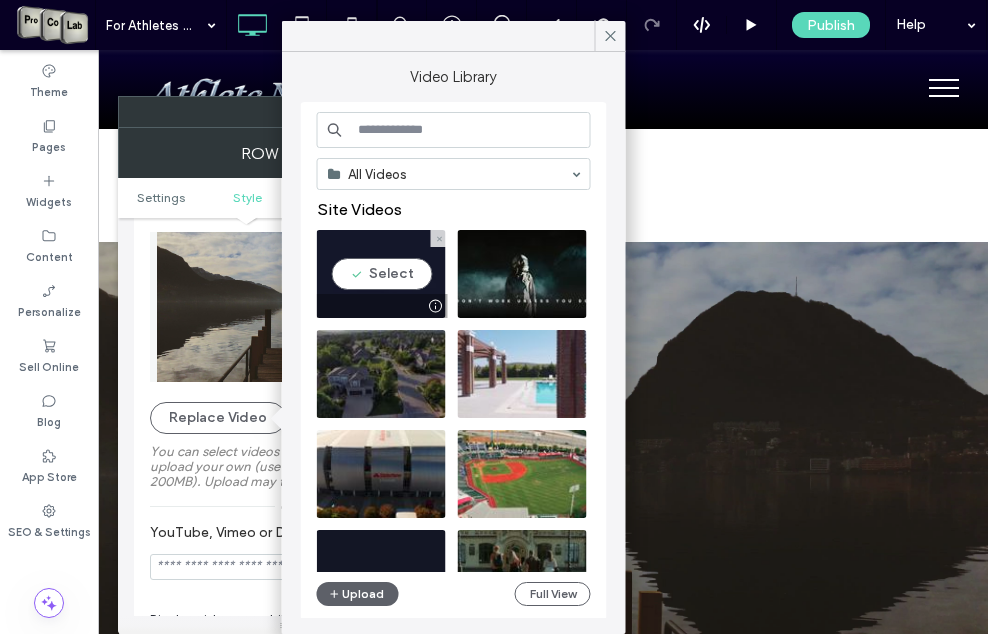 click at bounding box center (381, 274) 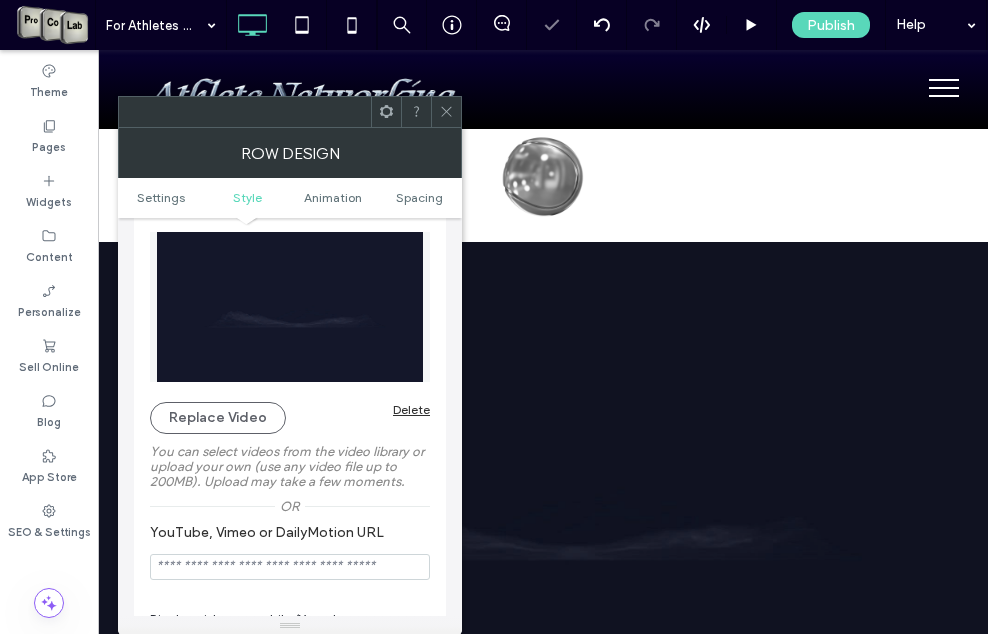 drag, startPoint x: 443, startPoint y: 106, endPoint x: 389, endPoint y: 117, distance: 55.108982 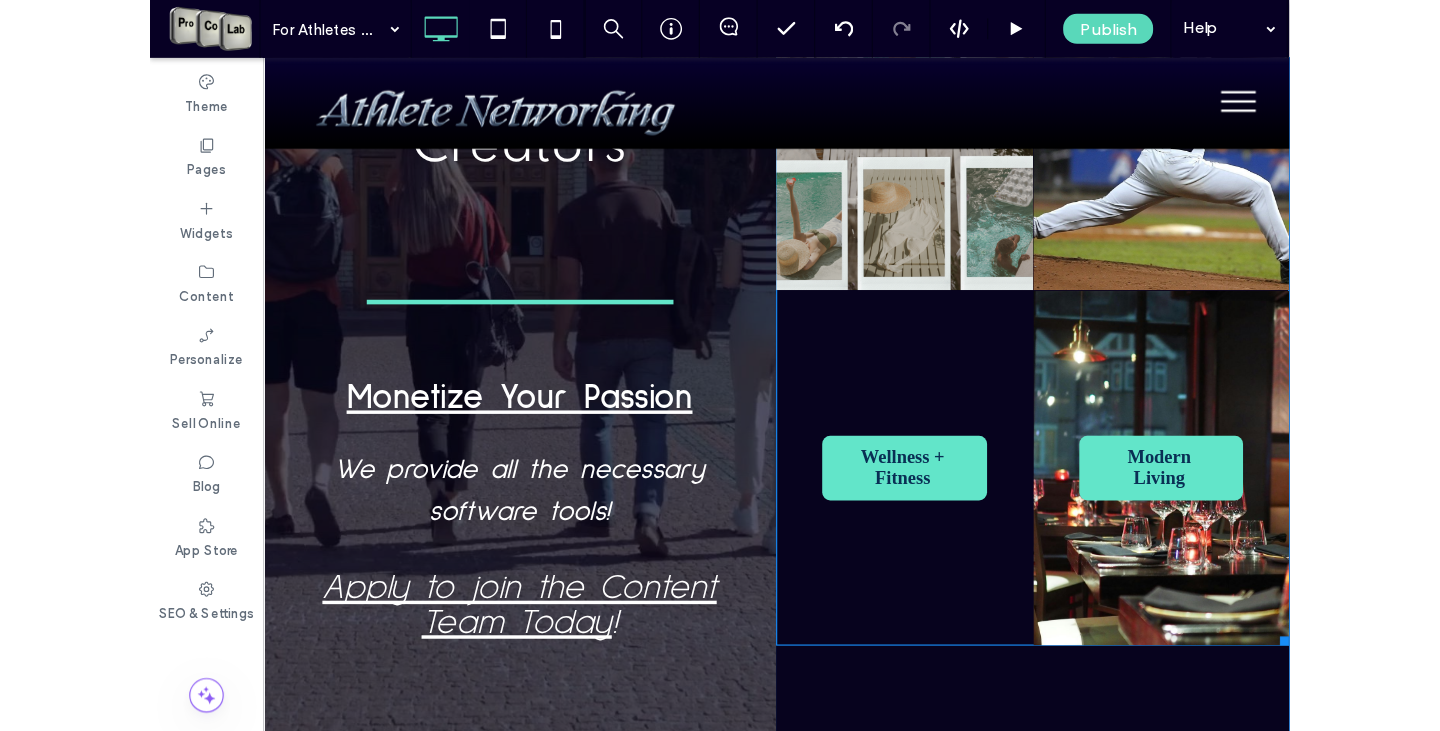 scroll, scrollTop: 1727, scrollLeft: 0, axis: vertical 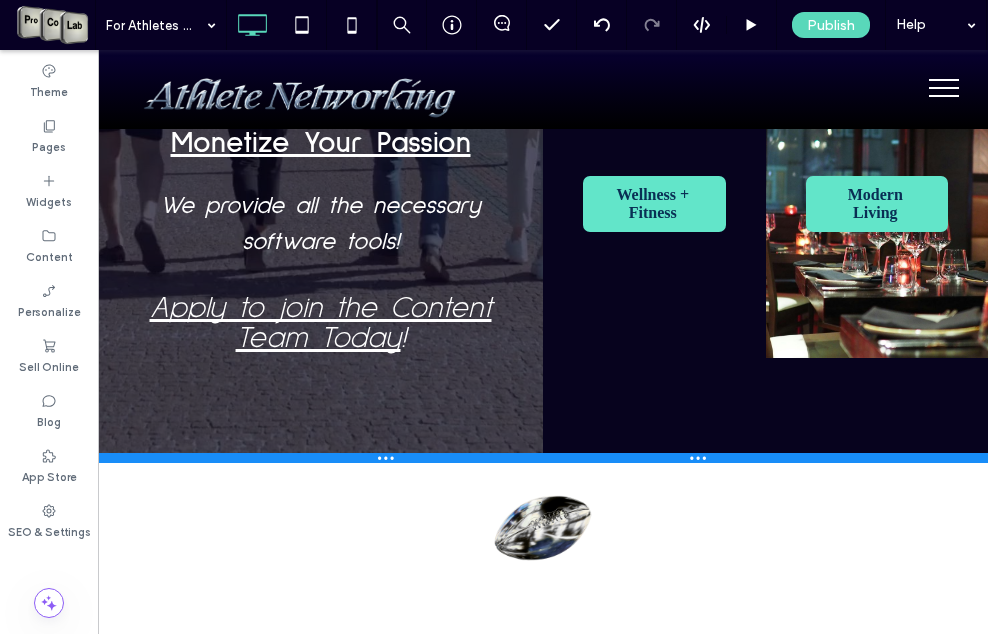 drag, startPoint x: 677, startPoint y: 507, endPoint x: 672, endPoint y: 457, distance: 50.24938 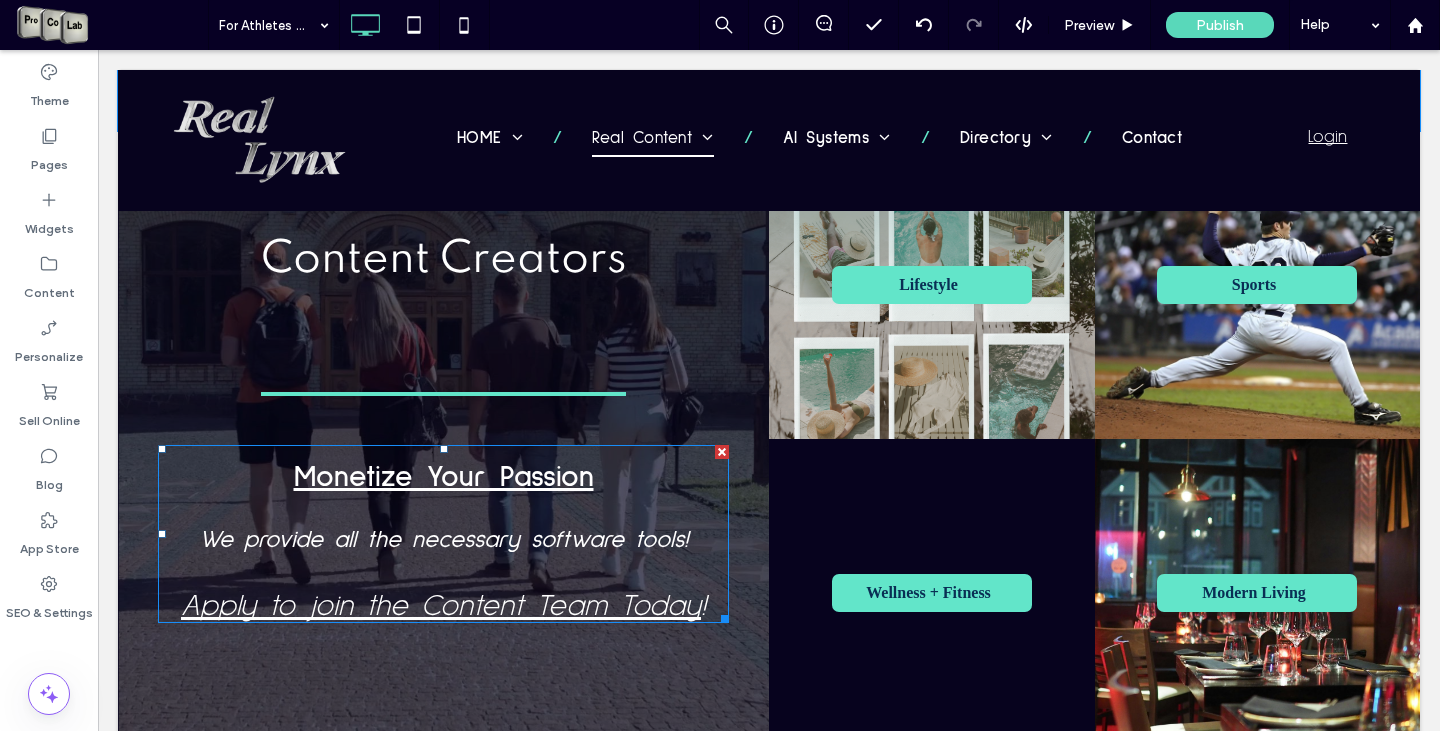 scroll, scrollTop: 1527, scrollLeft: 0, axis: vertical 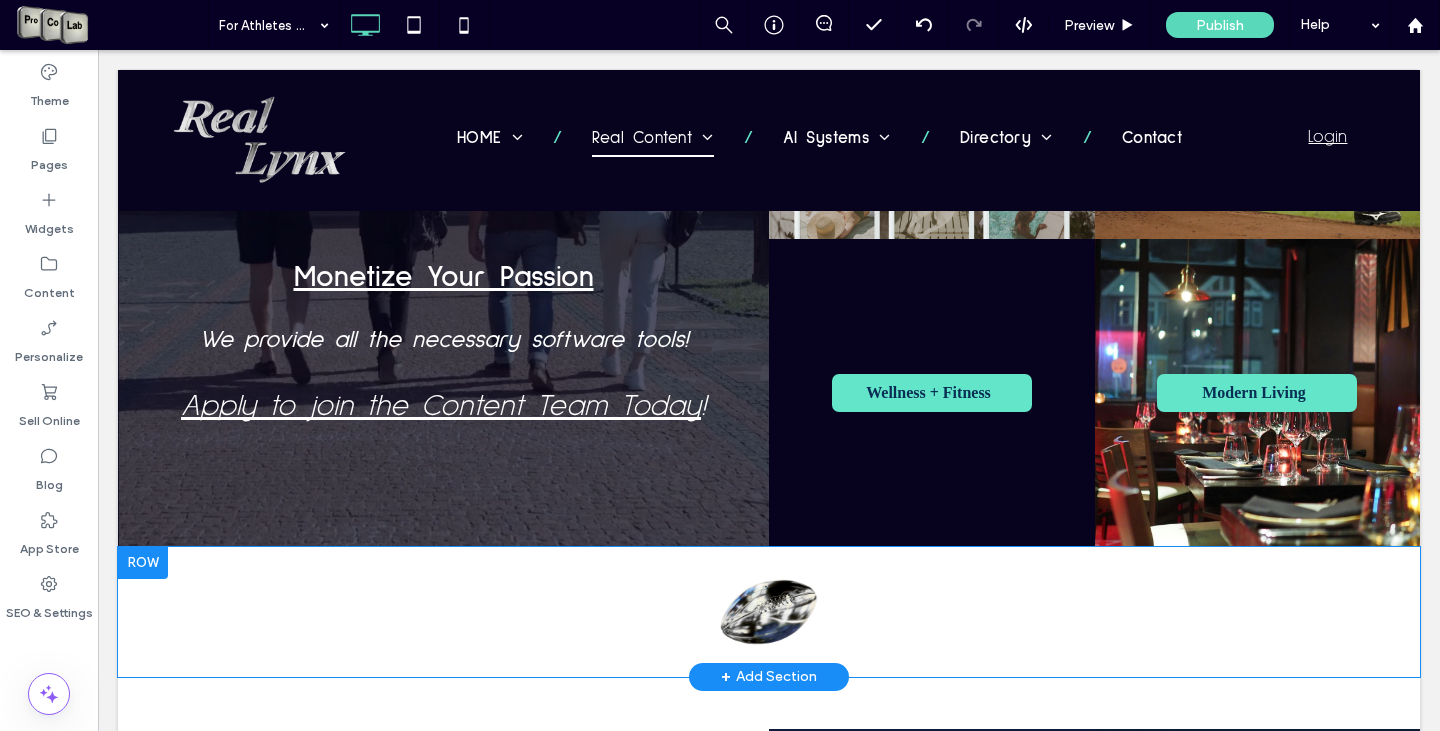 click at bounding box center [143, 563] 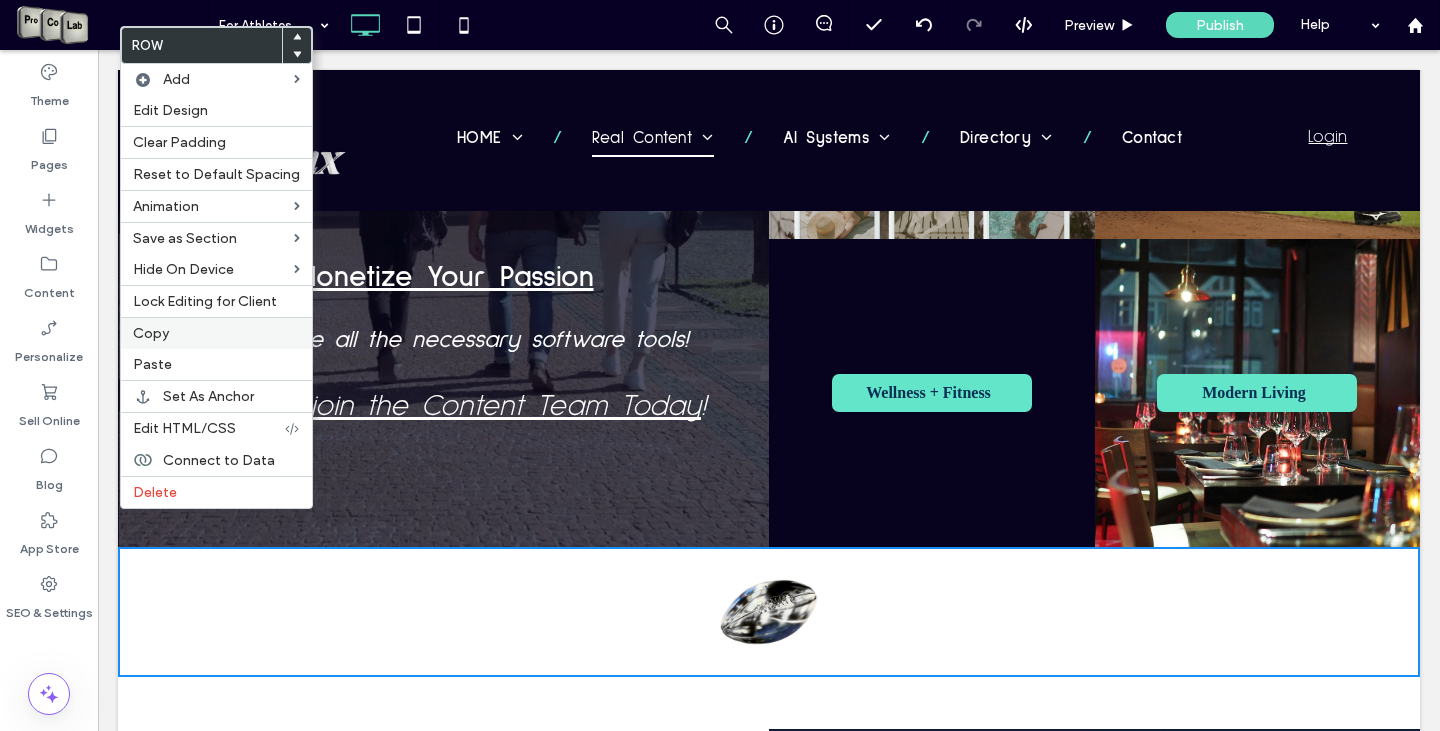 click on "Copy" at bounding box center [216, 333] 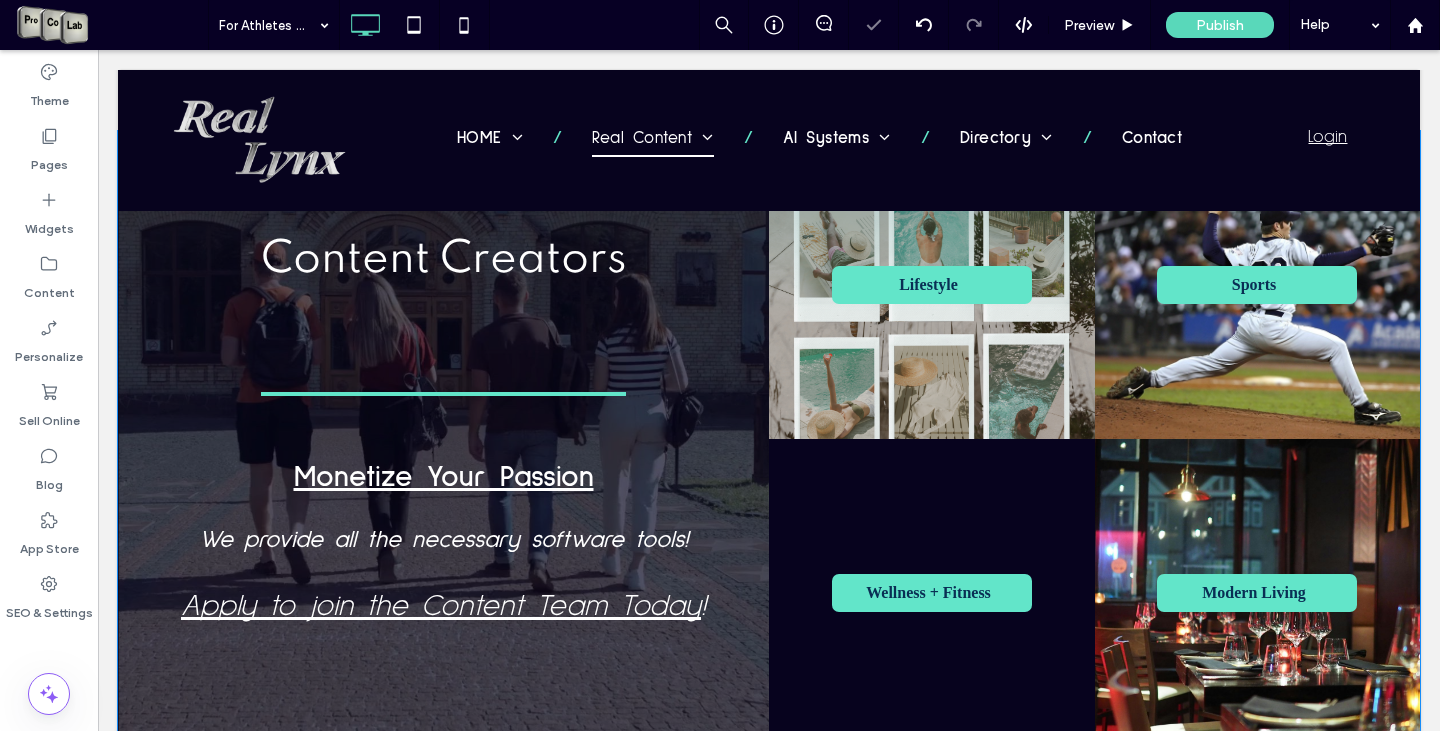 scroll, scrollTop: 927, scrollLeft: 0, axis: vertical 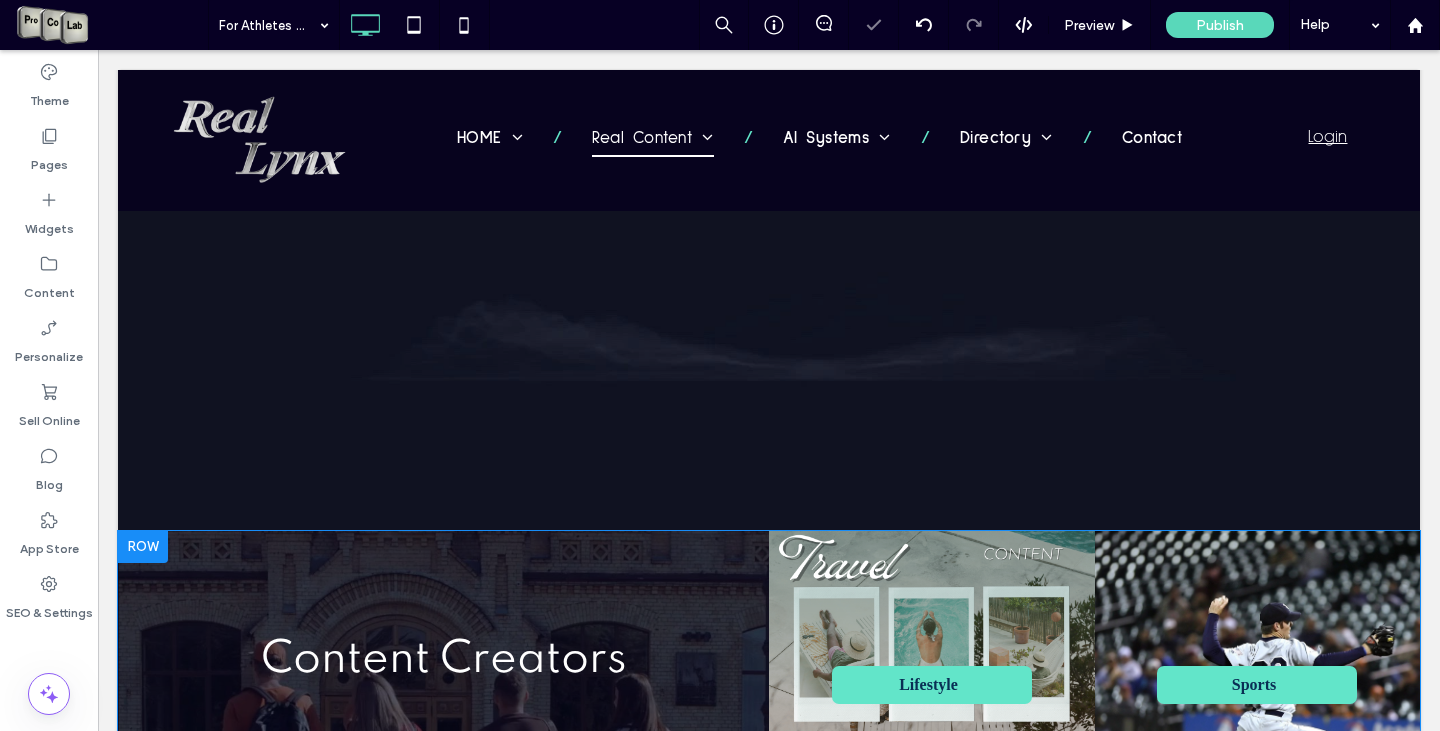 click at bounding box center [143, 547] 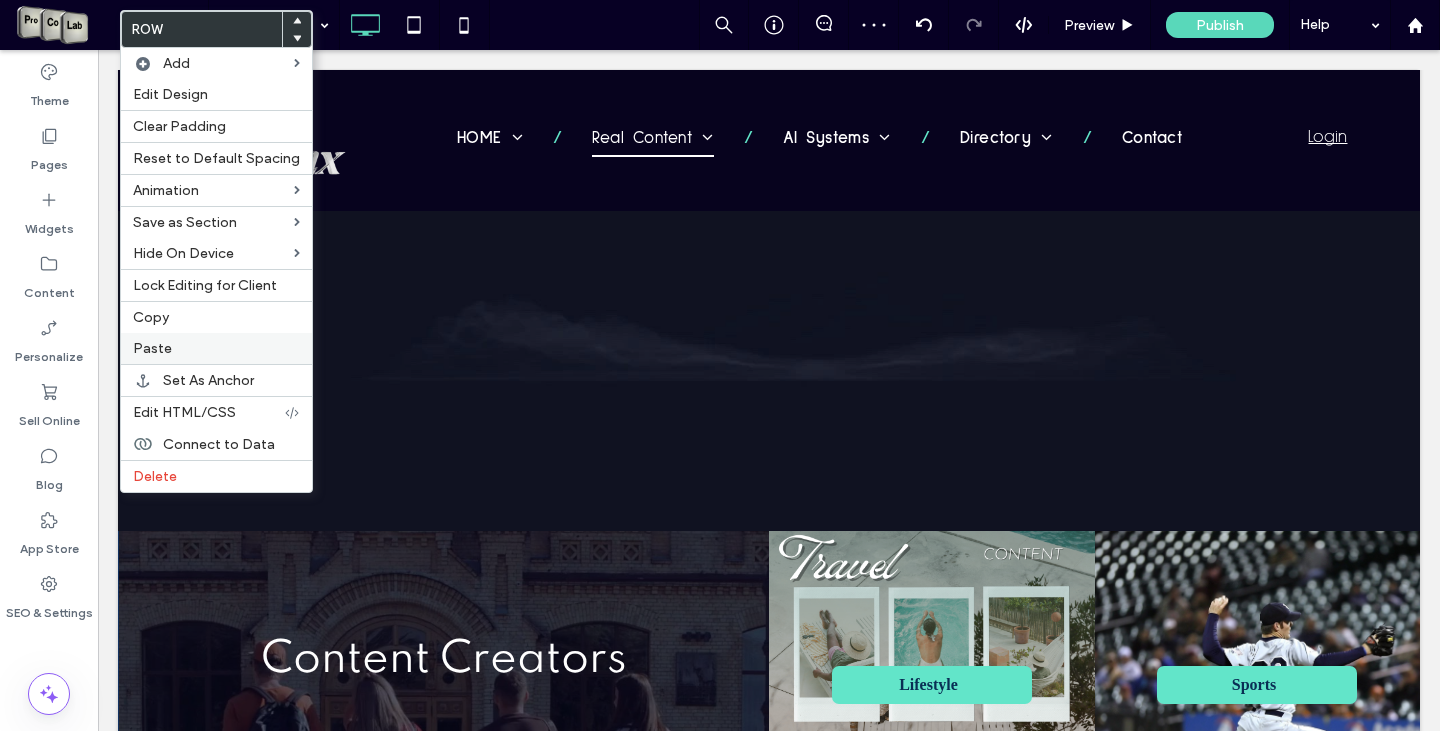 click on "Paste" at bounding box center [216, 348] 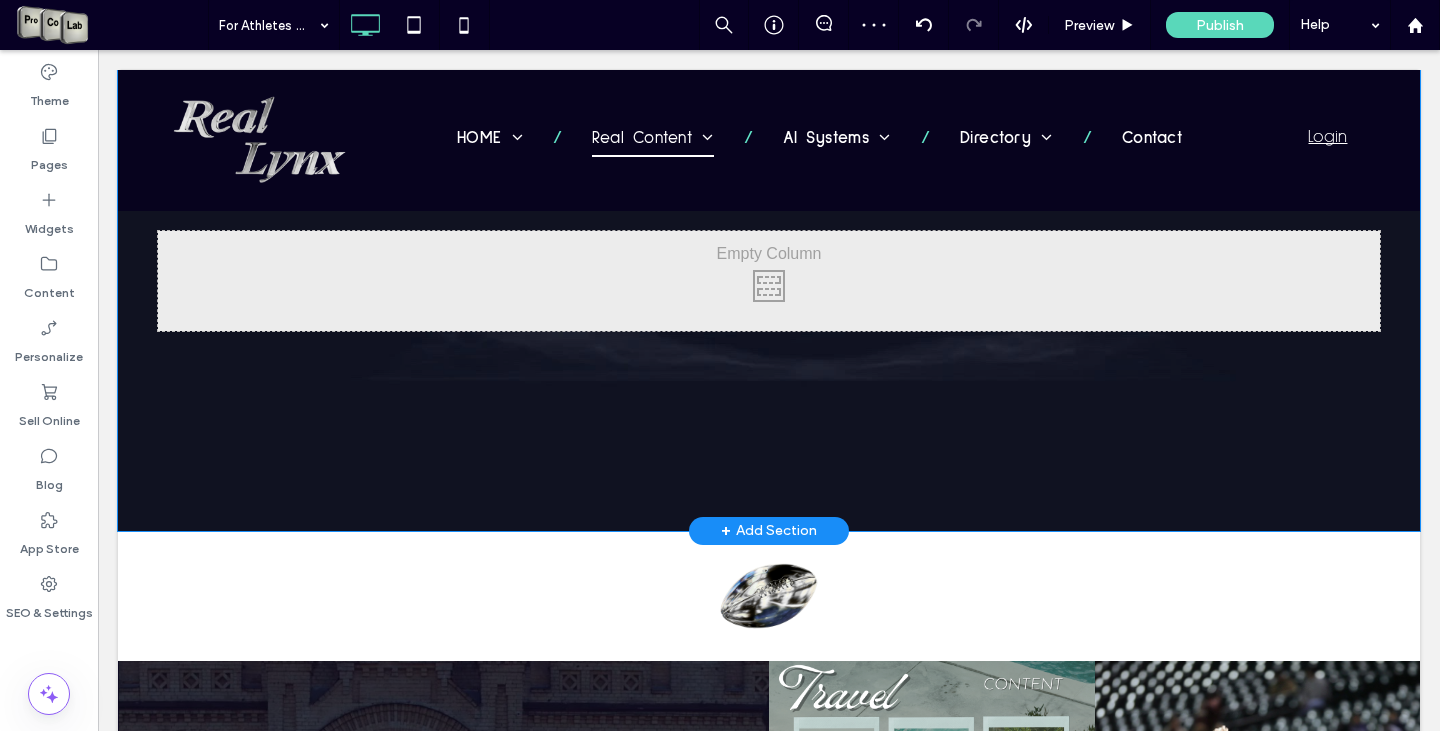 click at bounding box center (769, 281) 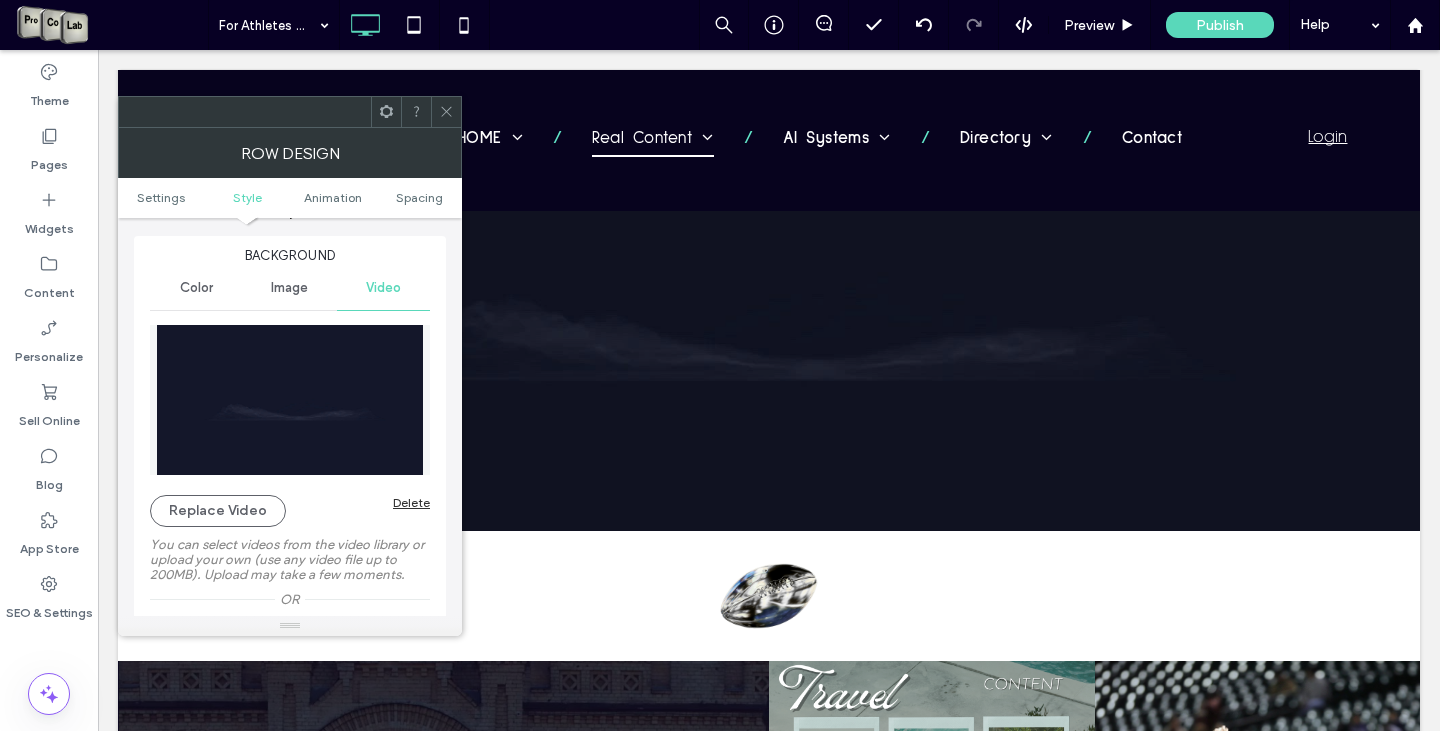 scroll, scrollTop: 200, scrollLeft: 0, axis: vertical 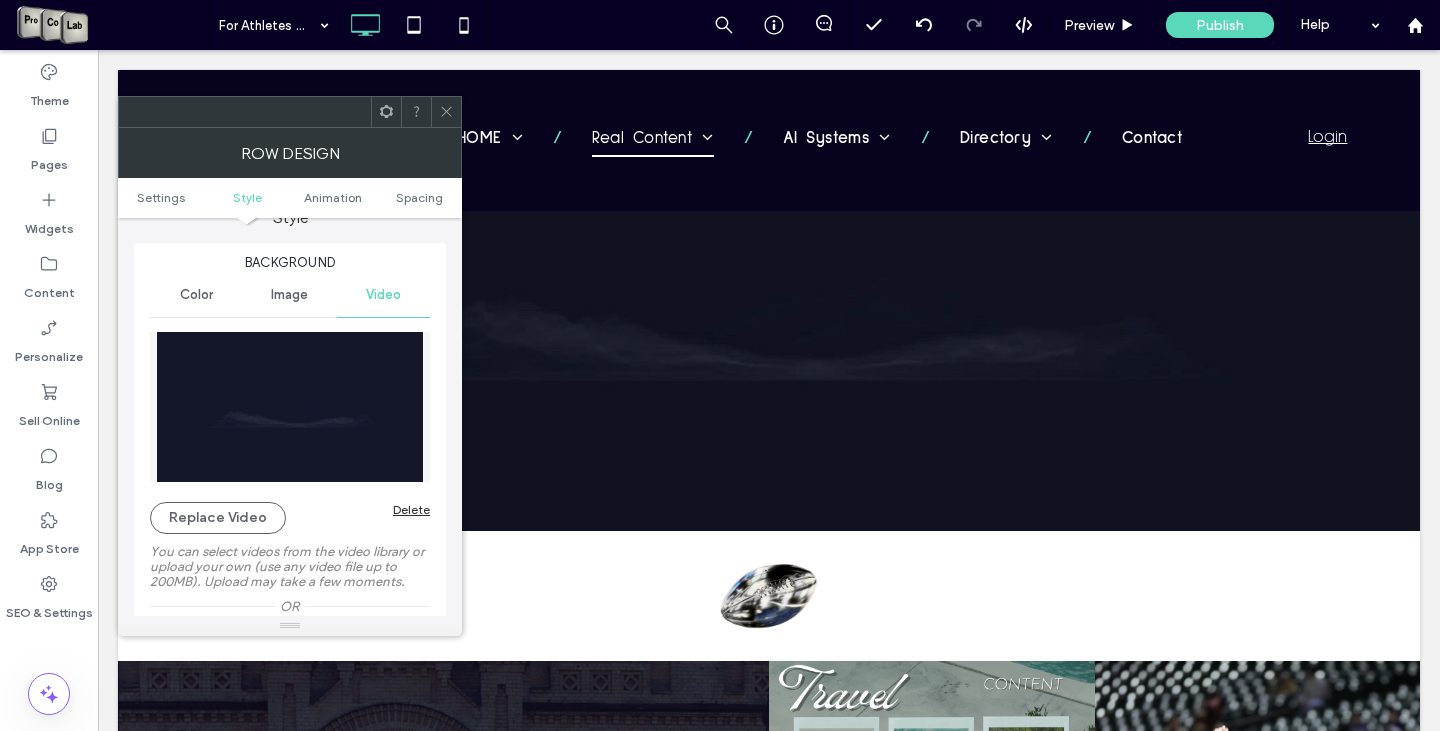 click 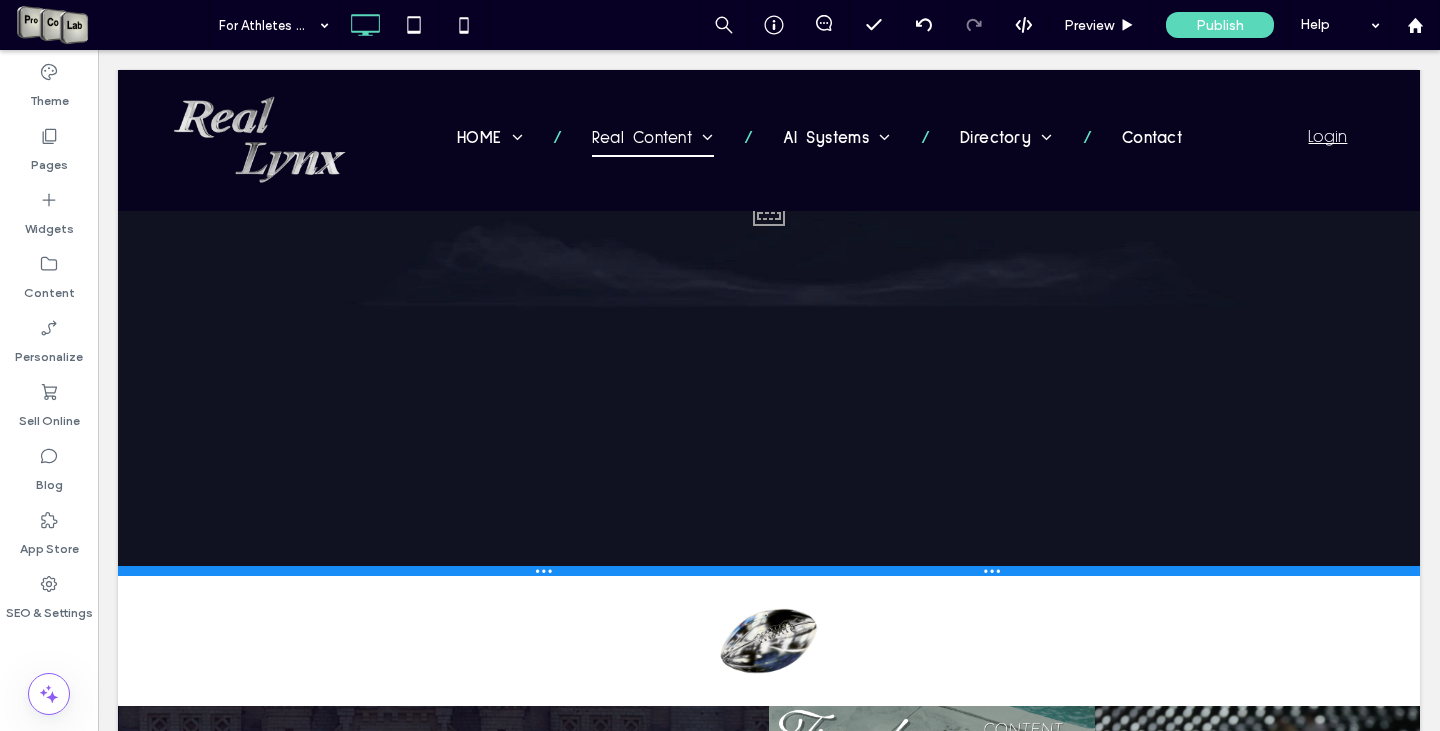 scroll, scrollTop: 1216, scrollLeft: 0, axis: vertical 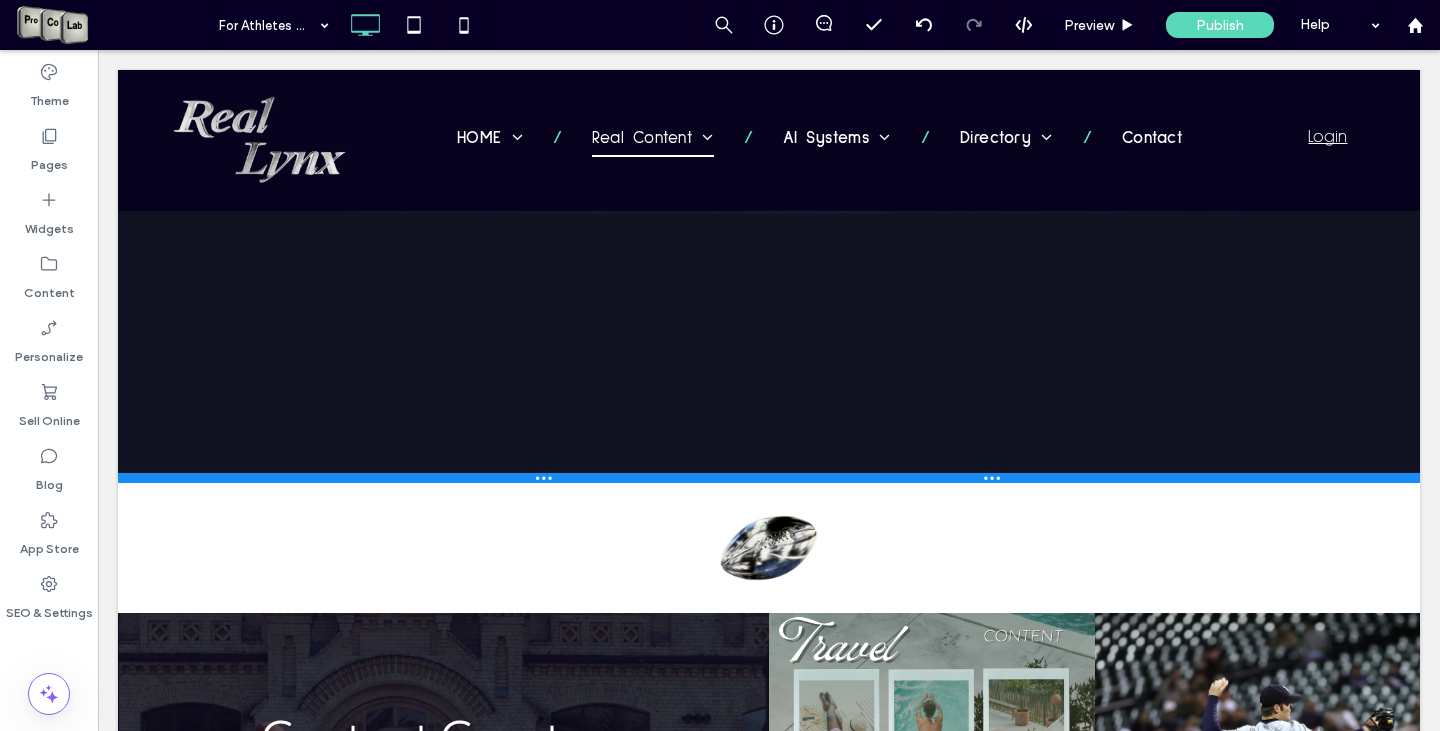 drag, startPoint x: 882, startPoint y: 492, endPoint x: 881, endPoint y: 517, distance: 25.019993 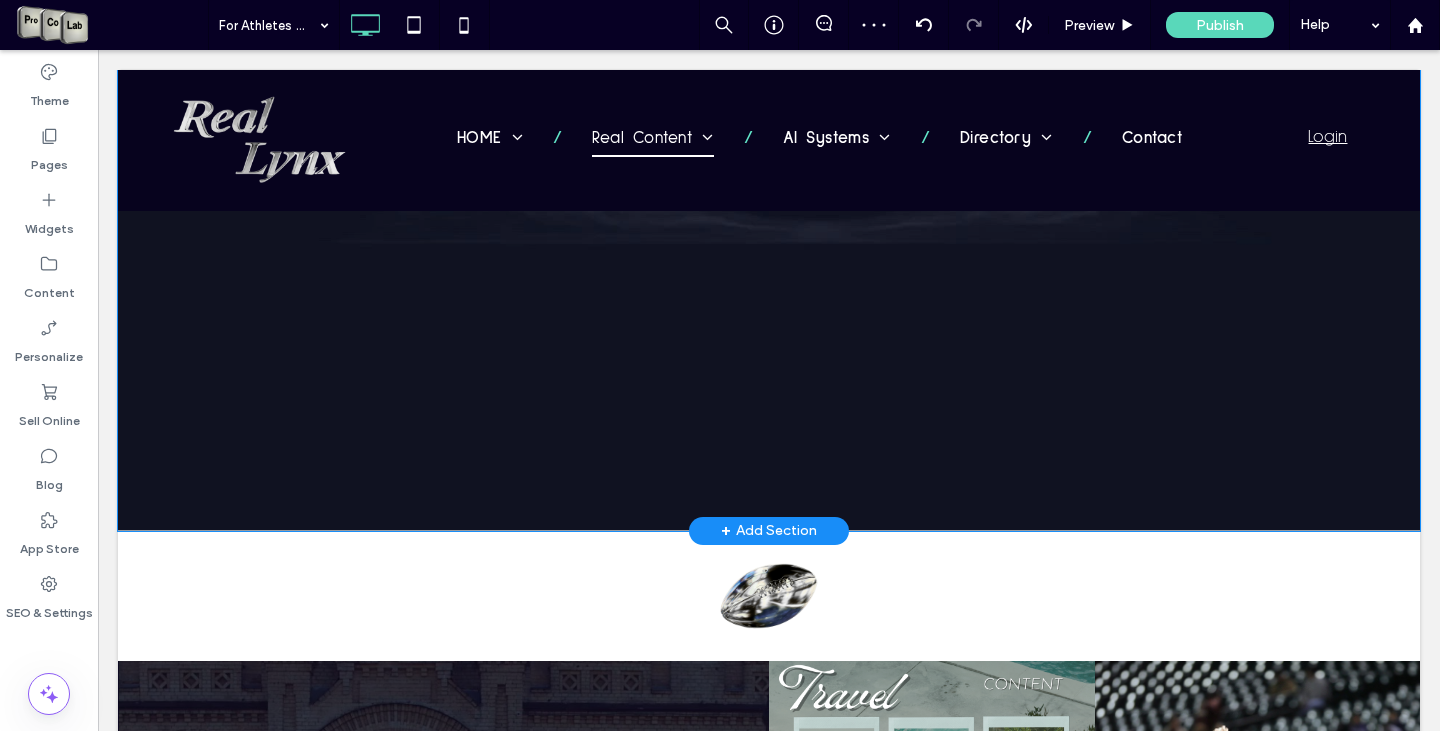 click at bounding box center (769, 136) 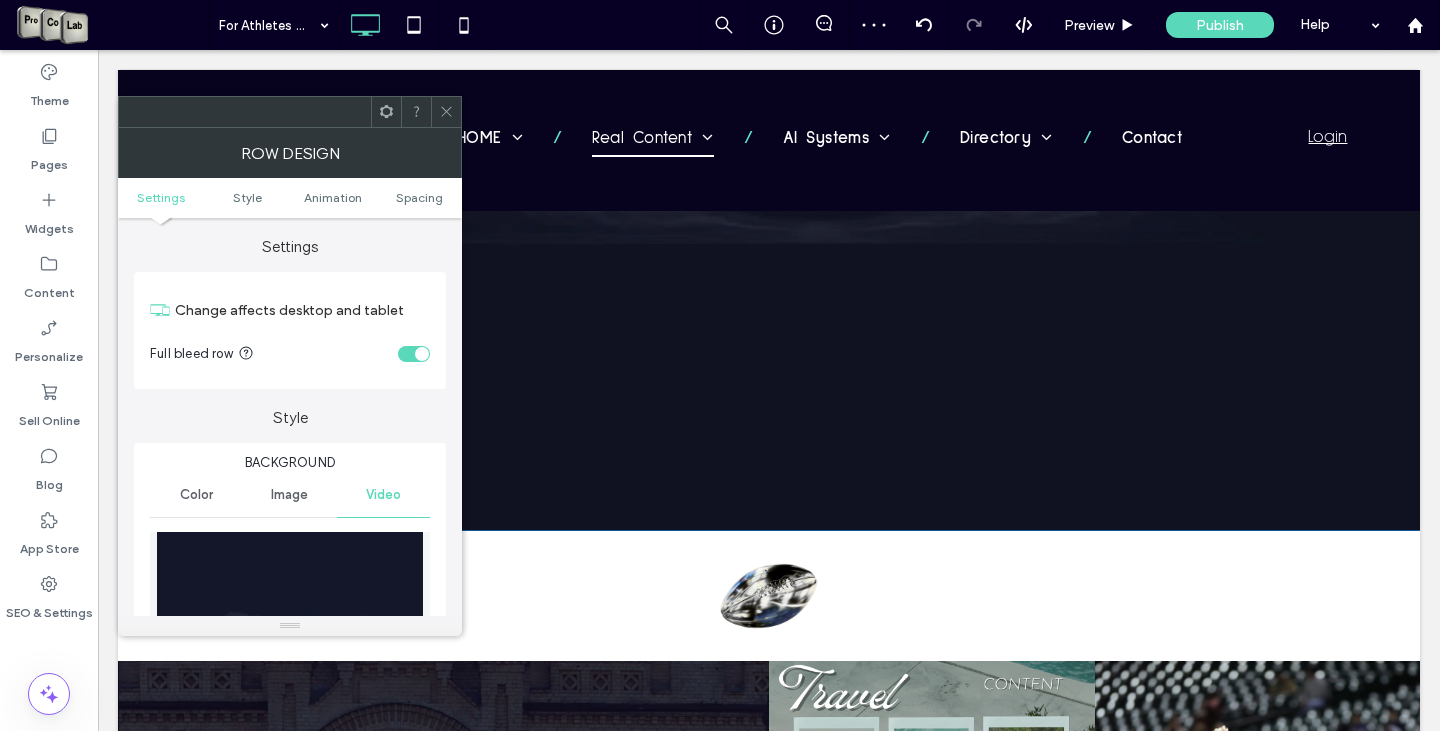 drag, startPoint x: 448, startPoint y: 105, endPoint x: 599, endPoint y: 178, distance: 167.72 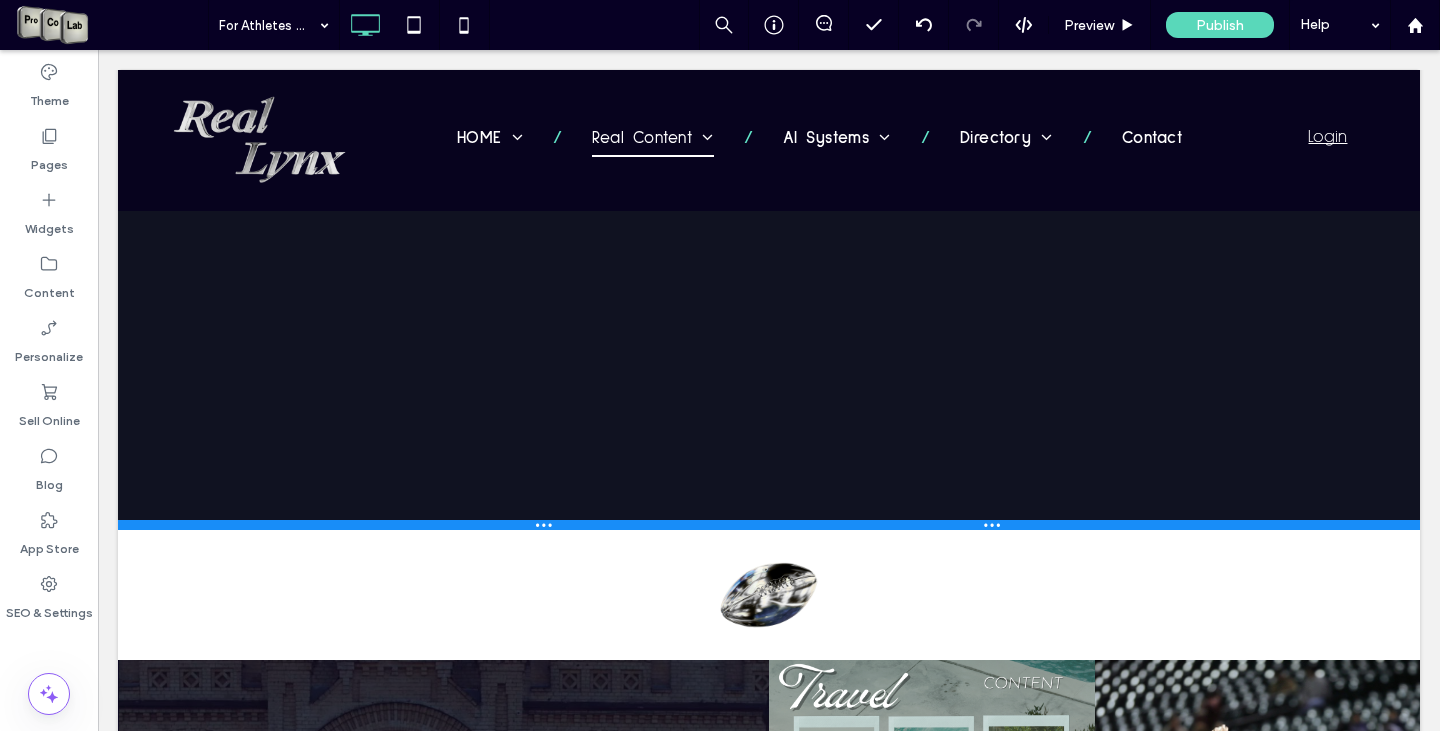 drag, startPoint x: 917, startPoint y: 487, endPoint x: 1019, endPoint y: 529, distance: 110.308655 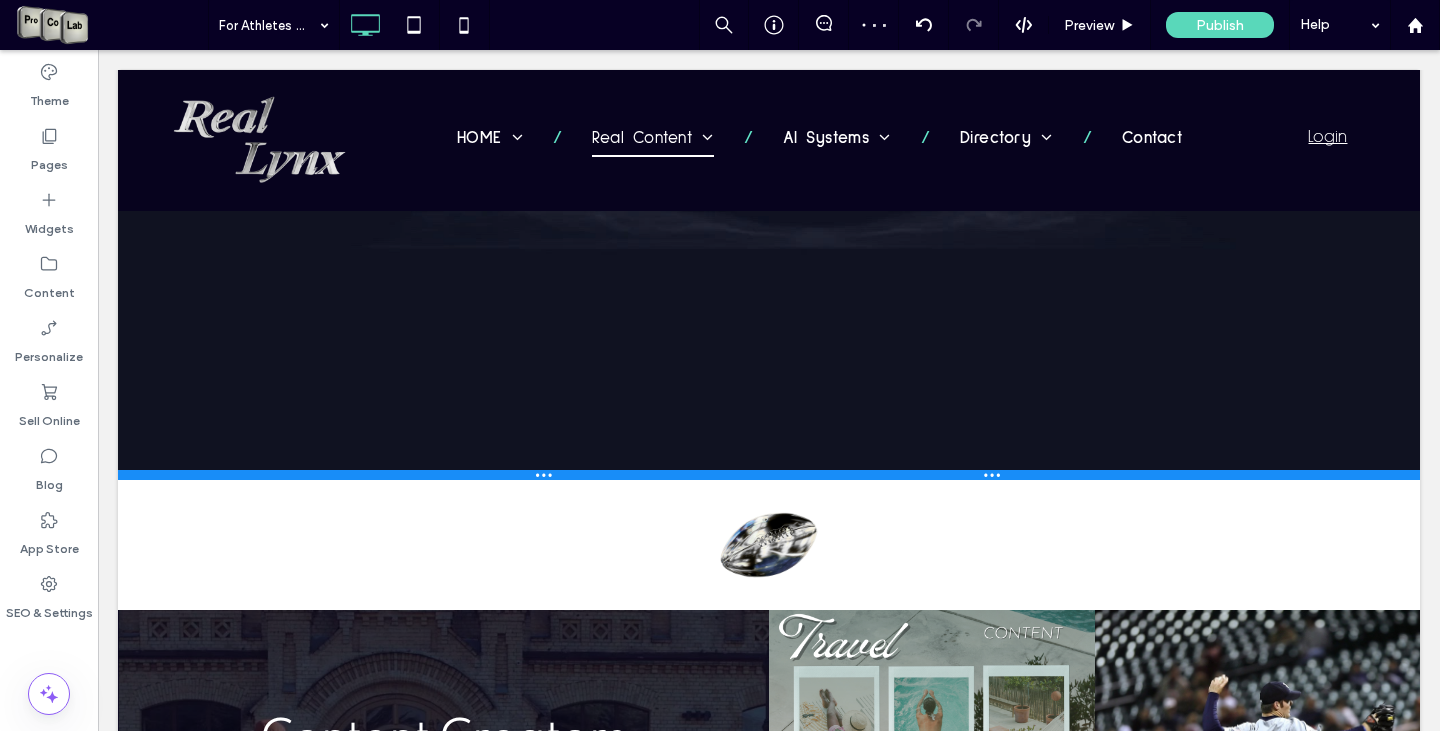 scroll, scrollTop: 1060, scrollLeft: 0, axis: vertical 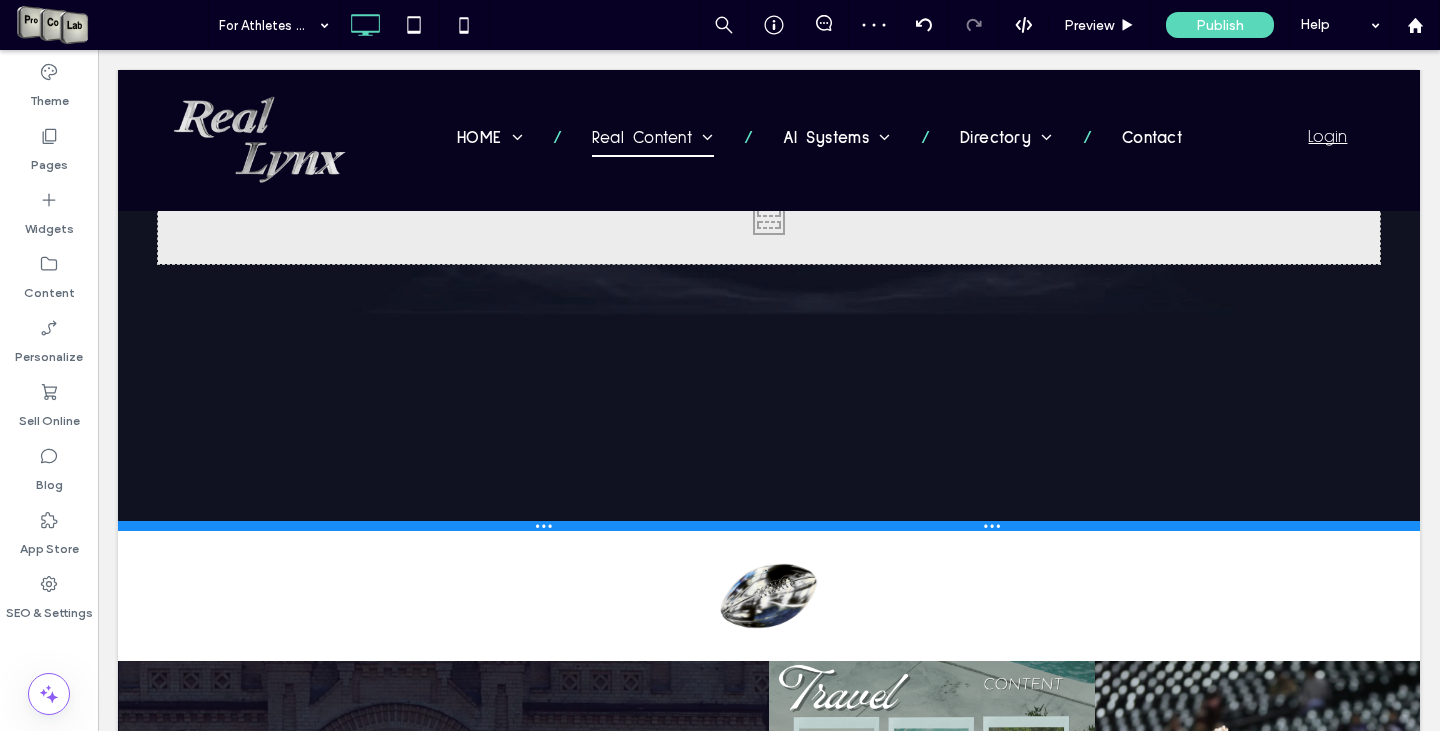 drag, startPoint x: 939, startPoint y: 490, endPoint x: 1217, endPoint y: 455, distance: 280.19458 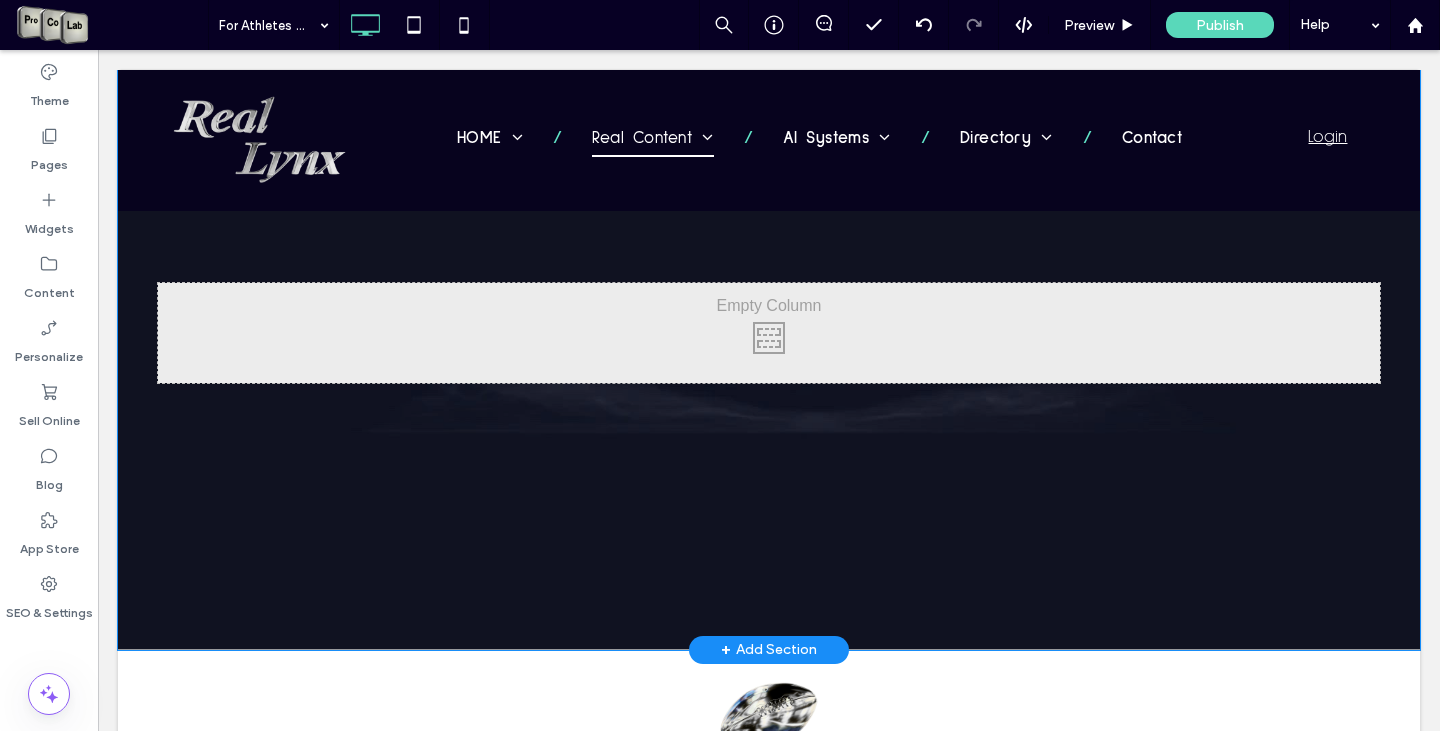 scroll, scrollTop: 945, scrollLeft: 0, axis: vertical 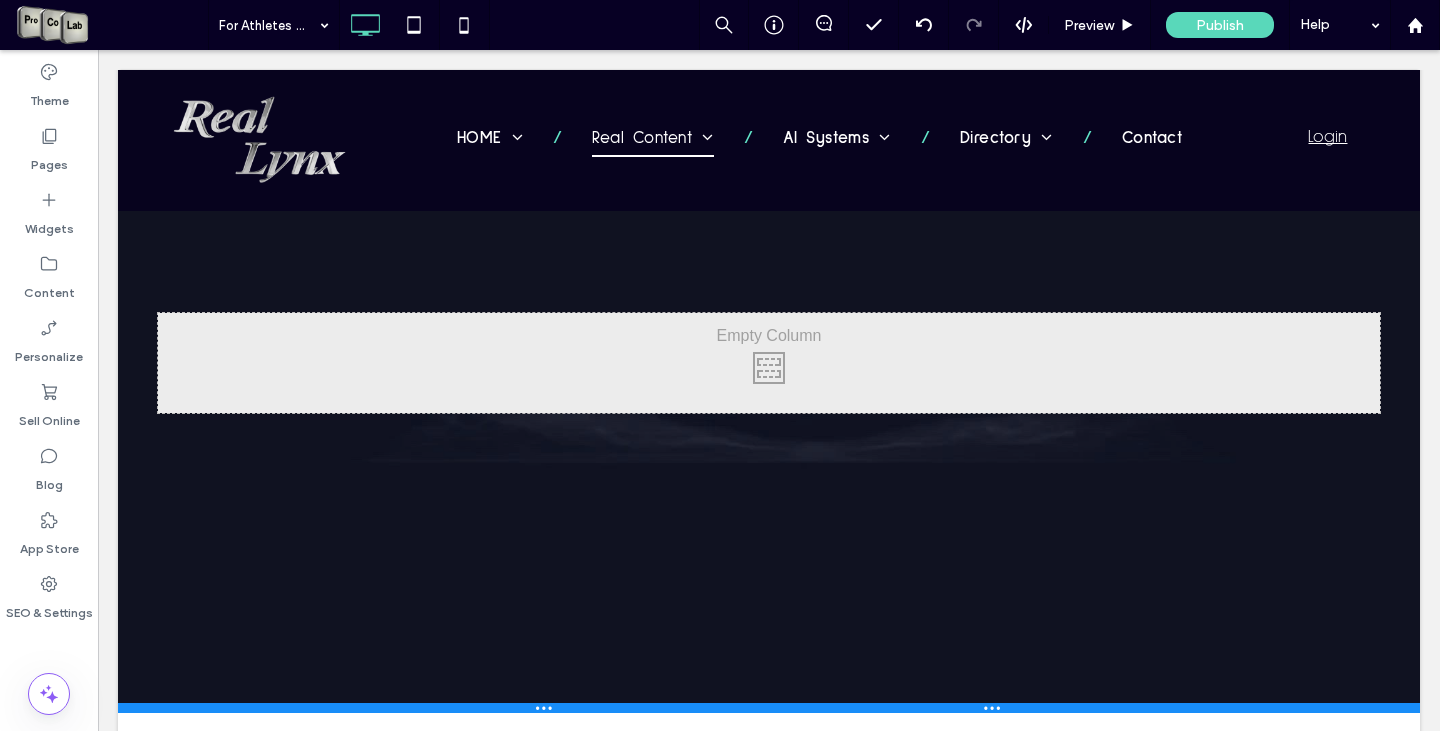 drag, startPoint x: 1155, startPoint y: 603, endPoint x: 1158, endPoint y: 671, distance: 68.06615 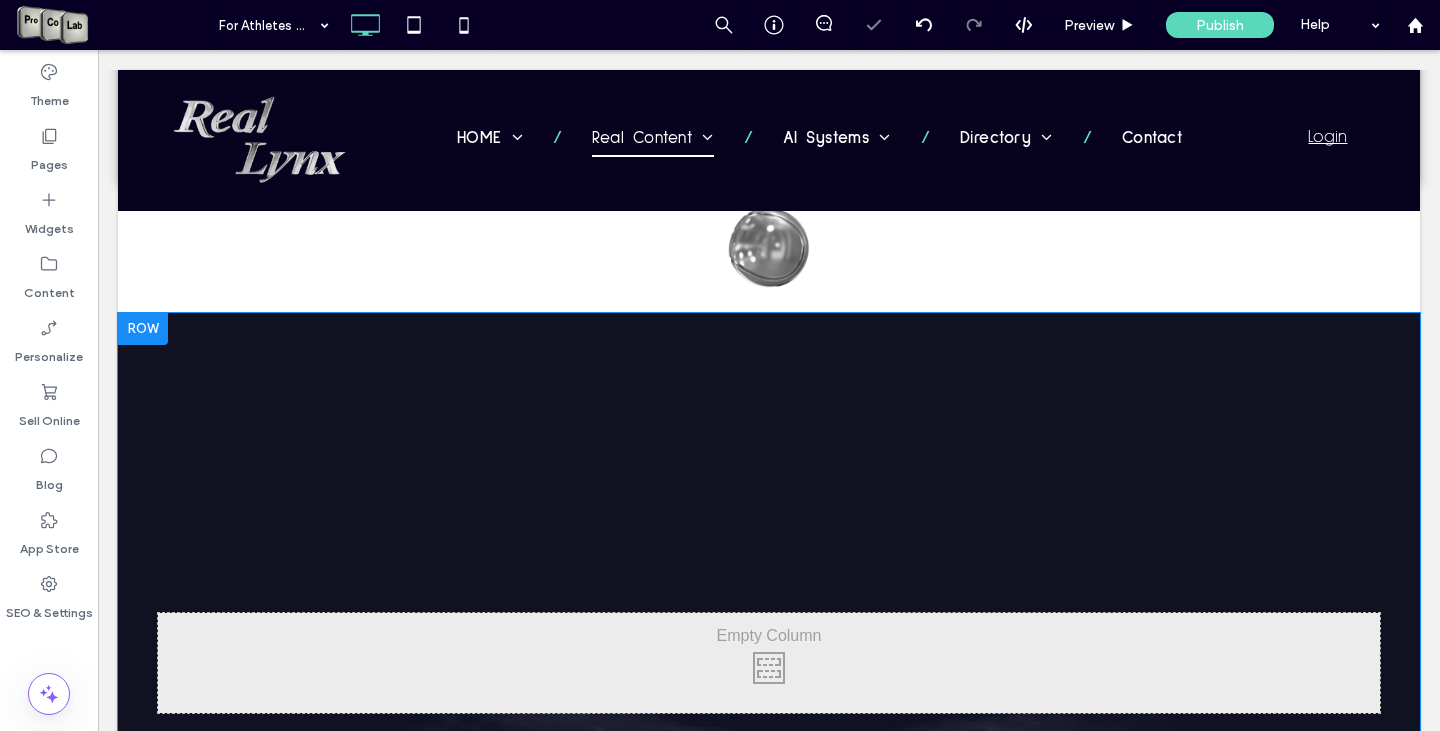 scroll, scrollTop: 845, scrollLeft: 0, axis: vertical 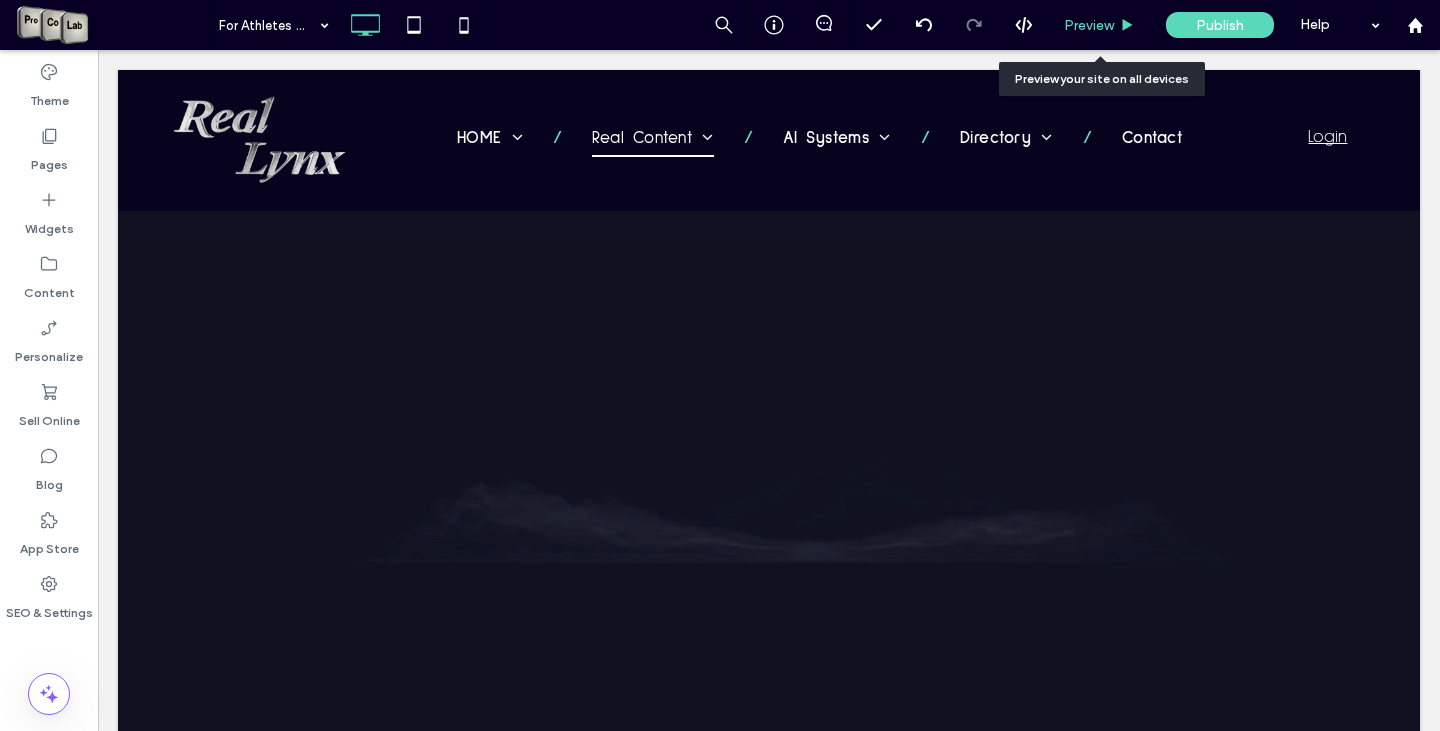 drag, startPoint x: 1109, startPoint y: 18, endPoint x: 1041, endPoint y: 153, distance: 151.15886 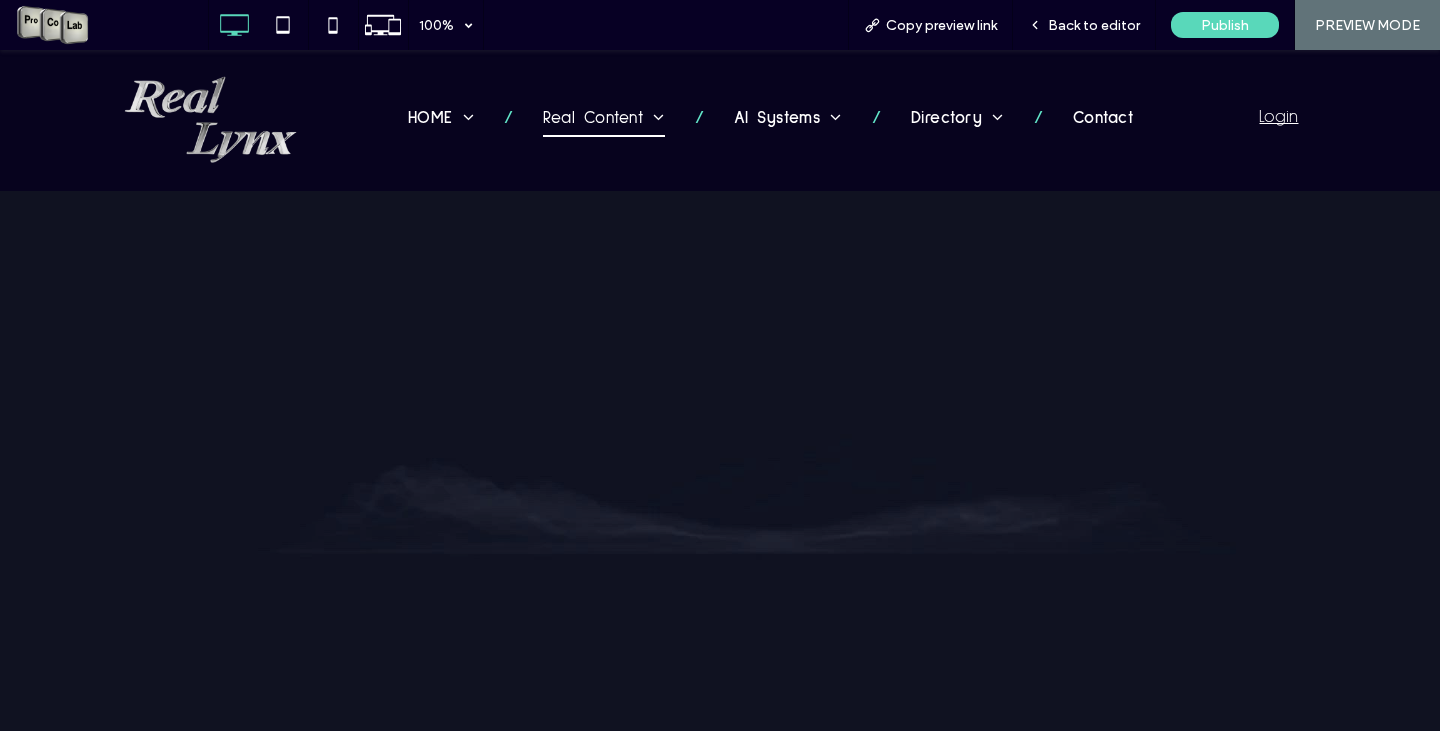 scroll, scrollTop: 1045, scrollLeft: 0, axis: vertical 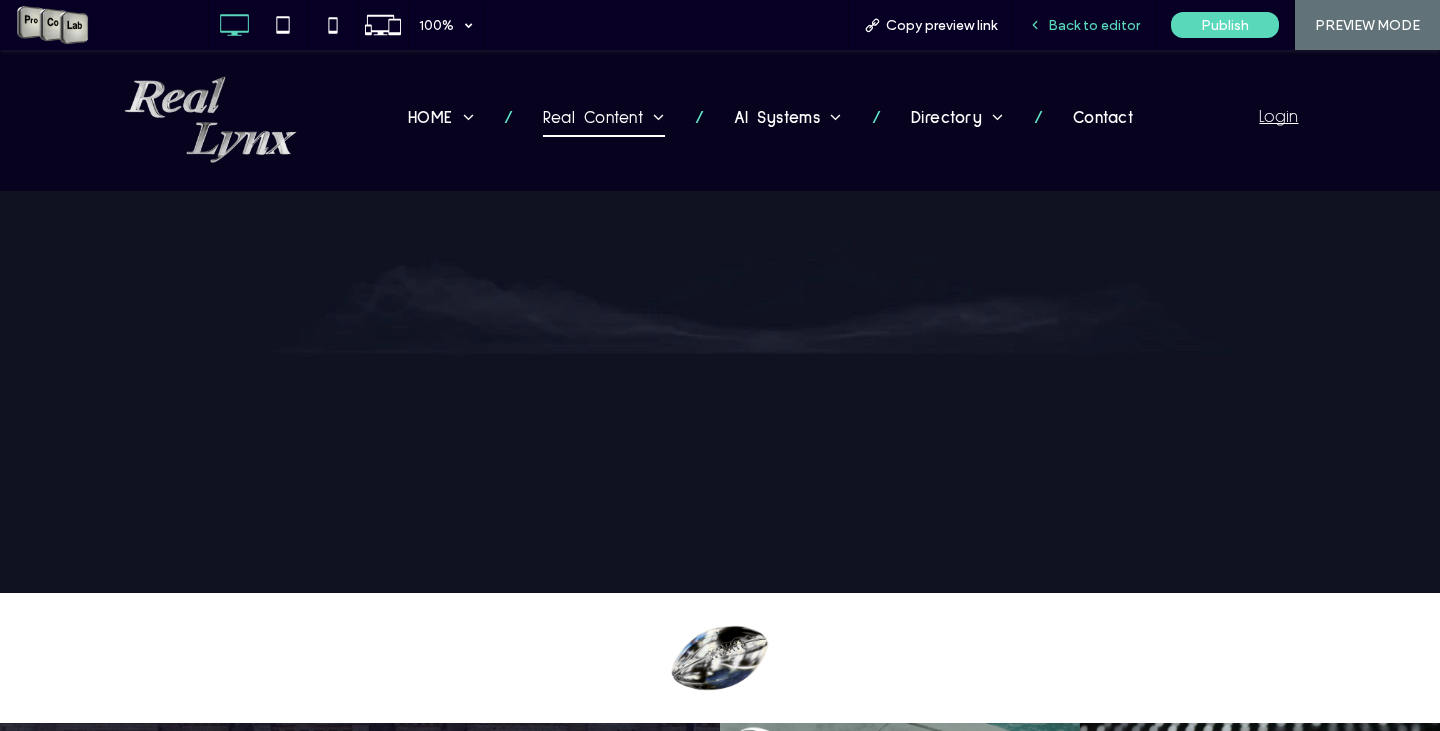 drag, startPoint x: 1126, startPoint y: 28, endPoint x: 1071, endPoint y: 168, distance: 150.41609 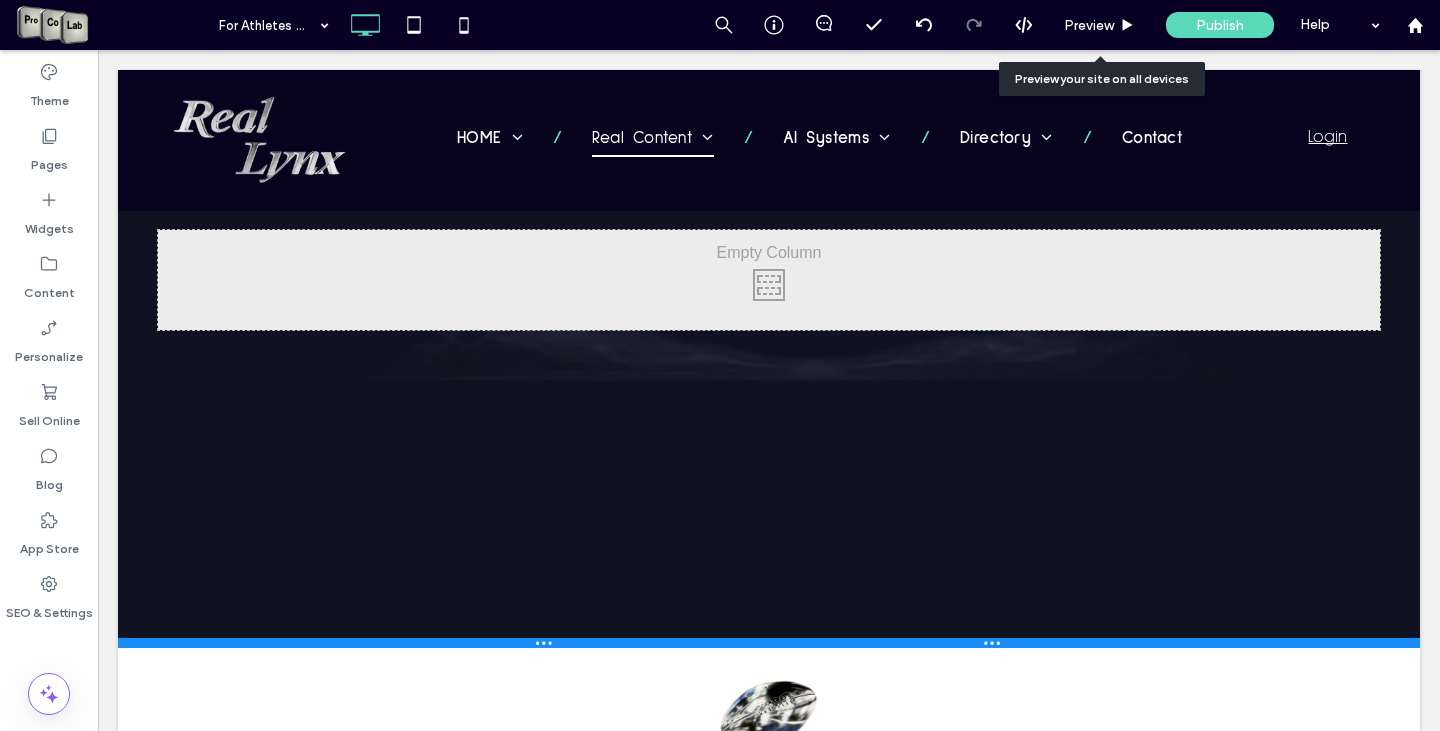drag, startPoint x: 1101, startPoint y: 576, endPoint x: 1100, endPoint y: 611, distance: 35.014282 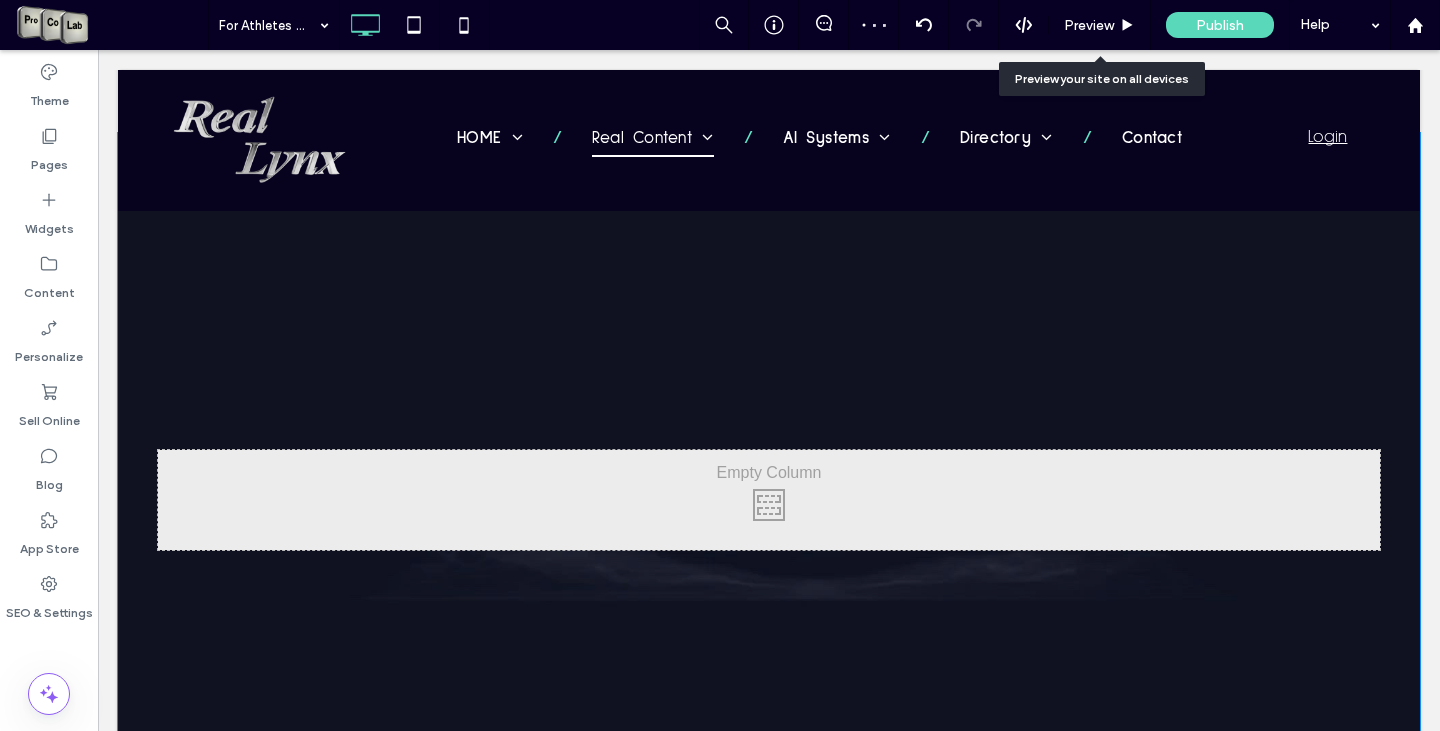 scroll, scrollTop: 845, scrollLeft: 0, axis: vertical 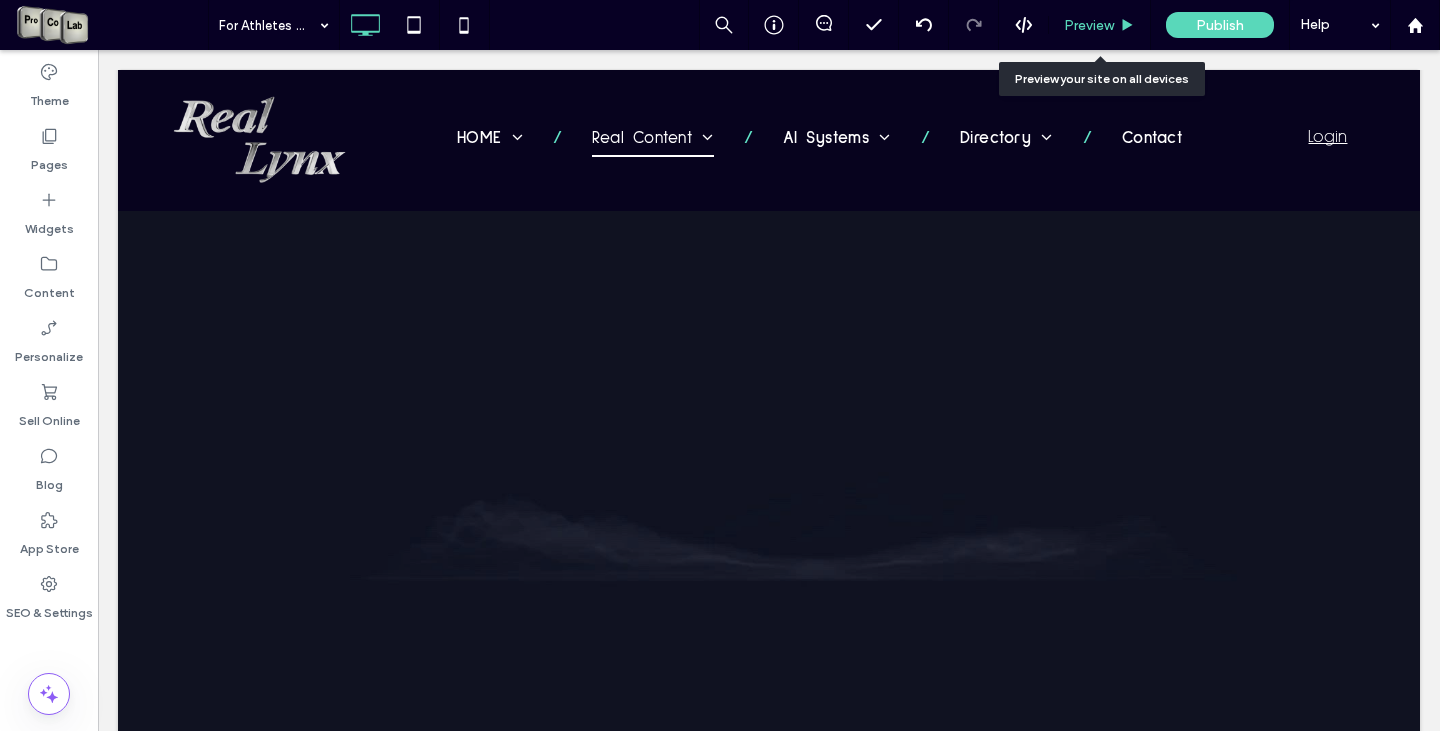click on "Preview" at bounding box center (1089, 25) 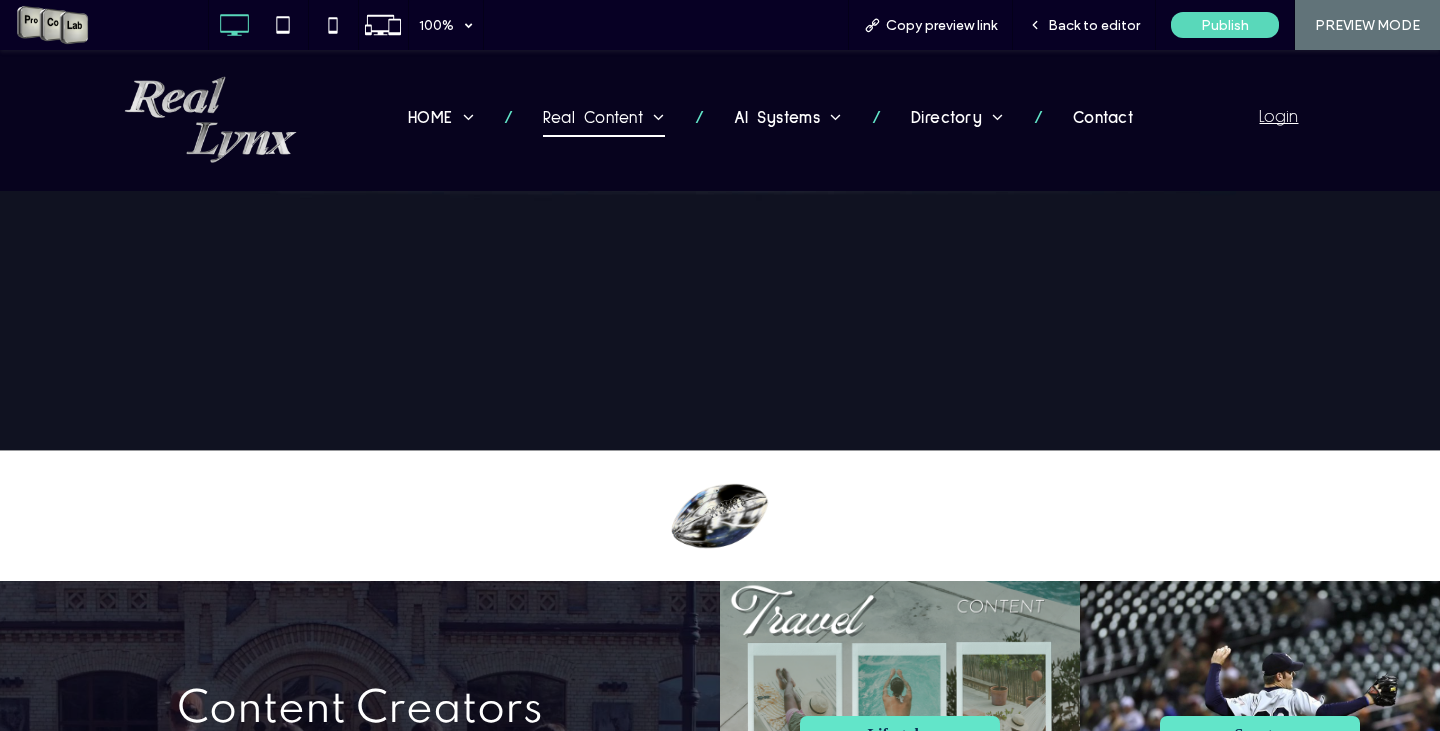 scroll, scrollTop: 1245, scrollLeft: 0, axis: vertical 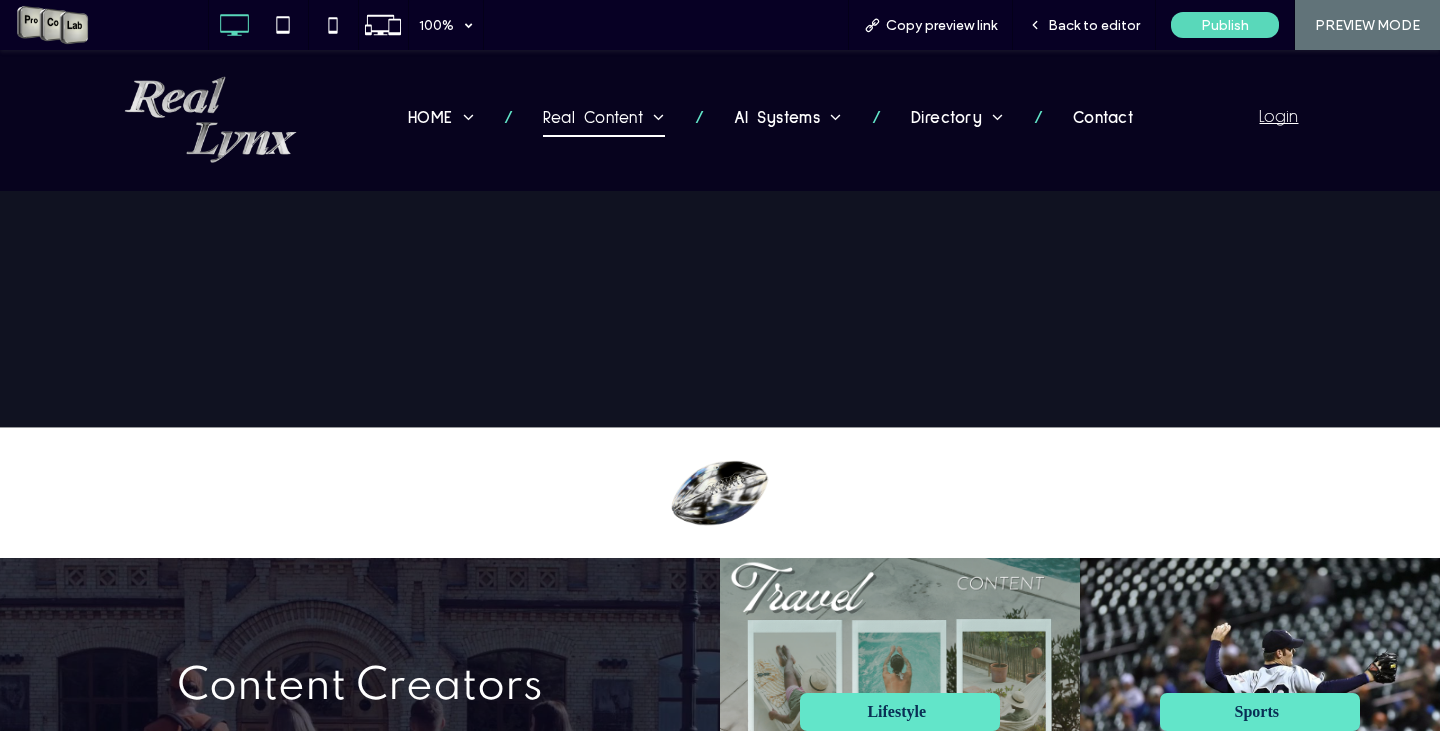 click at bounding box center (720, 493) 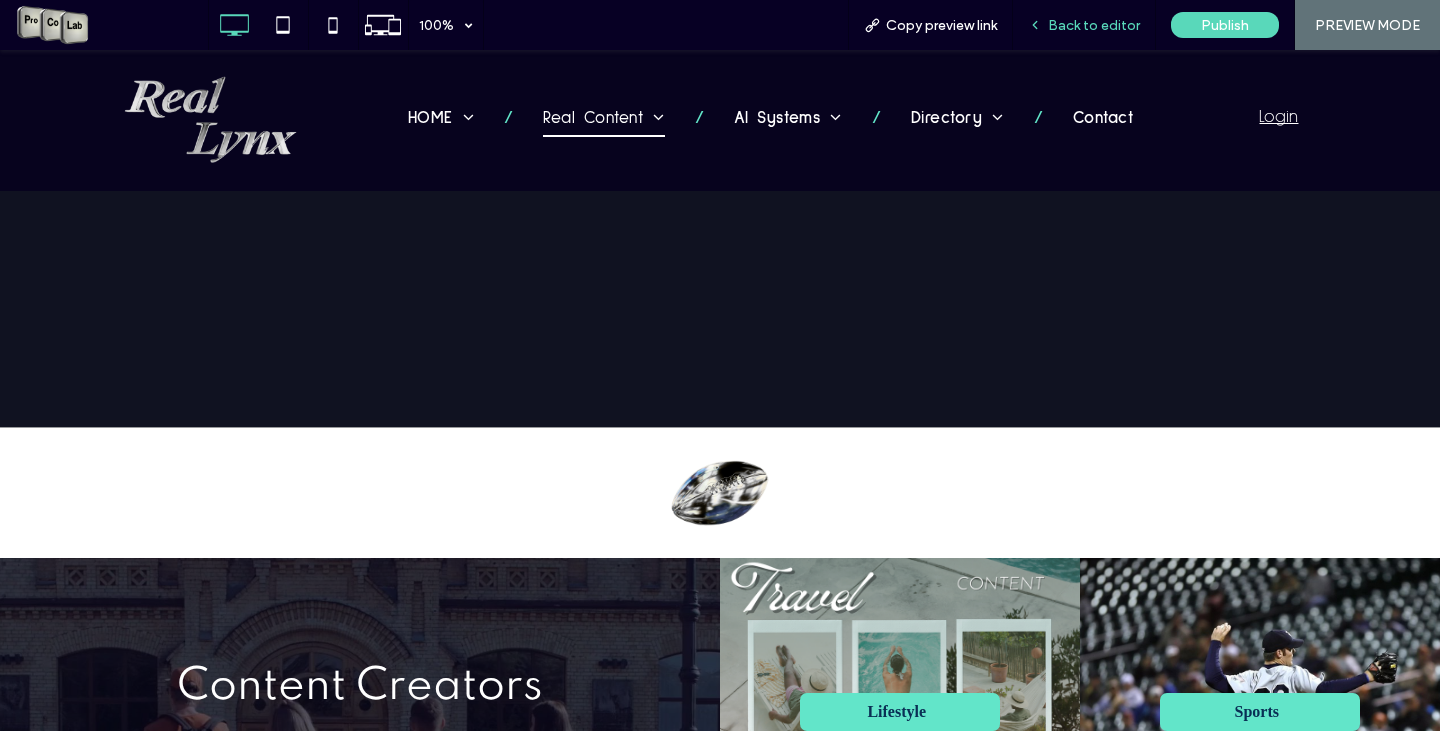 click on "Back to editor" at bounding box center (1094, 25) 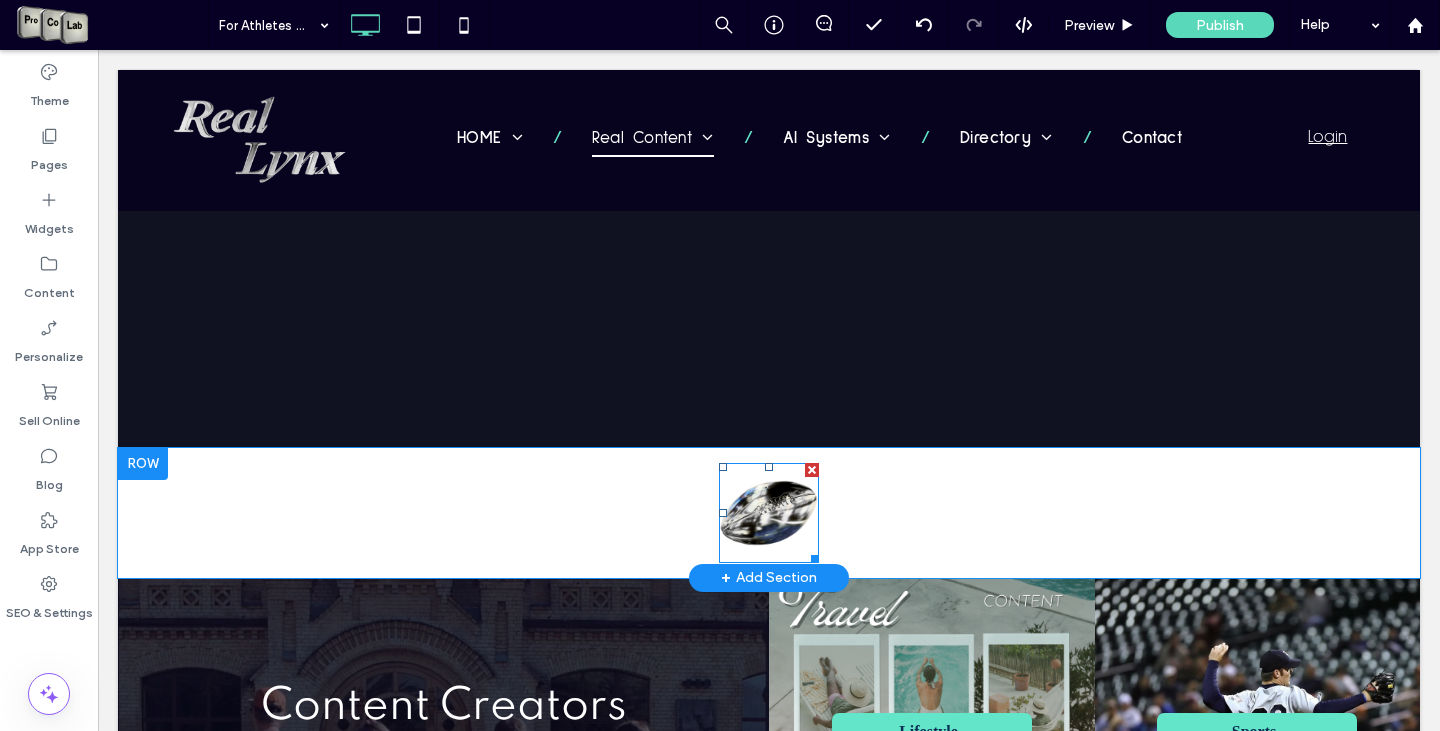 click at bounding box center [769, 513] 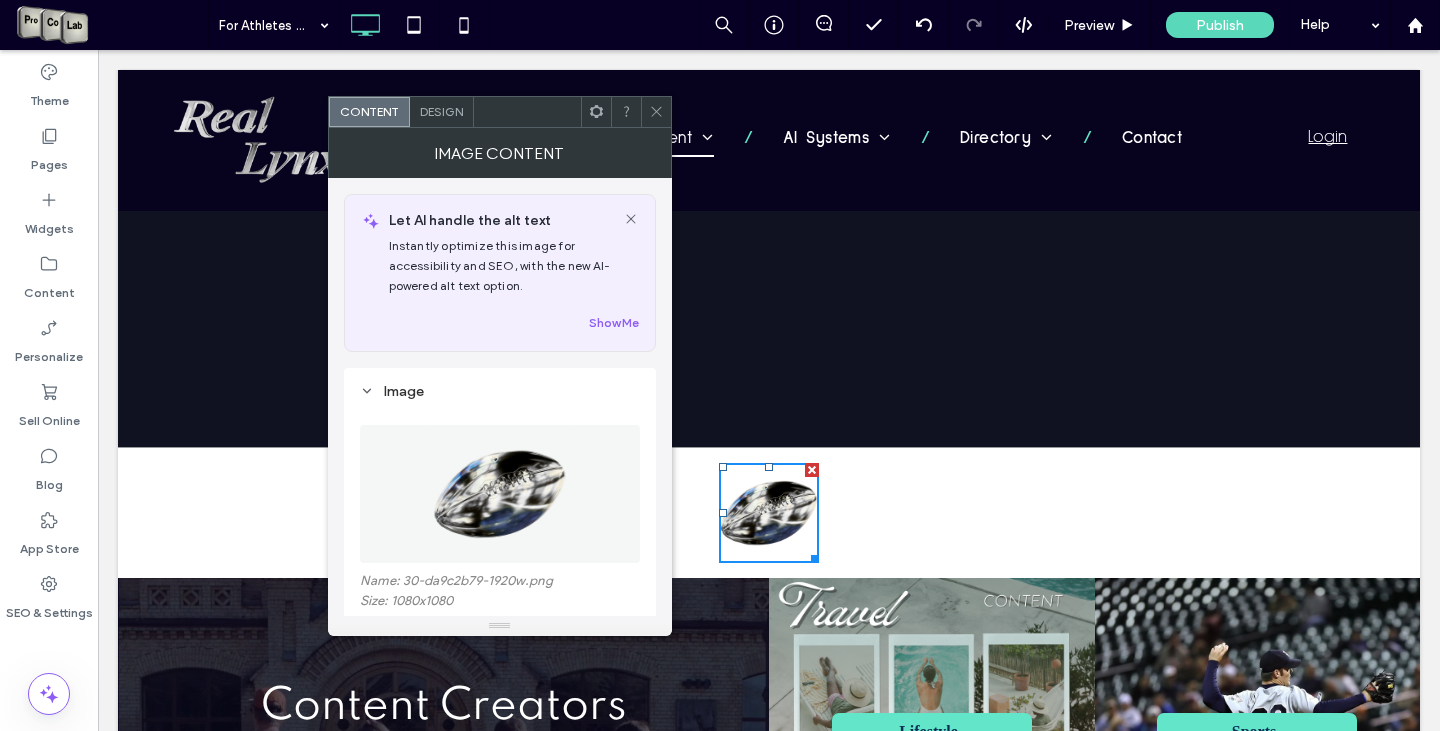 scroll, scrollTop: 200, scrollLeft: 0, axis: vertical 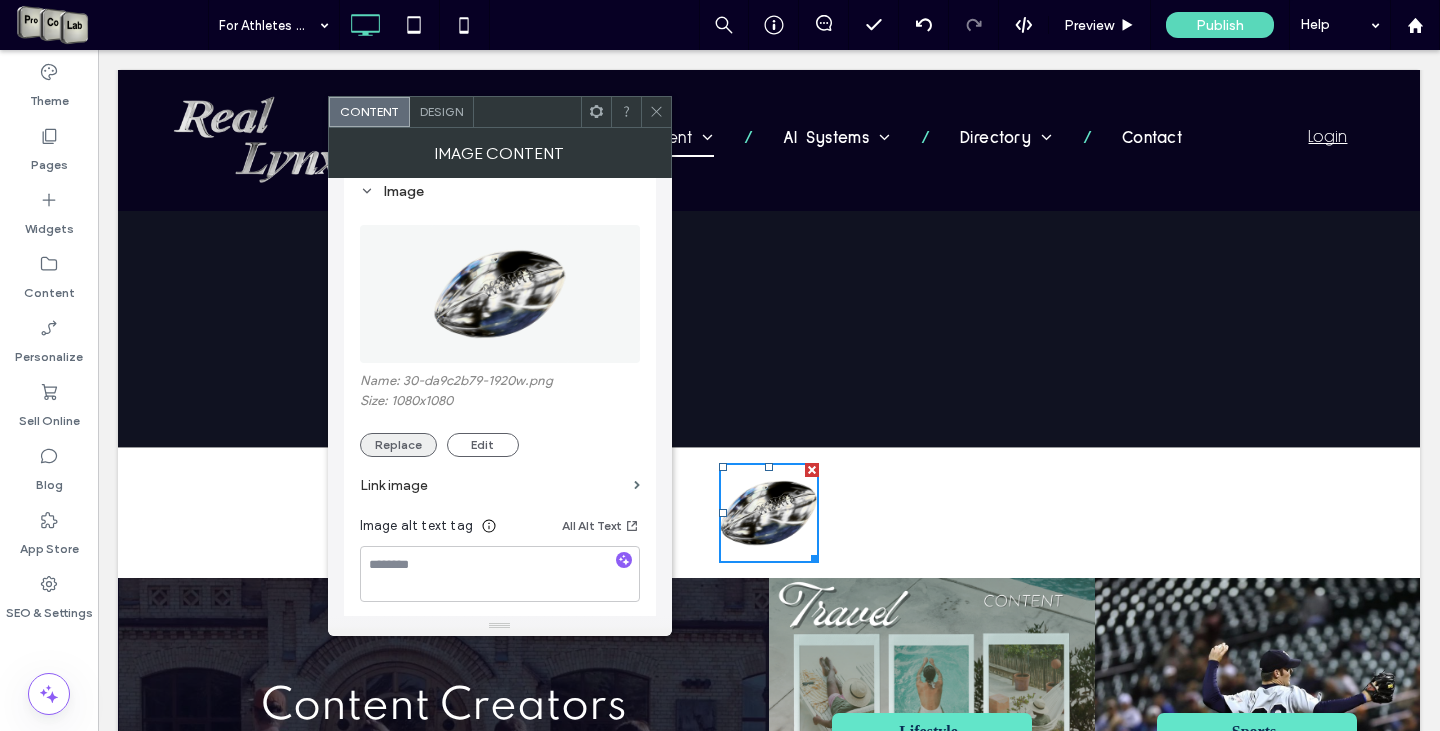 click on "Replace" at bounding box center [398, 445] 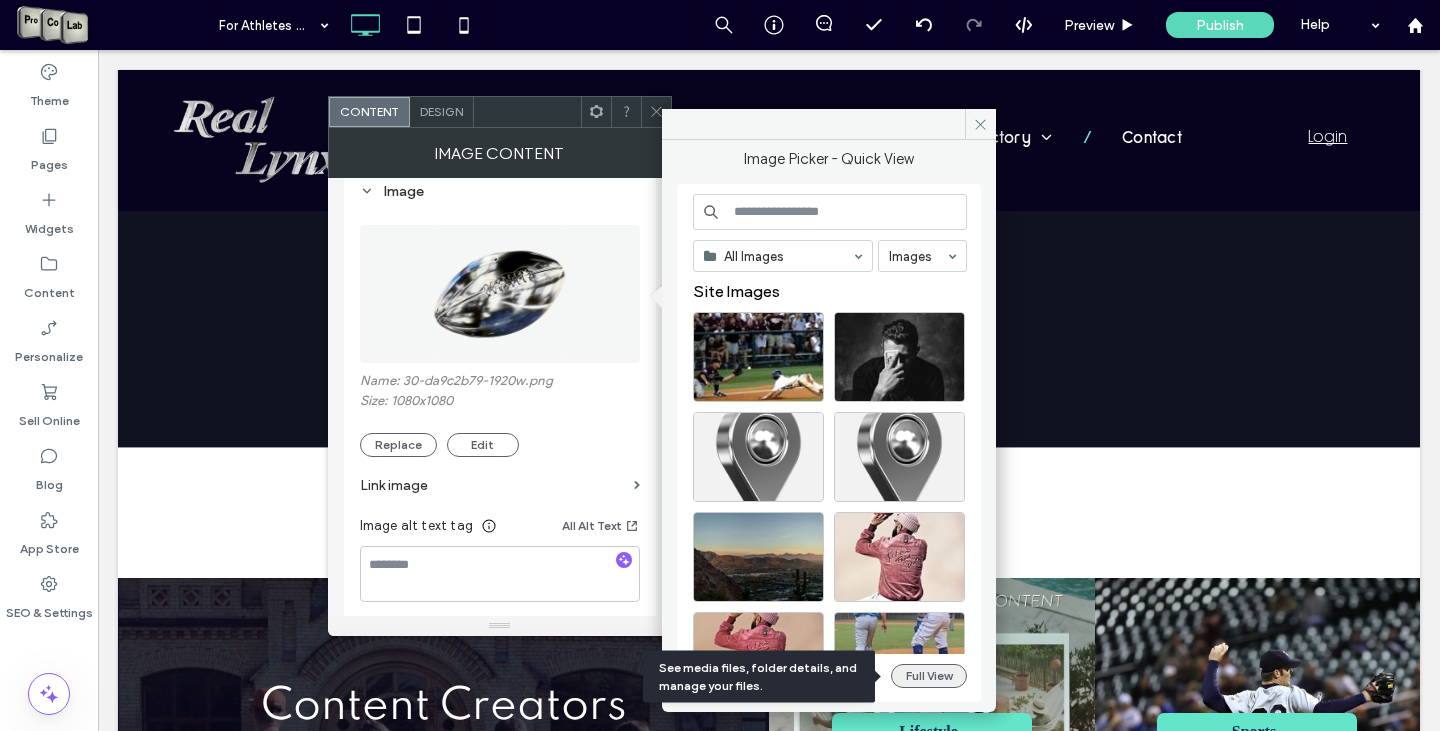 click on "Full View" at bounding box center [929, 676] 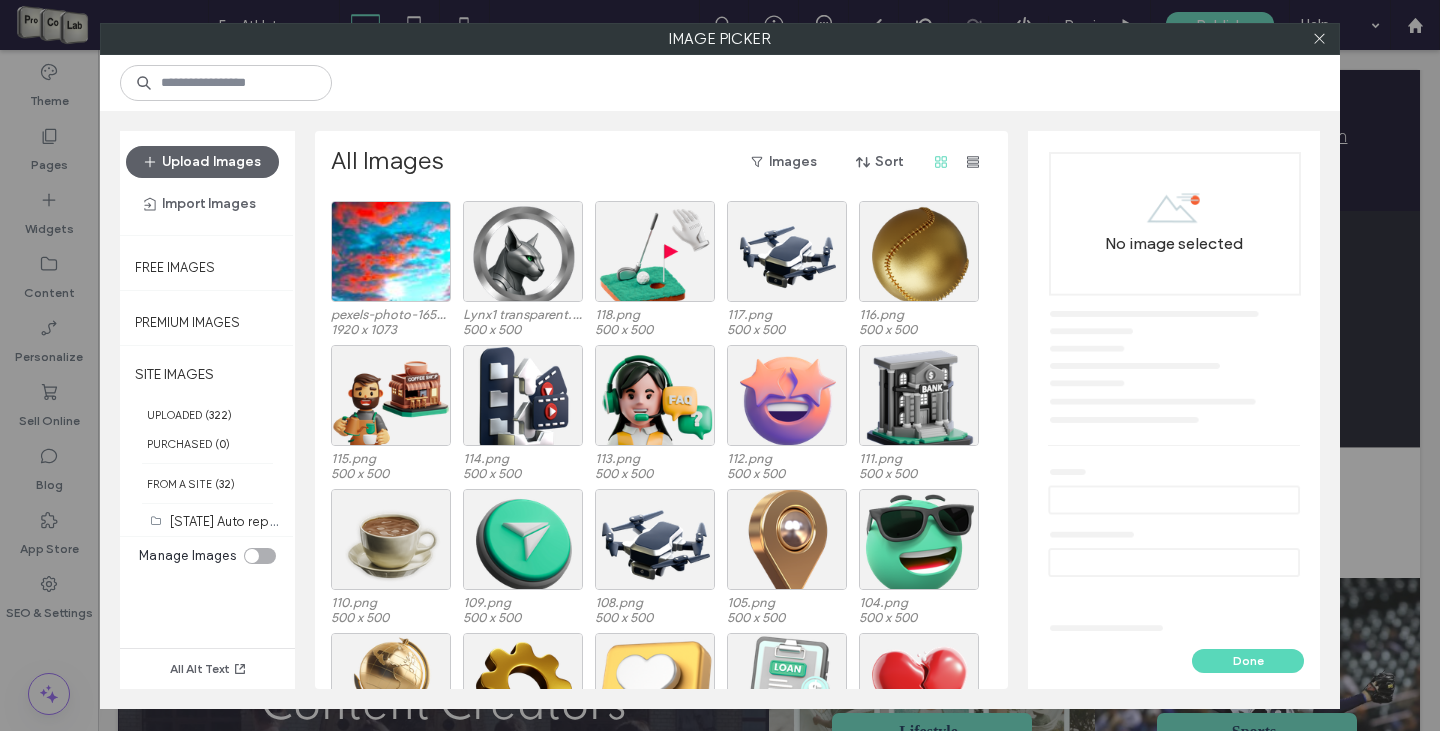 scroll, scrollTop: 2803, scrollLeft: 0, axis: vertical 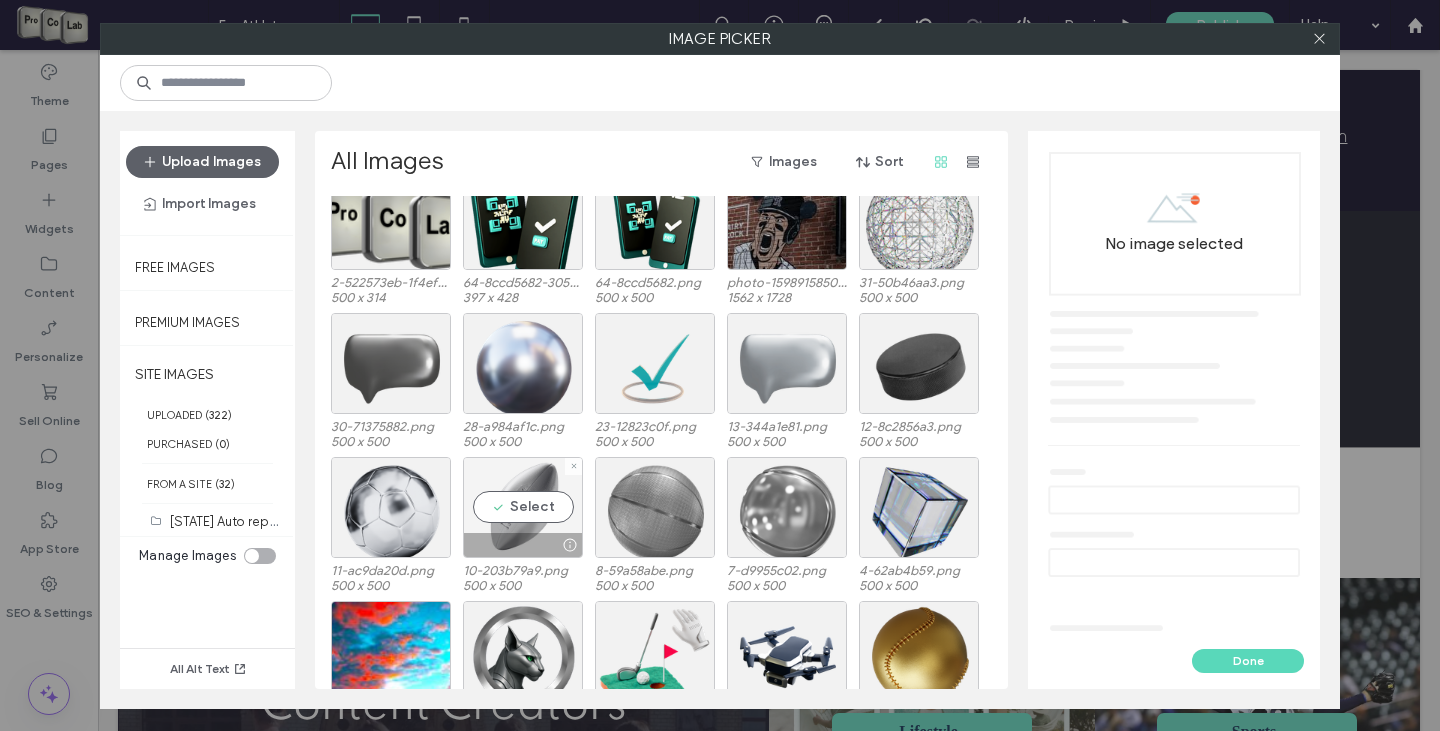 click on "Select" at bounding box center [523, 507] 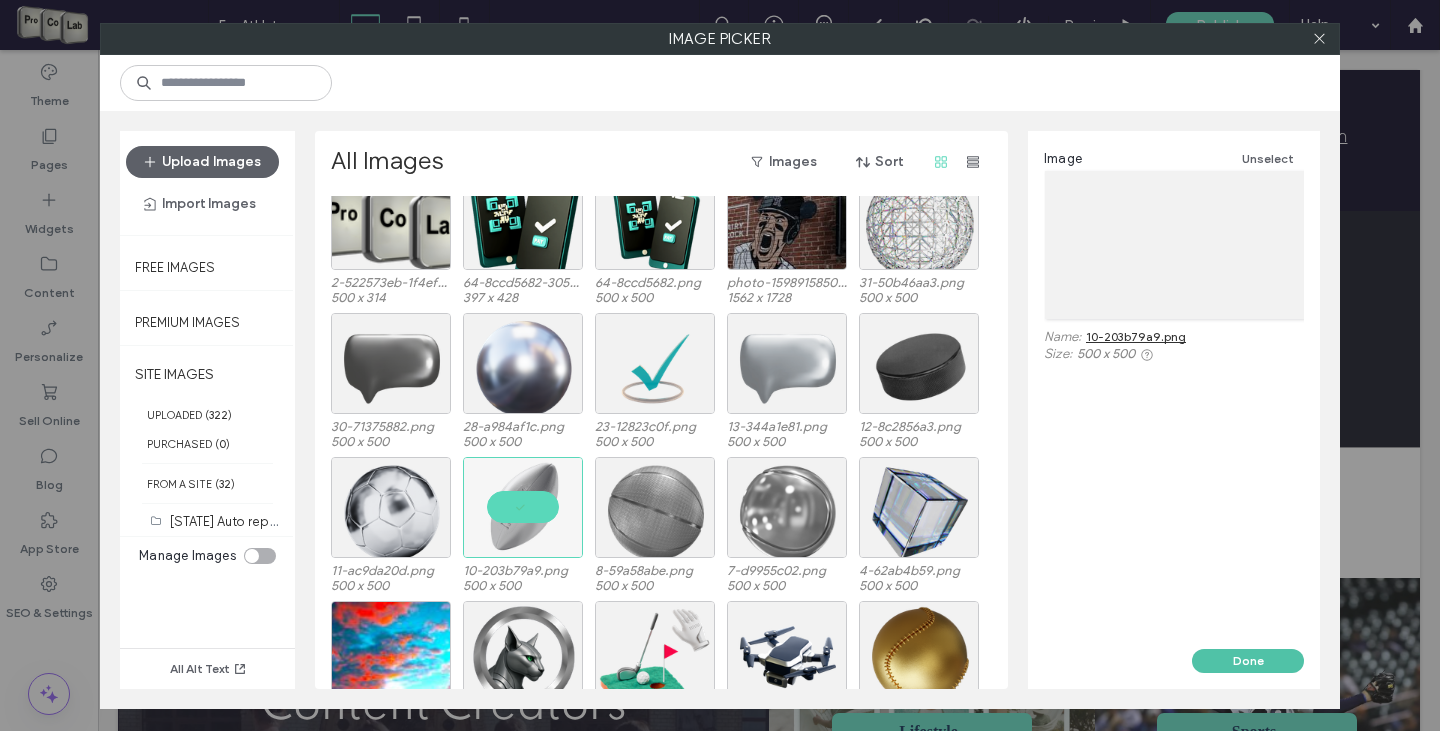 click on "Done" at bounding box center (1248, 661) 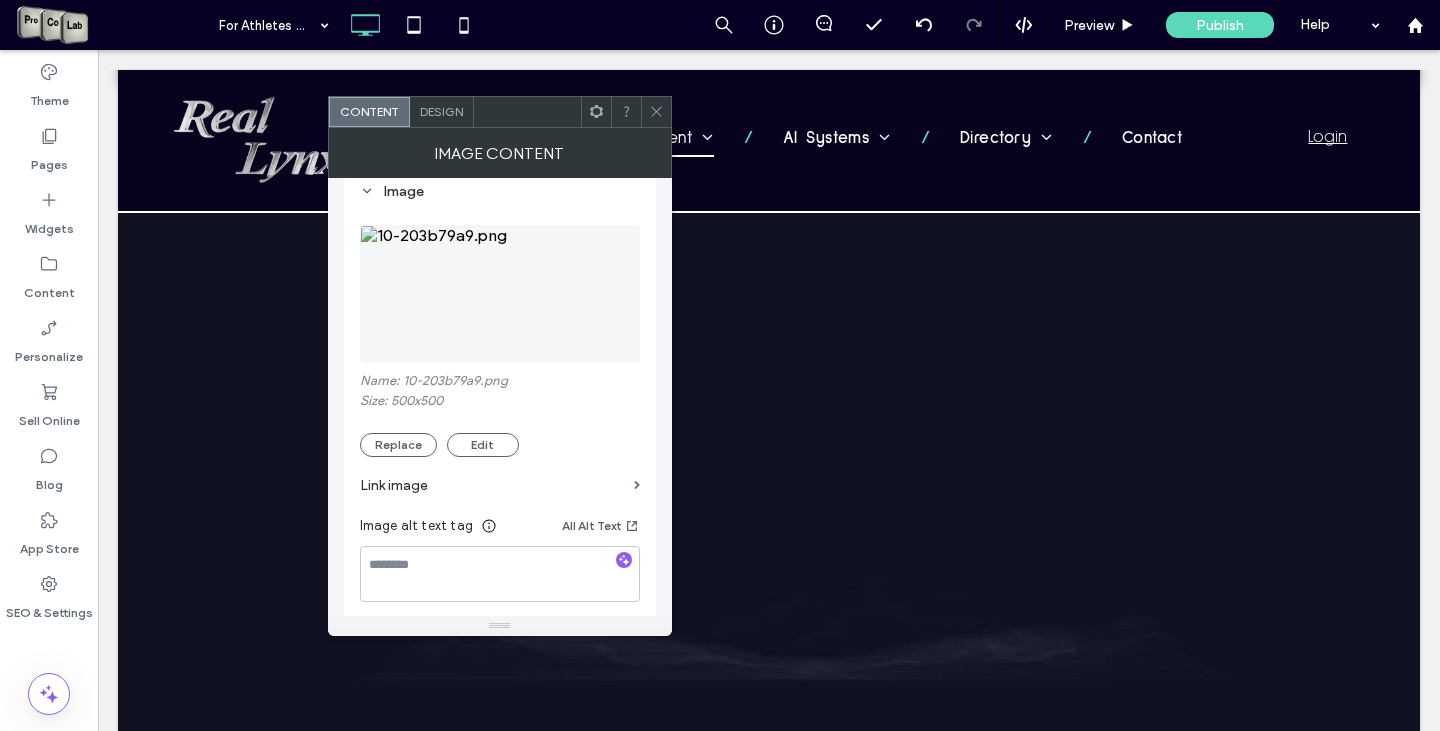 scroll, scrollTop: 1245, scrollLeft: 0, axis: vertical 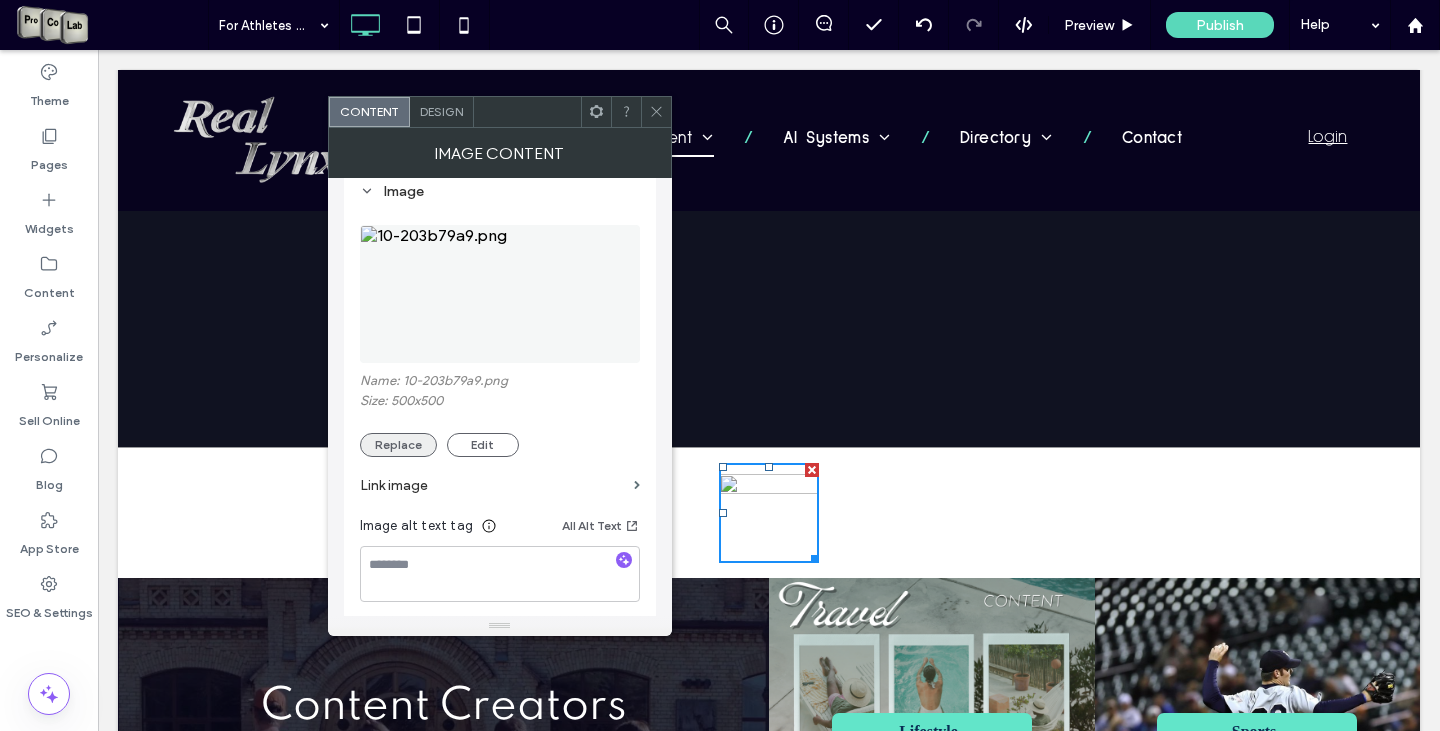 click on "Replace" at bounding box center [398, 445] 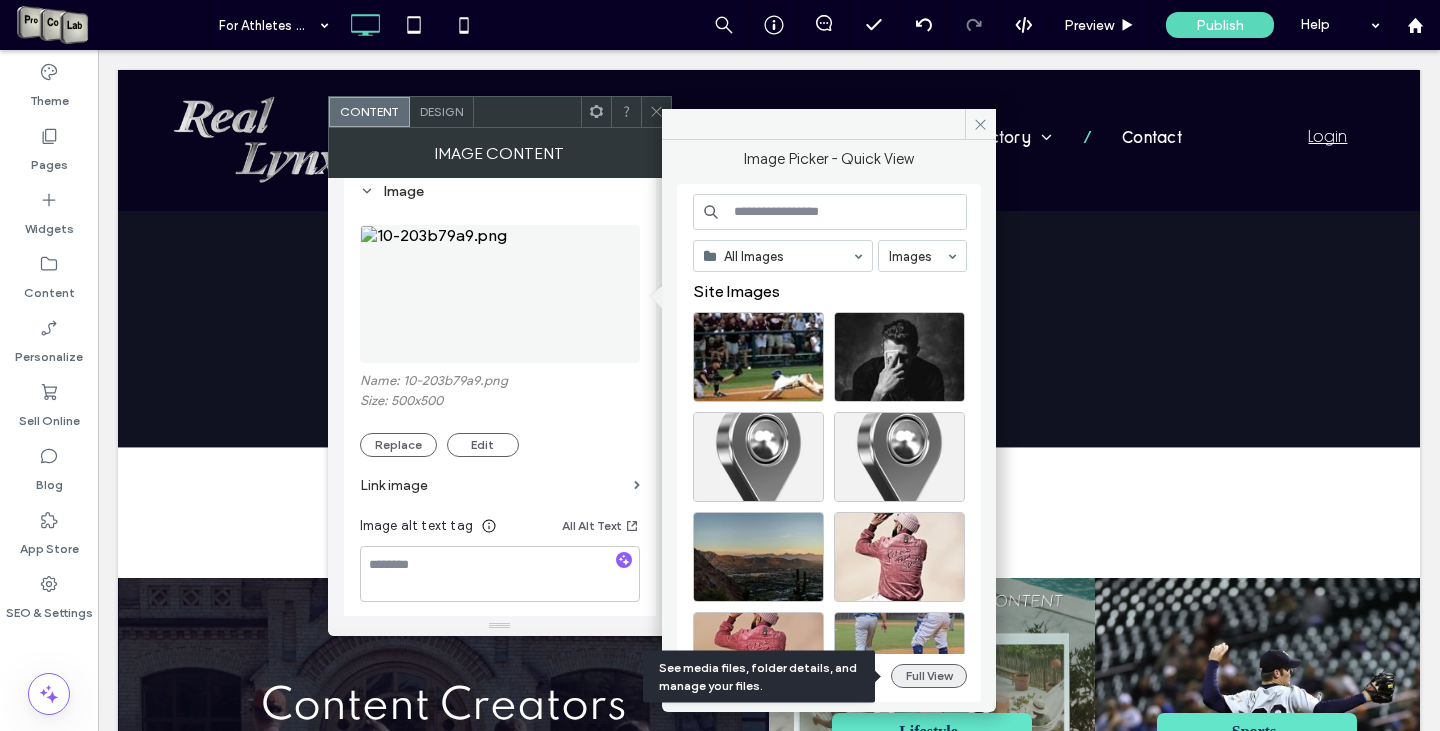 click on "Full View" at bounding box center (929, 676) 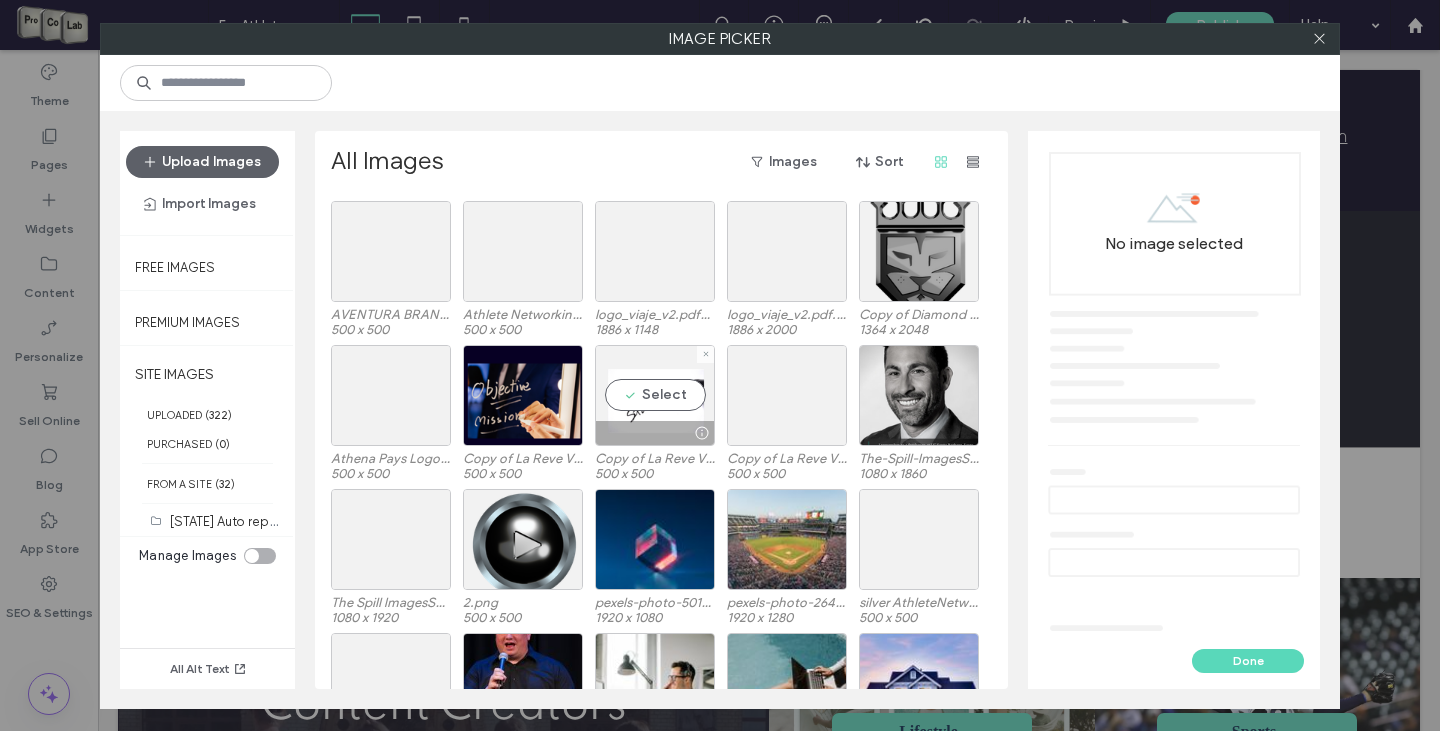 scroll, scrollTop: 8155, scrollLeft: 0, axis: vertical 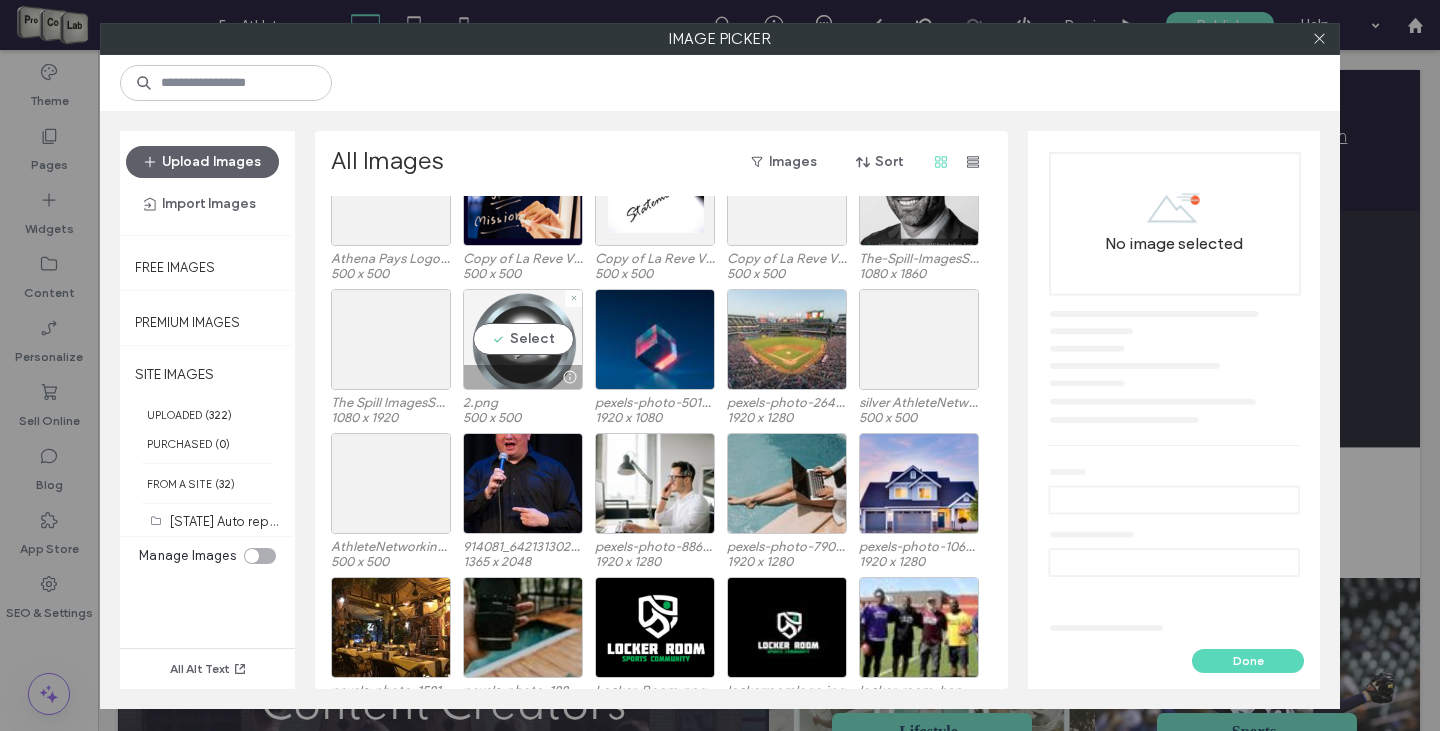 click on "Select" at bounding box center [523, 339] 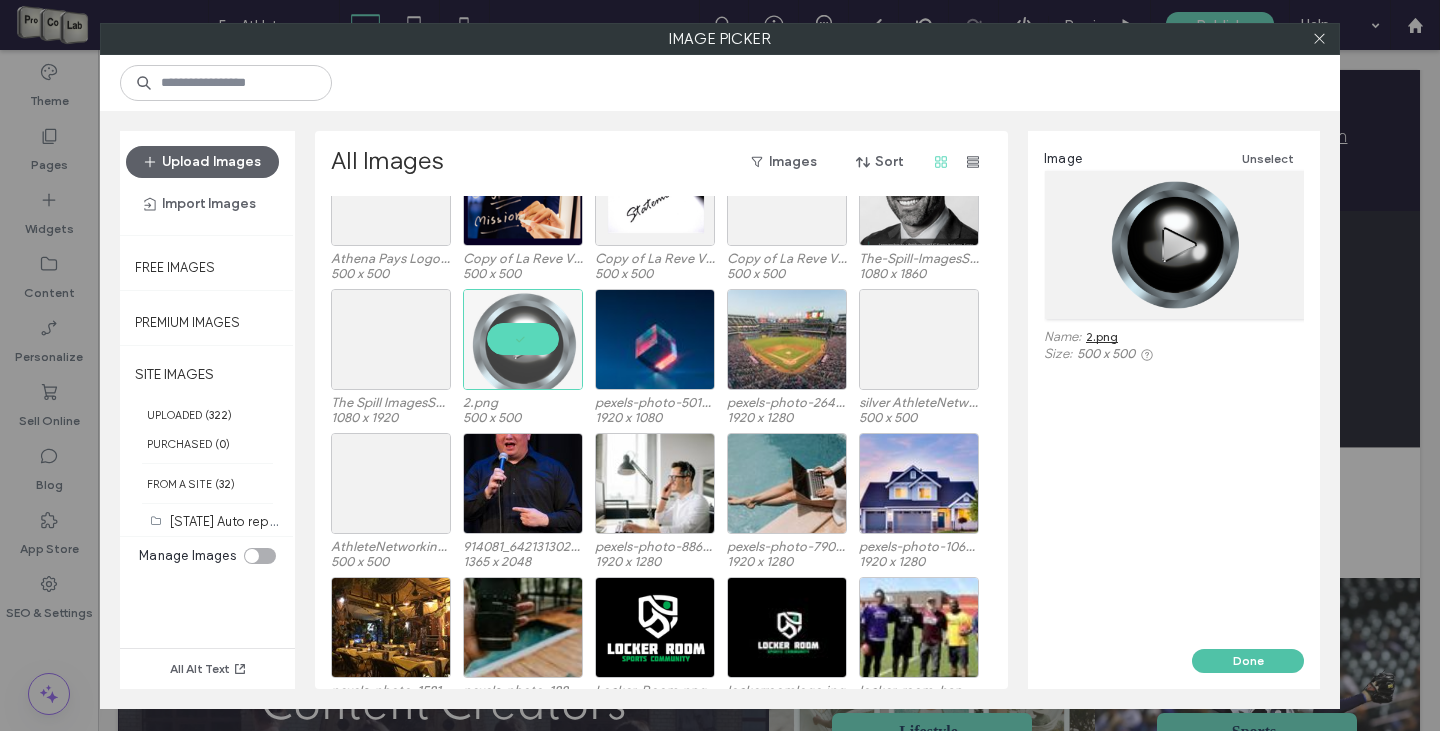 click on "Done" at bounding box center (1248, 661) 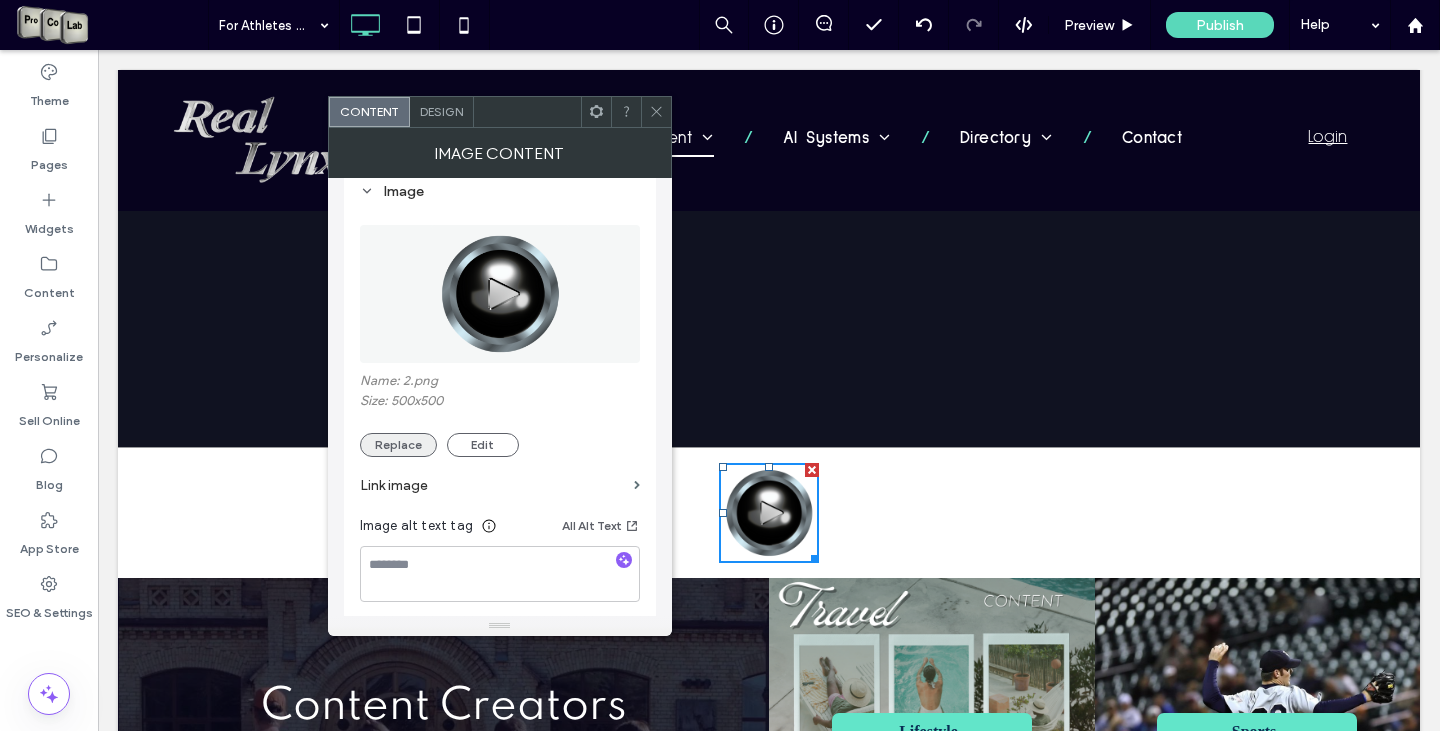 click on "Replace" at bounding box center [398, 445] 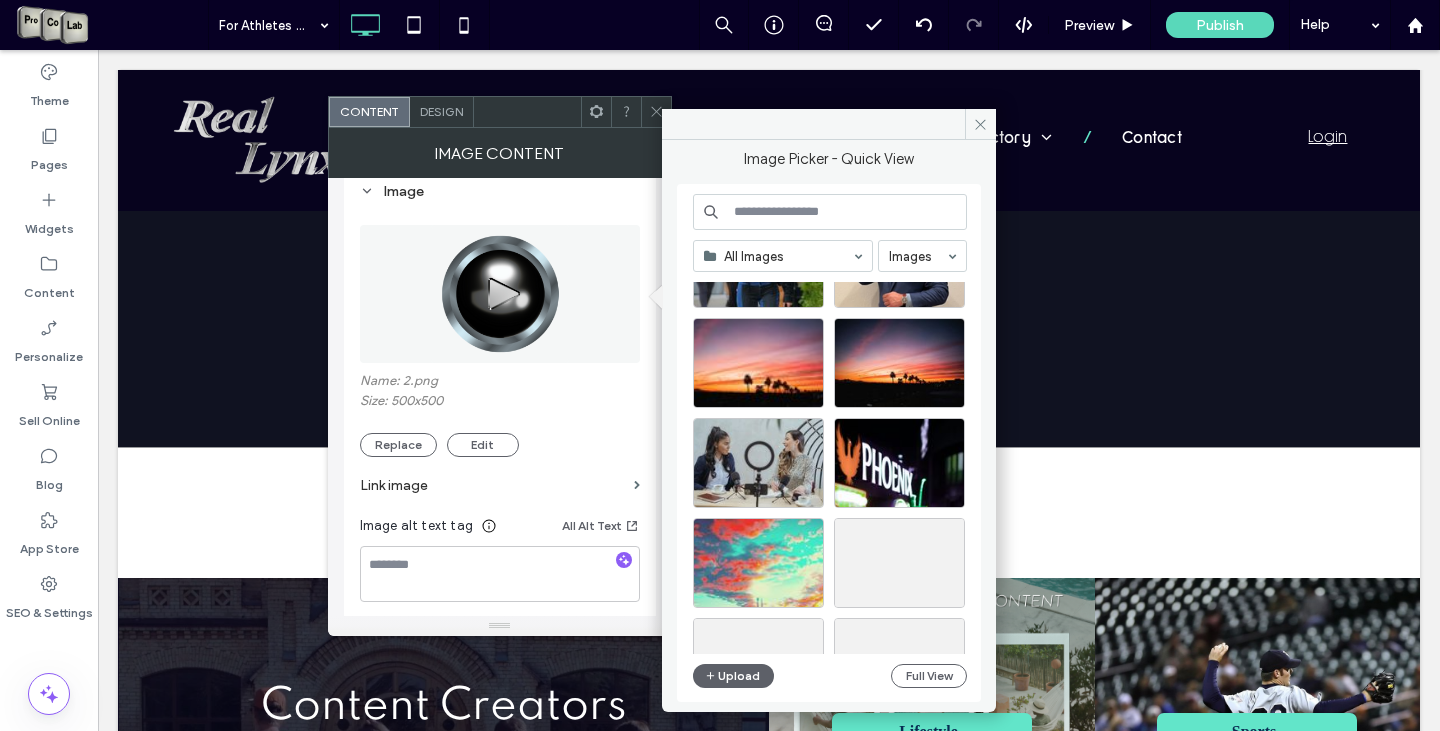 scroll, scrollTop: 858, scrollLeft: 0, axis: vertical 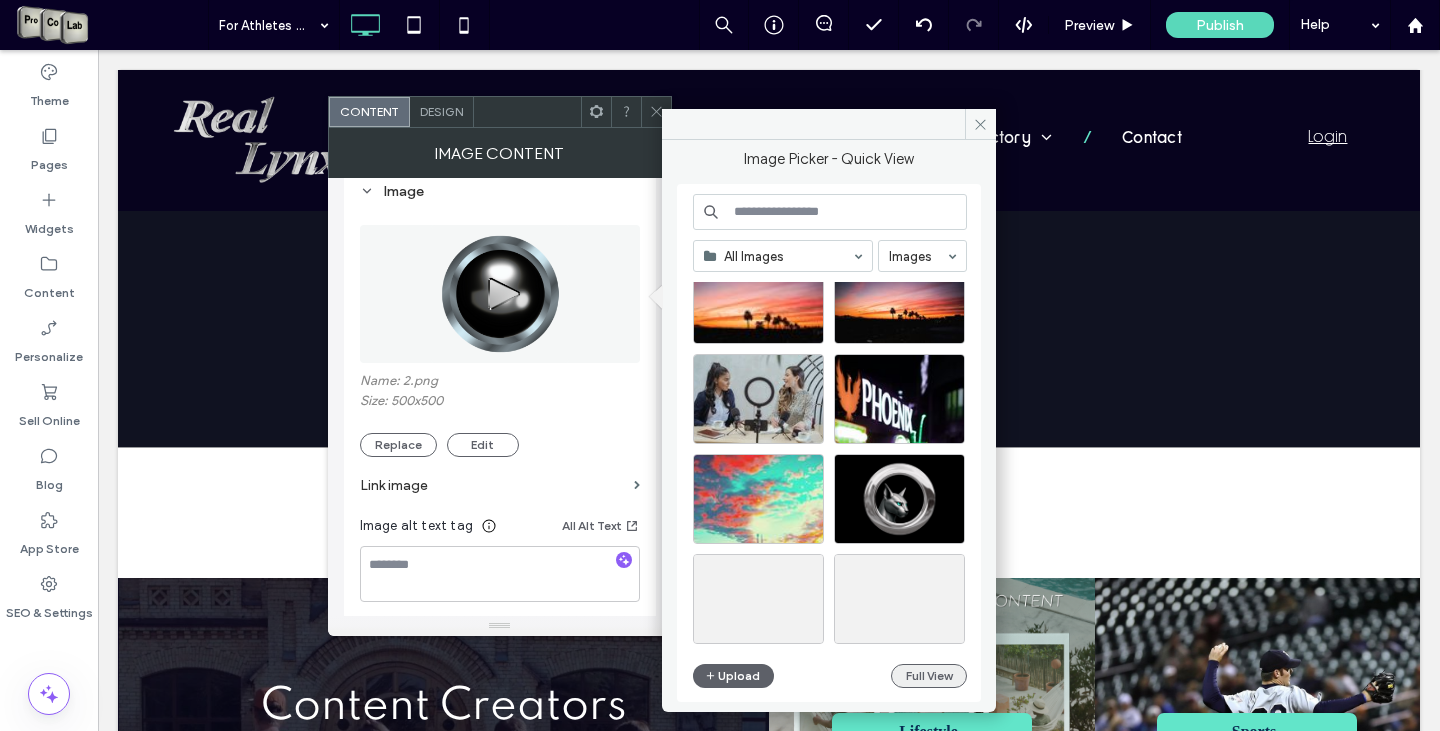 click on "Full View" at bounding box center (929, 676) 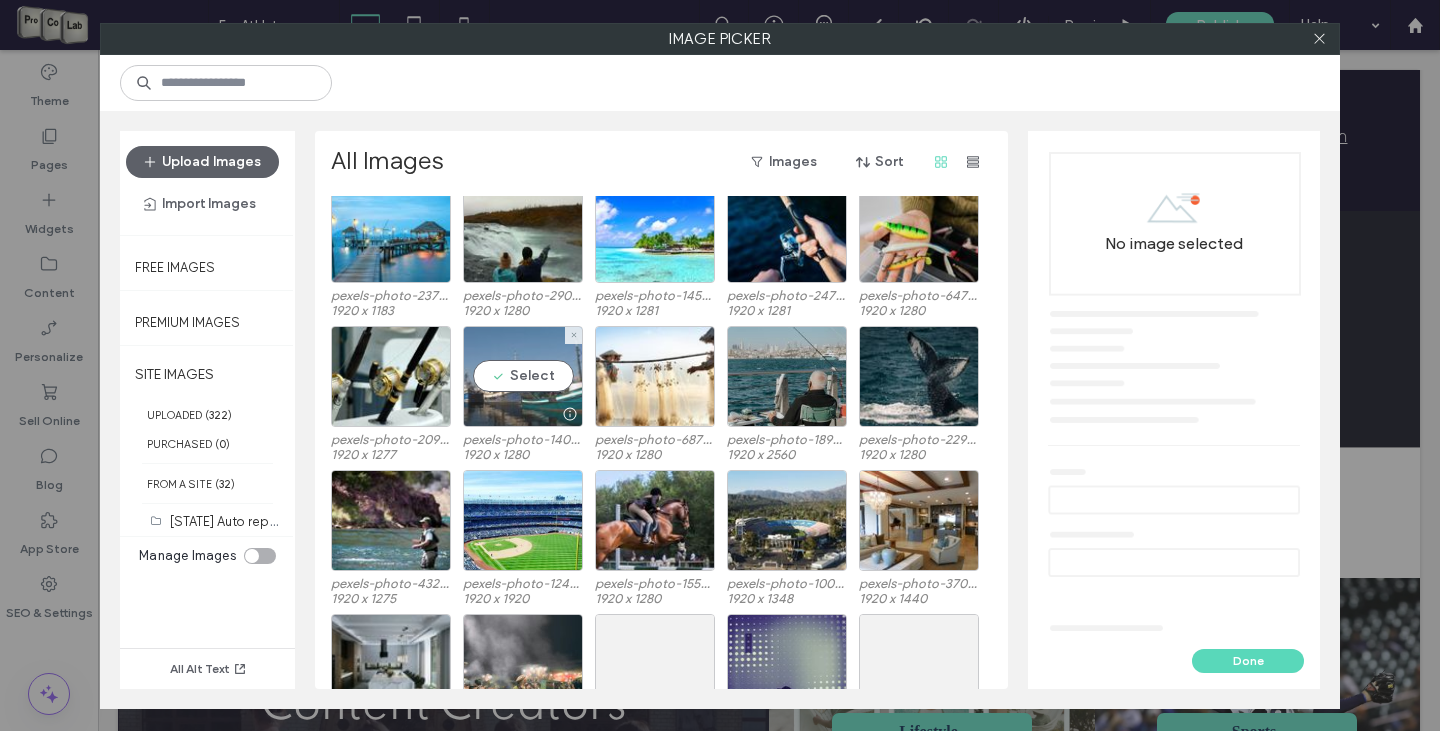 scroll, scrollTop: 6978, scrollLeft: 0, axis: vertical 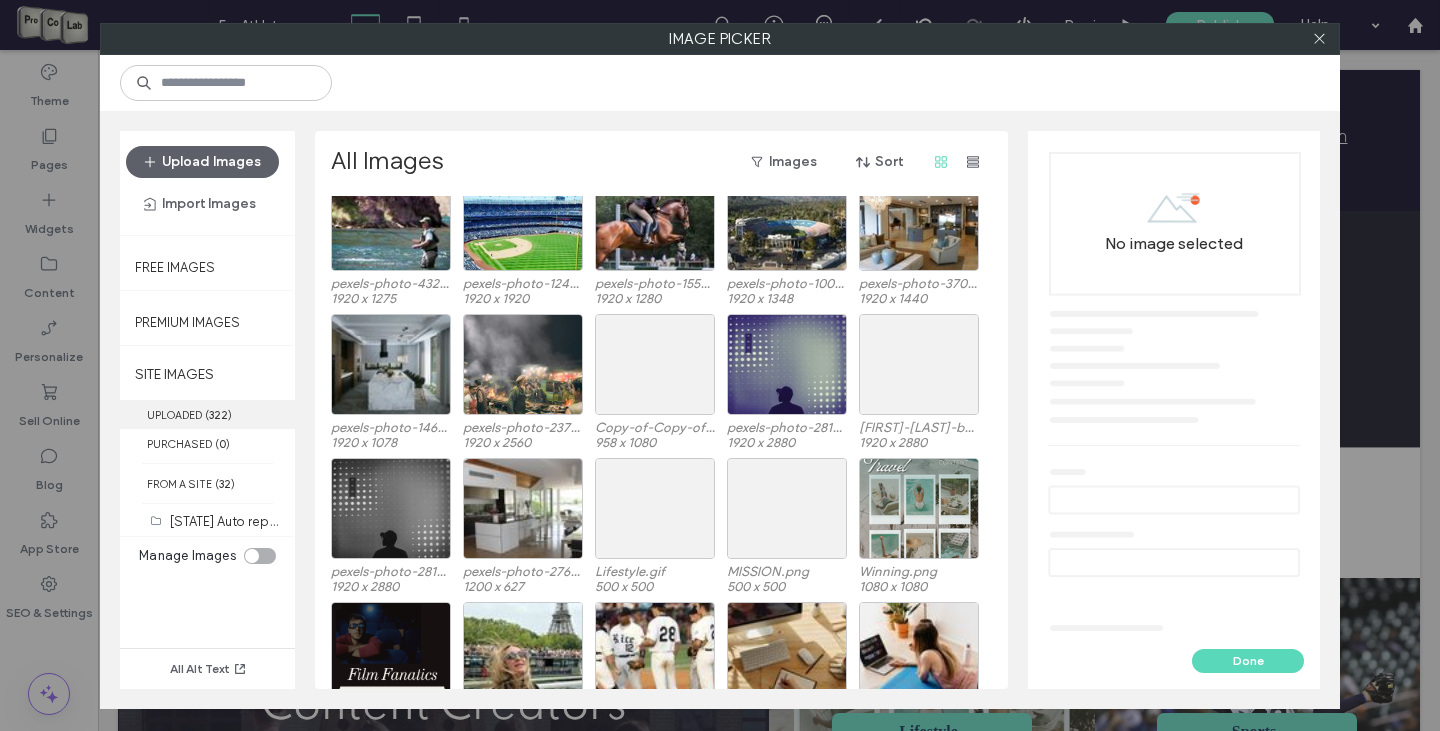 click on "( 322 )" at bounding box center [218, 415] 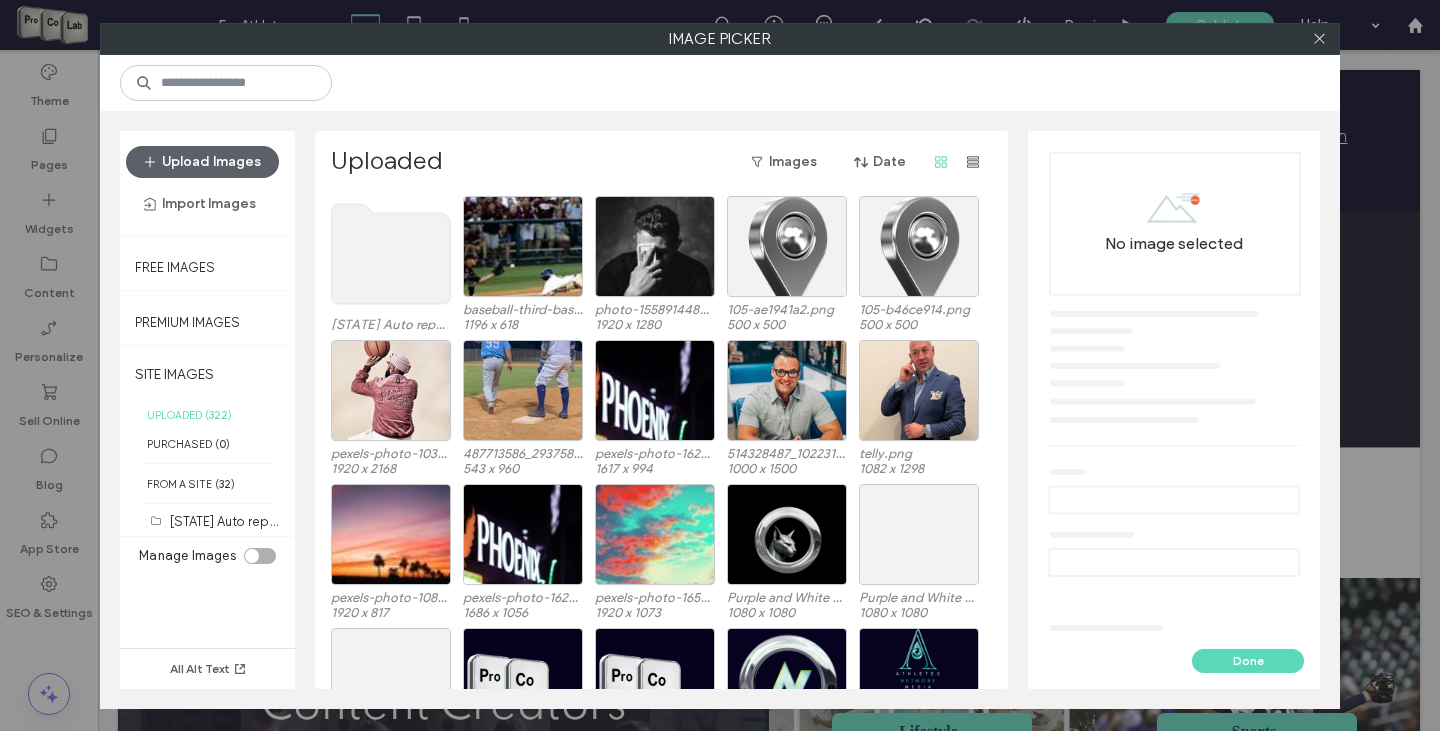 click at bounding box center [260, 556] 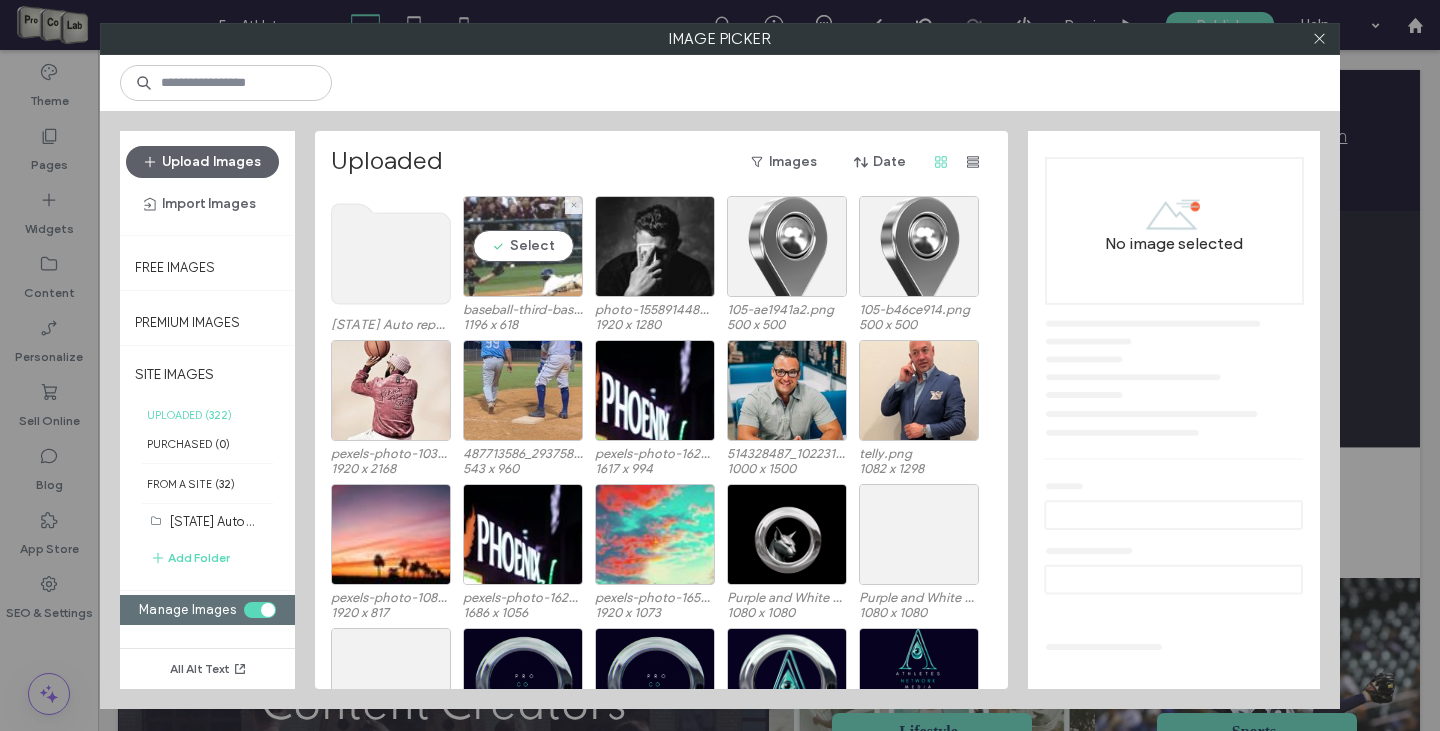 click on "Select" at bounding box center [523, 246] 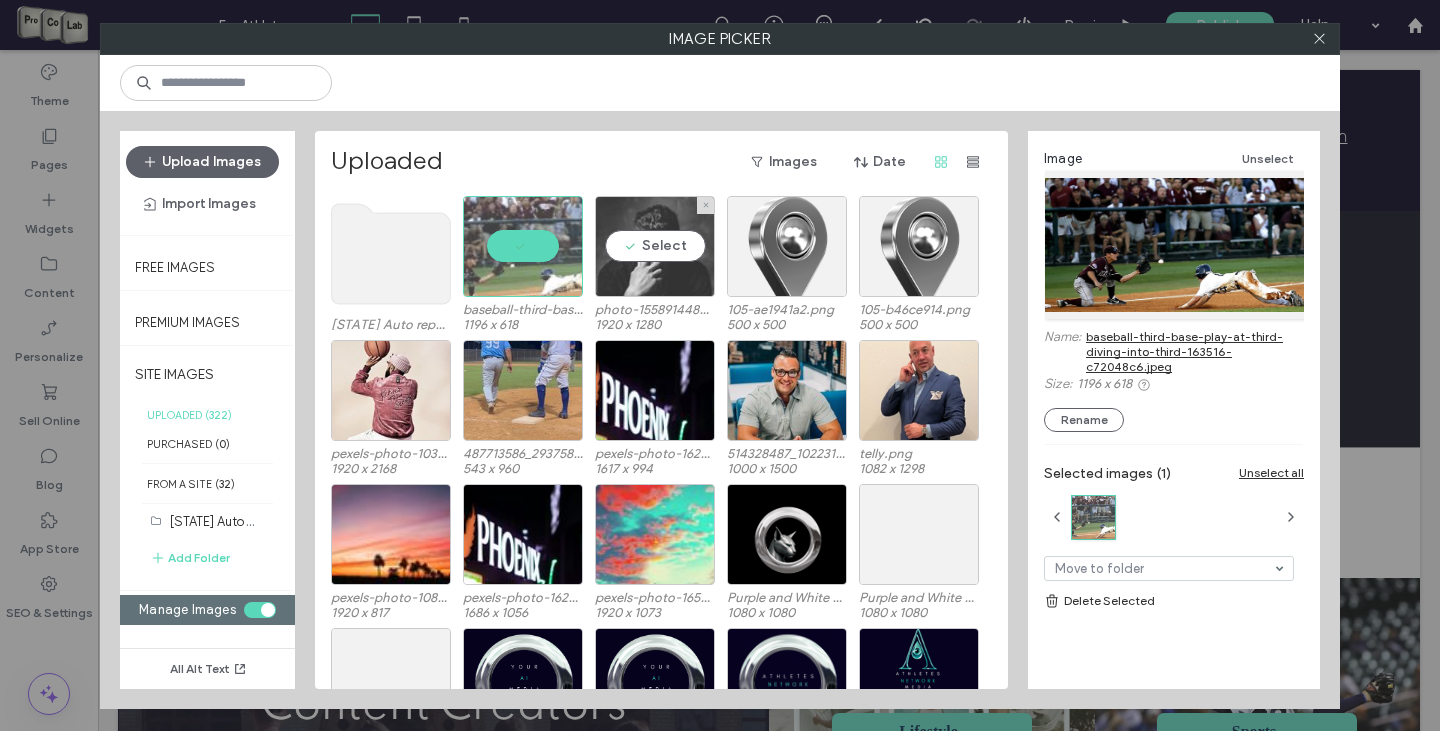 click on "Select" at bounding box center (655, 246) 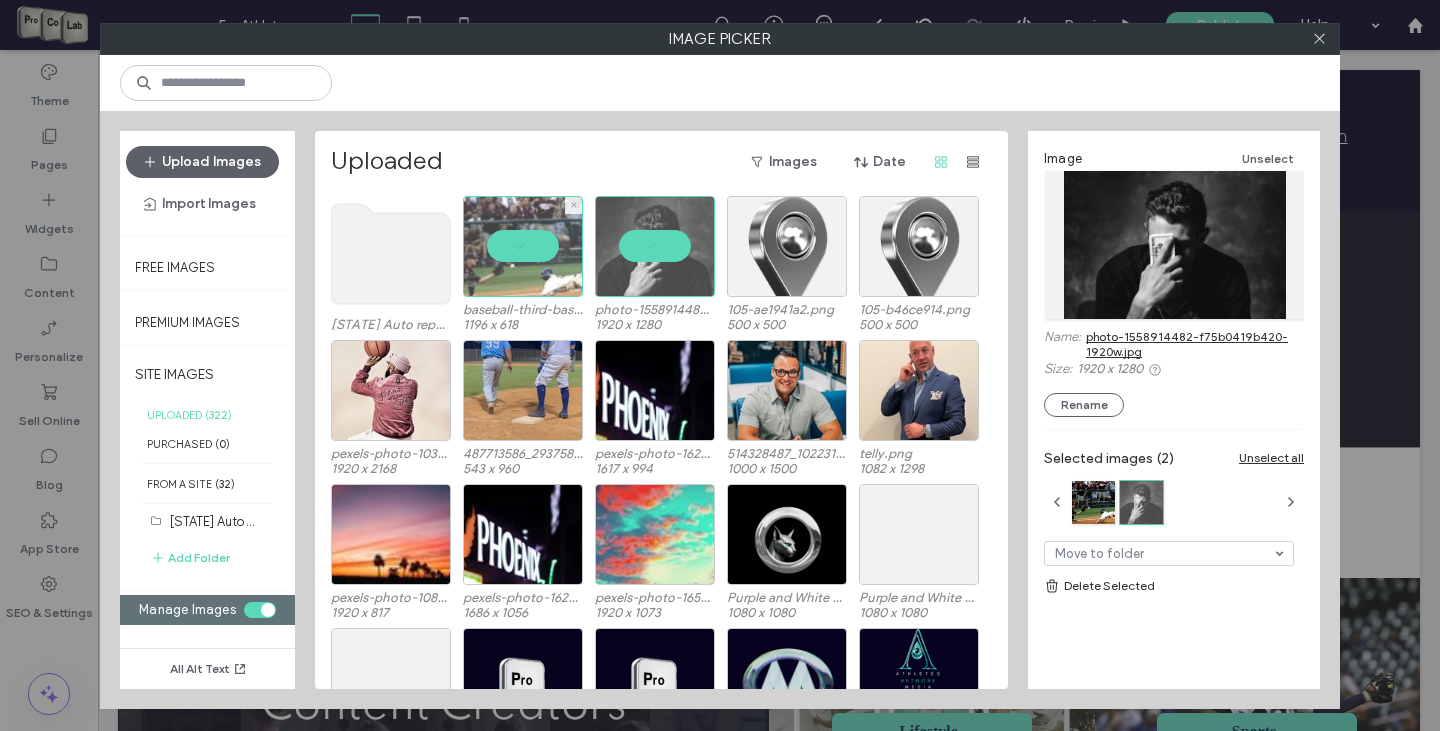 click at bounding box center (523, 246) 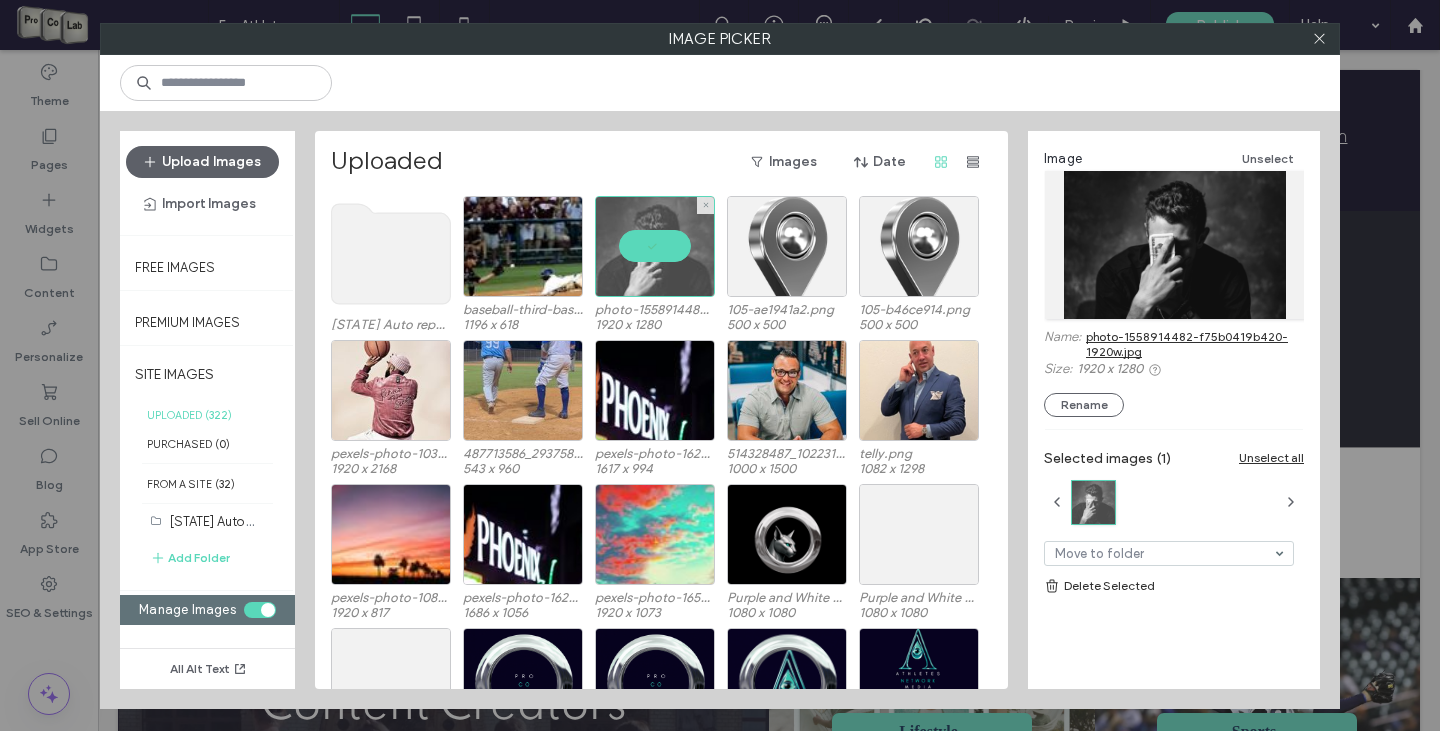 click at bounding box center [655, 246] 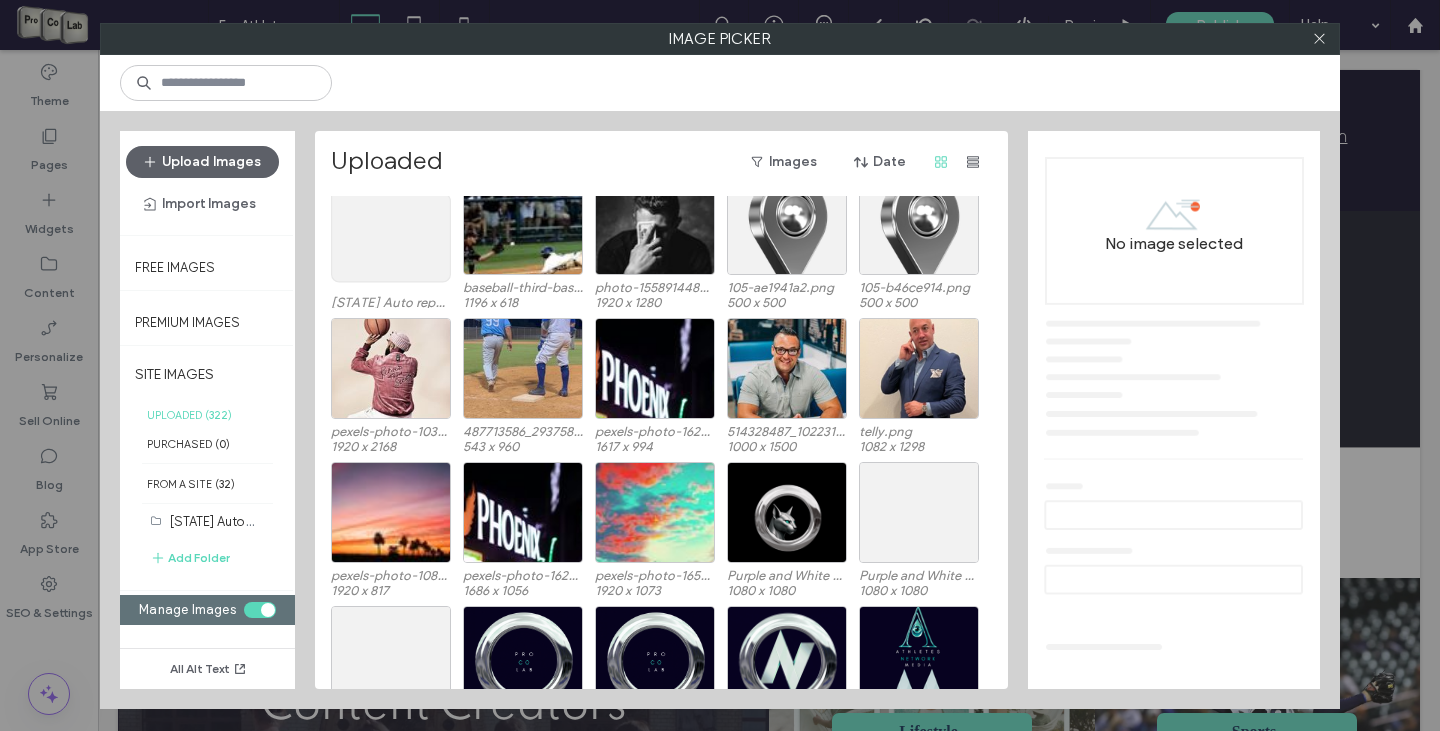 scroll, scrollTop: 0, scrollLeft: 0, axis: both 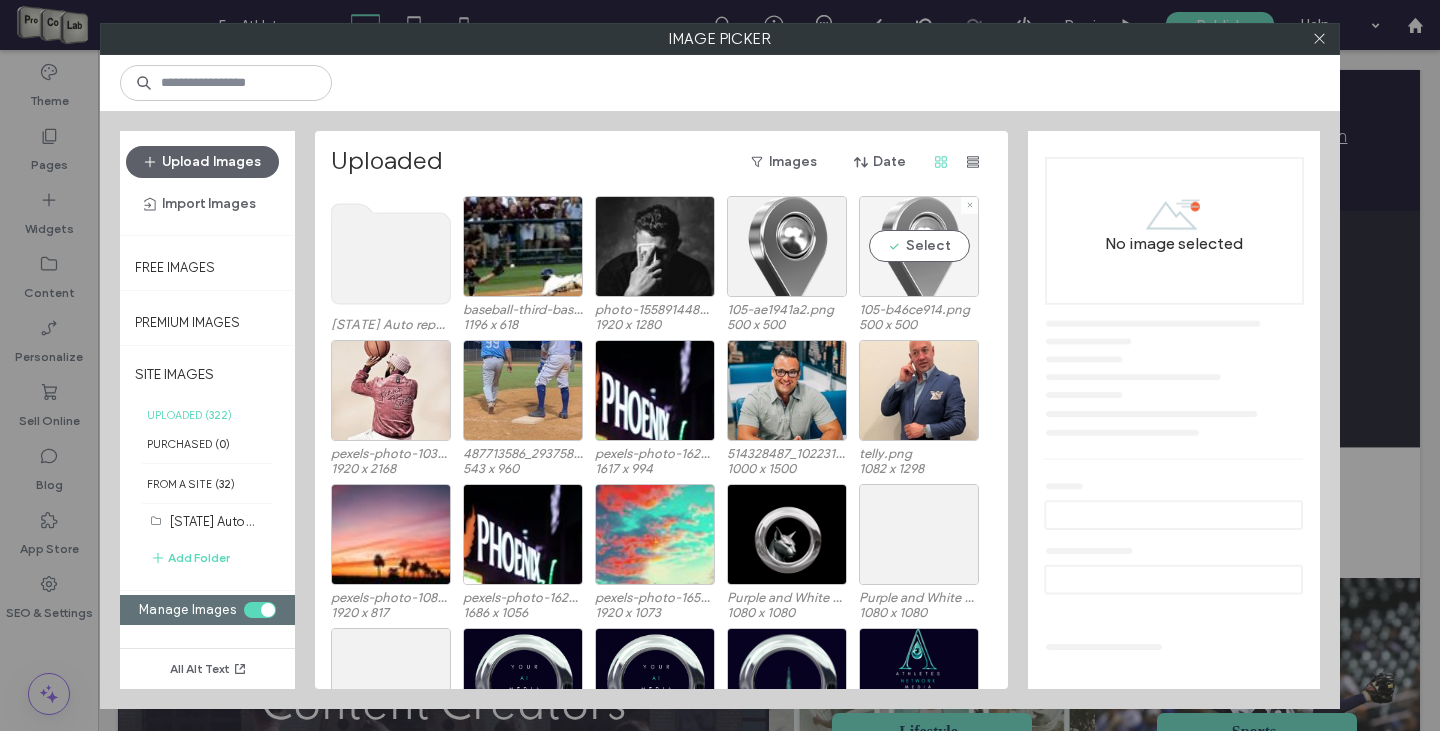 click on "Select" at bounding box center [919, 246] 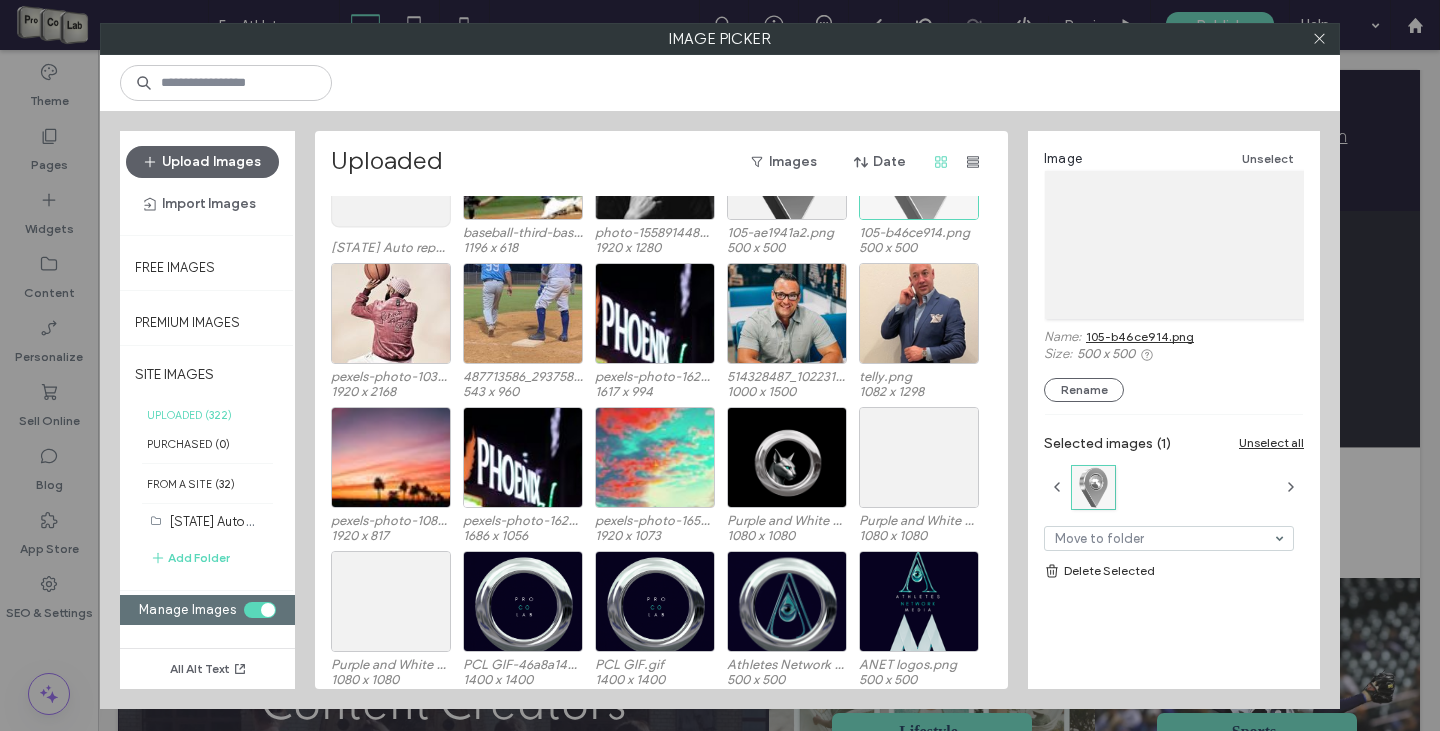 scroll, scrollTop: 100, scrollLeft: 0, axis: vertical 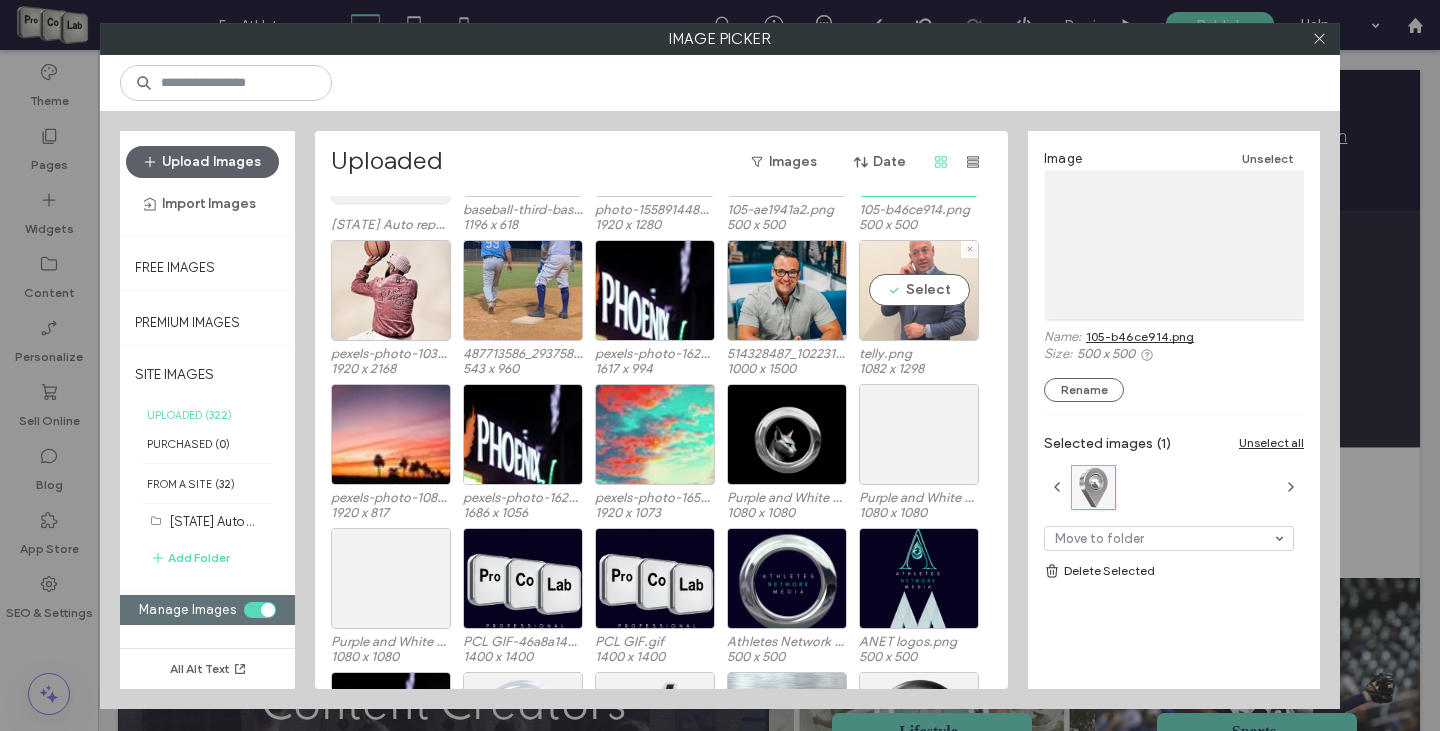 click on "Select" at bounding box center [919, 290] 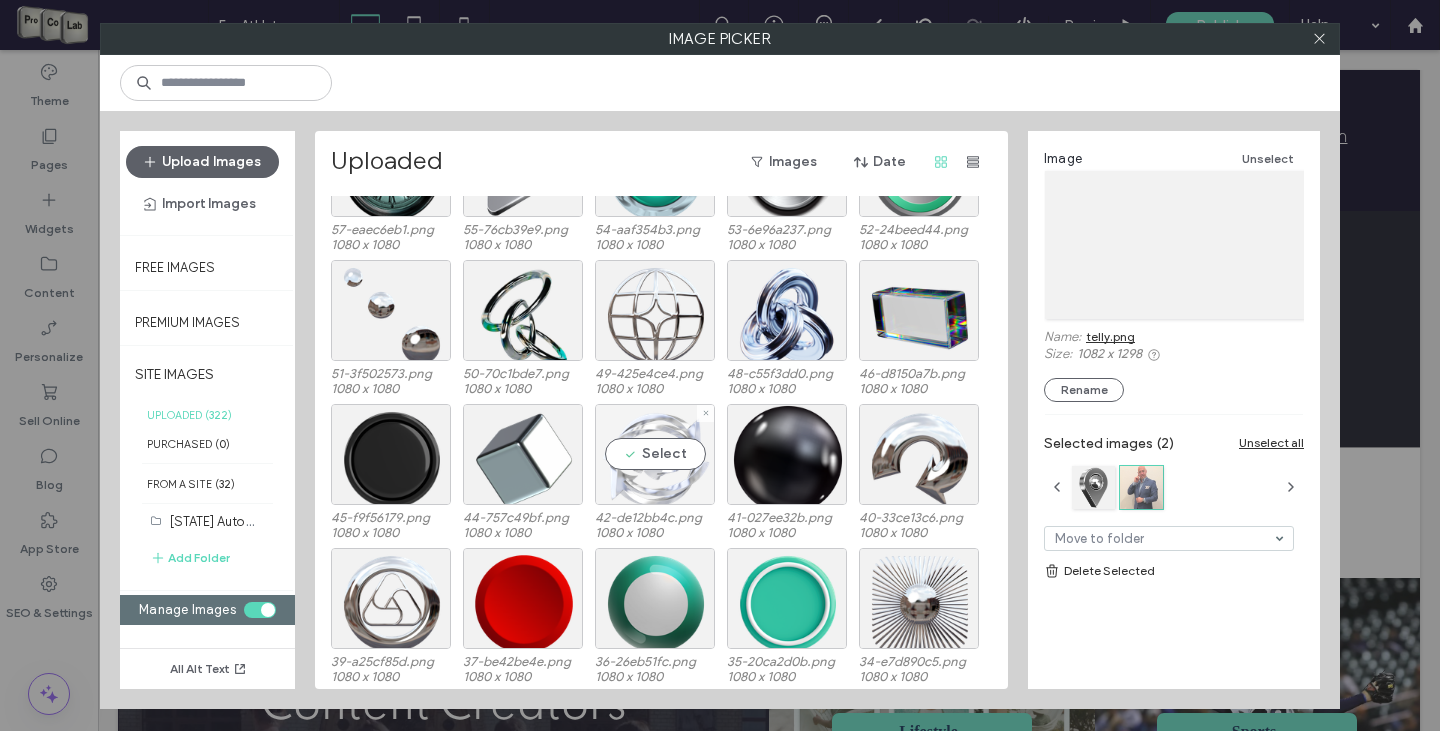 scroll, scrollTop: 1100, scrollLeft: 0, axis: vertical 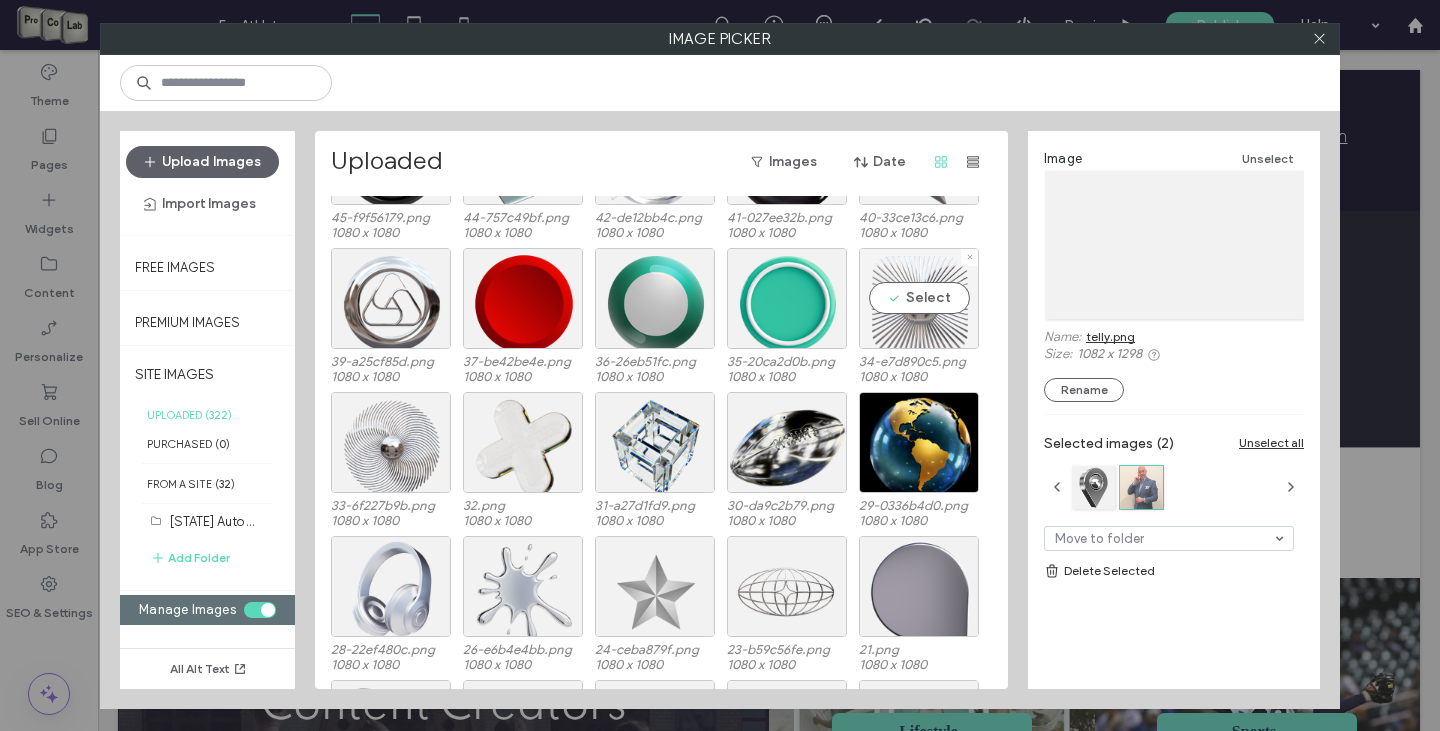 click on "Select" at bounding box center (919, 298) 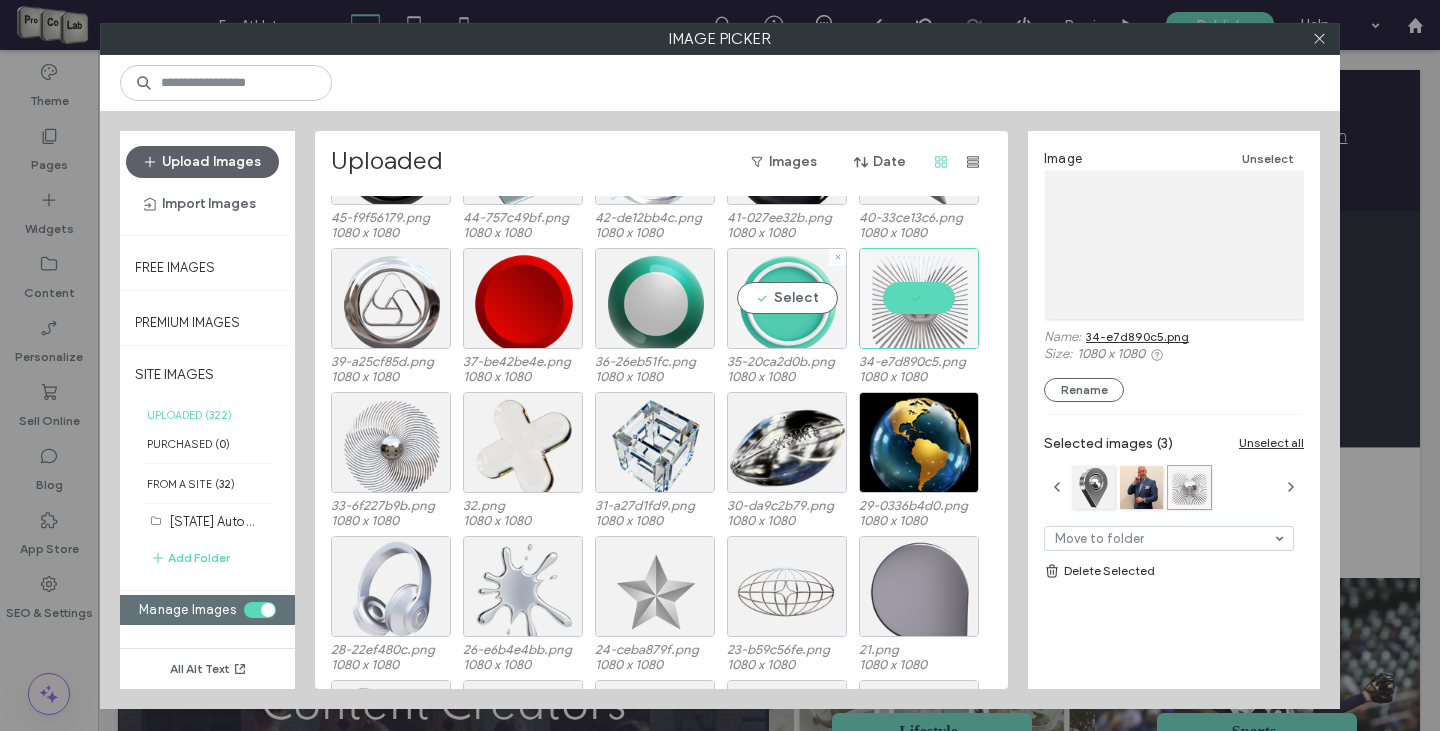 click on "Select" at bounding box center (787, 298) 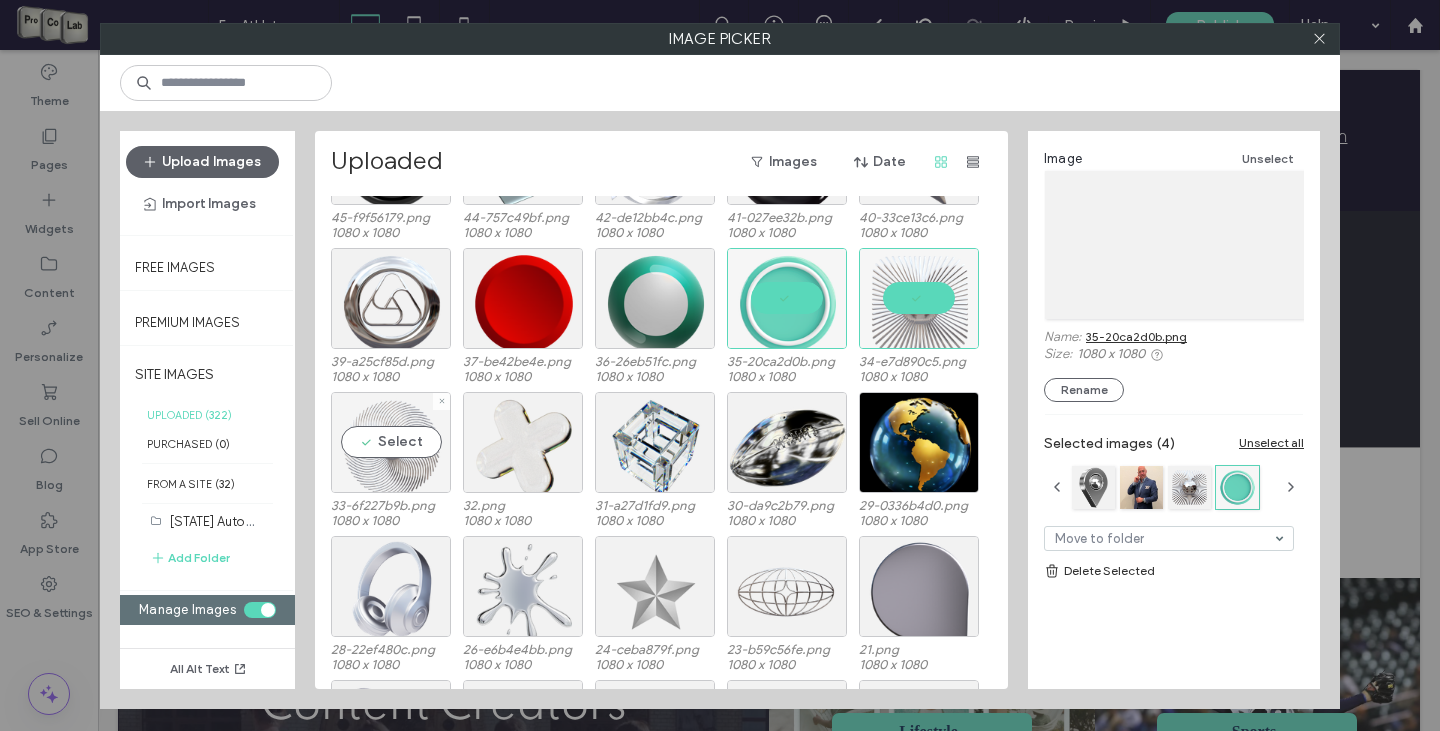 click on "Select" at bounding box center (391, 442) 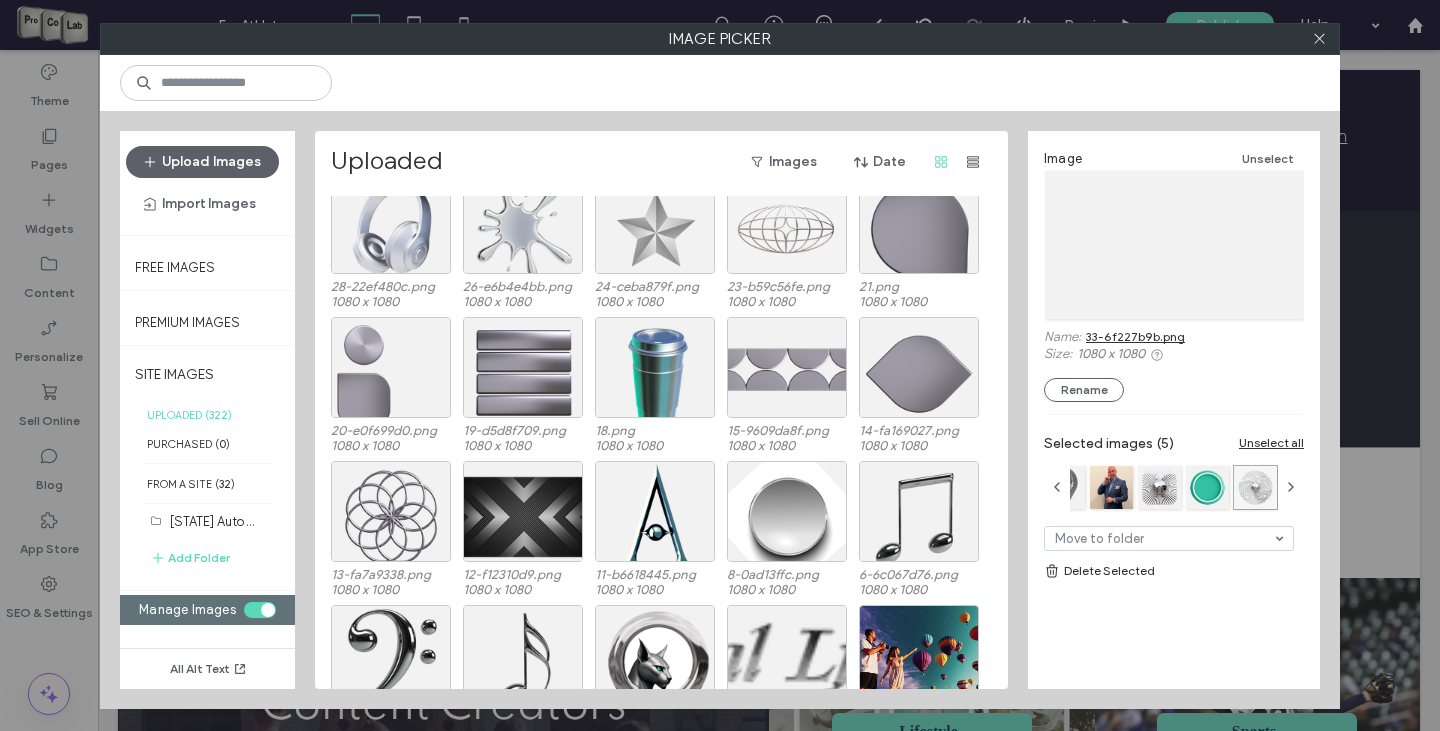 scroll, scrollTop: 1500, scrollLeft: 0, axis: vertical 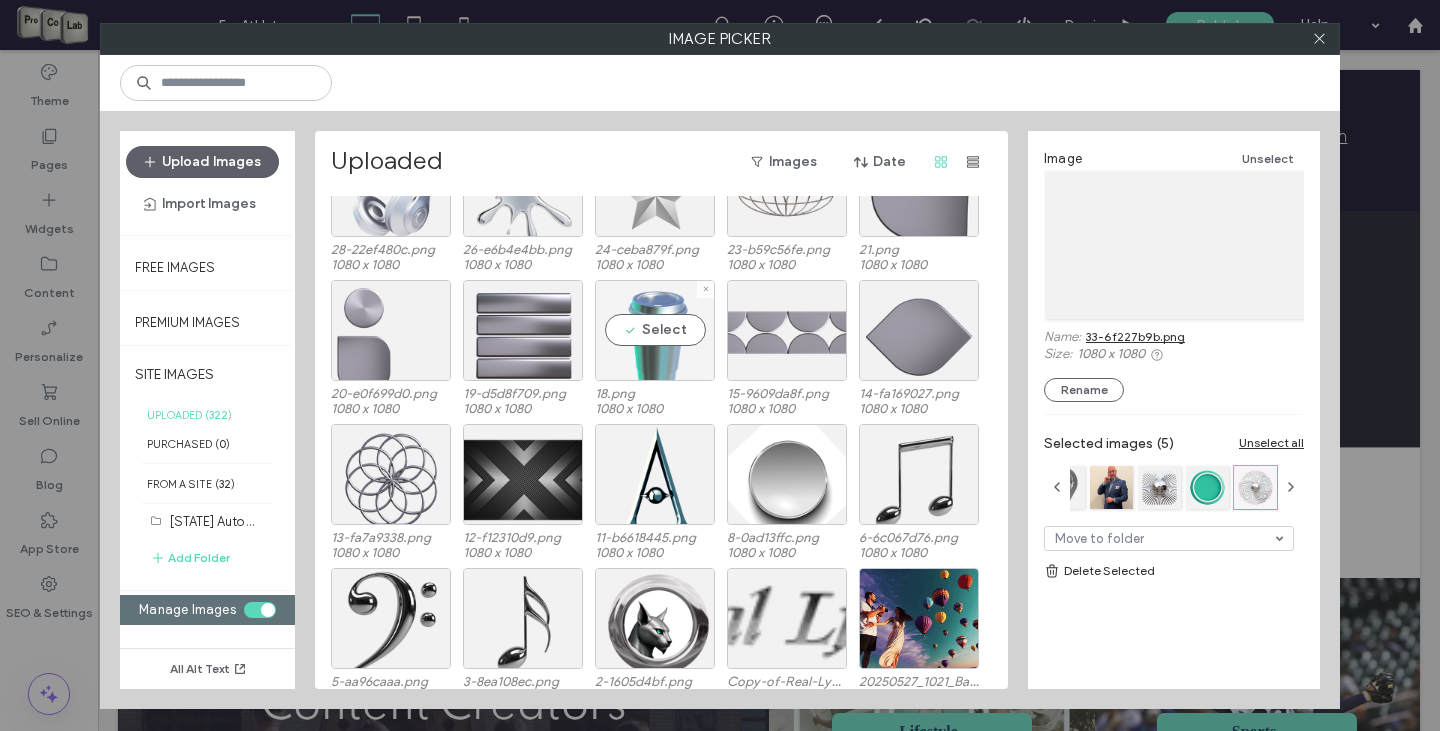 click on "Select" at bounding box center [655, 330] 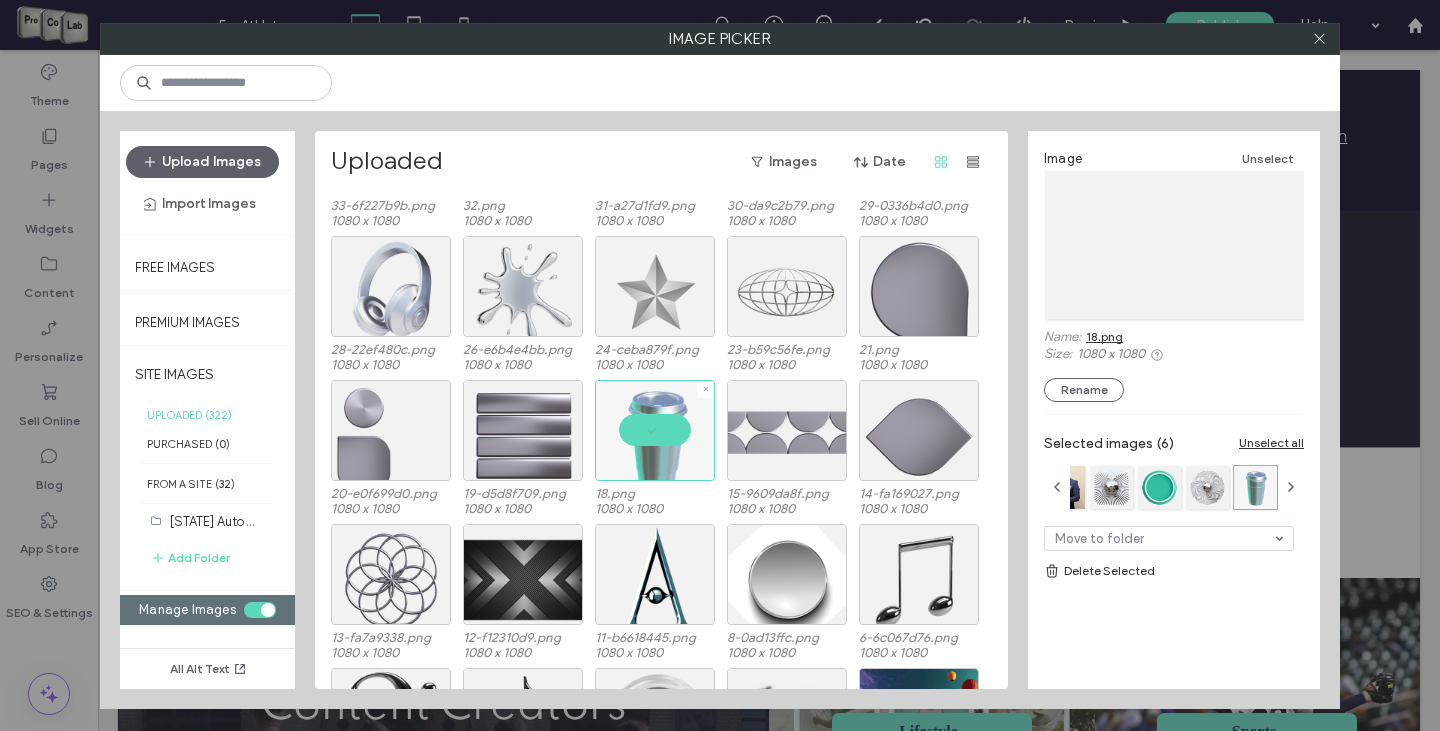 scroll, scrollTop: 1500, scrollLeft: 0, axis: vertical 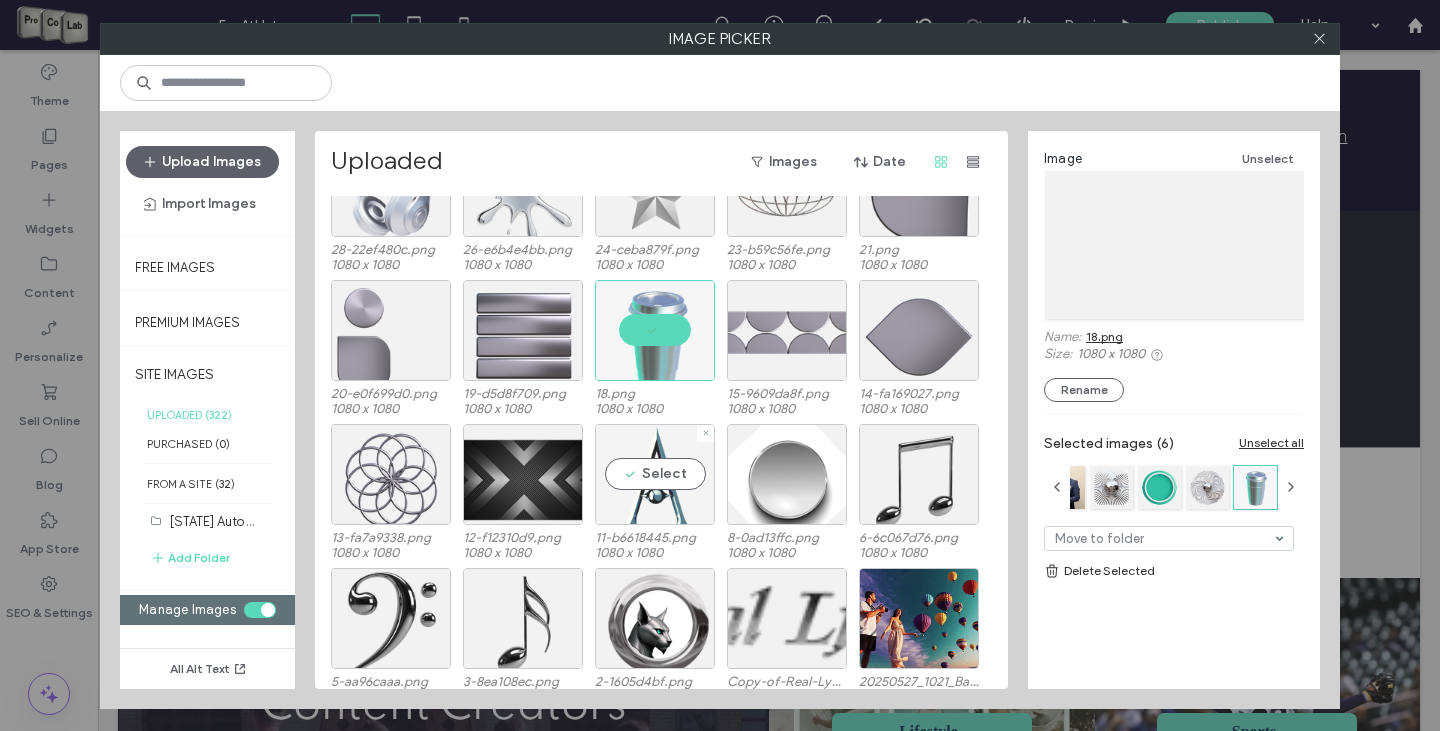 click on "Select" at bounding box center [655, 474] 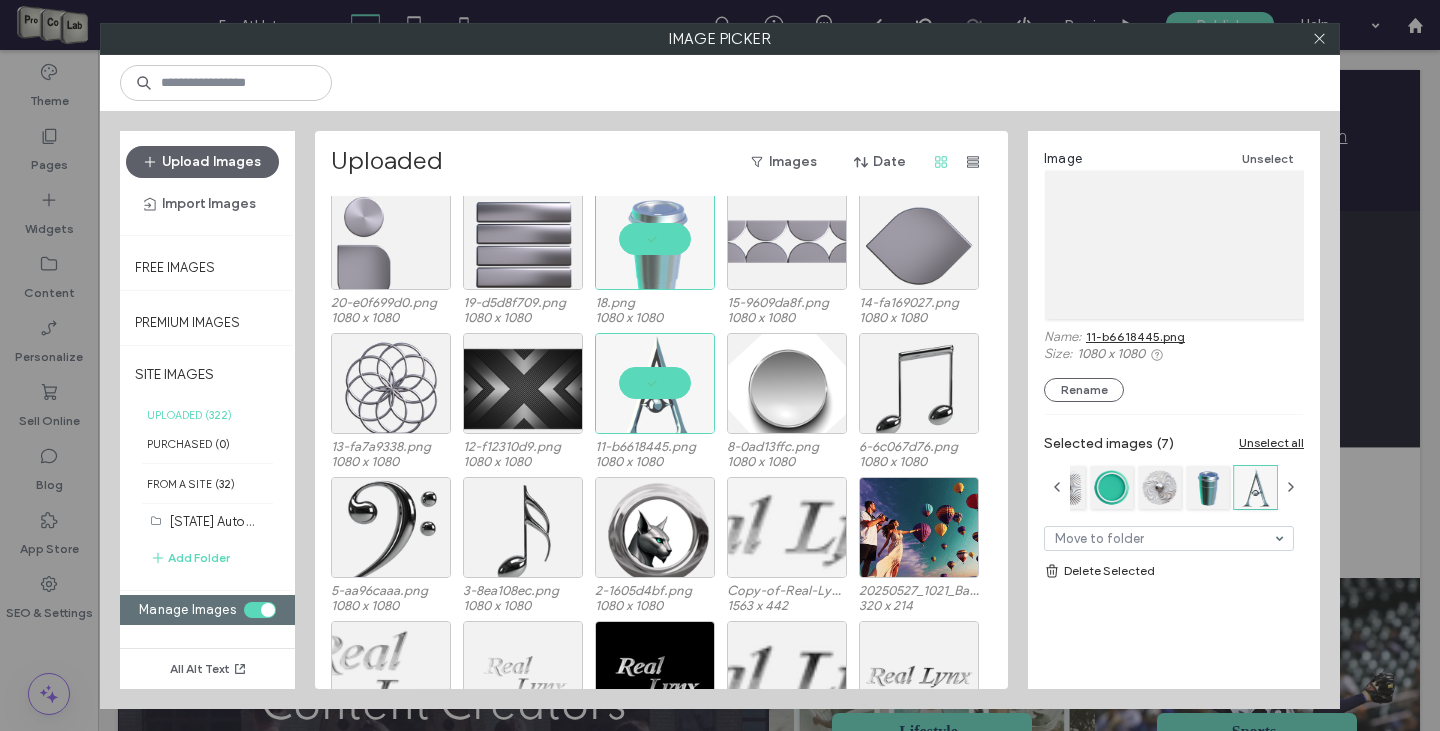 scroll, scrollTop: 1600, scrollLeft: 0, axis: vertical 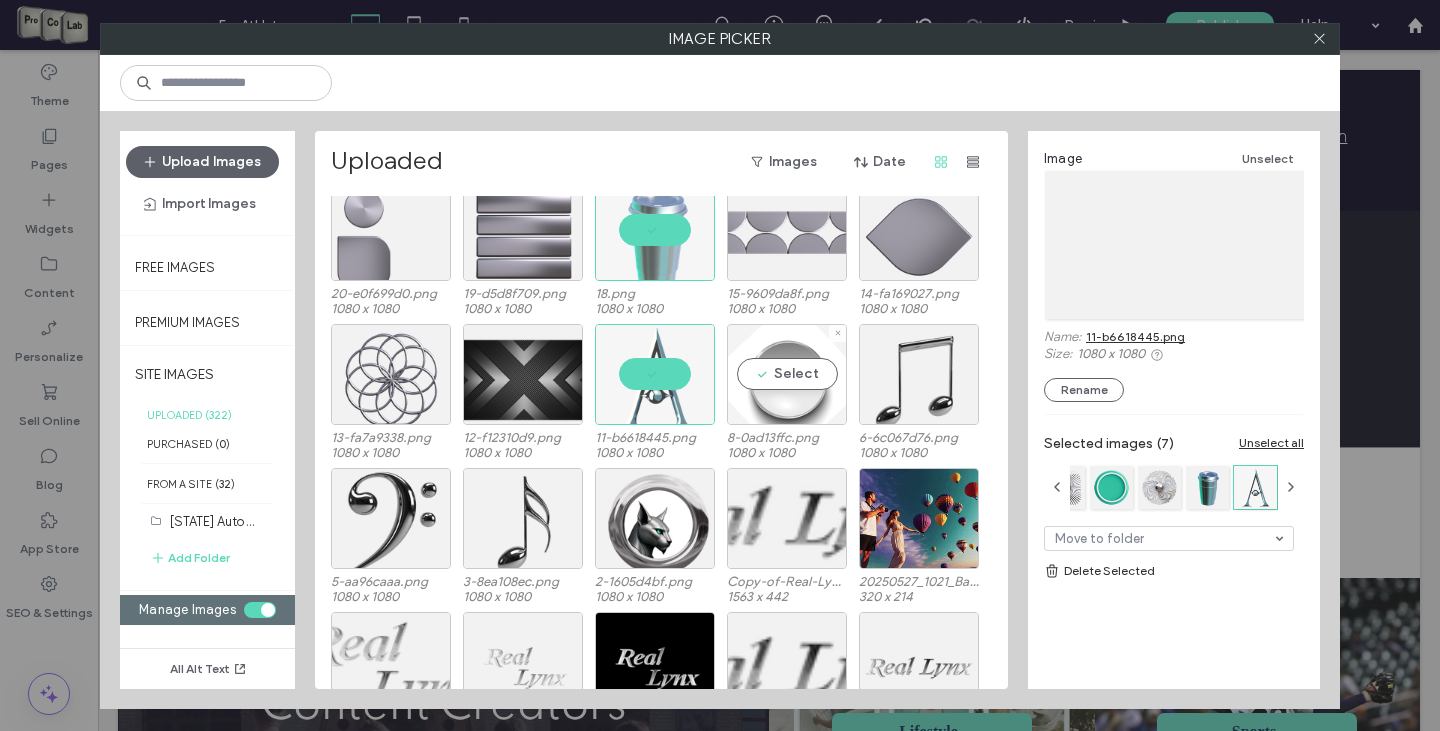 click on "Select" at bounding box center (787, 374) 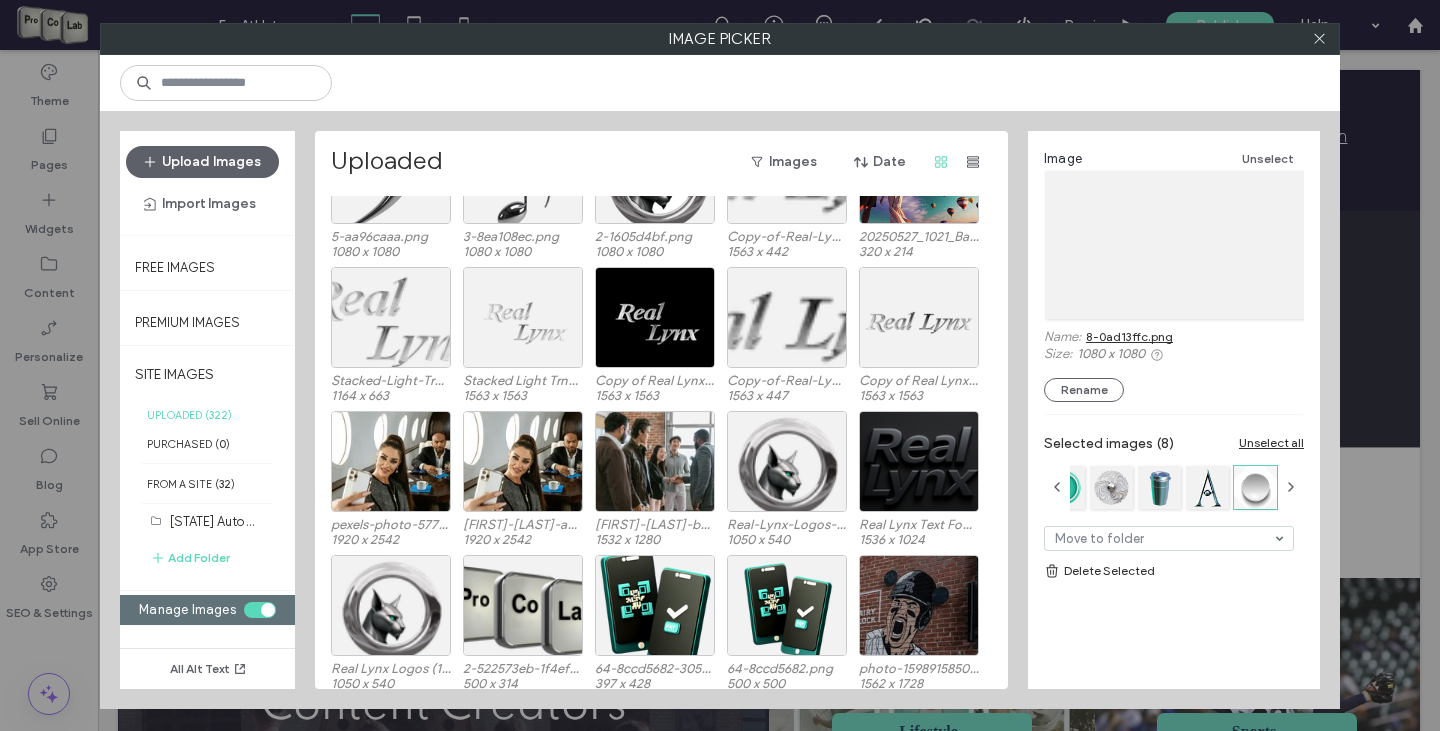 scroll, scrollTop: 2000, scrollLeft: 0, axis: vertical 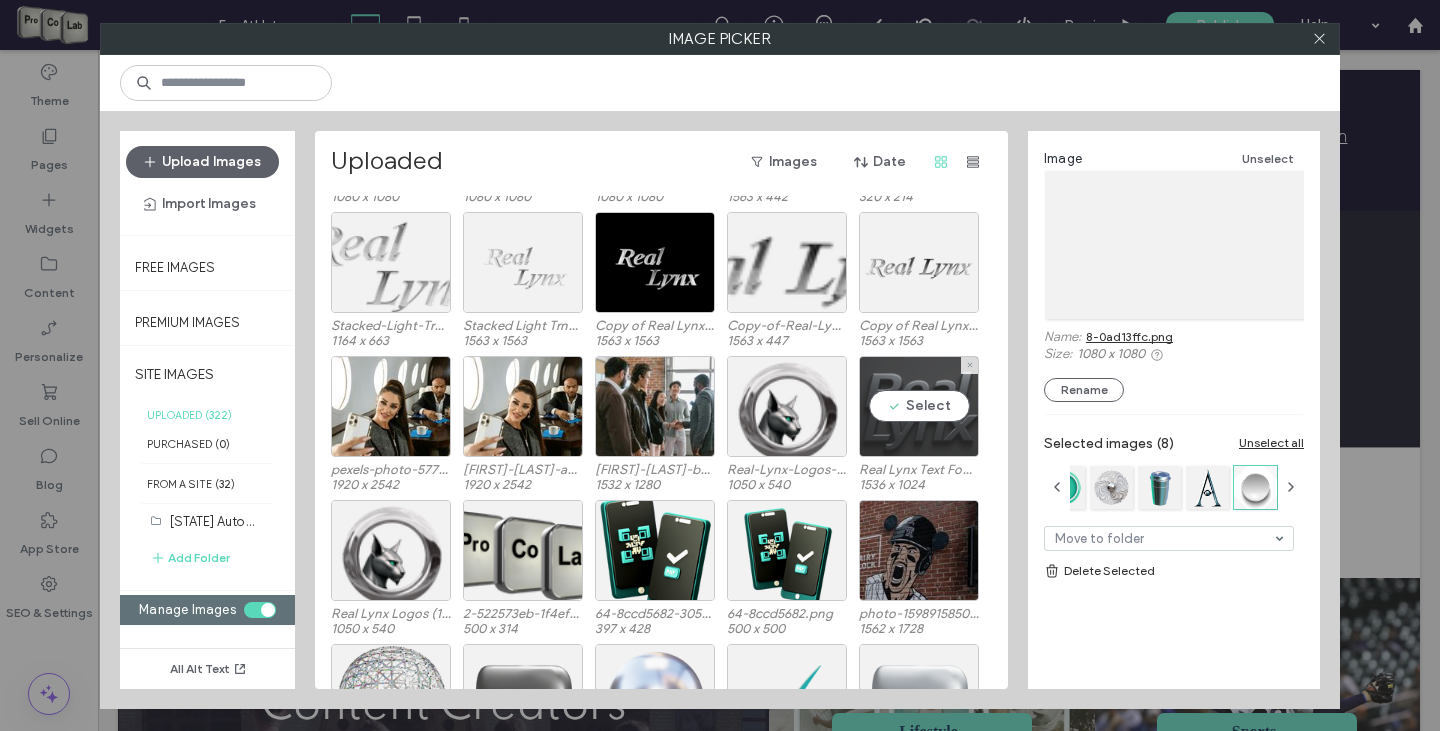 click on "Select" at bounding box center [919, 406] 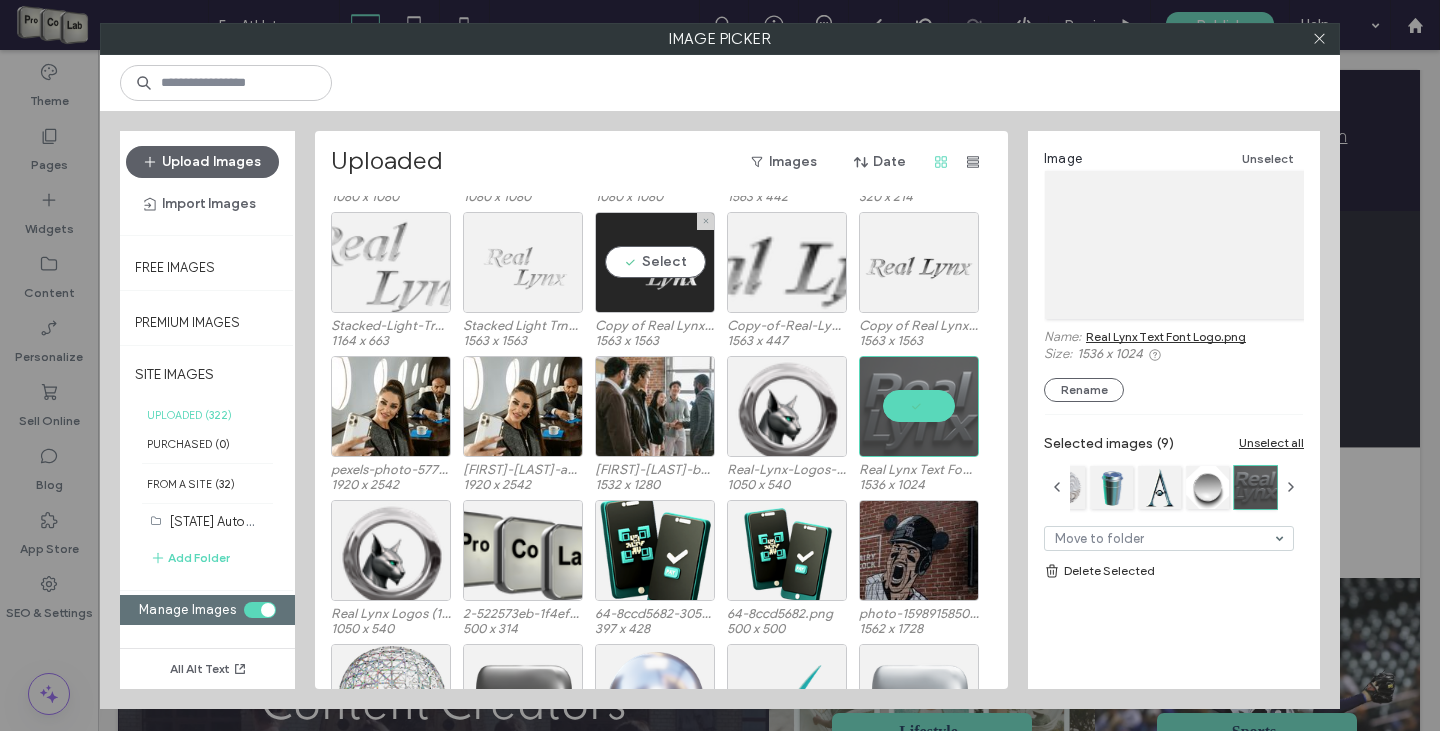 click on "Select" at bounding box center (655, 262) 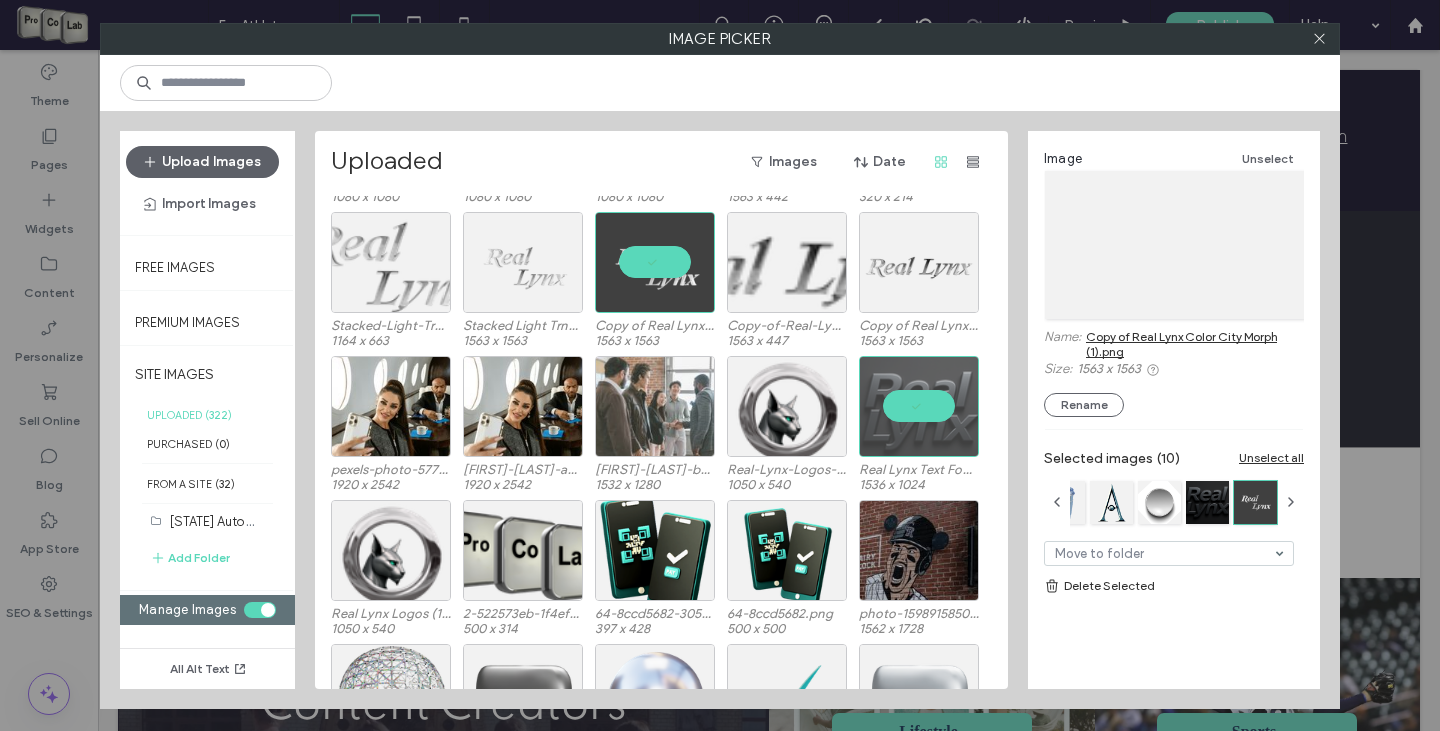 scroll, scrollTop: 2100, scrollLeft: 0, axis: vertical 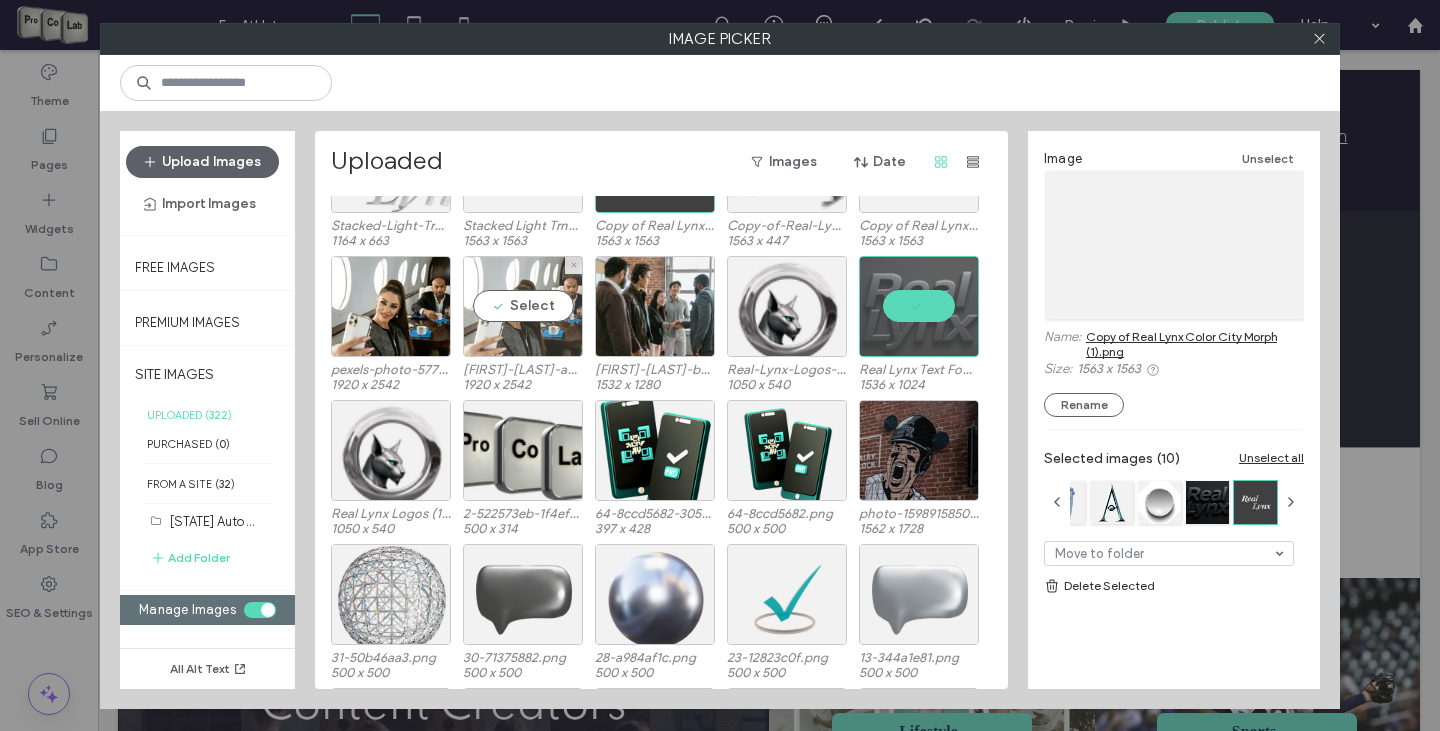 click on "Select" at bounding box center (523, 306) 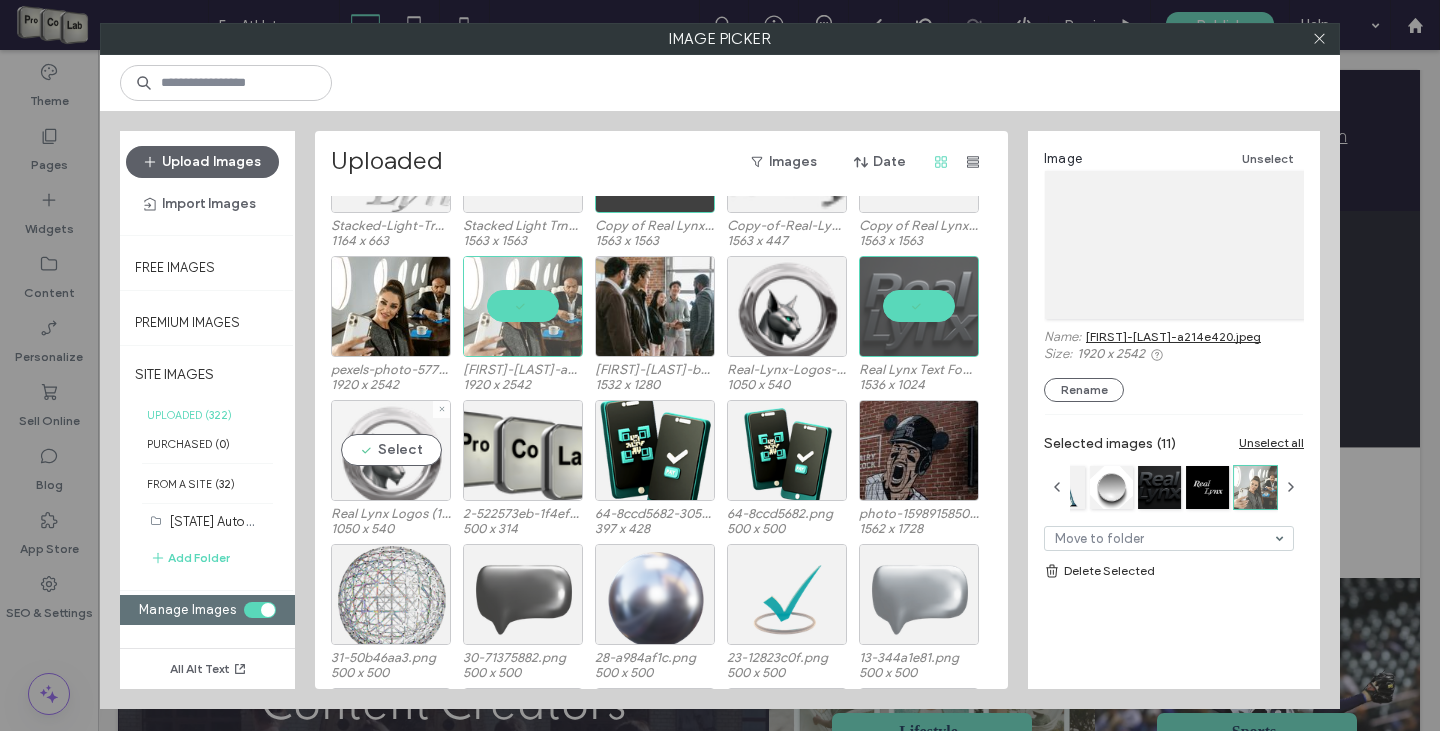 click on "Select" at bounding box center (391, 450) 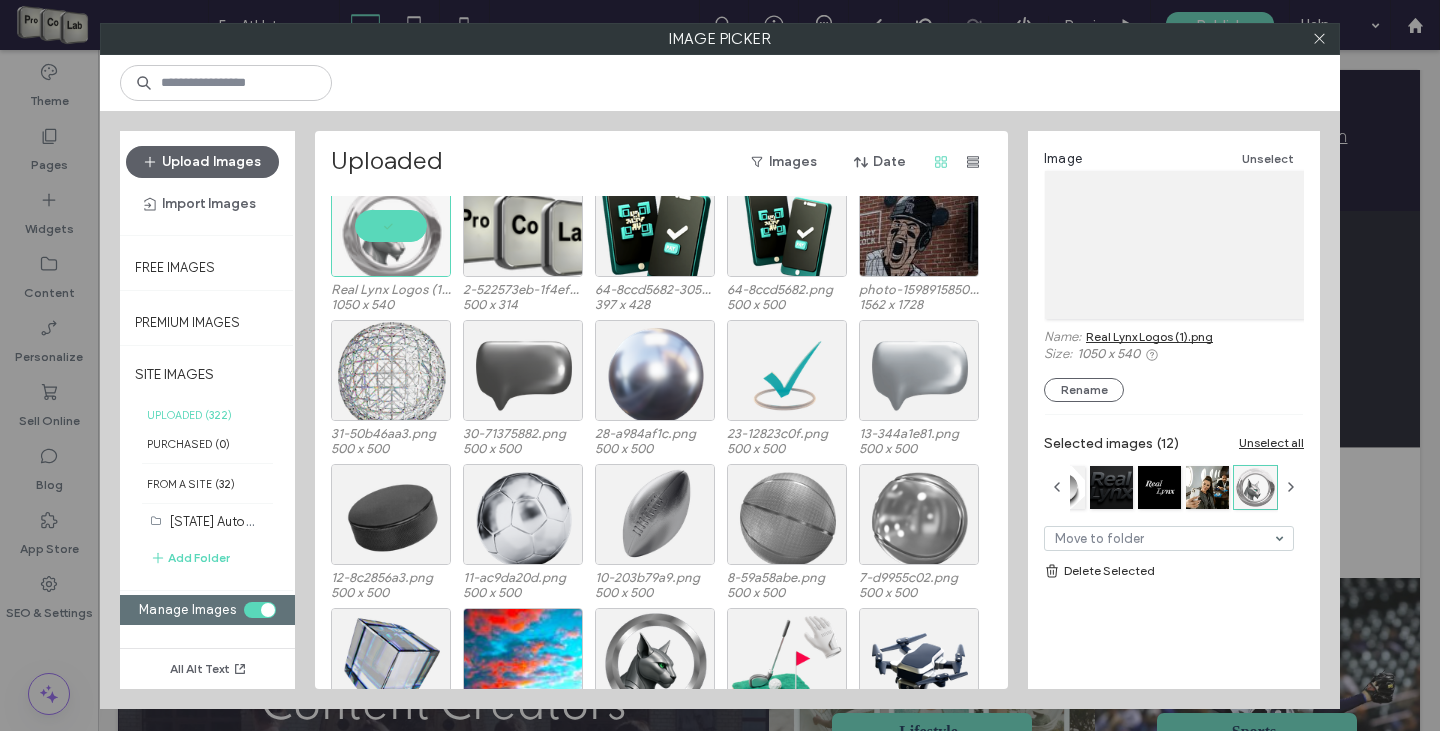 scroll, scrollTop: 2343, scrollLeft: 0, axis: vertical 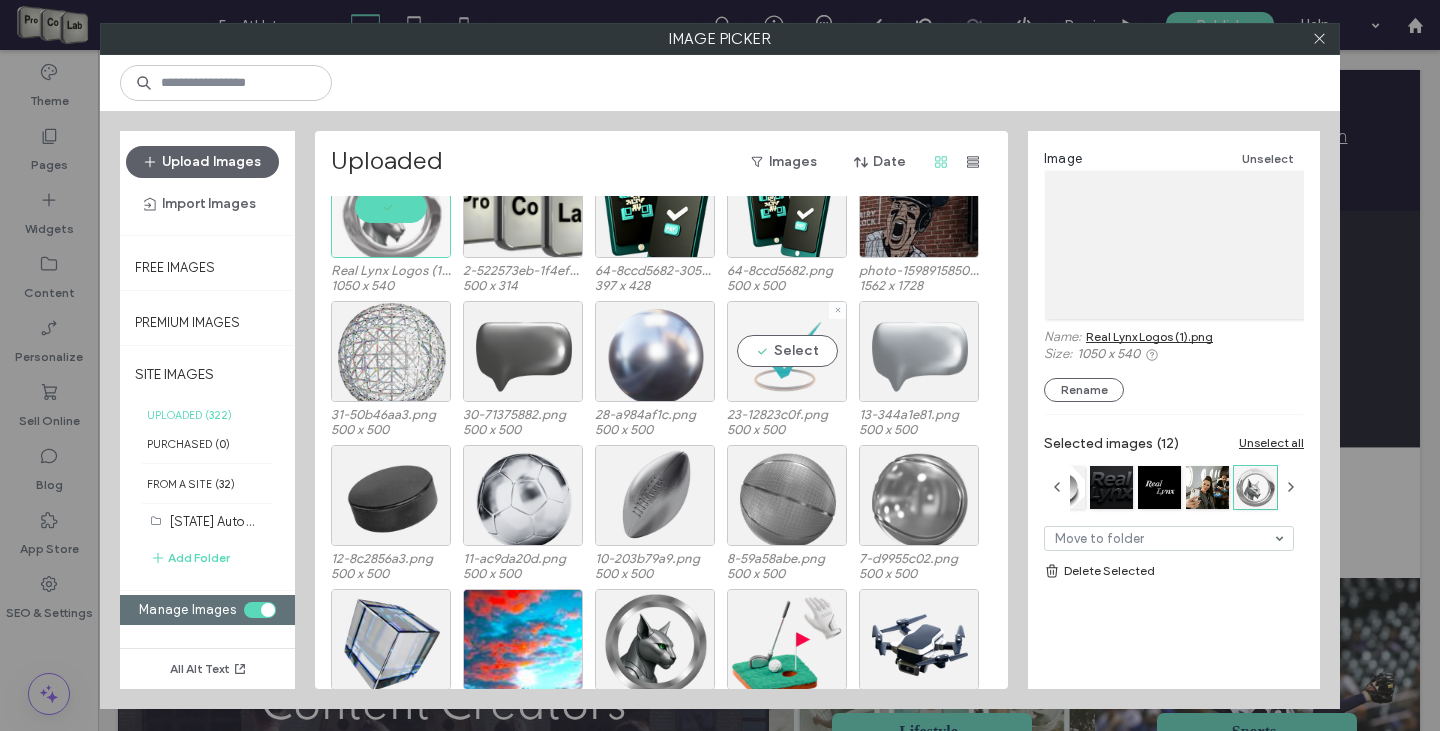 click on "Select" at bounding box center (787, 351) 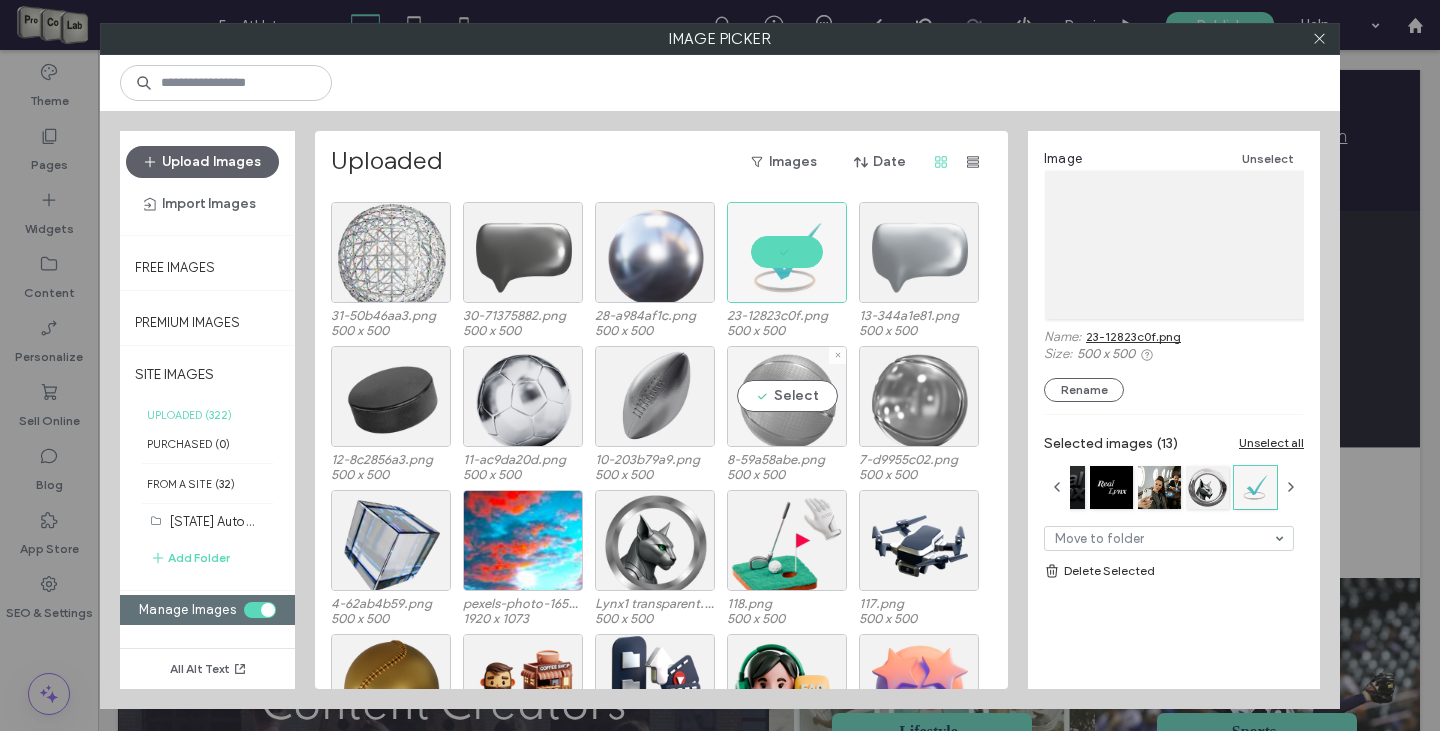 scroll, scrollTop: 2443, scrollLeft: 0, axis: vertical 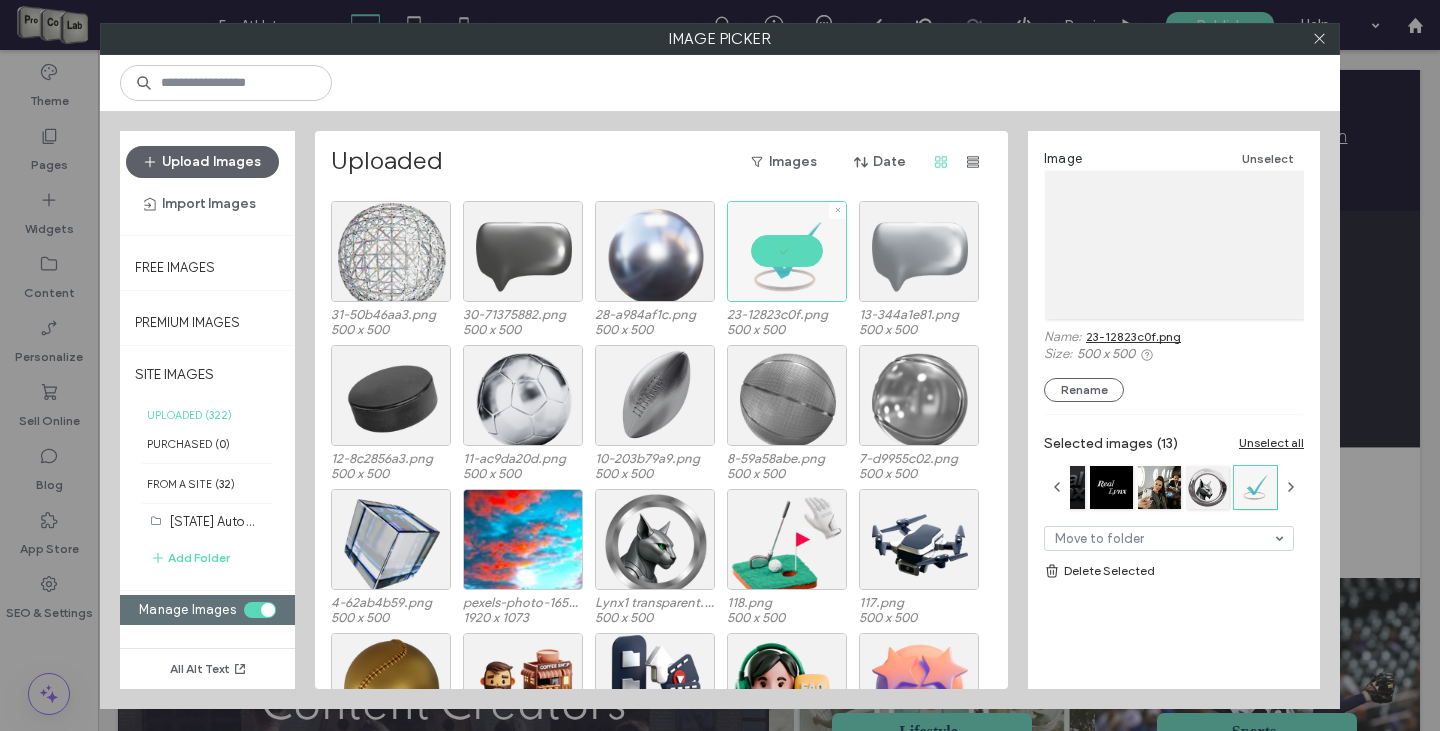click at bounding box center [787, 251] 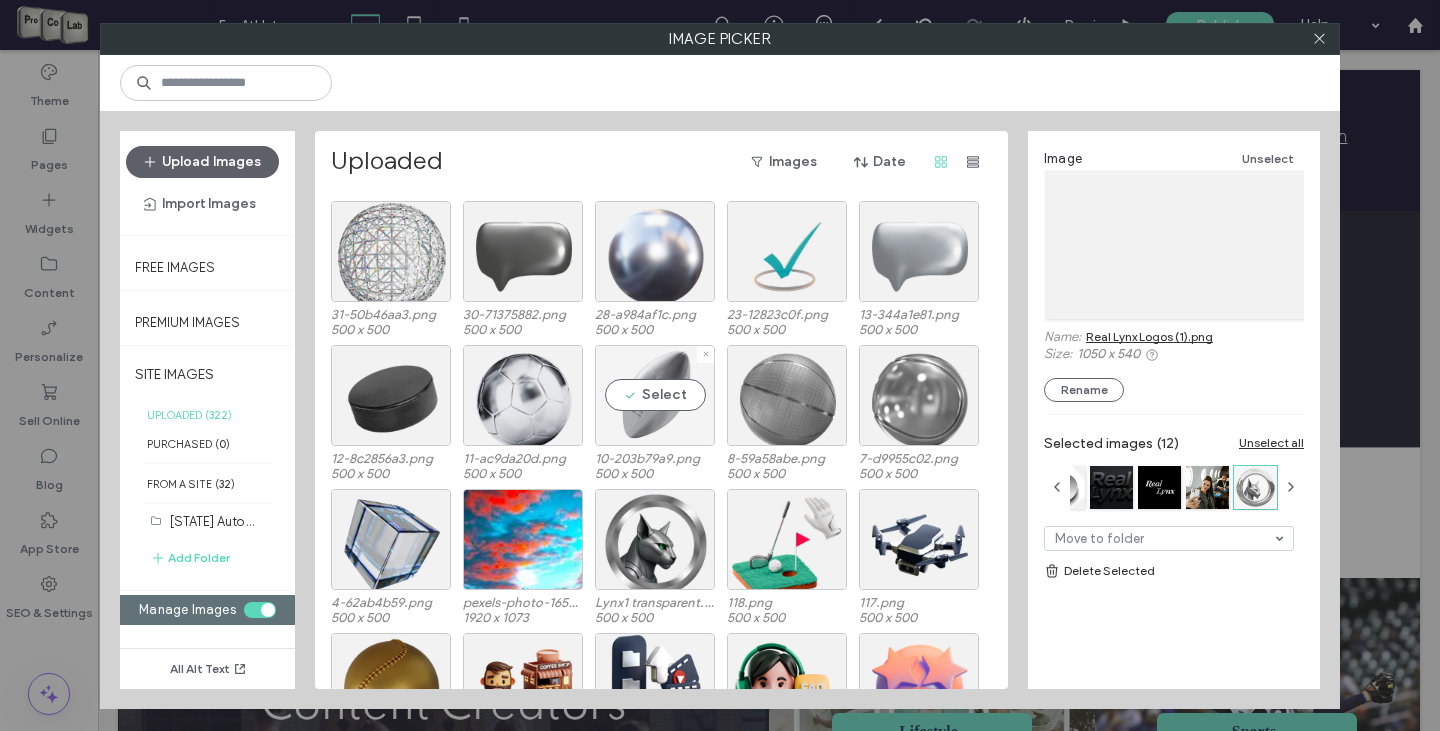 click on "Select" at bounding box center (655, 395) 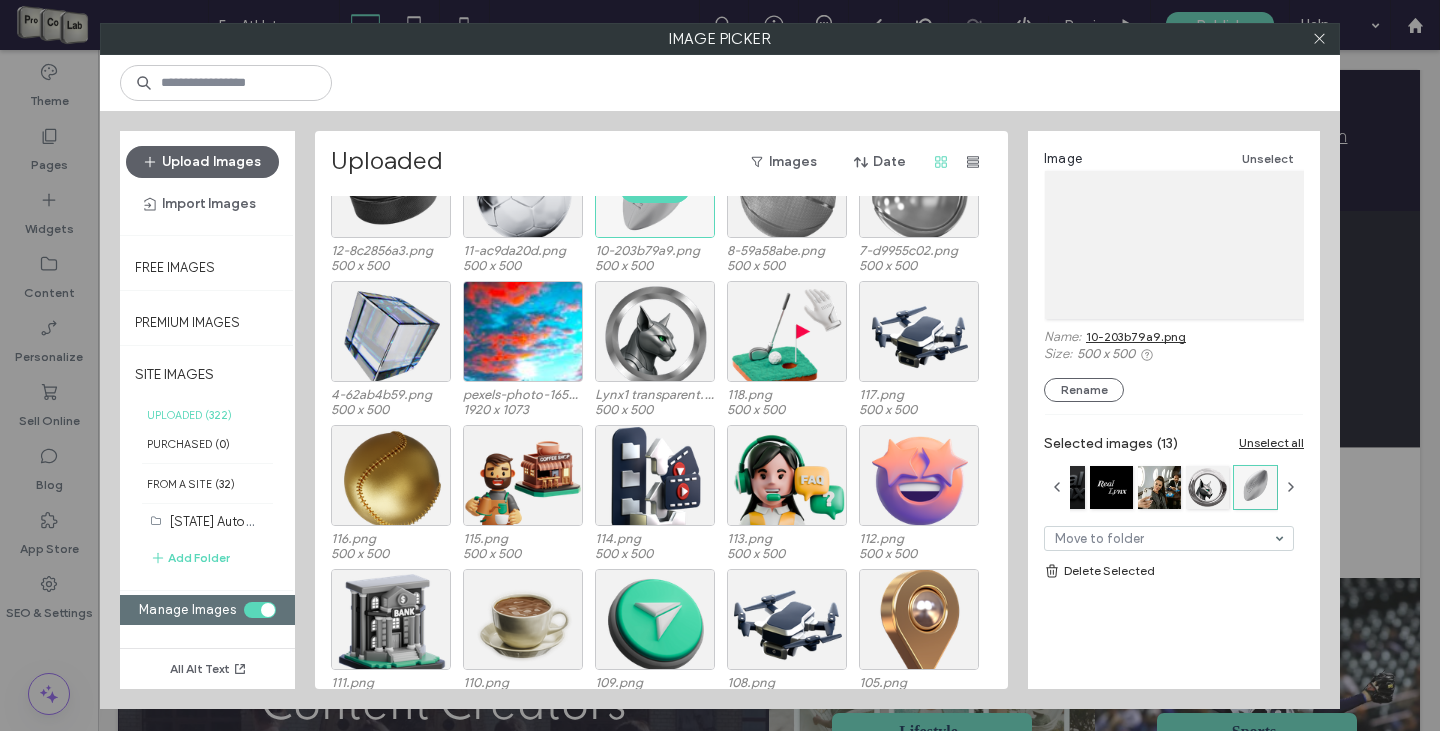 scroll, scrollTop: 2743, scrollLeft: 0, axis: vertical 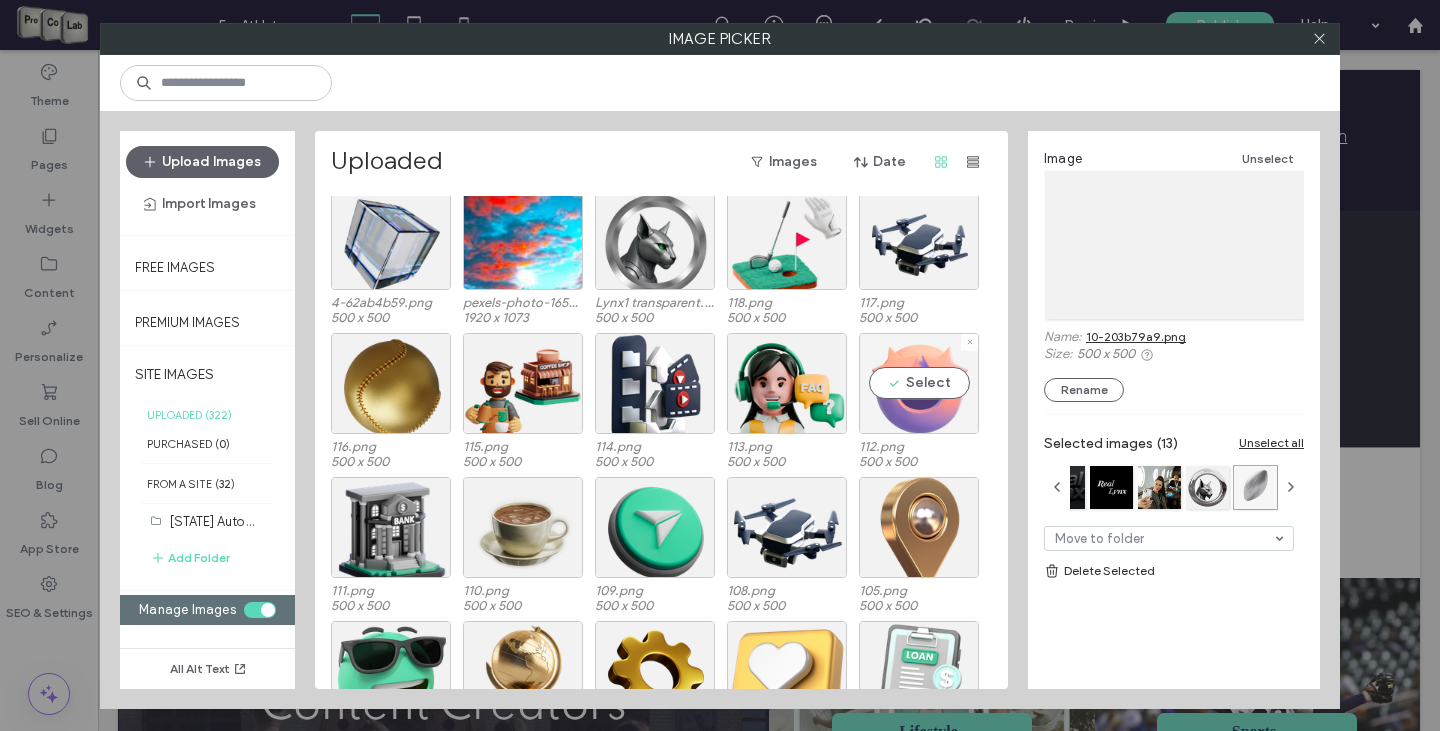 click on "Select" at bounding box center [919, 383] 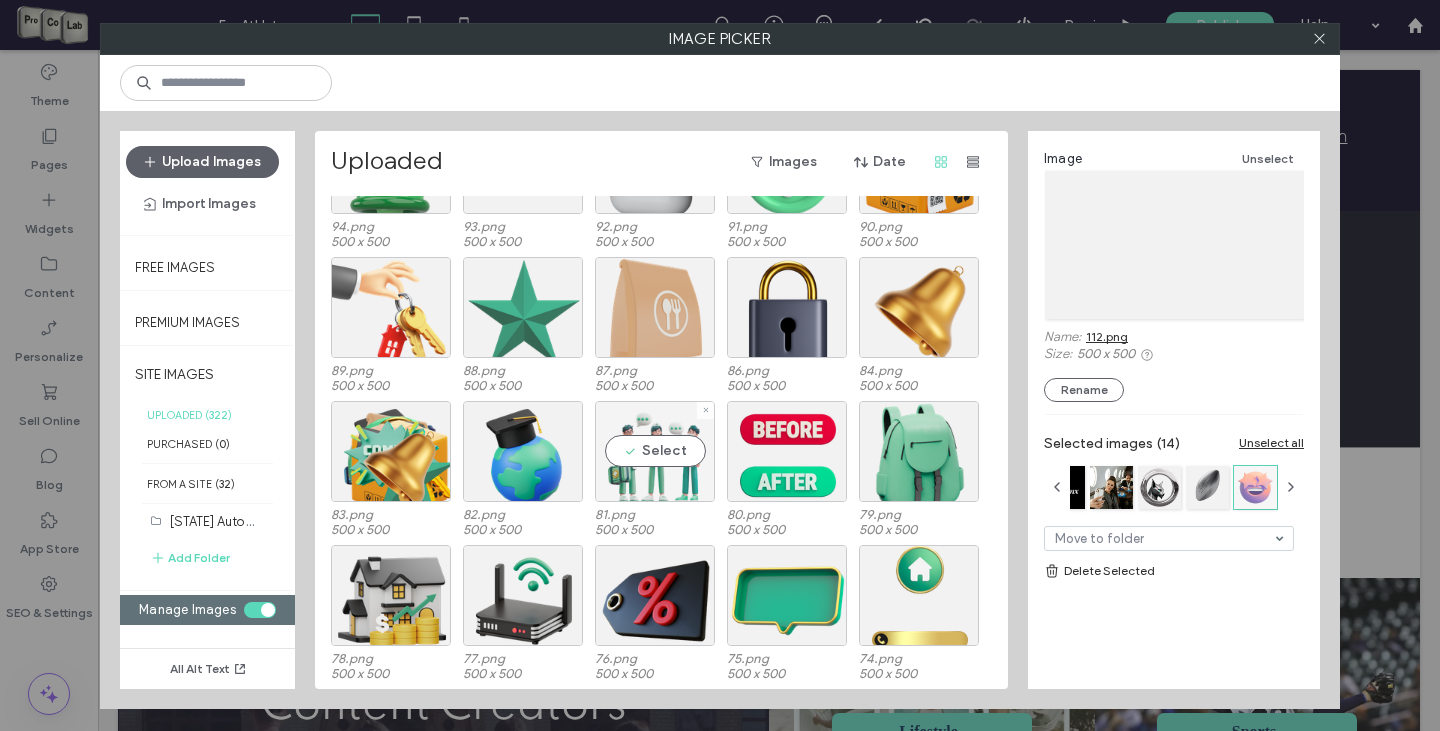 scroll, scrollTop: 3739, scrollLeft: 0, axis: vertical 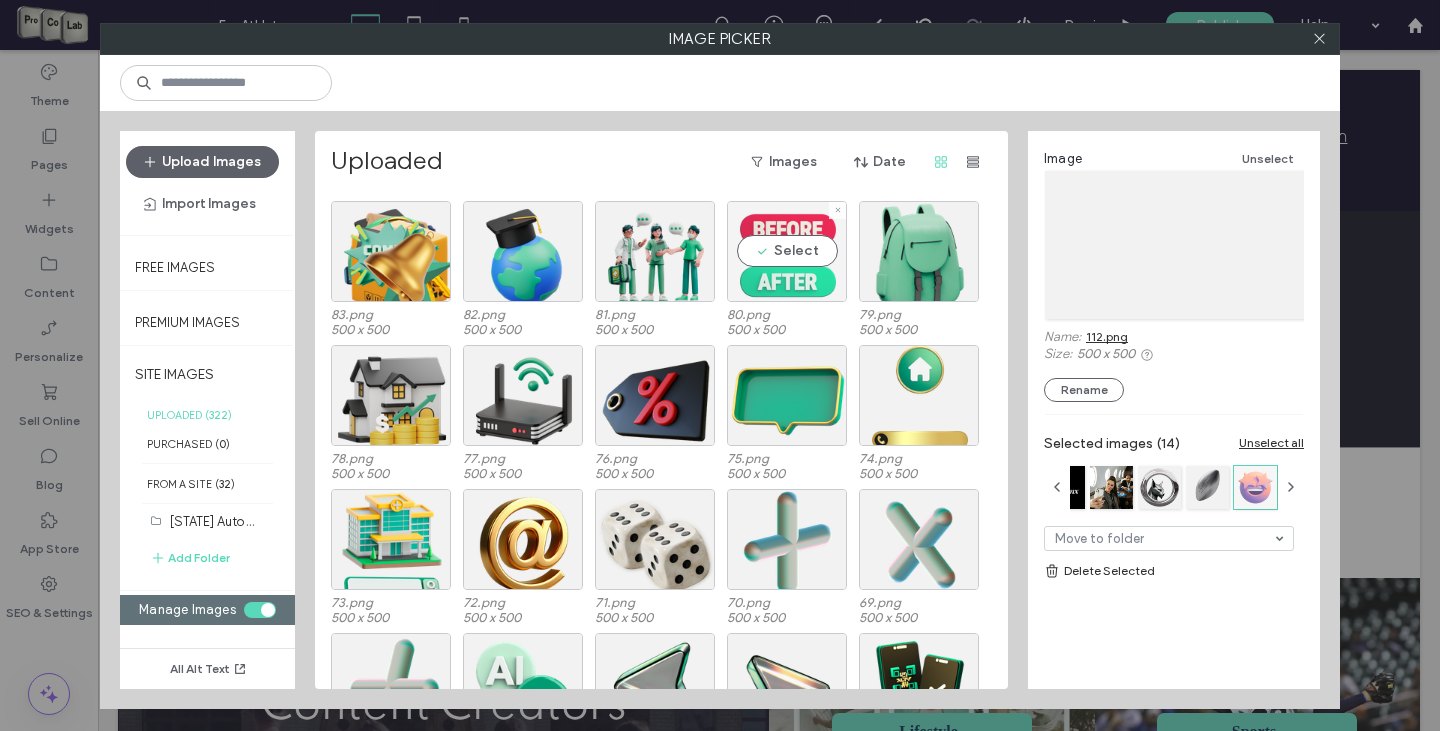 click on "Select" at bounding box center [787, 251] 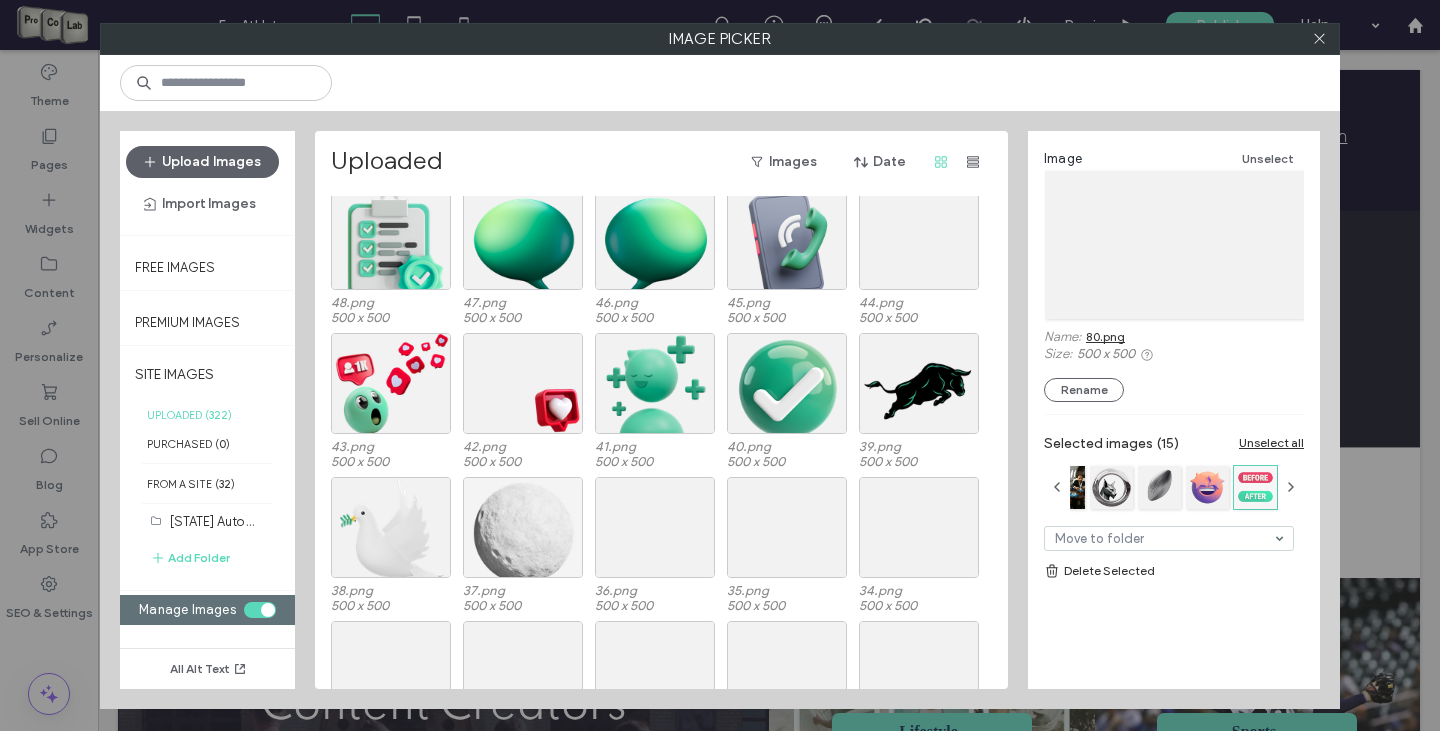 scroll, scrollTop: 4959, scrollLeft: 0, axis: vertical 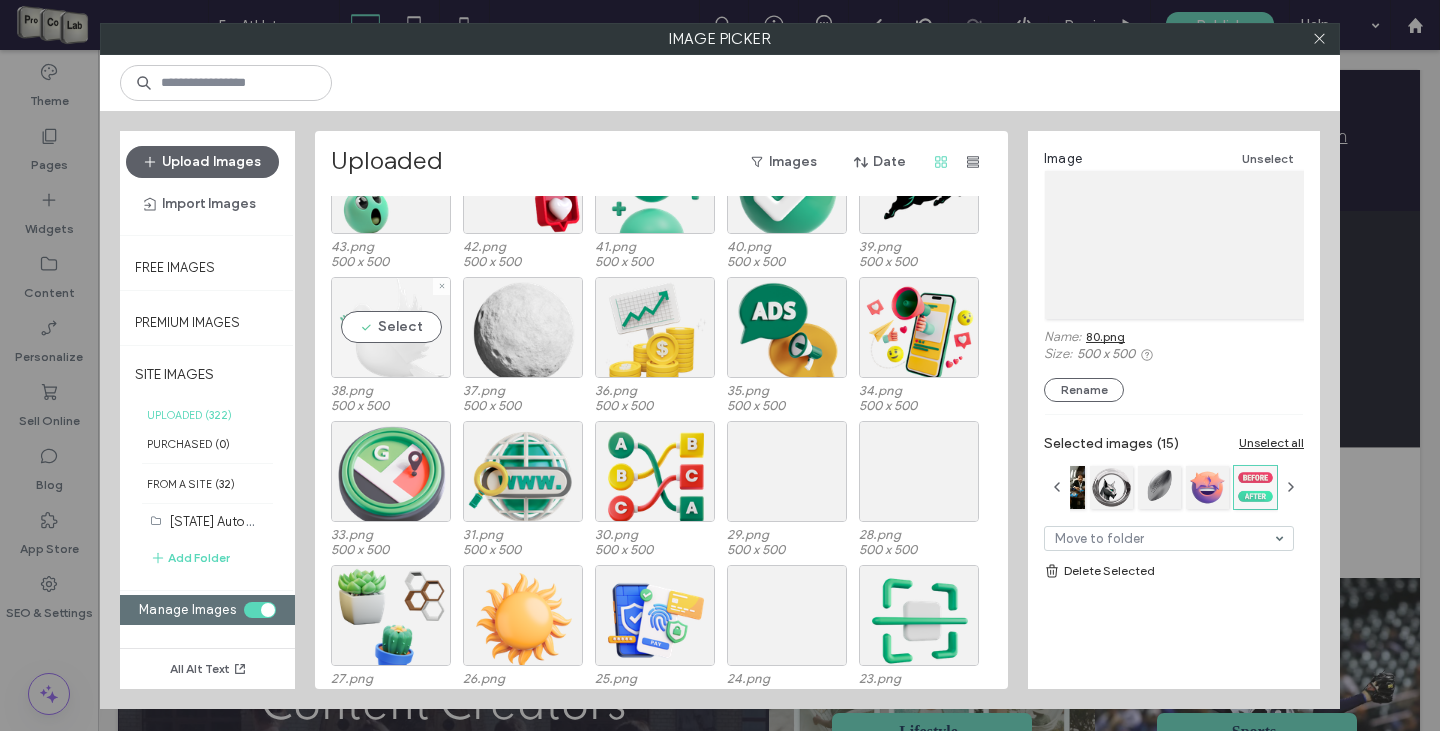 click on "Select" at bounding box center [391, 327] 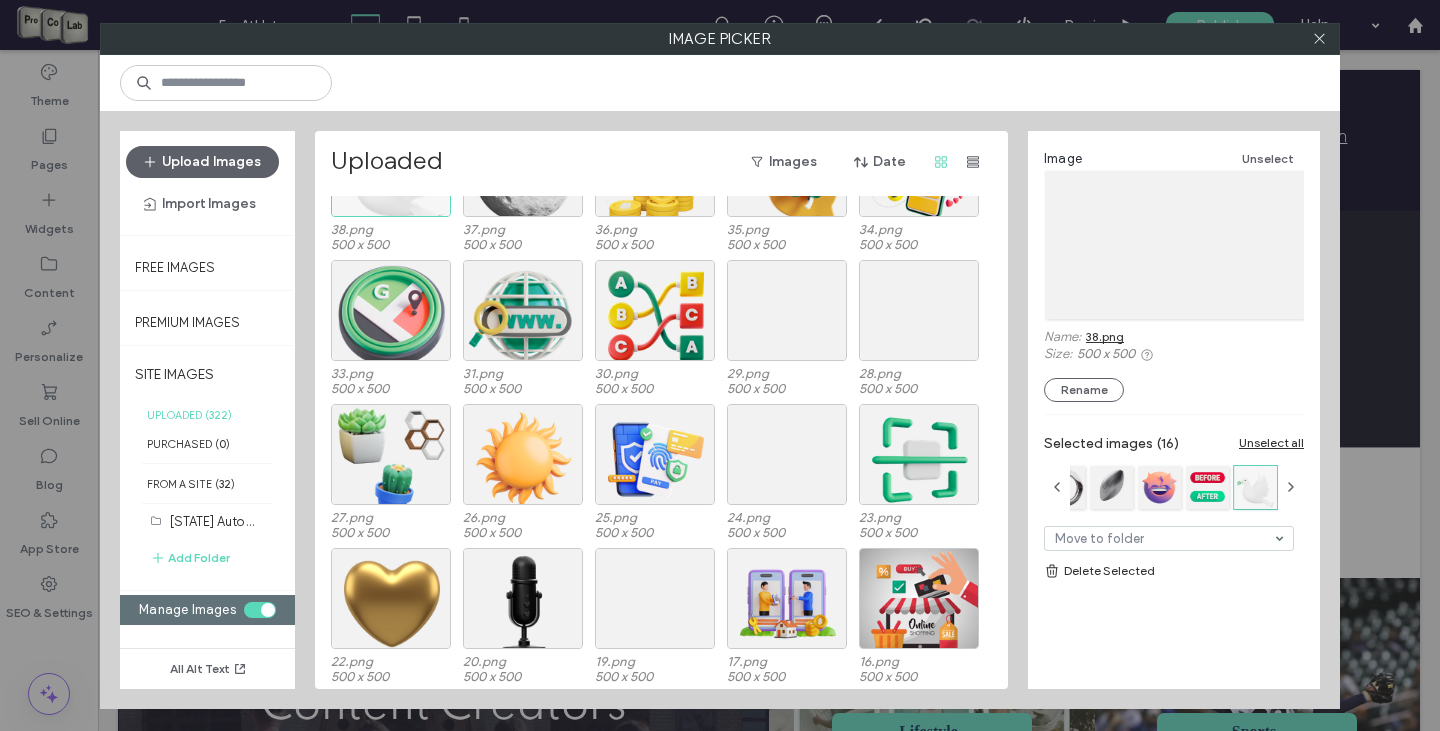 scroll, scrollTop: 5159, scrollLeft: 0, axis: vertical 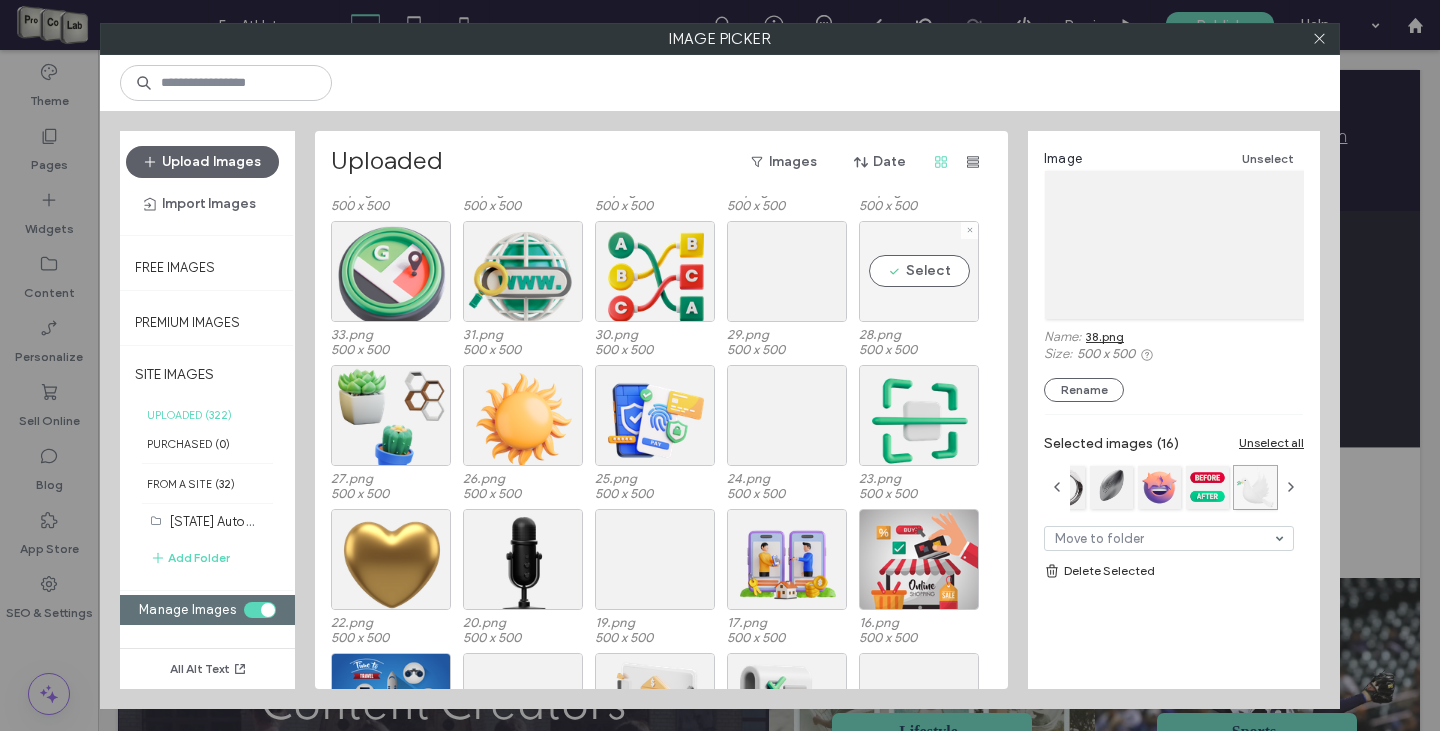 click on "Select" at bounding box center (919, 271) 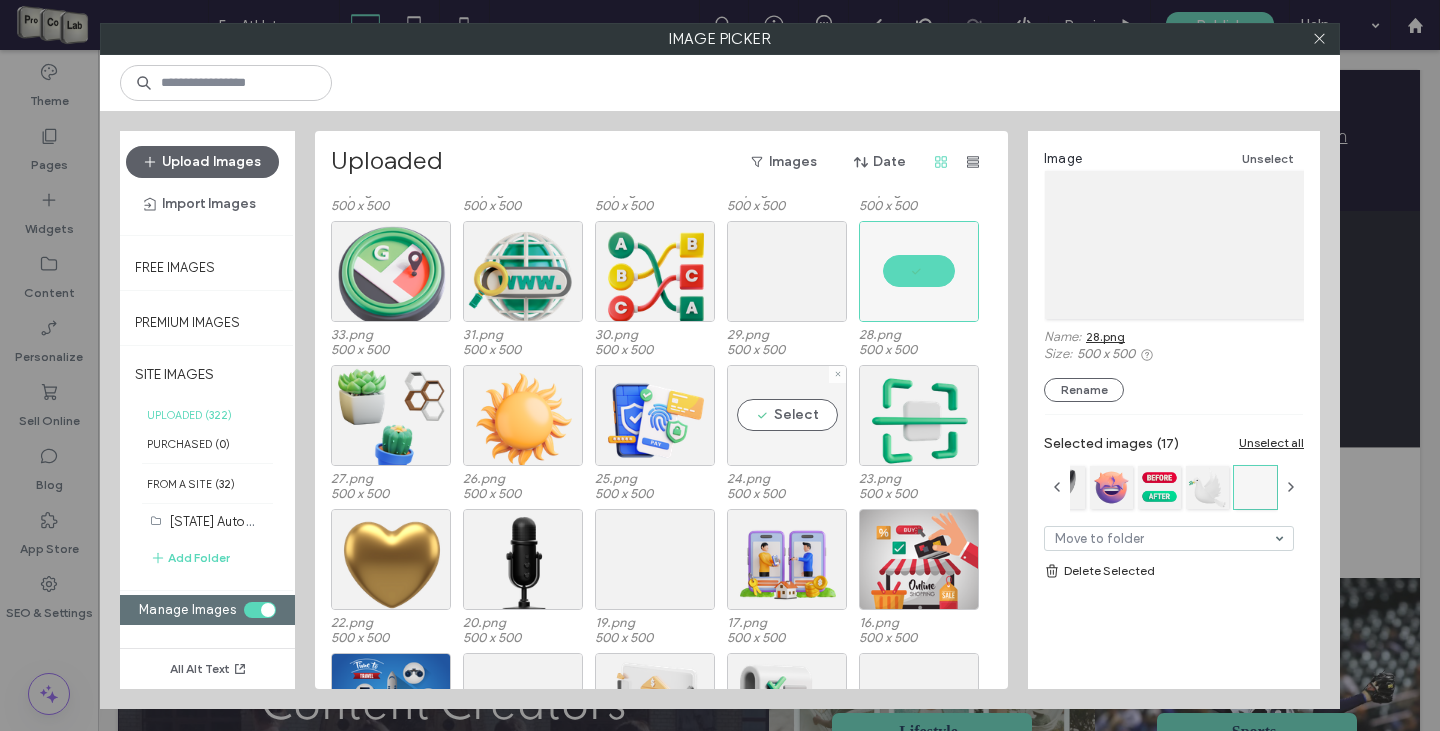 click on "Select" at bounding box center [787, 415] 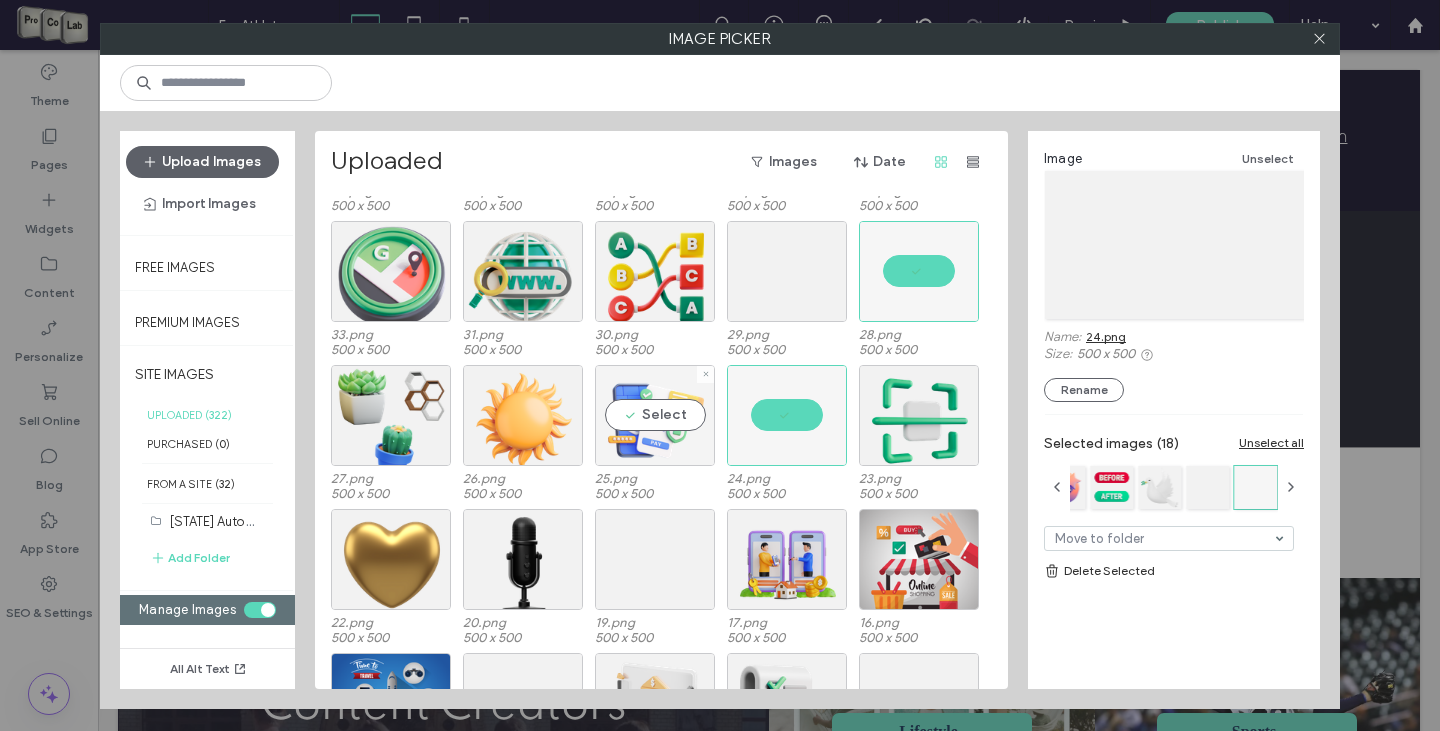 scroll, scrollTop: 5259, scrollLeft: 0, axis: vertical 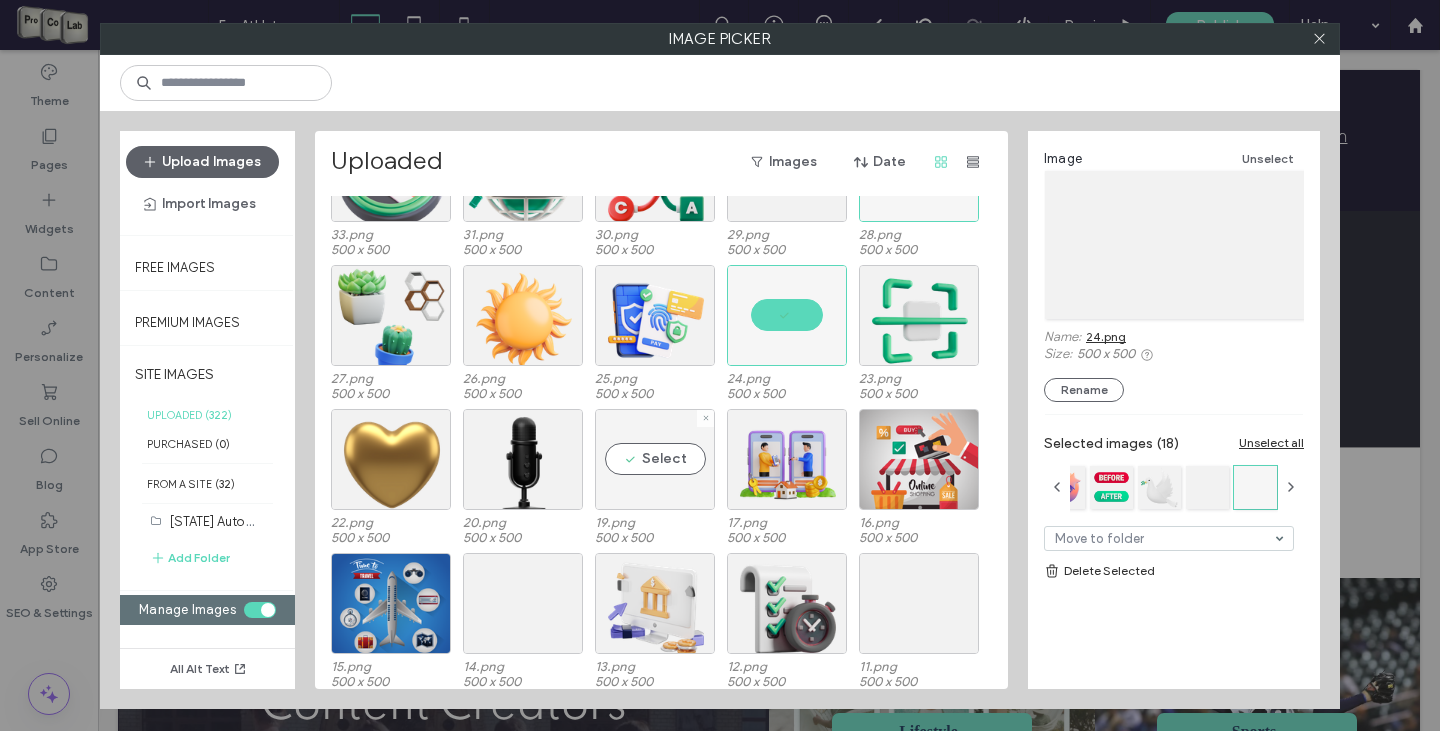 click on "Select" at bounding box center (655, 459) 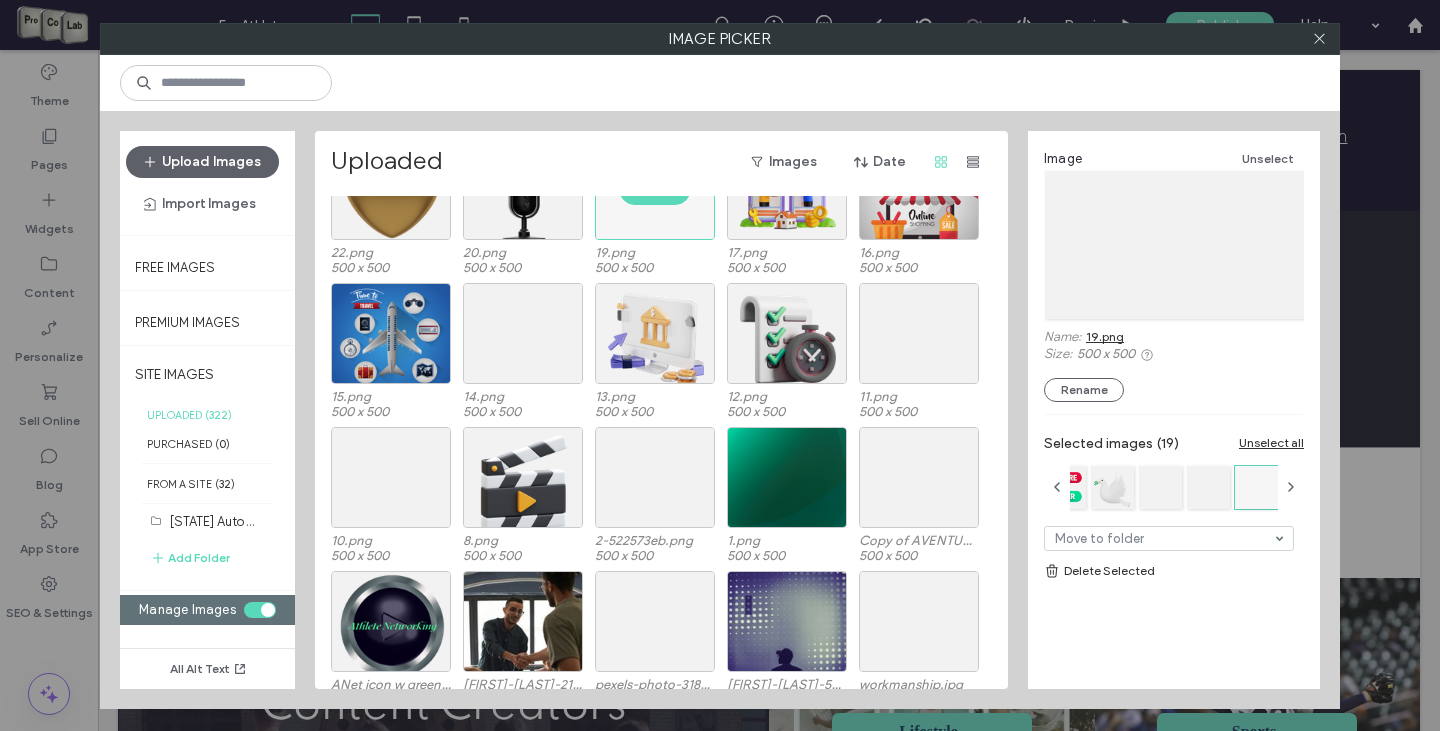 scroll, scrollTop: 5559, scrollLeft: 0, axis: vertical 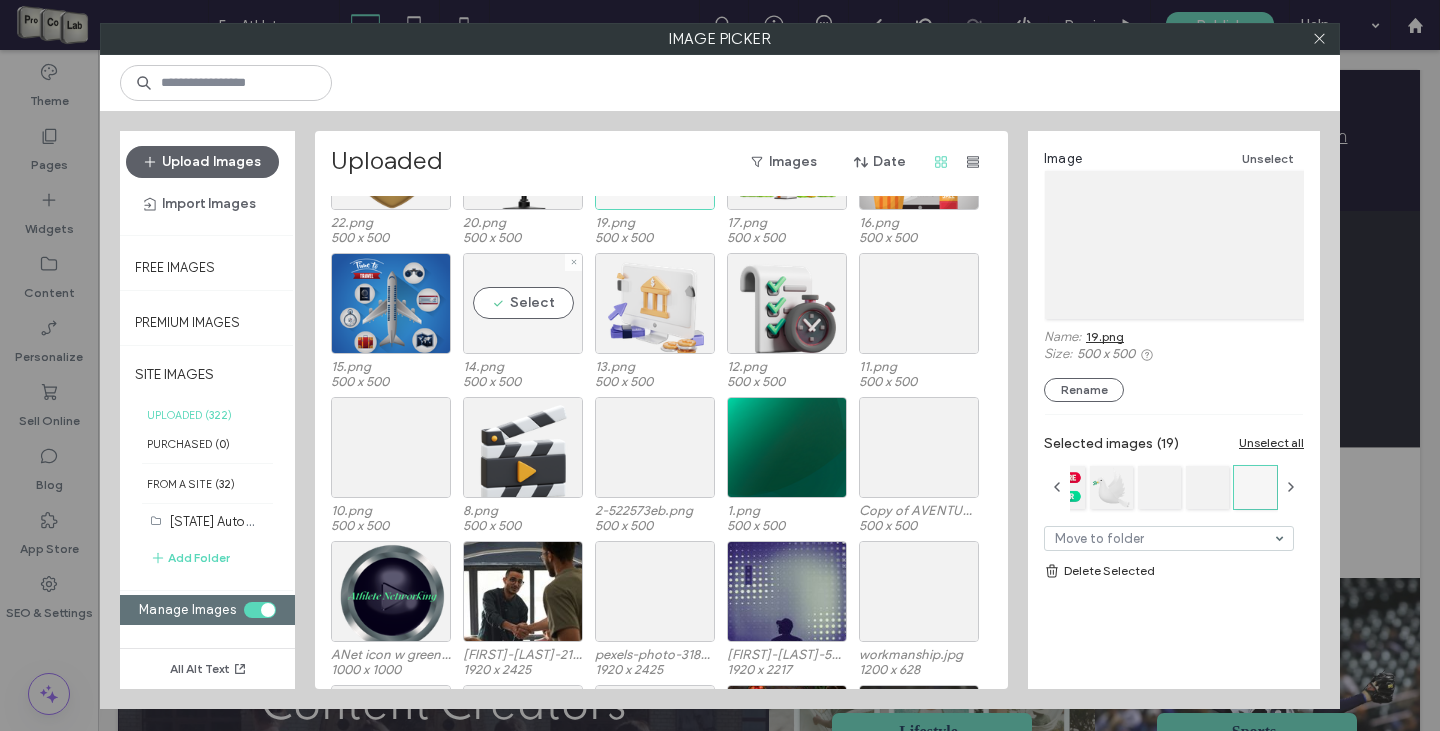 click on "Select" at bounding box center [523, 303] 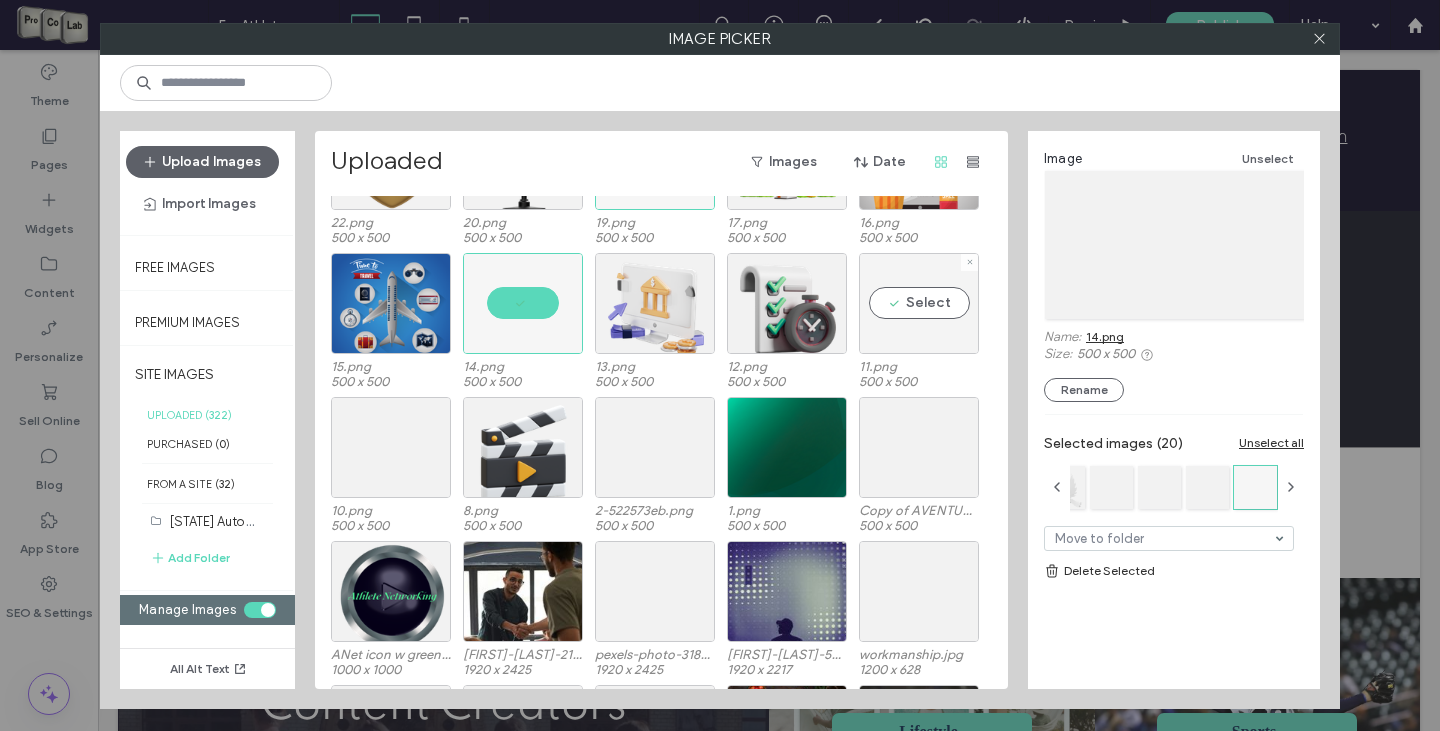 click on "Select" at bounding box center [919, 303] 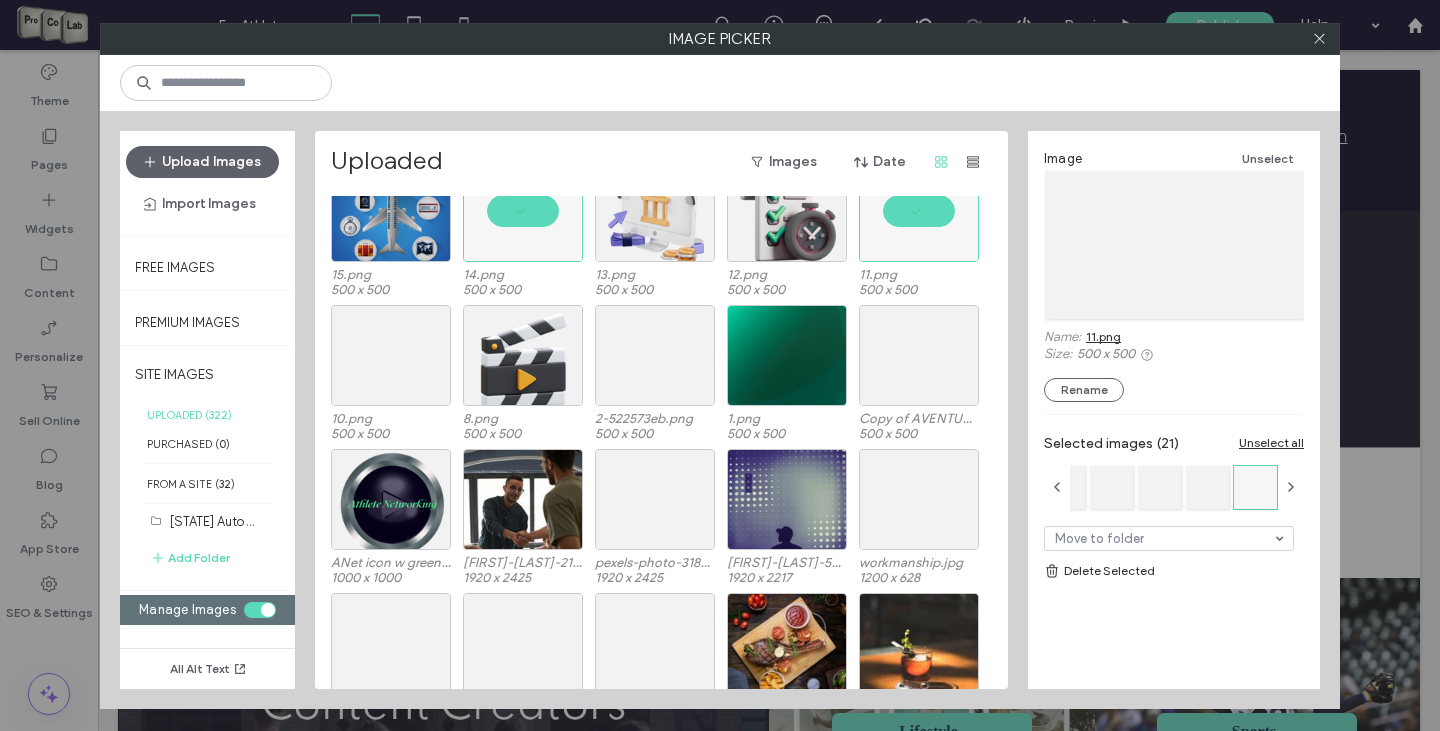 scroll, scrollTop: 5699, scrollLeft: 0, axis: vertical 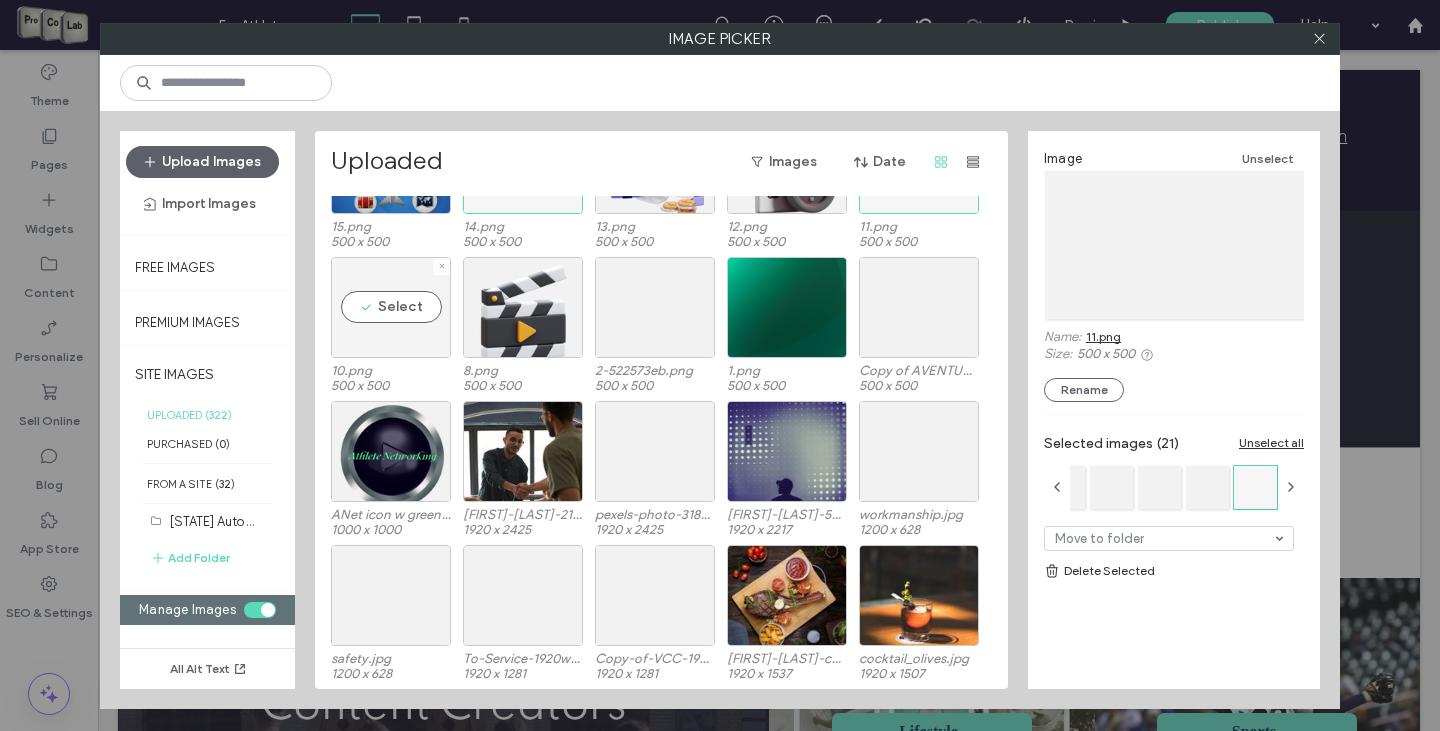 click on "Select" at bounding box center [391, 307] 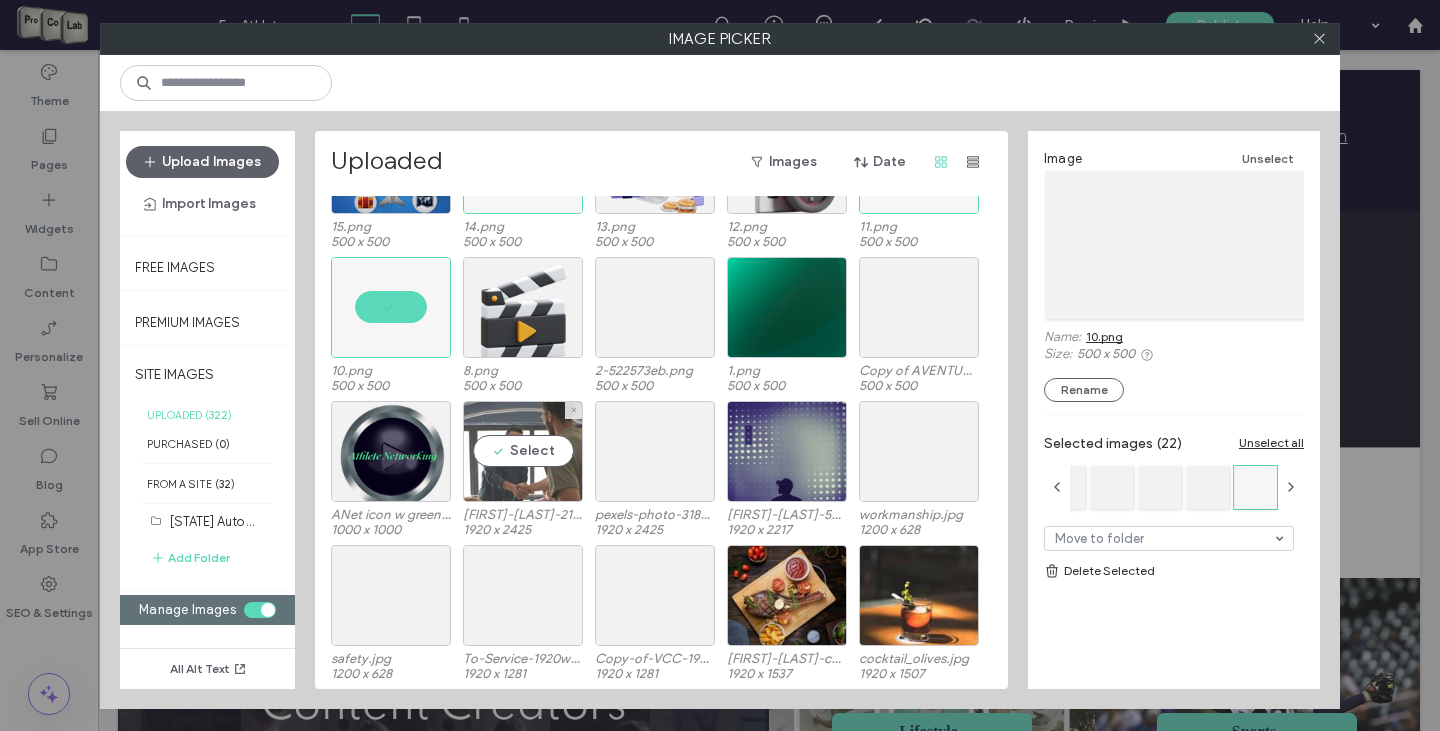 click on "Select" at bounding box center [523, 451] 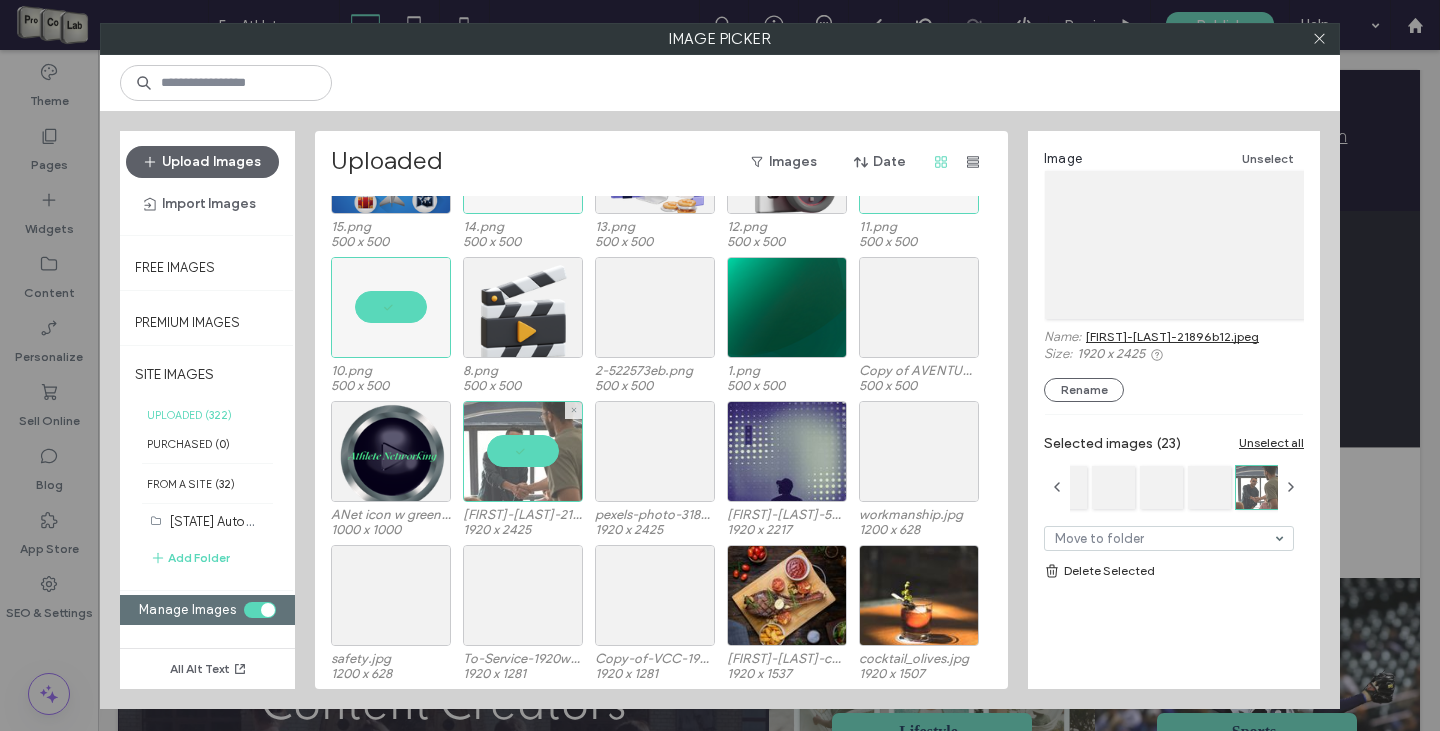 click at bounding box center [523, 451] 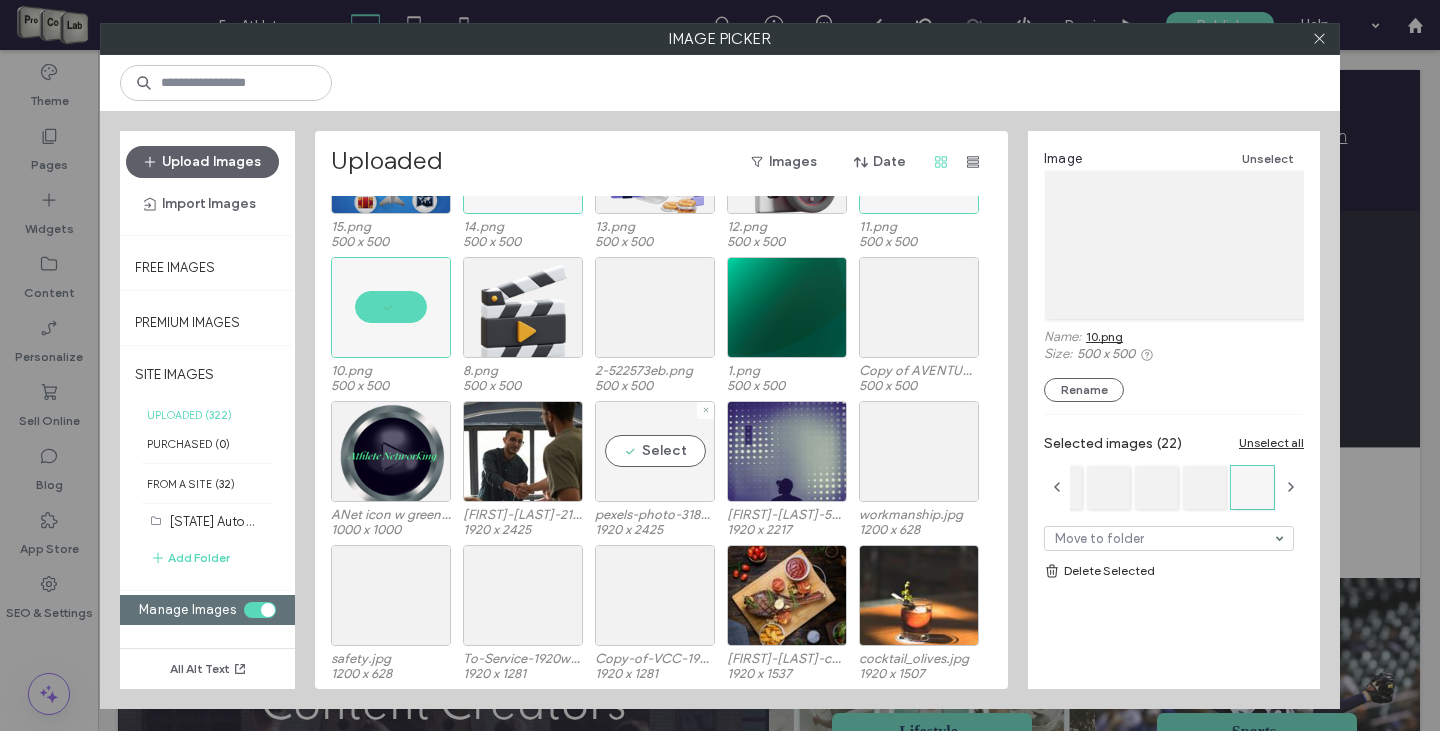 click on "Select" at bounding box center [655, 451] 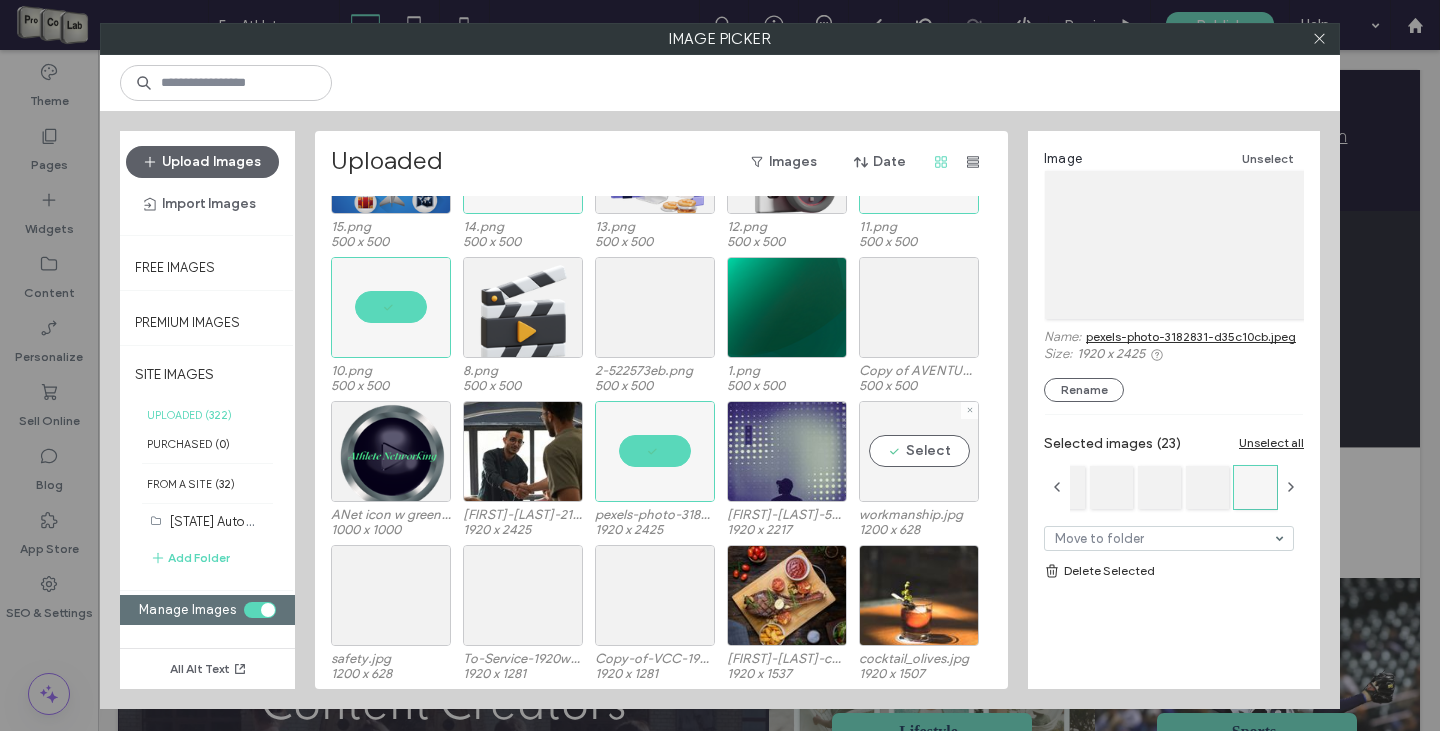 click on "Select" at bounding box center [919, 451] 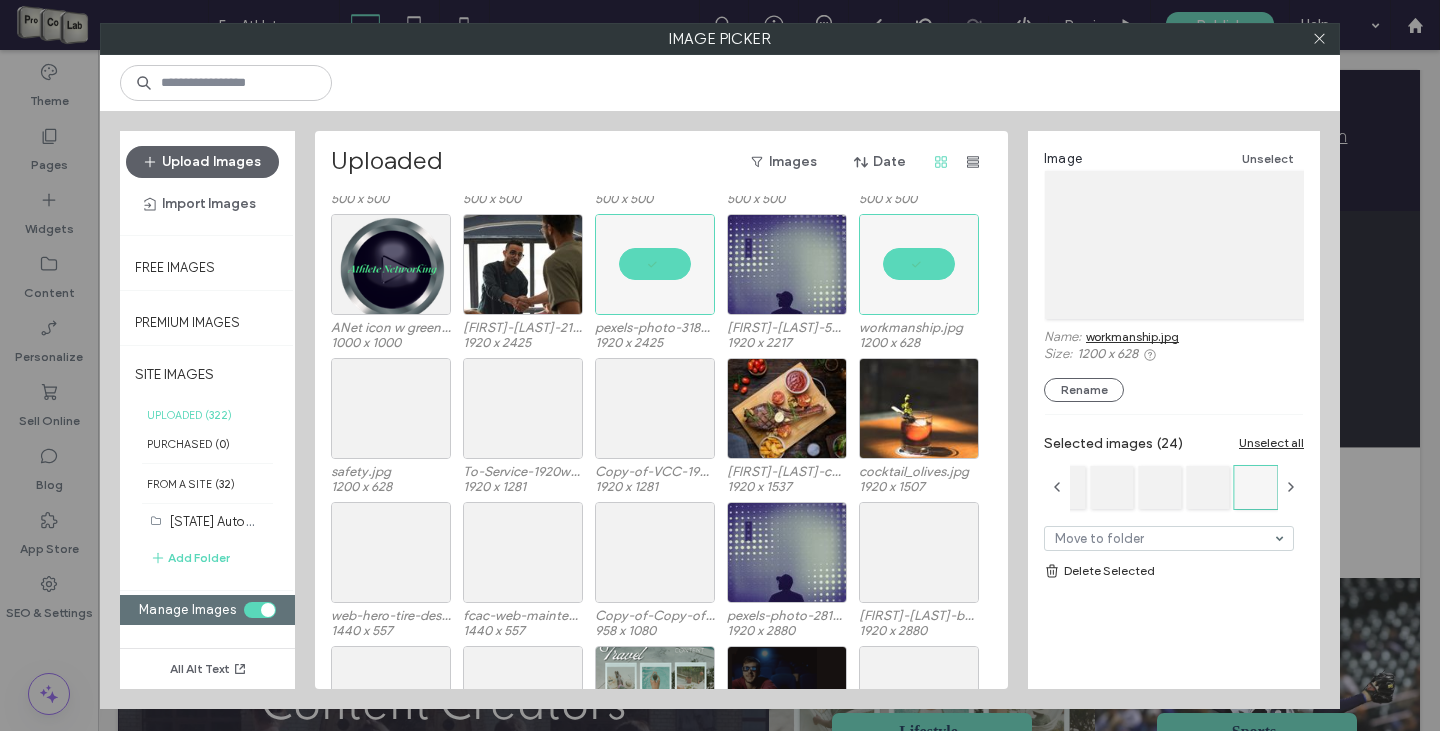 scroll, scrollTop: 5899, scrollLeft: 0, axis: vertical 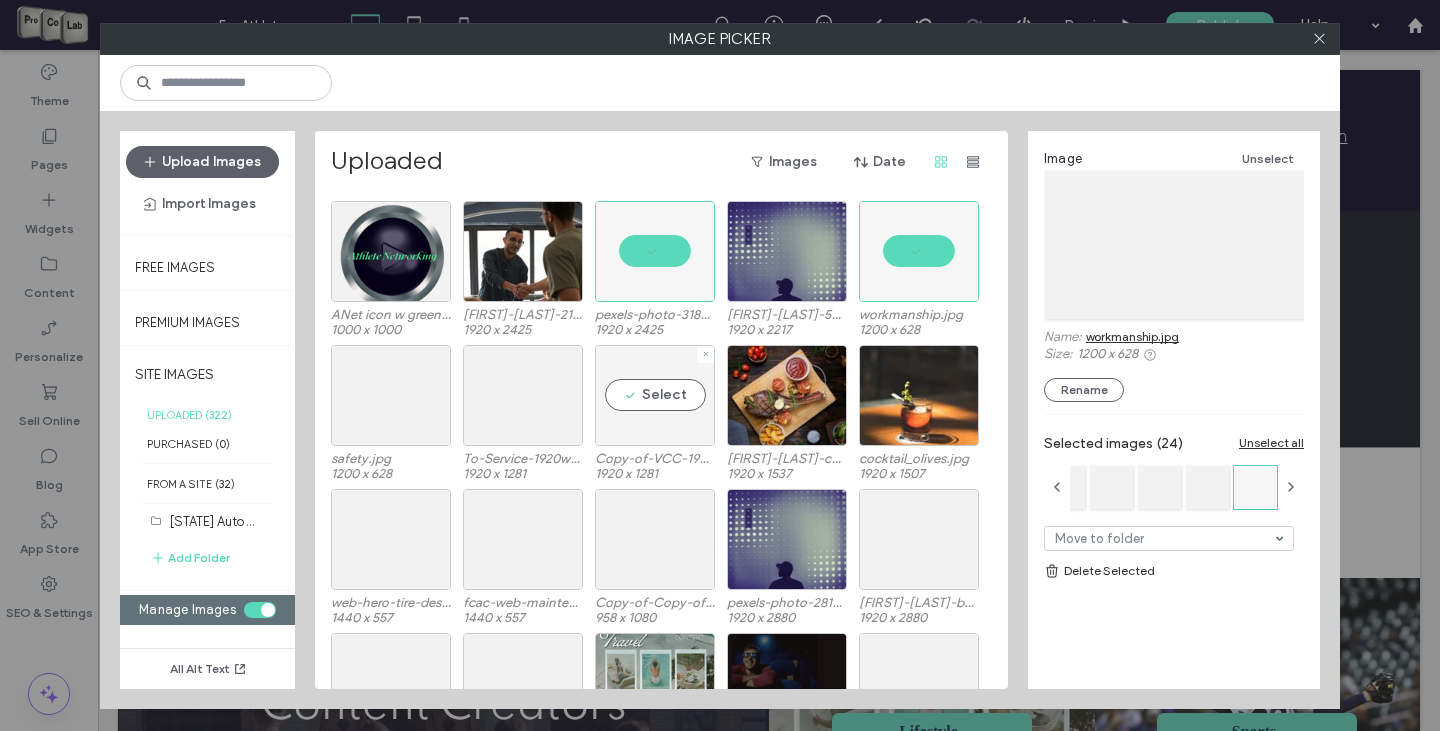 click on "Select" at bounding box center (655, 395) 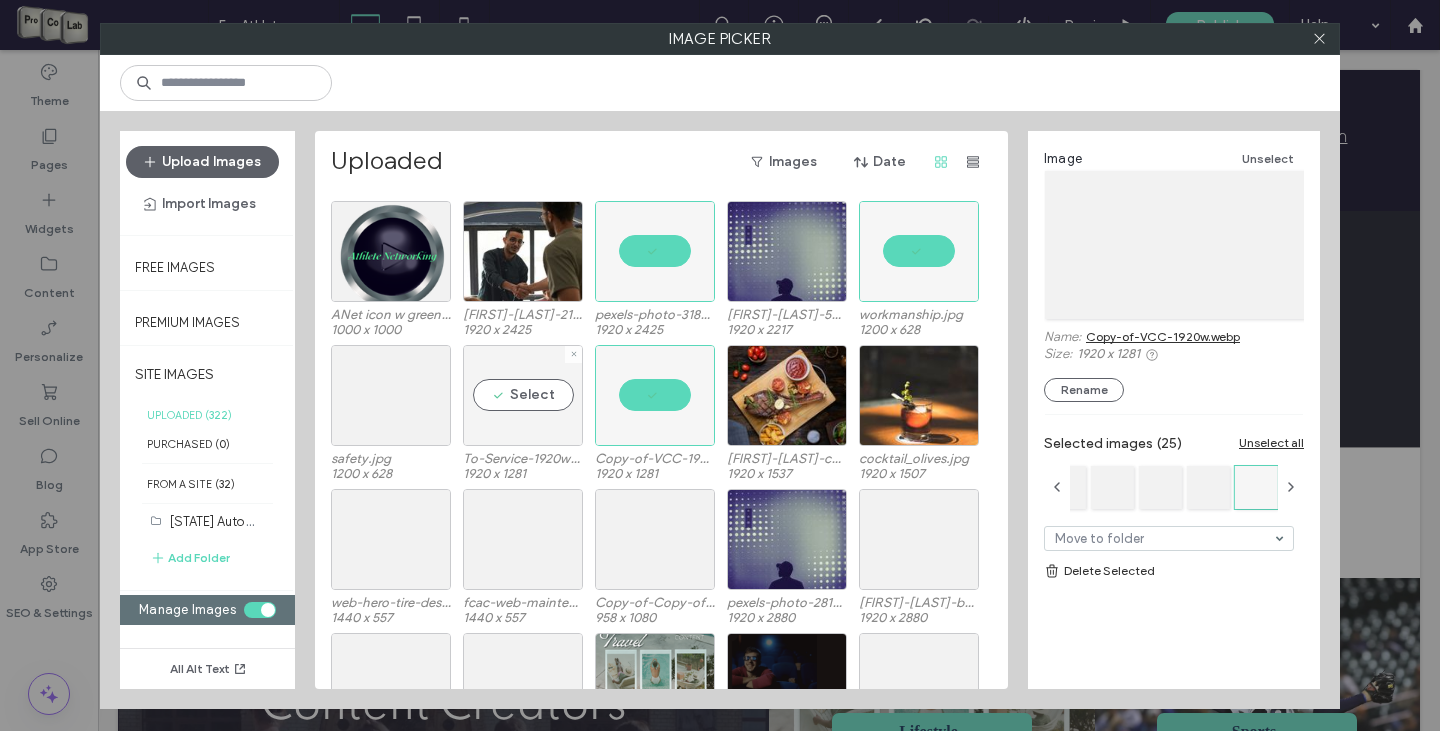 click on "Select" at bounding box center (523, 395) 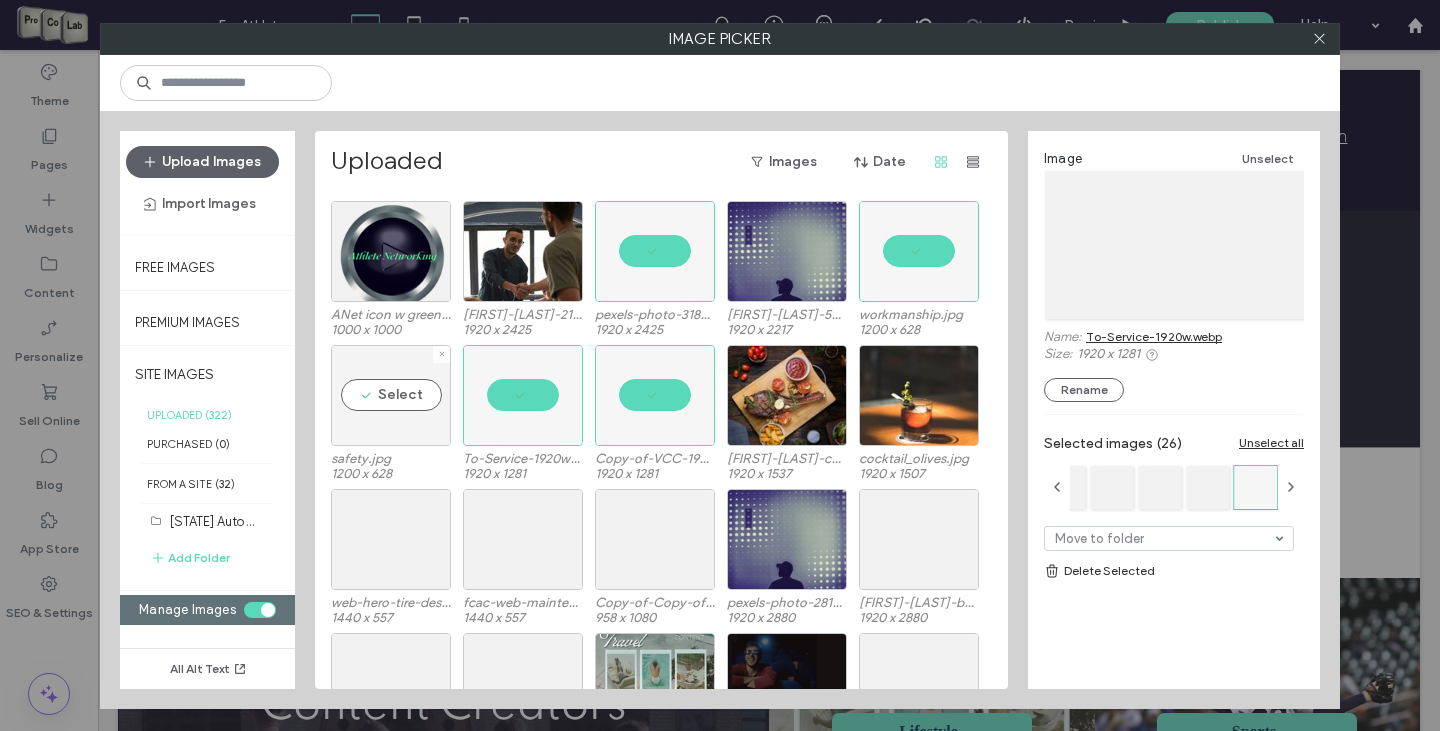 click on "Select" at bounding box center (391, 395) 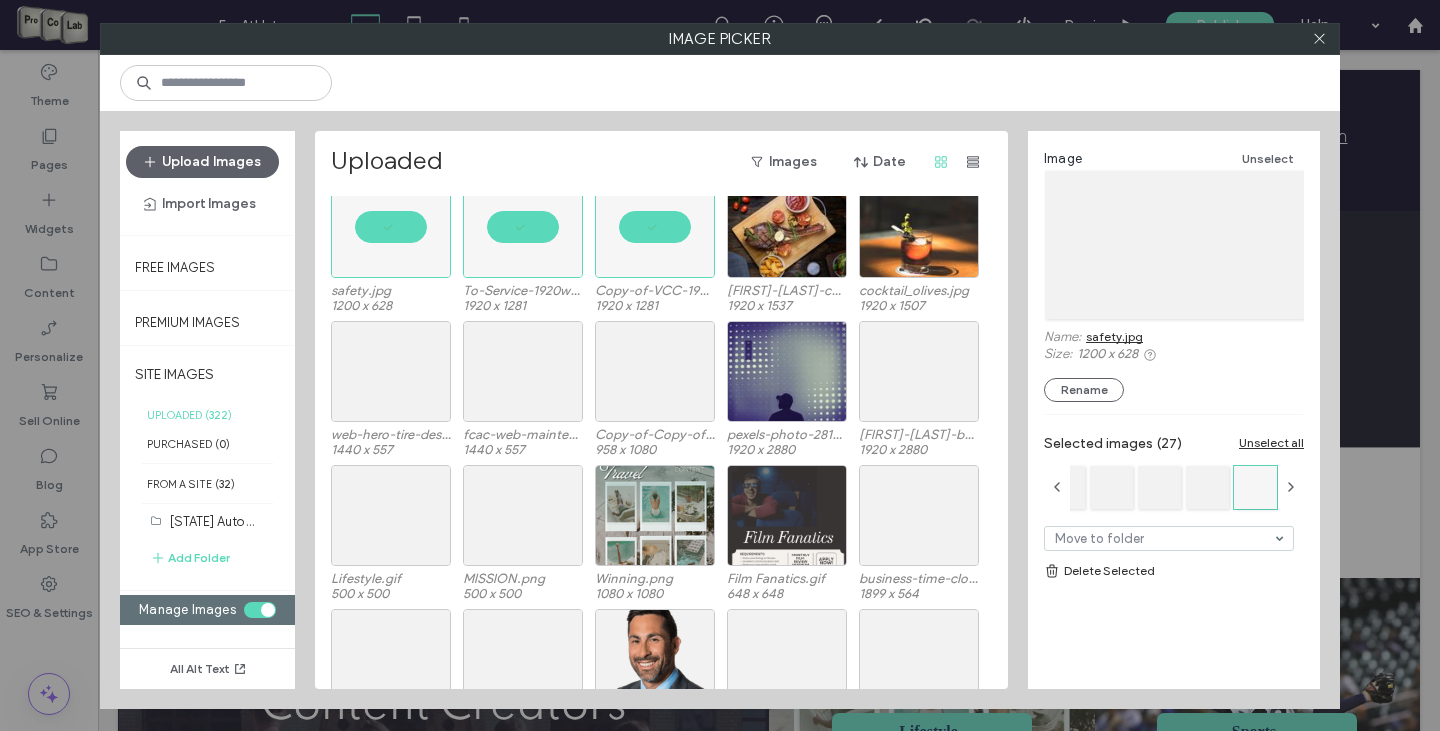 scroll, scrollTop: 6099, scrollLeft: 0, axis: vertical 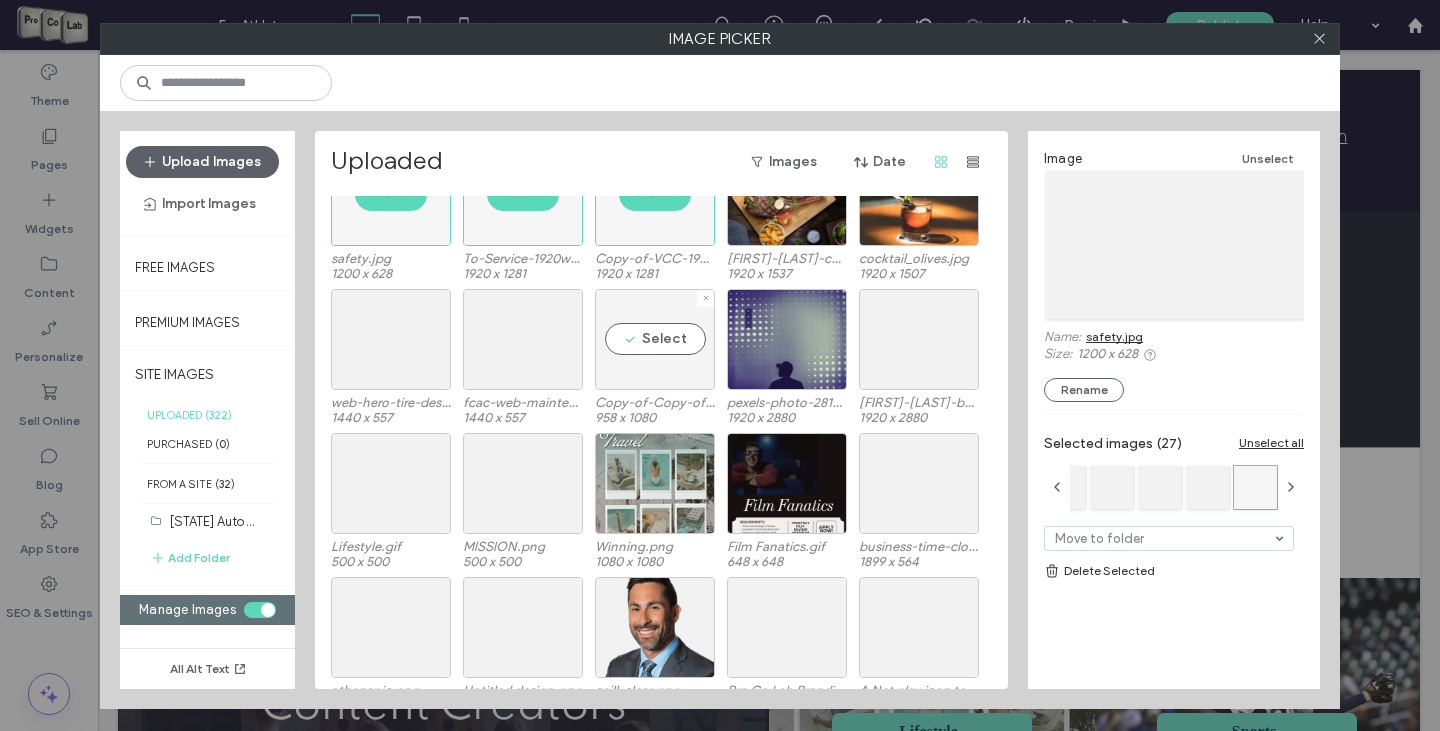 click on "Select" at bounding box center [655, 339] 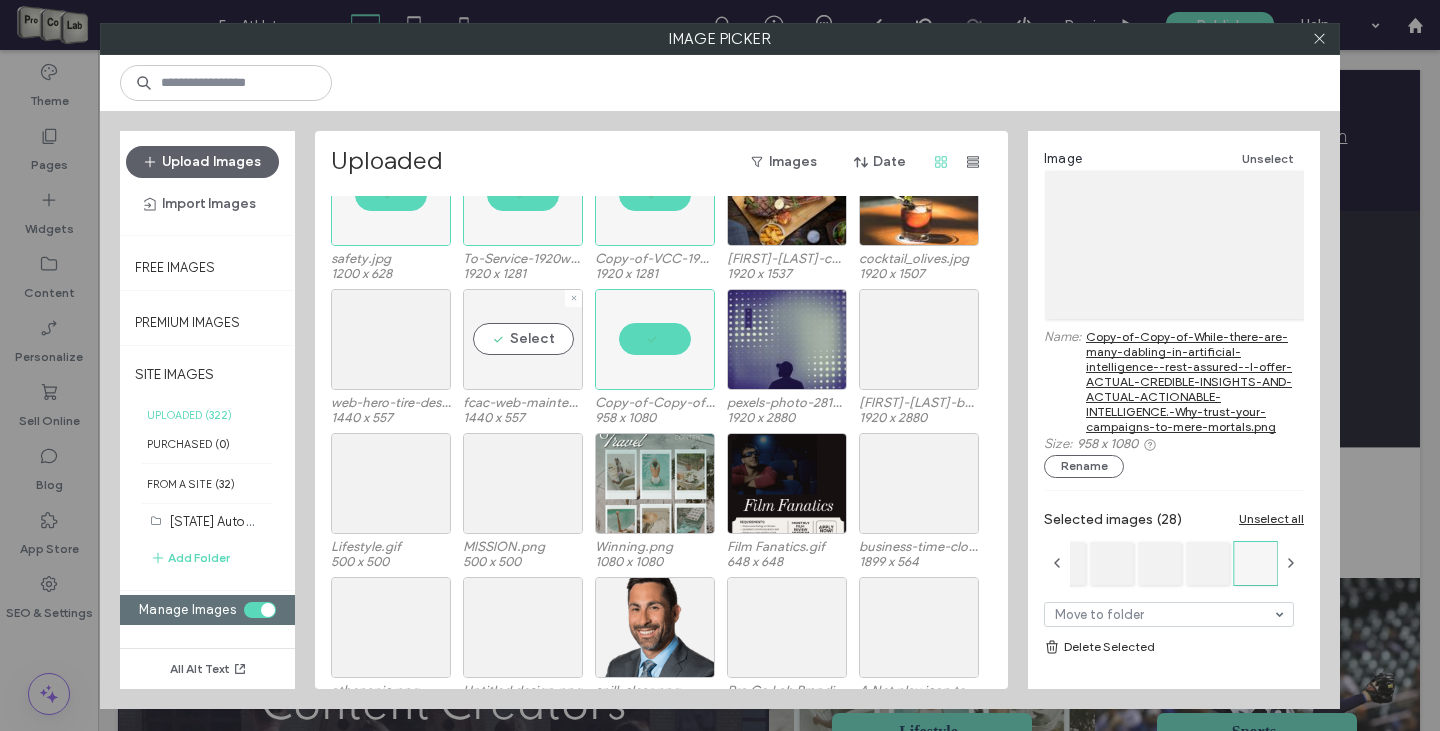 click on "Select" at bounding box center [523, 339] 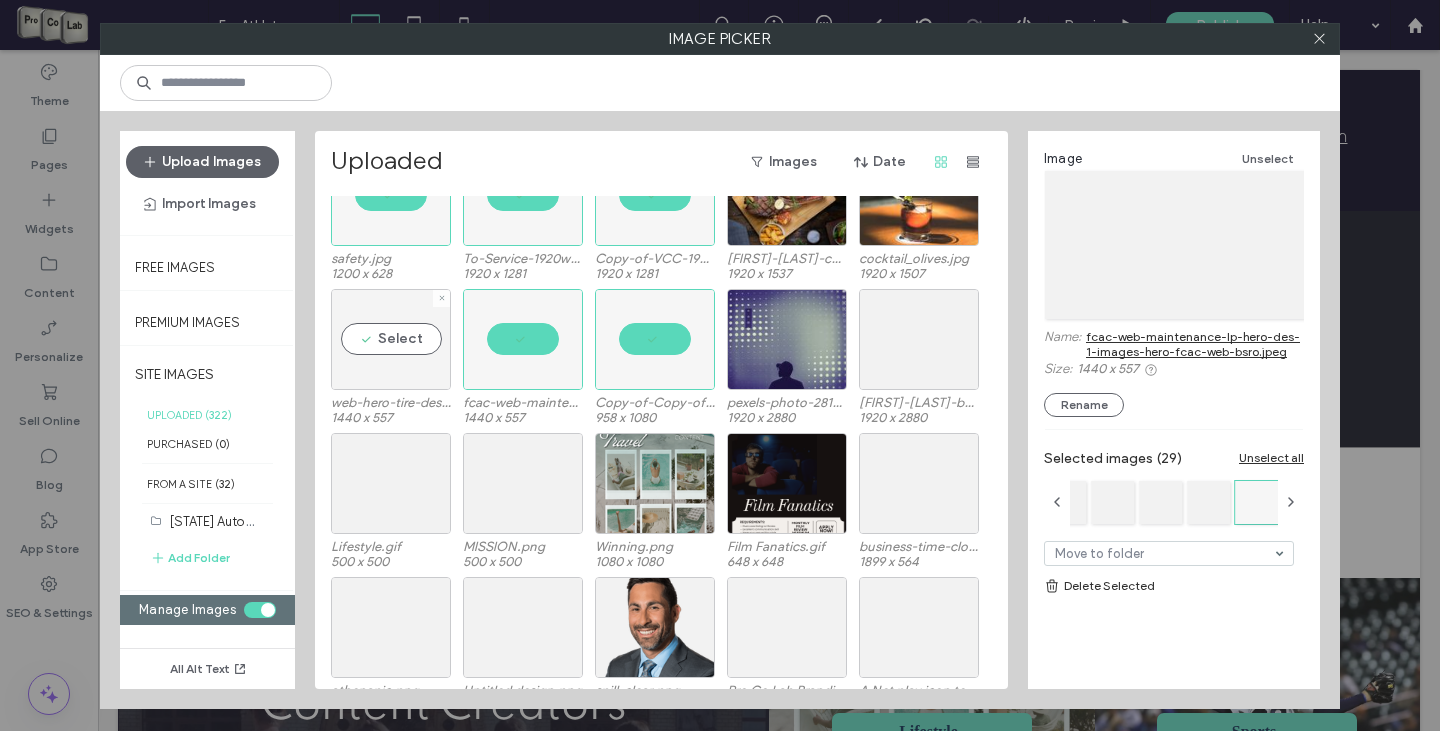 click on "Select" at bounding box center (391, 339) 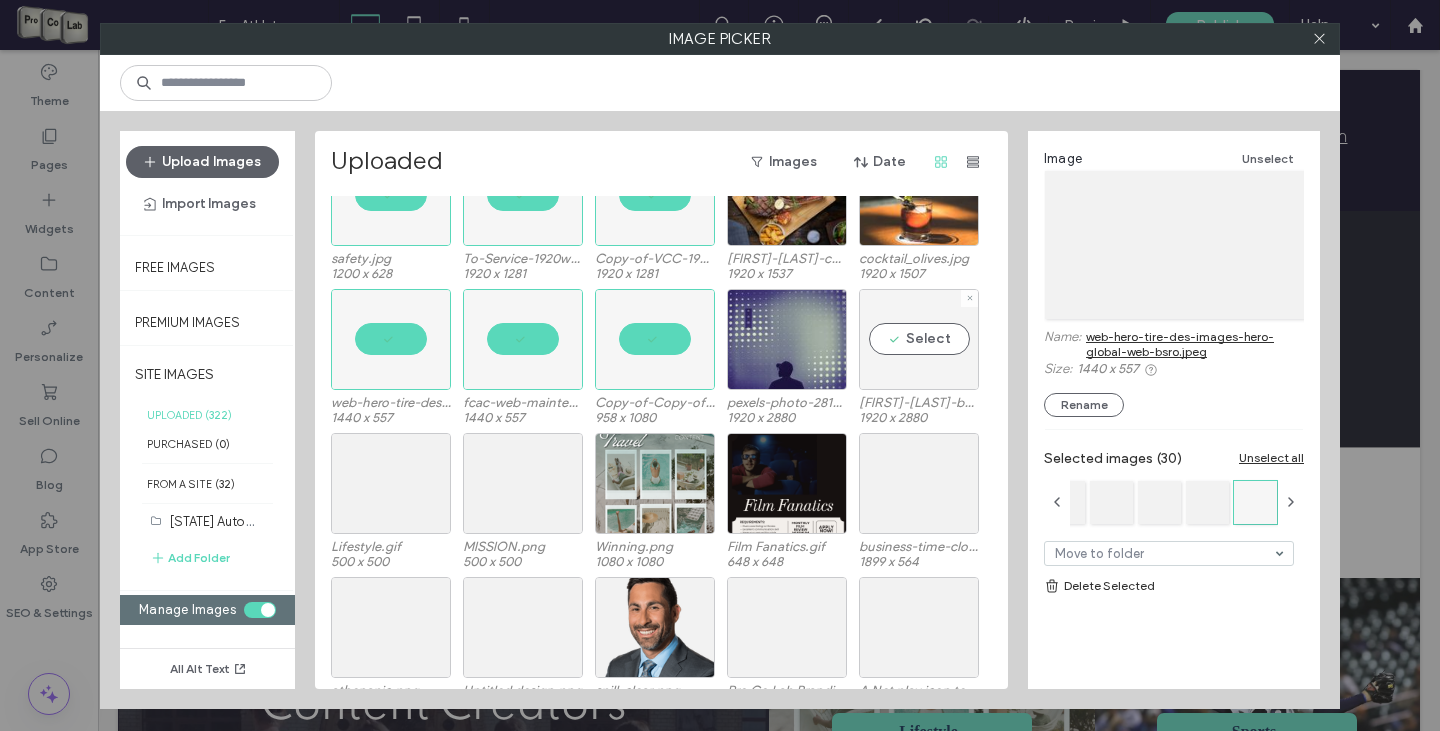 click on "Select" at bounding box center (919, 339) 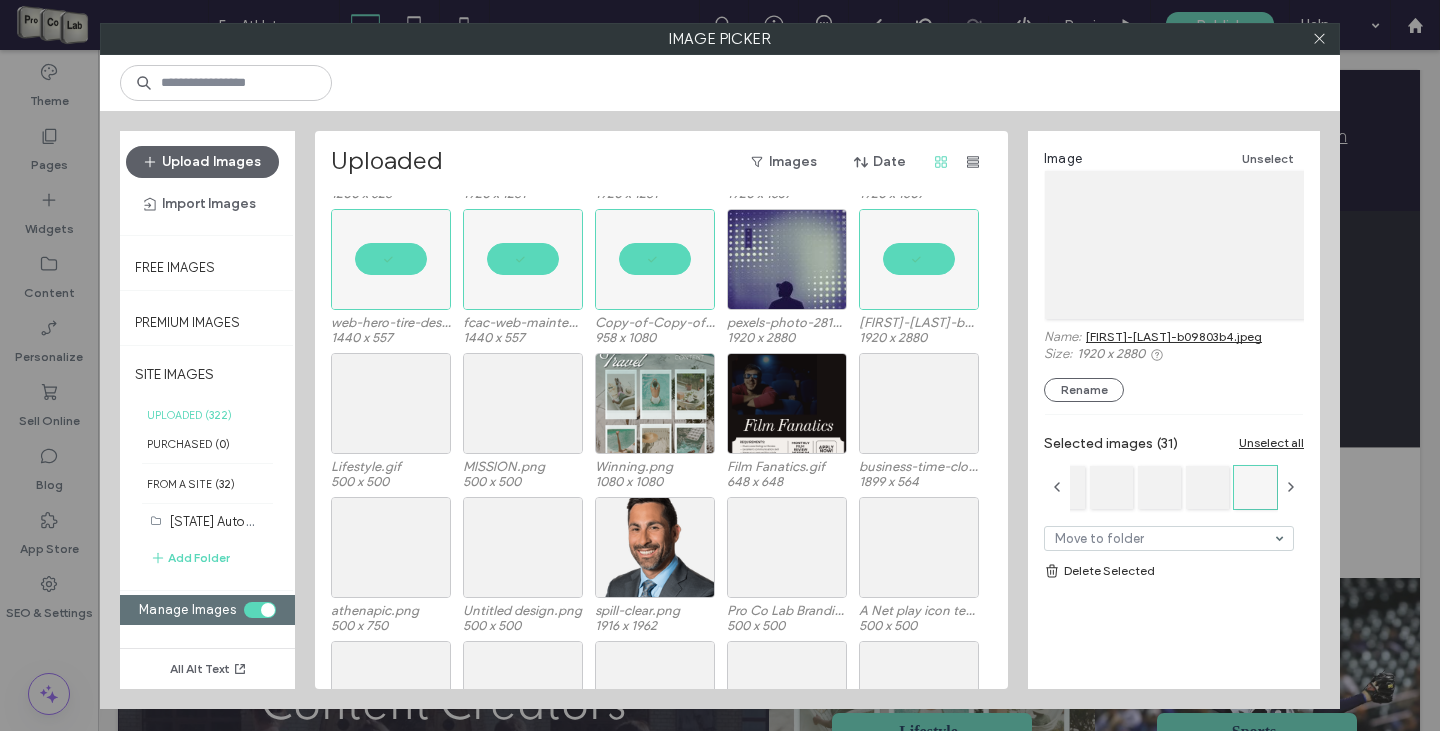 scroll, scrollTop: 6199, scrollLeft: 0, axis: vertical 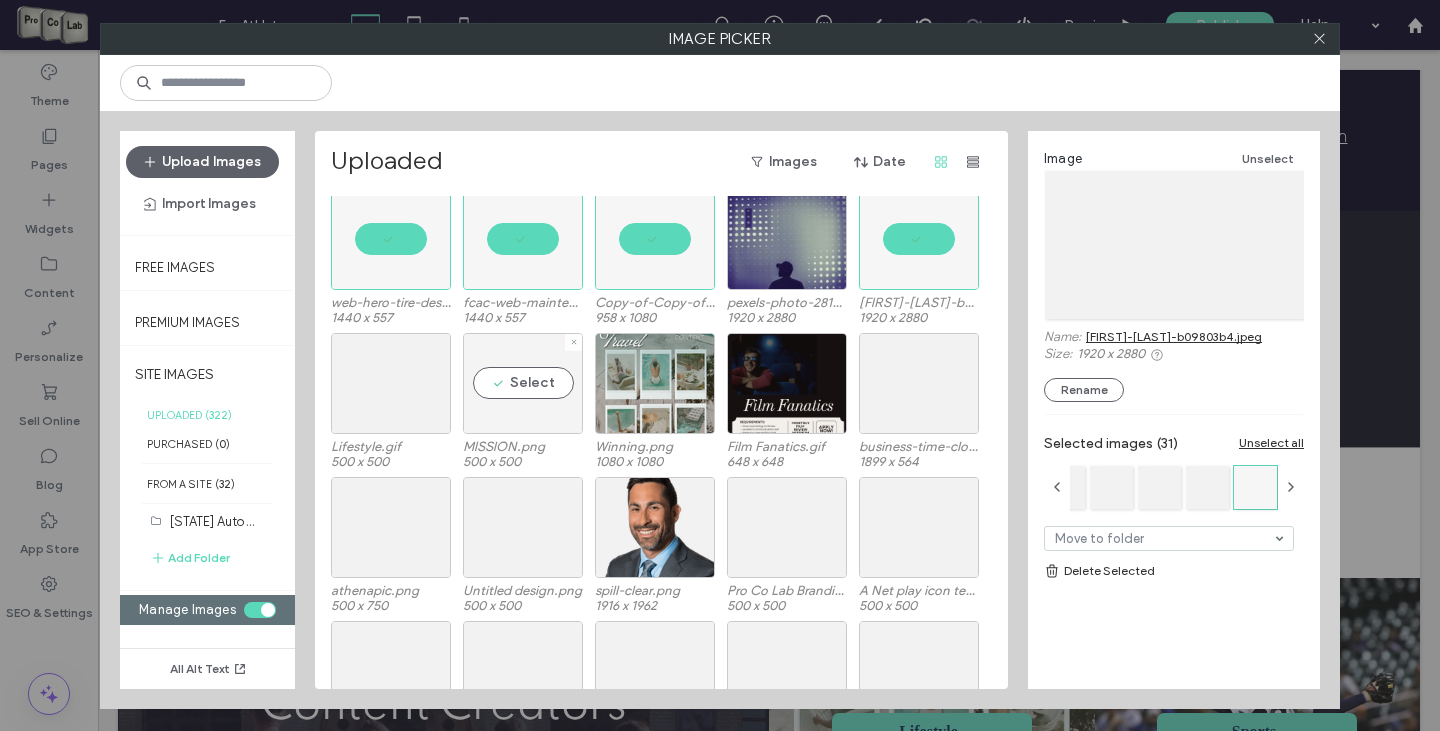 click on "Select" at bounding box center (523, 383) 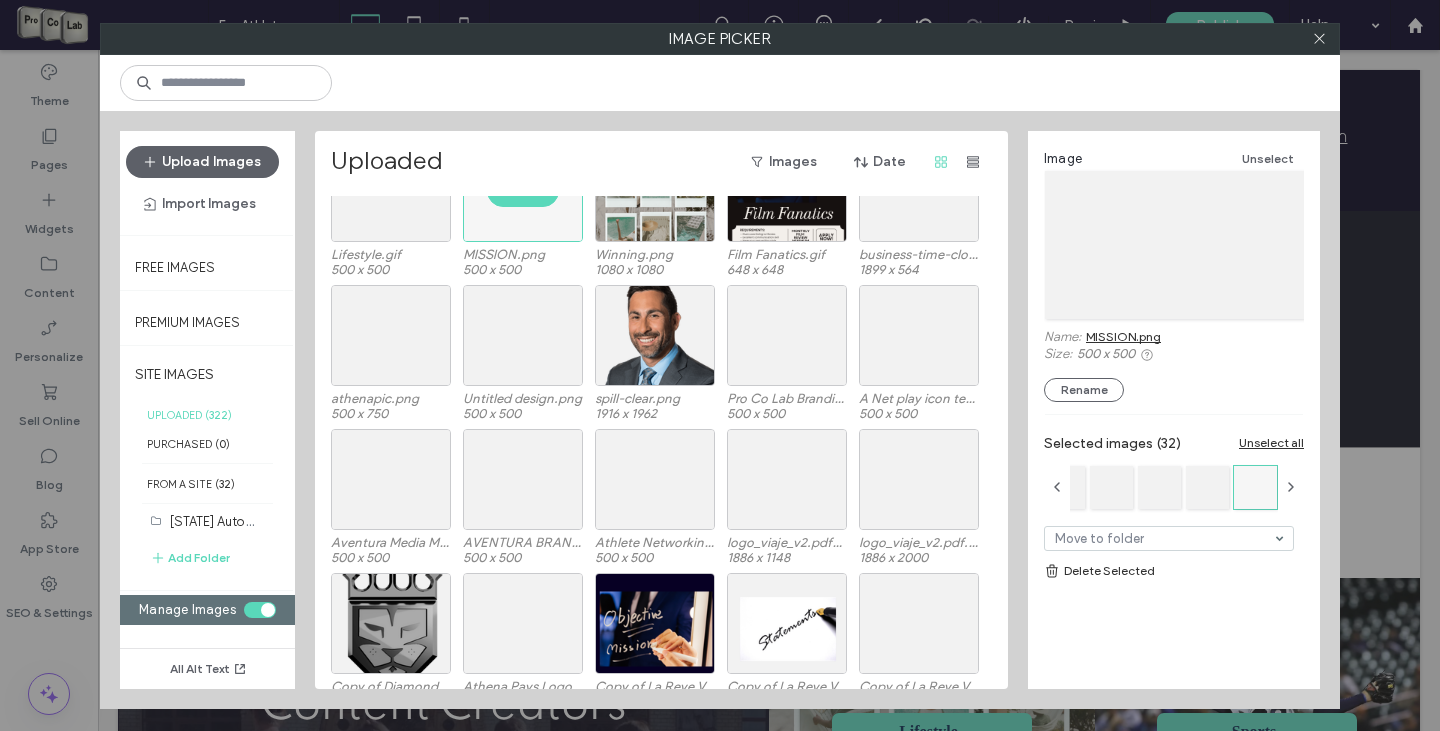 scroll, scrollTop: 6399, scrollLeft: 0, axis: vertical 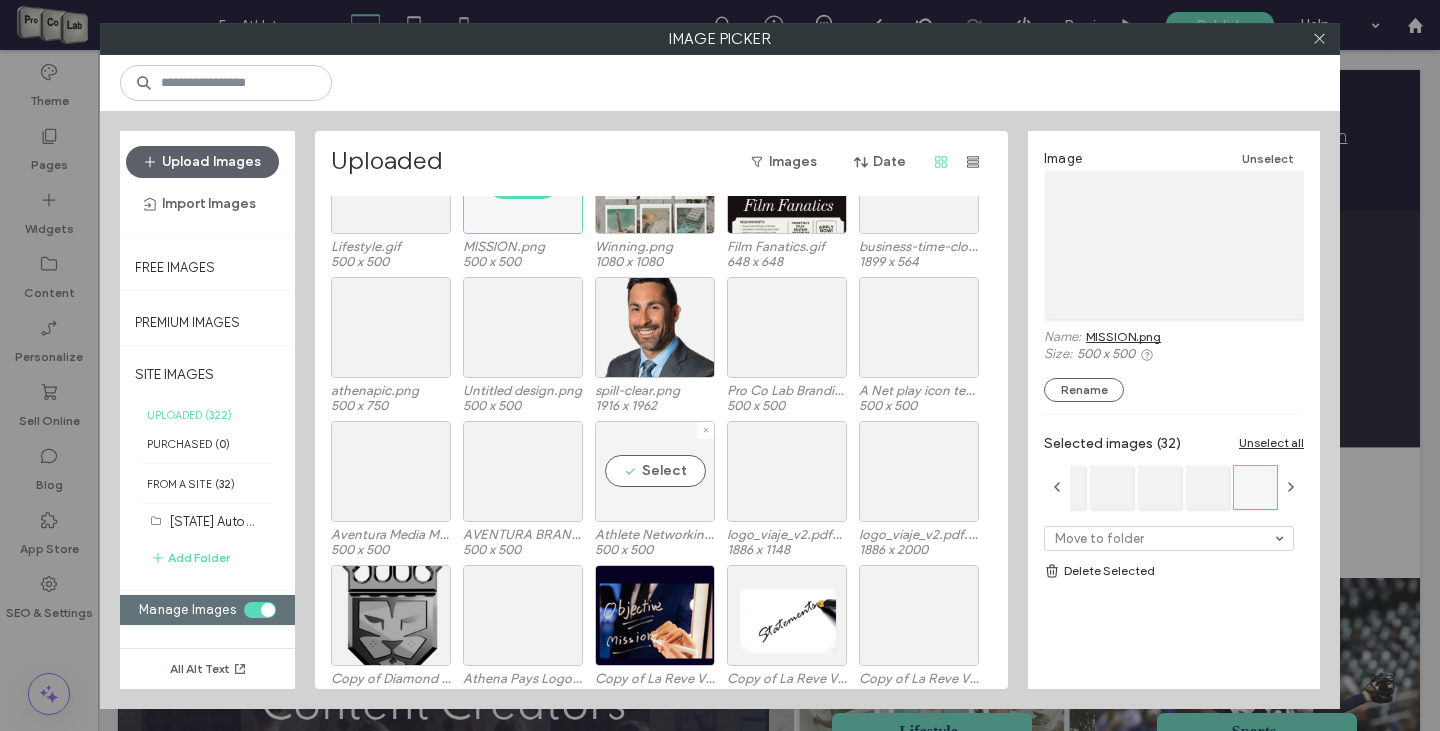 click on "Select" at bounding box center [655, 471] 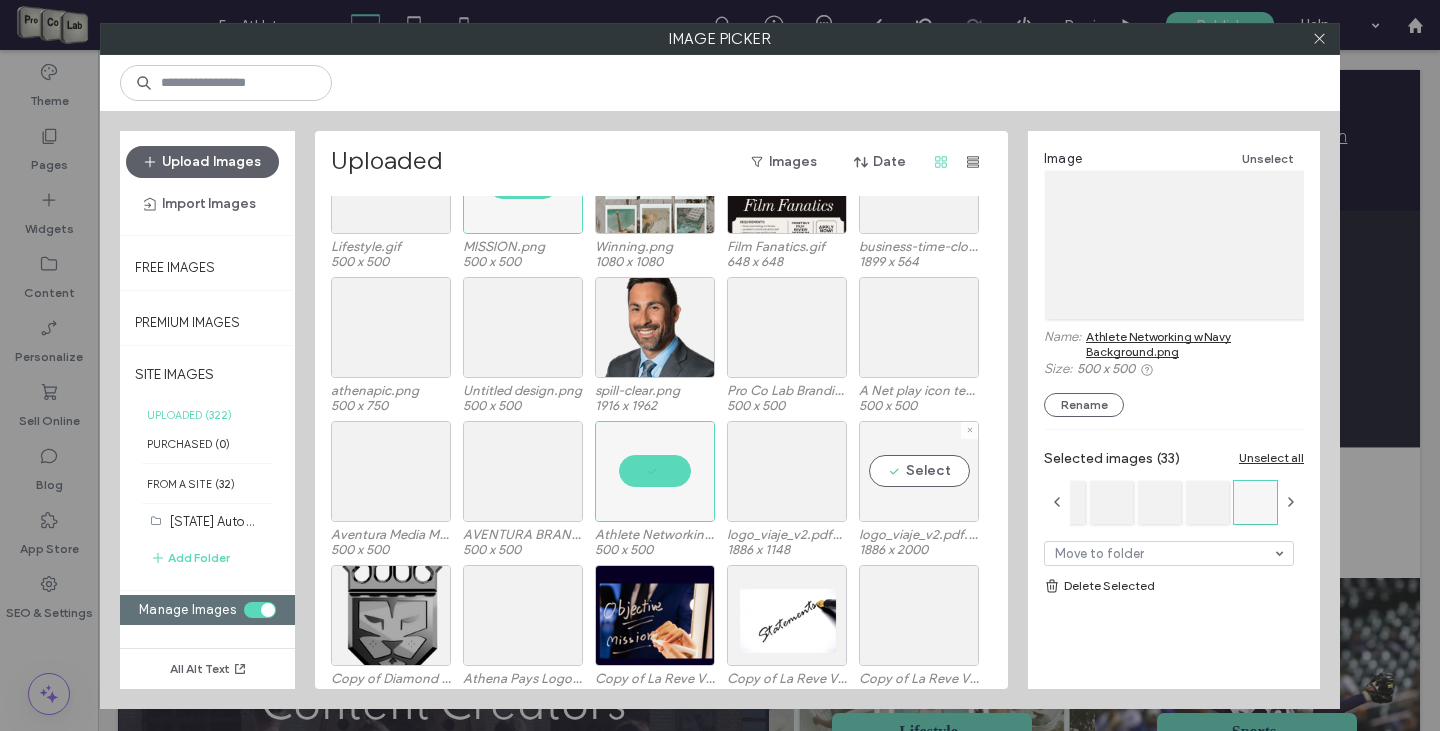 click on "Select" at bounding box center [919, 471] 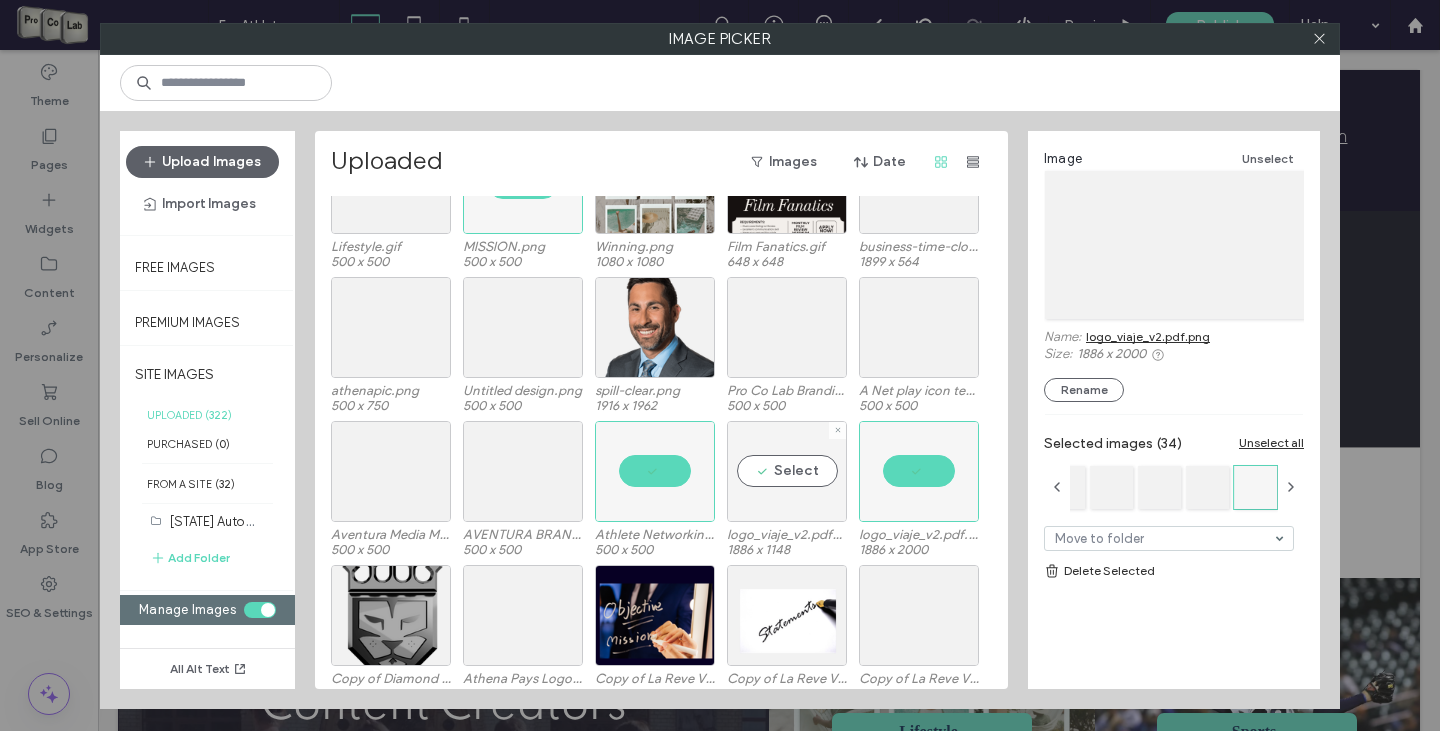 click on "Select" at bounding box center (787, 471) 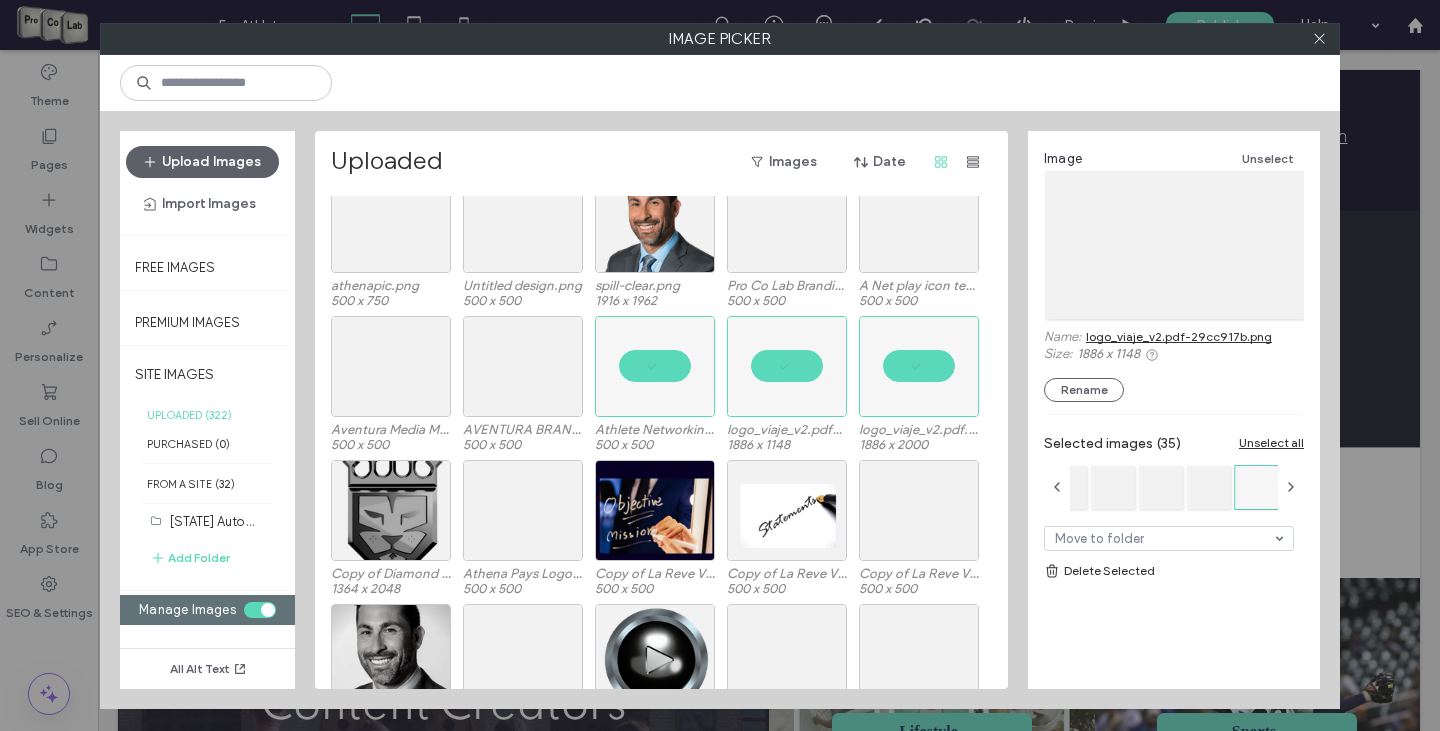 scroll, scrollTop: 6699, scrollLeft: 0, axis: vertical 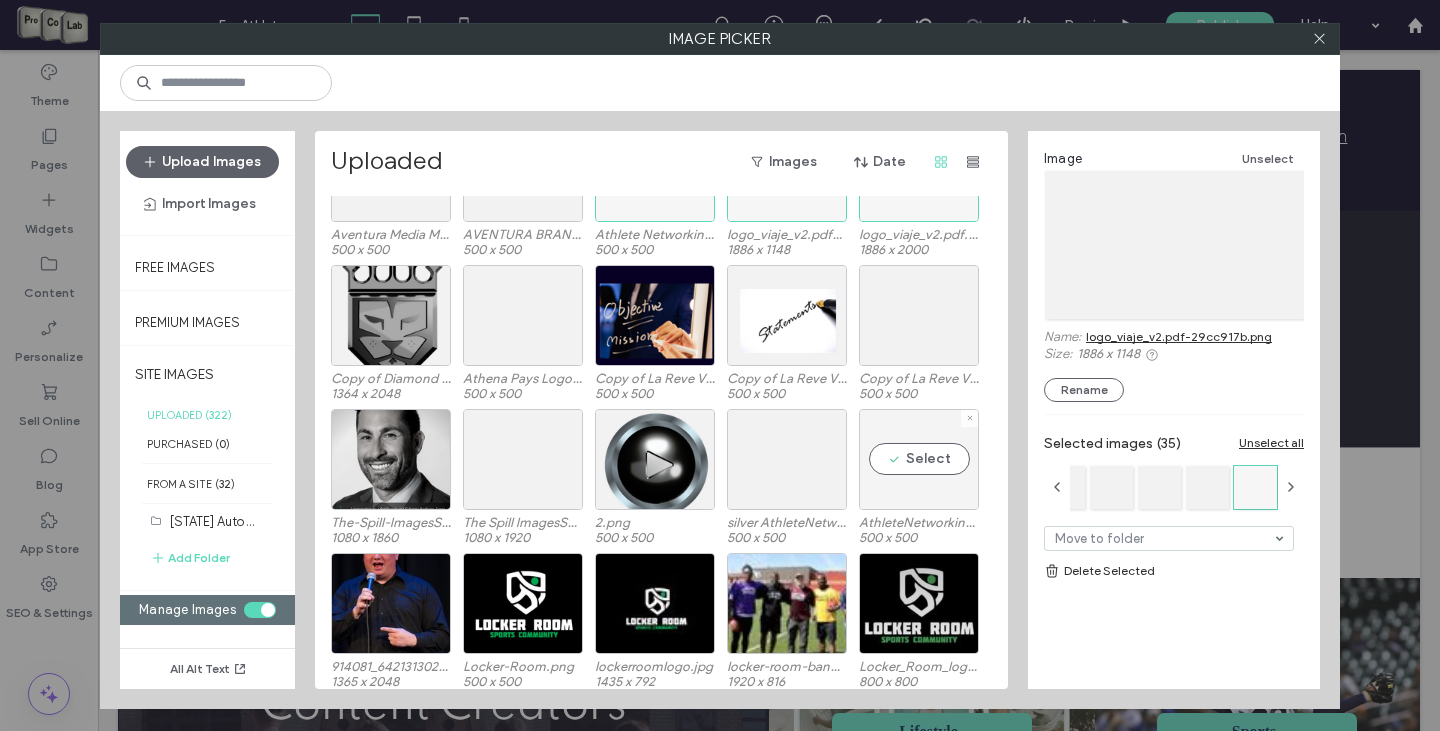 click on "Select" at bounding box center [919, 459] 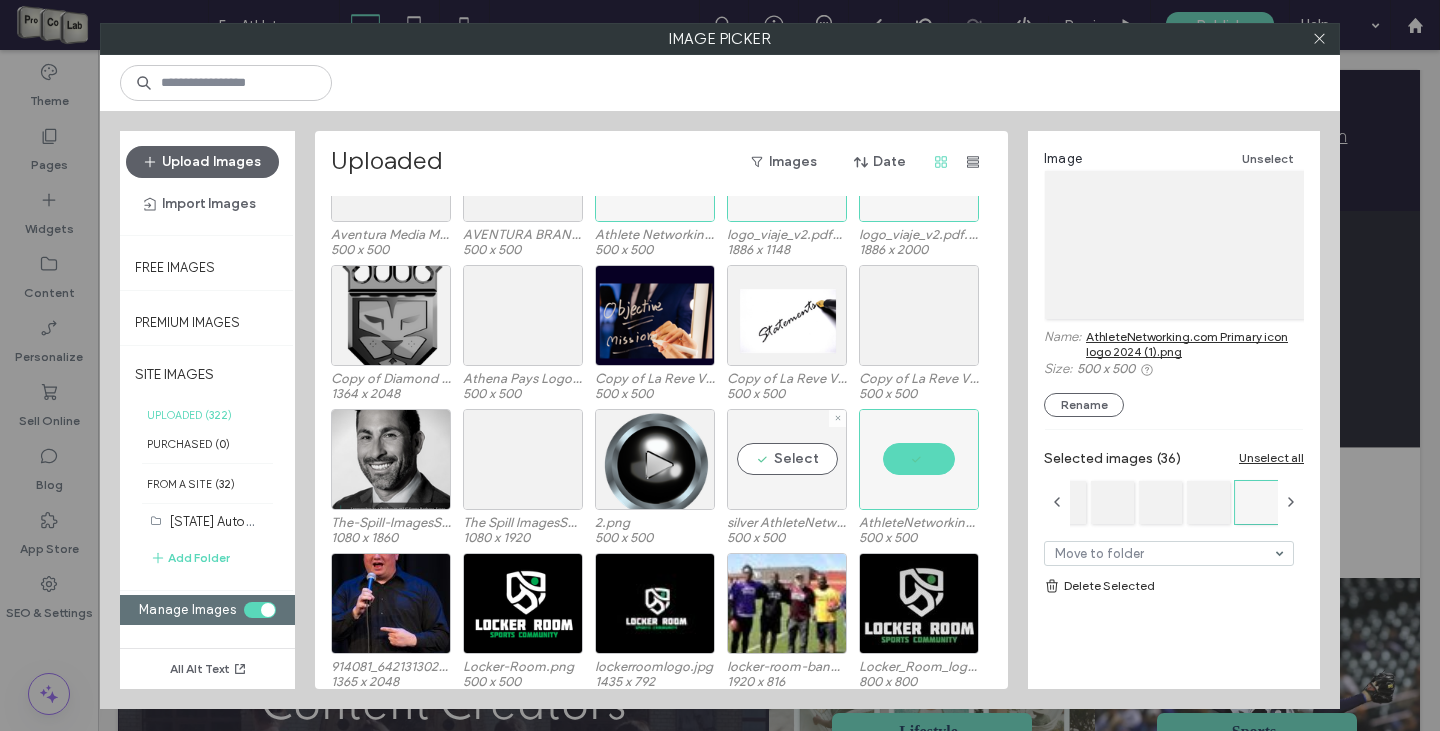 click on "Select" at bounding box center [787, 459] 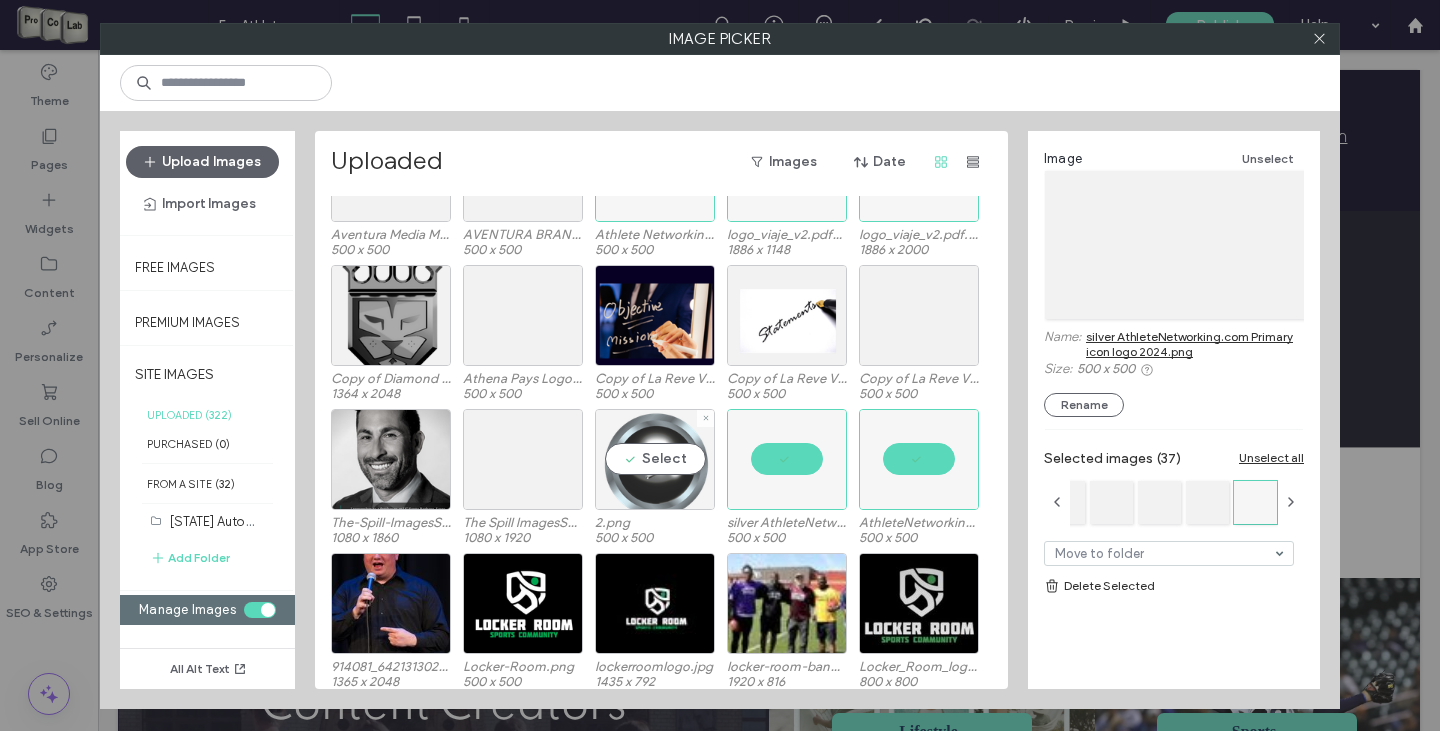 scroll, scrollTop: 6899, scrollLeft: 0, axis: vertical 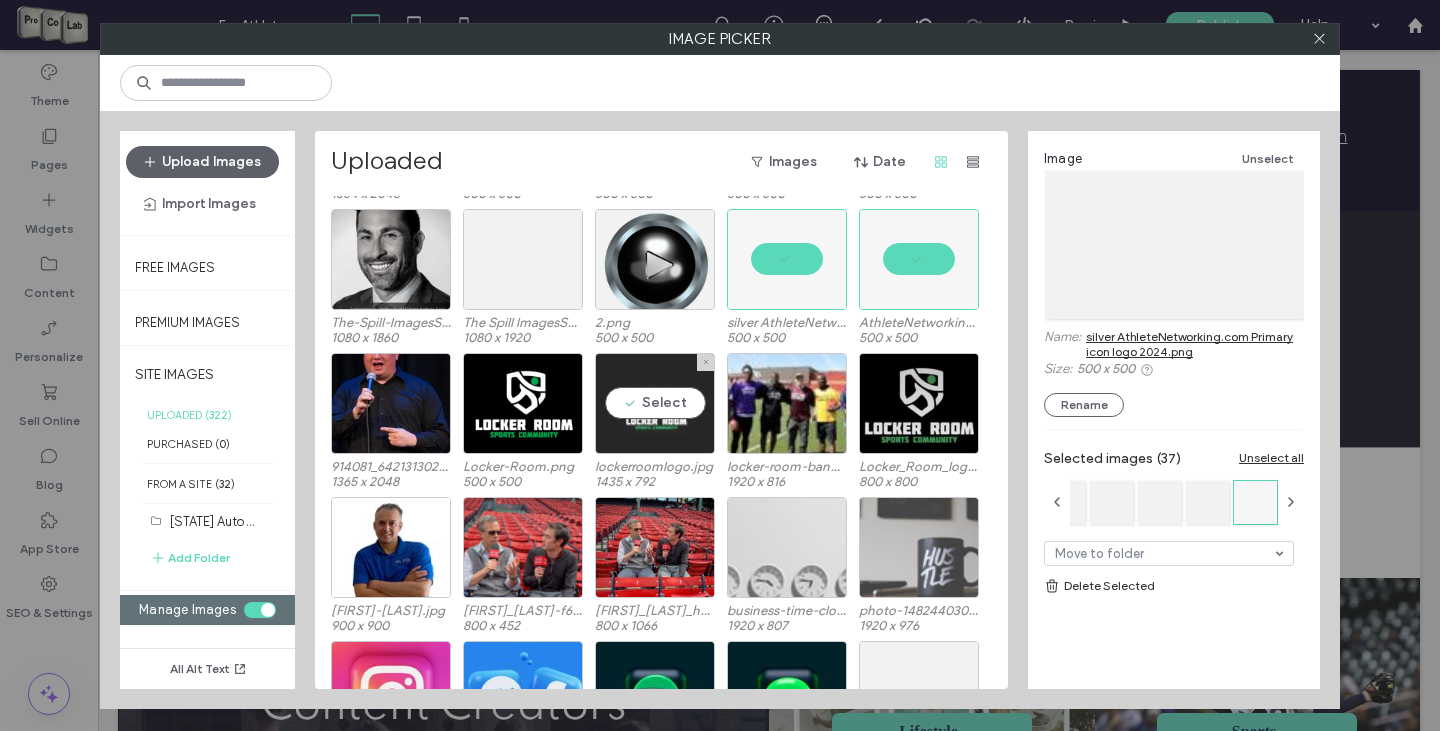 click on "Select" at bounding box center [655, 403] 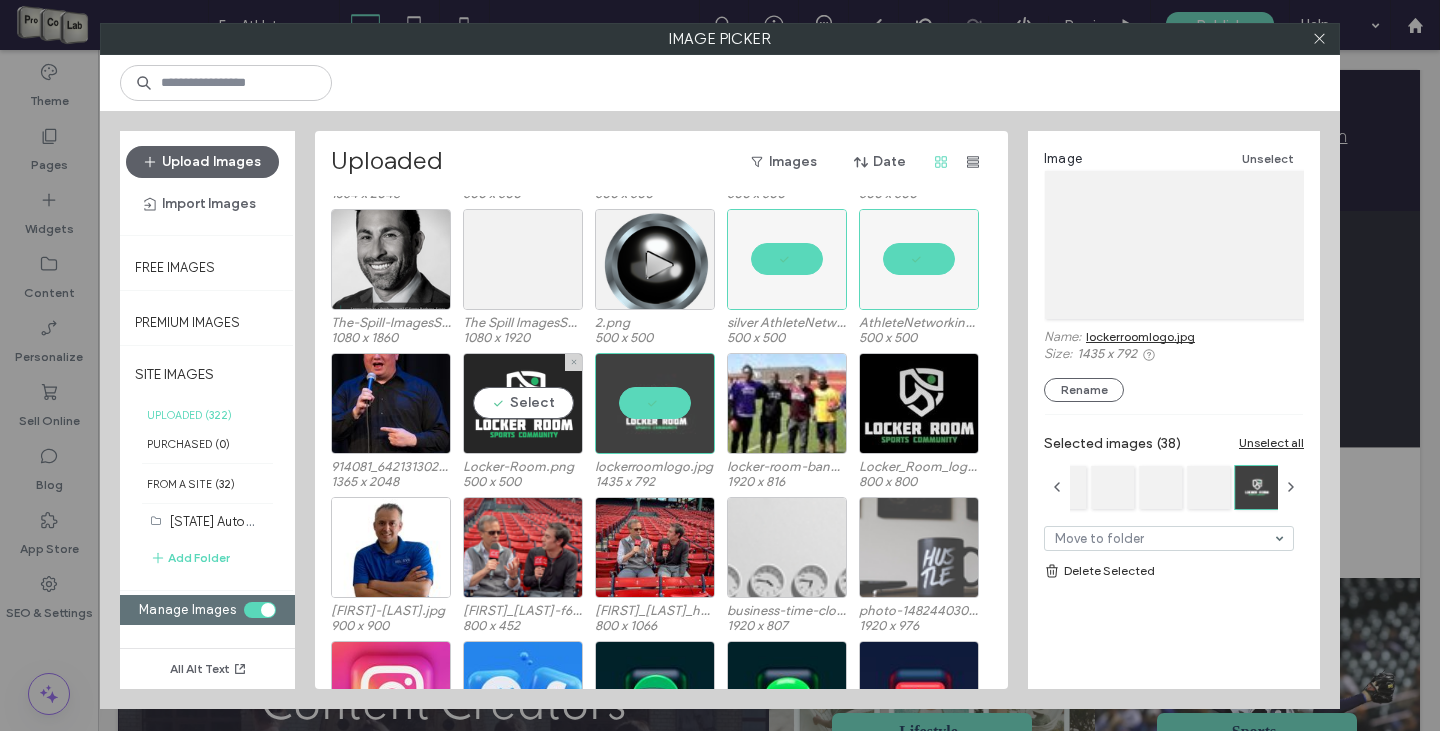 click on "Select" at bounding box center [523, 403] 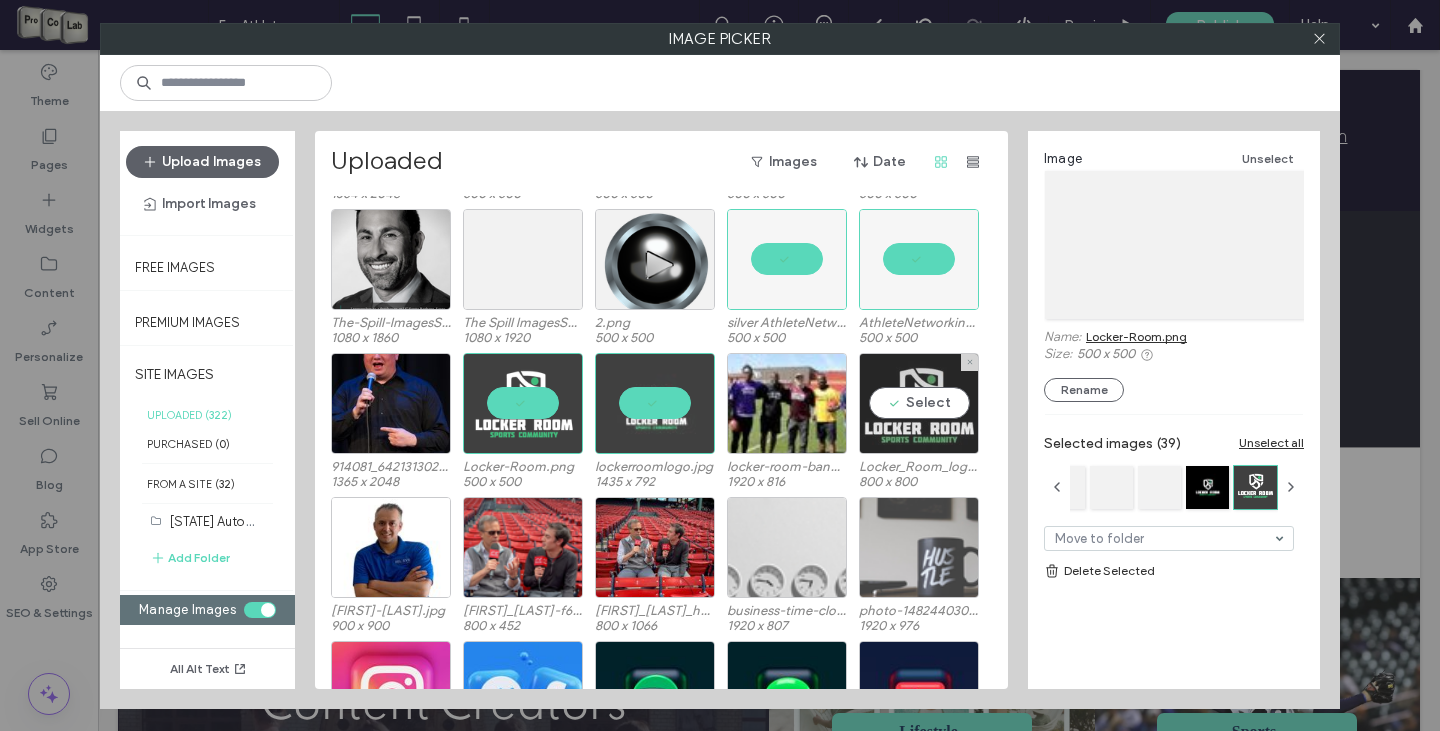 click on "Select" at bounding box center (919, 403) 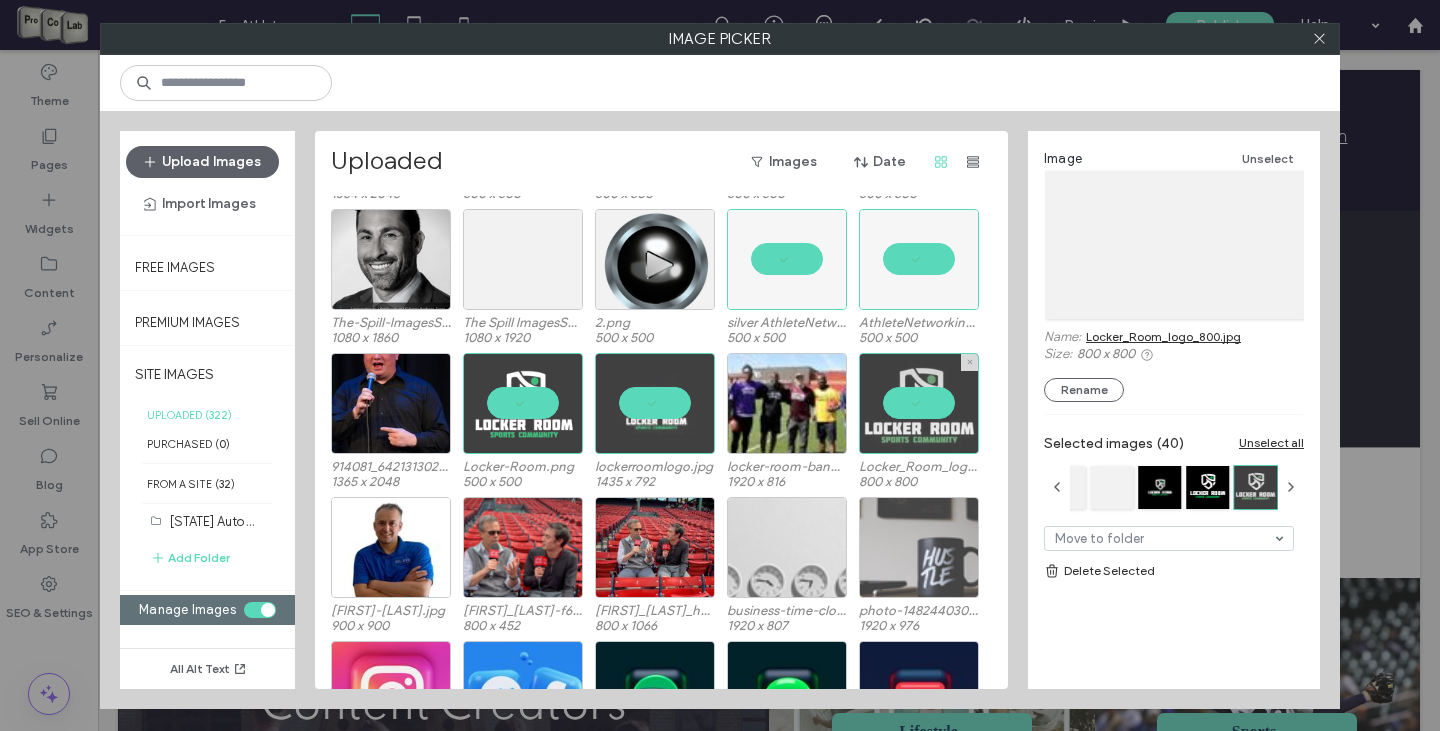 scroll, scrollTop: 7014, scrollLeft: 0, axis: vertical 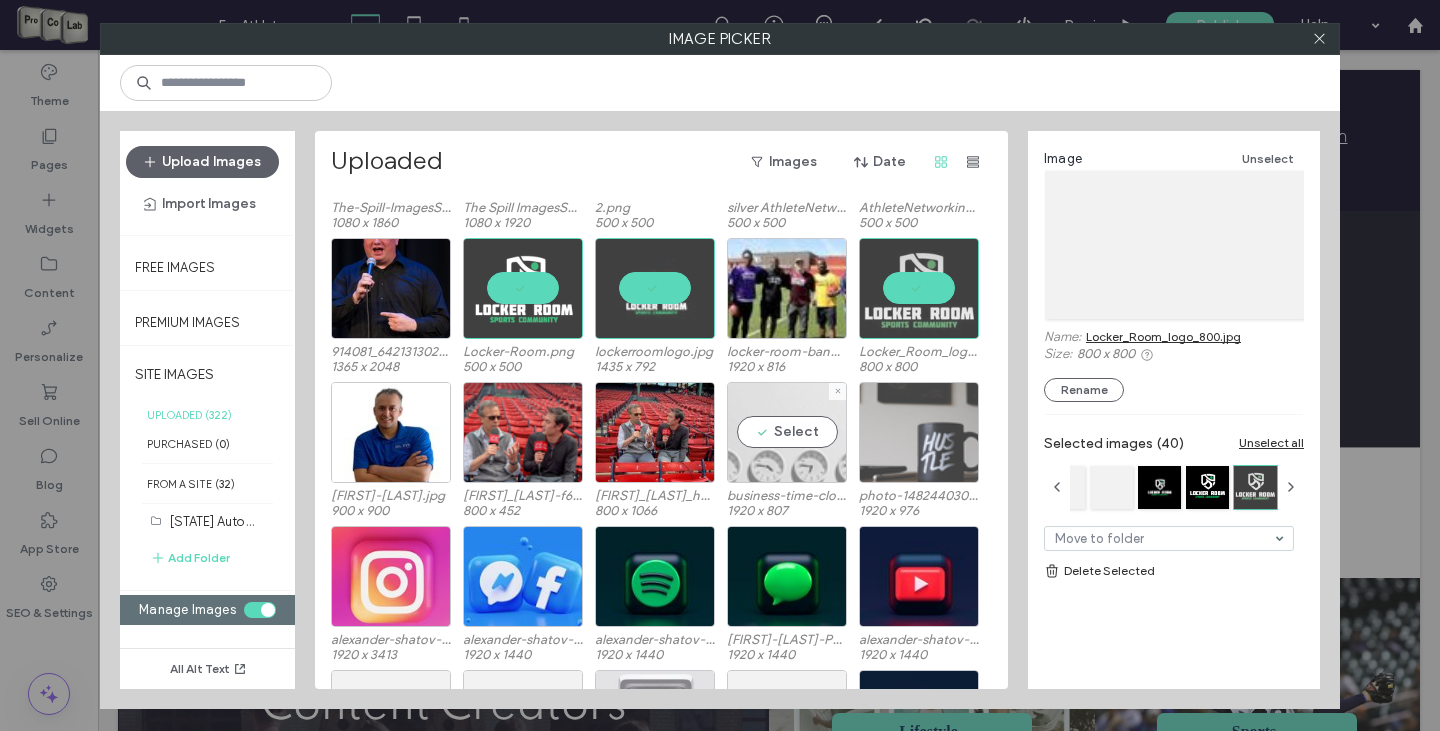 click on "Select" at bounding box center (787, 432) 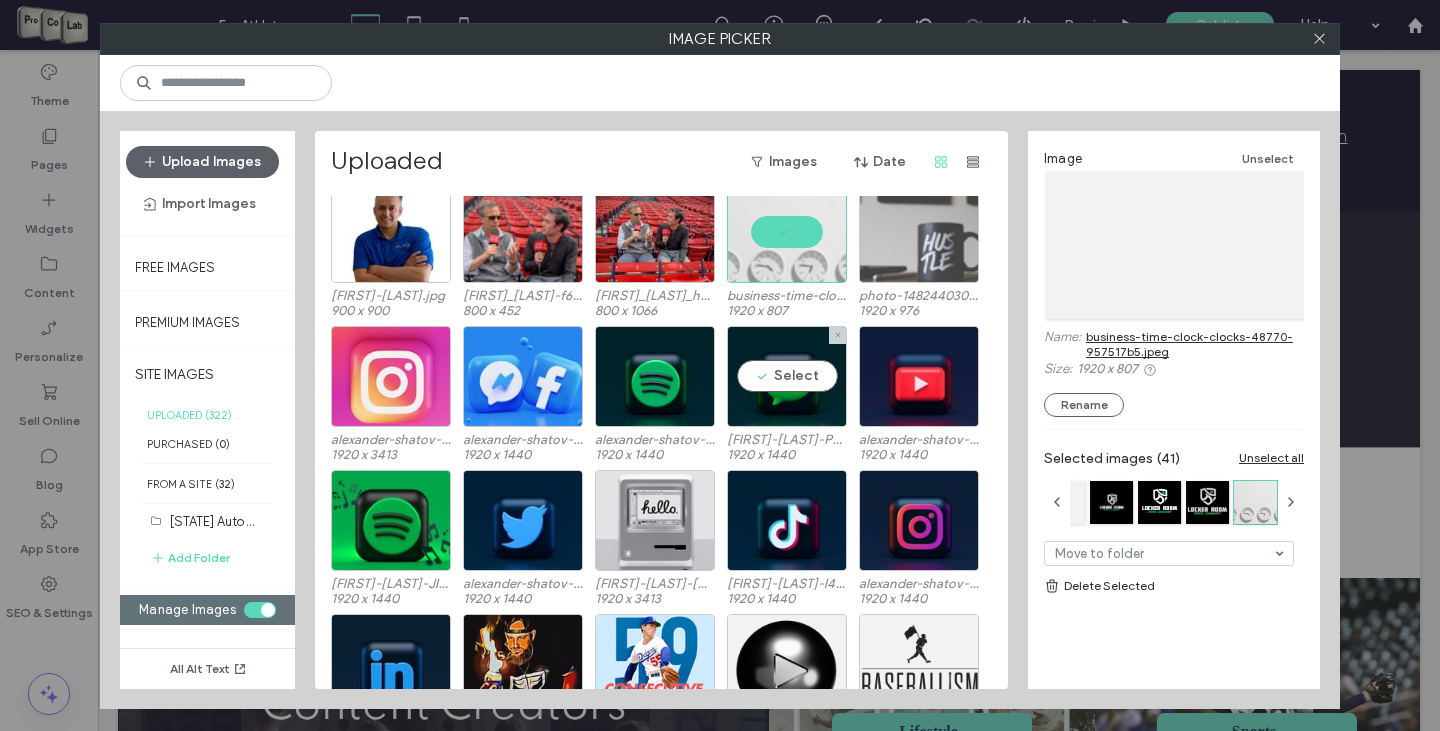 scroll, scrollTop: 7214, scrollLeft: 0, axis: vertical 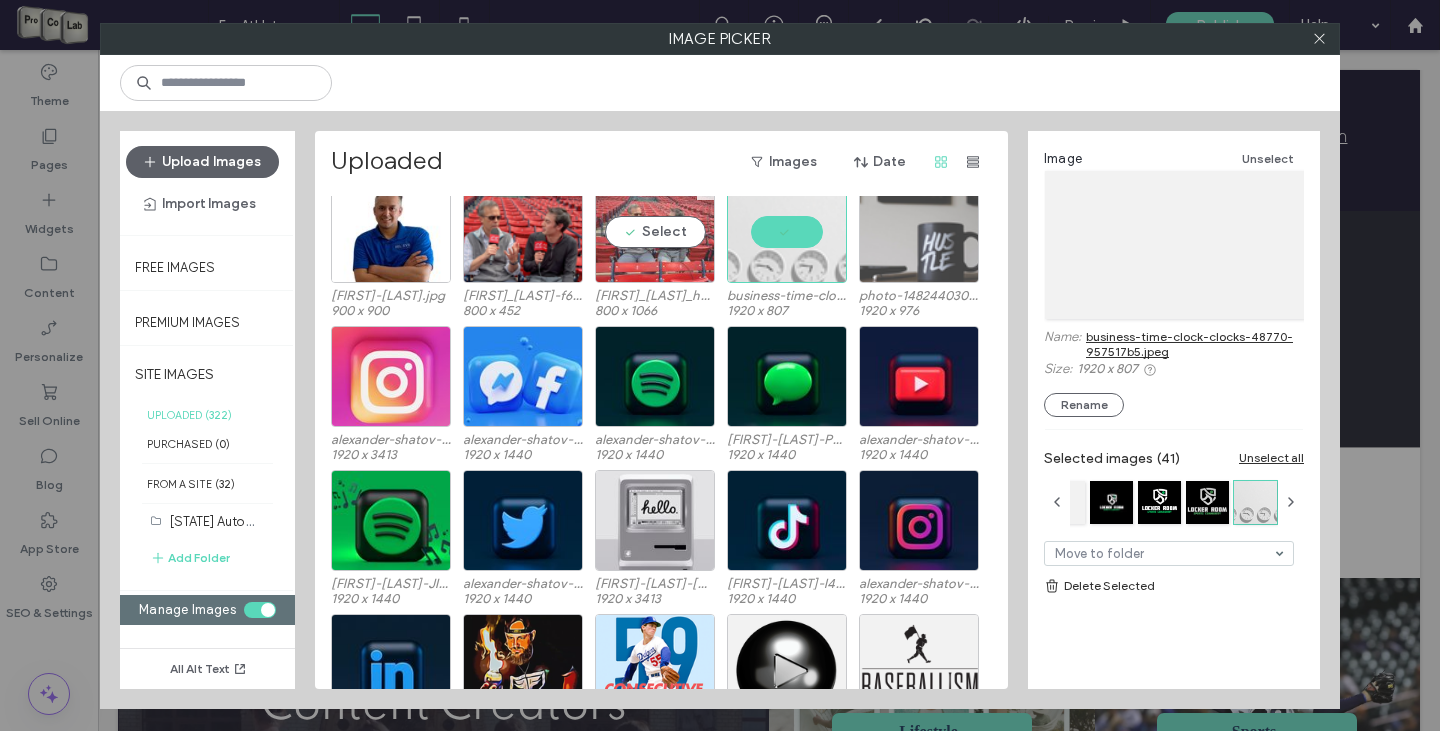 click on "Select" at bounding box center [655, 232] 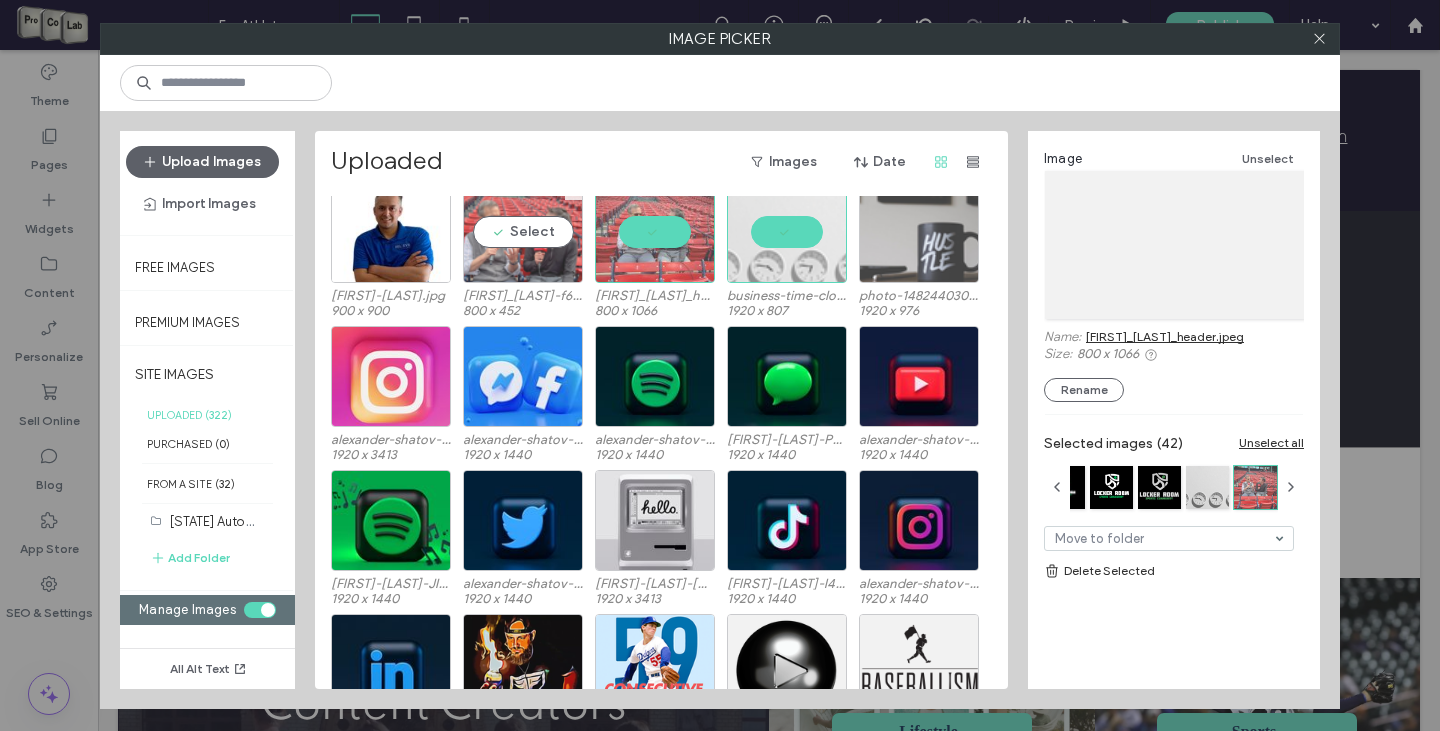 click on "Select" at bounding box center (523, 232) 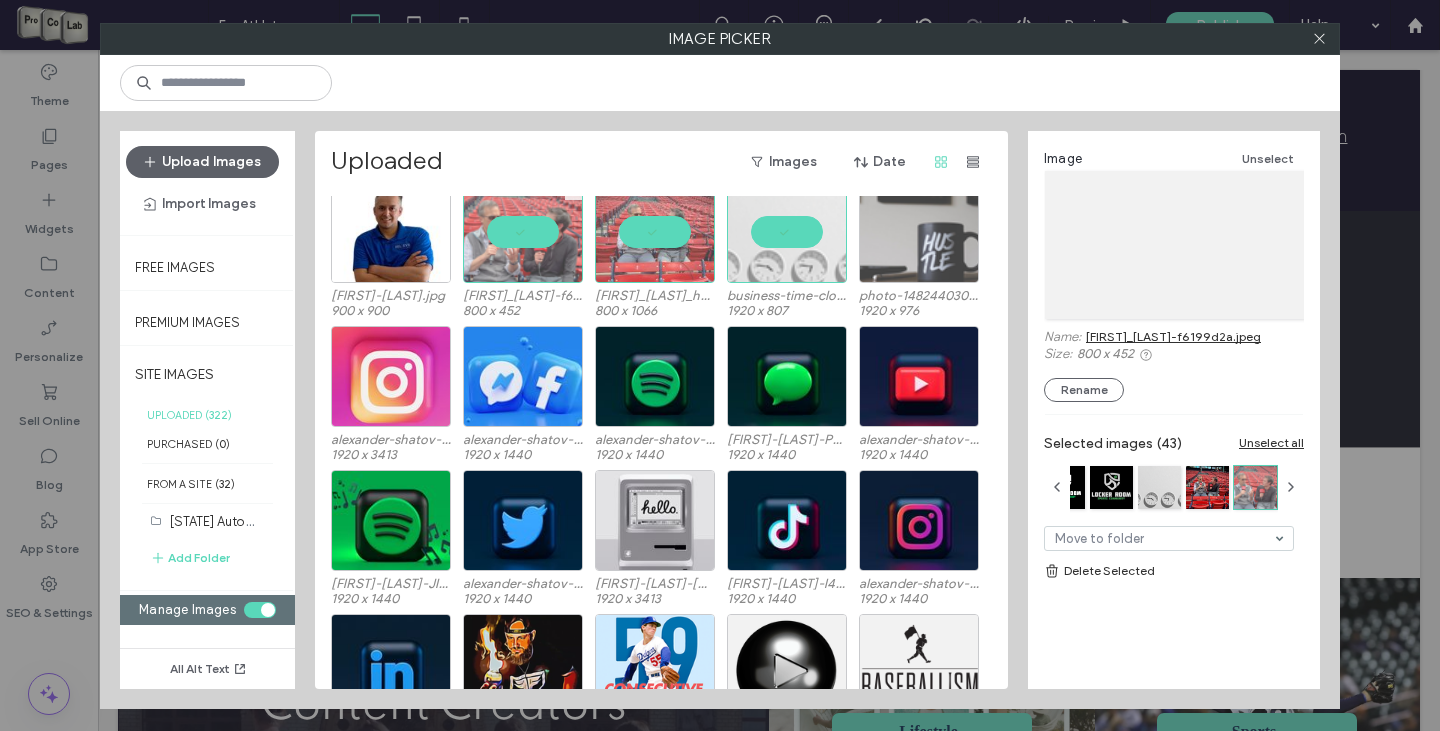 click at bounding box center (523, 232) 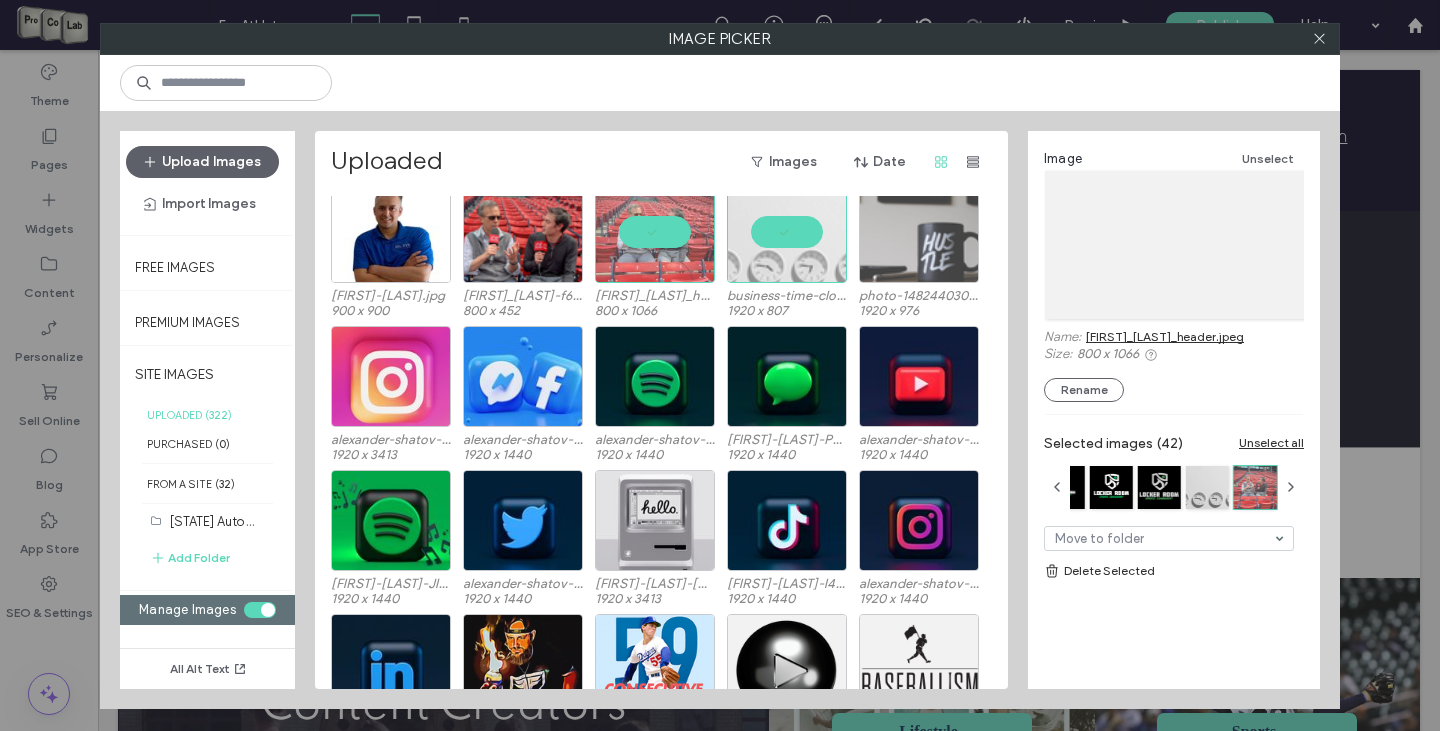 scroll, scrollTop: 7414, scrollLeft: 0, axis: vertical 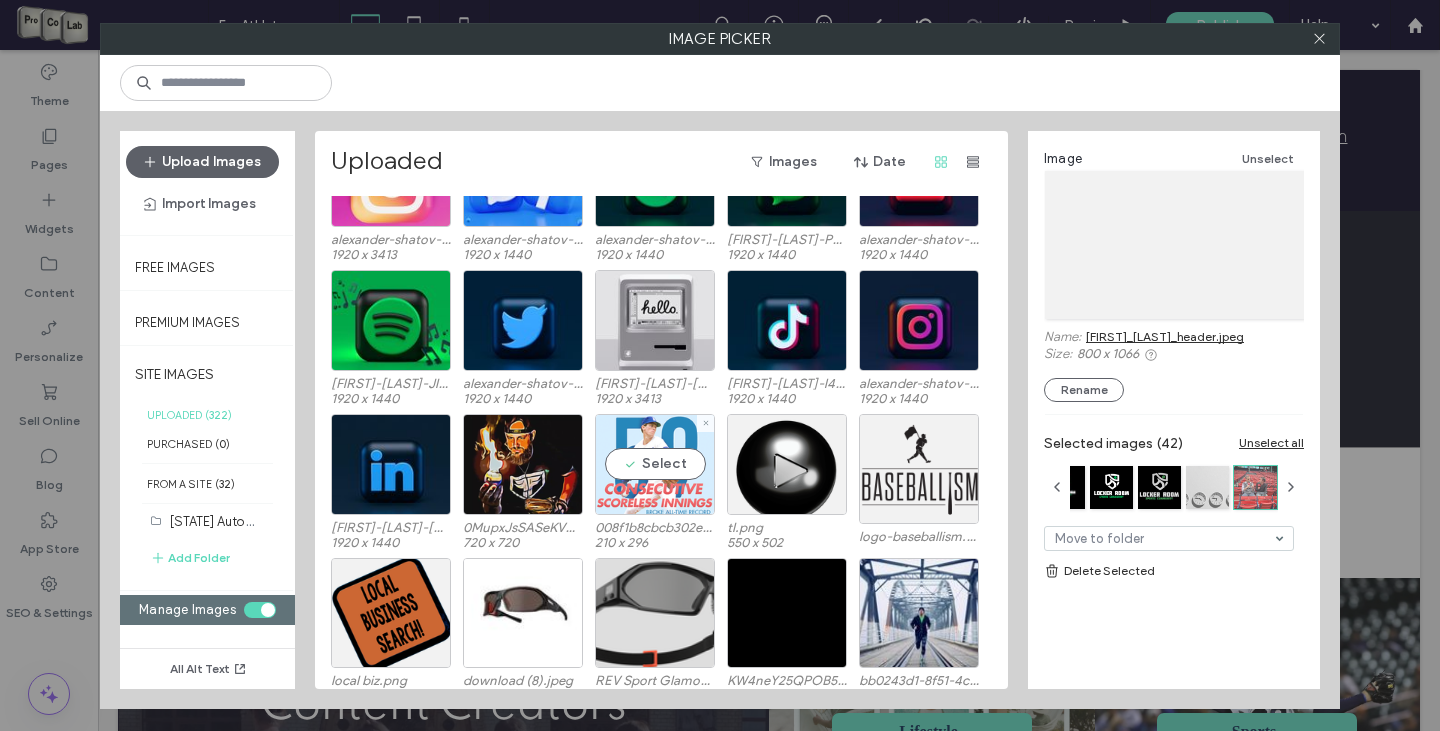 click on "Select" at bounding box center (655, 464) 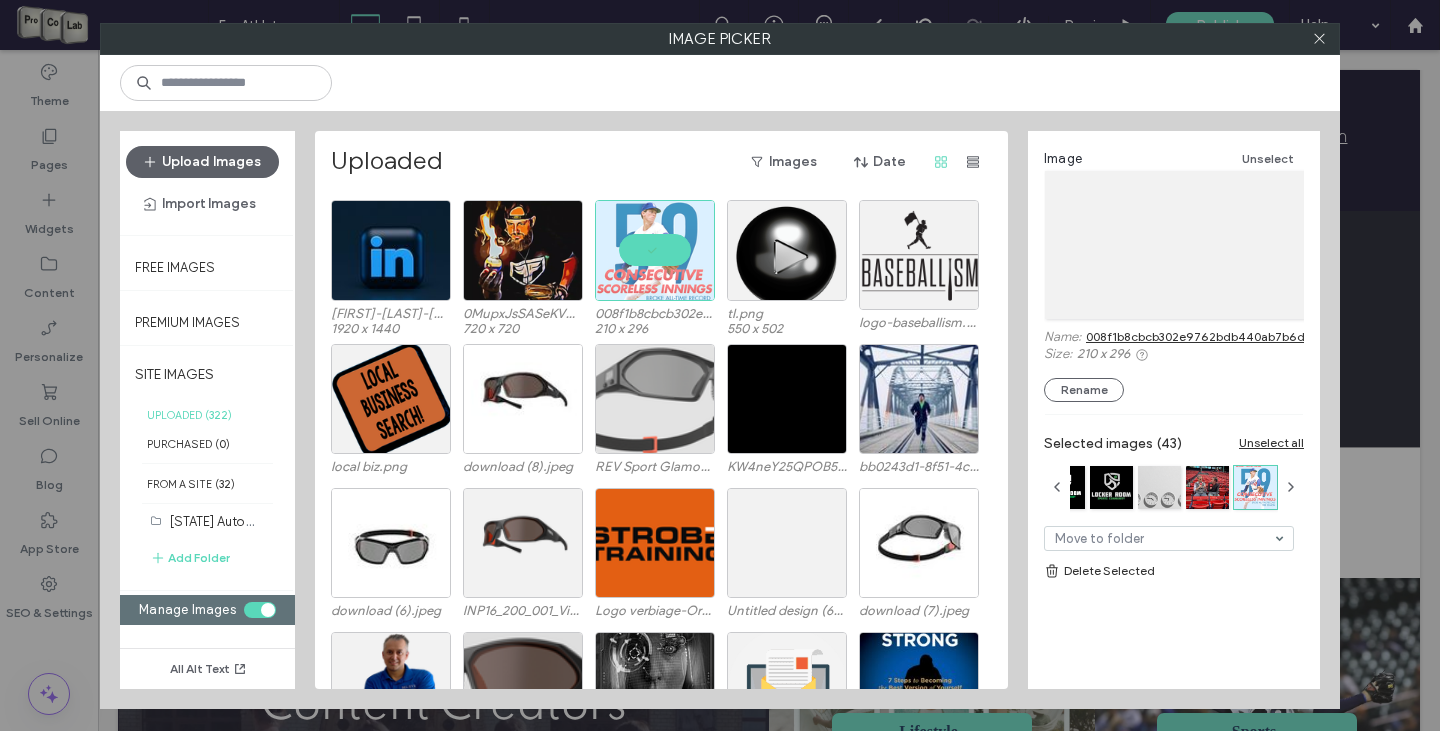 scroll, scrollTop: 7714, scrollLeft: 0, axis: vertical 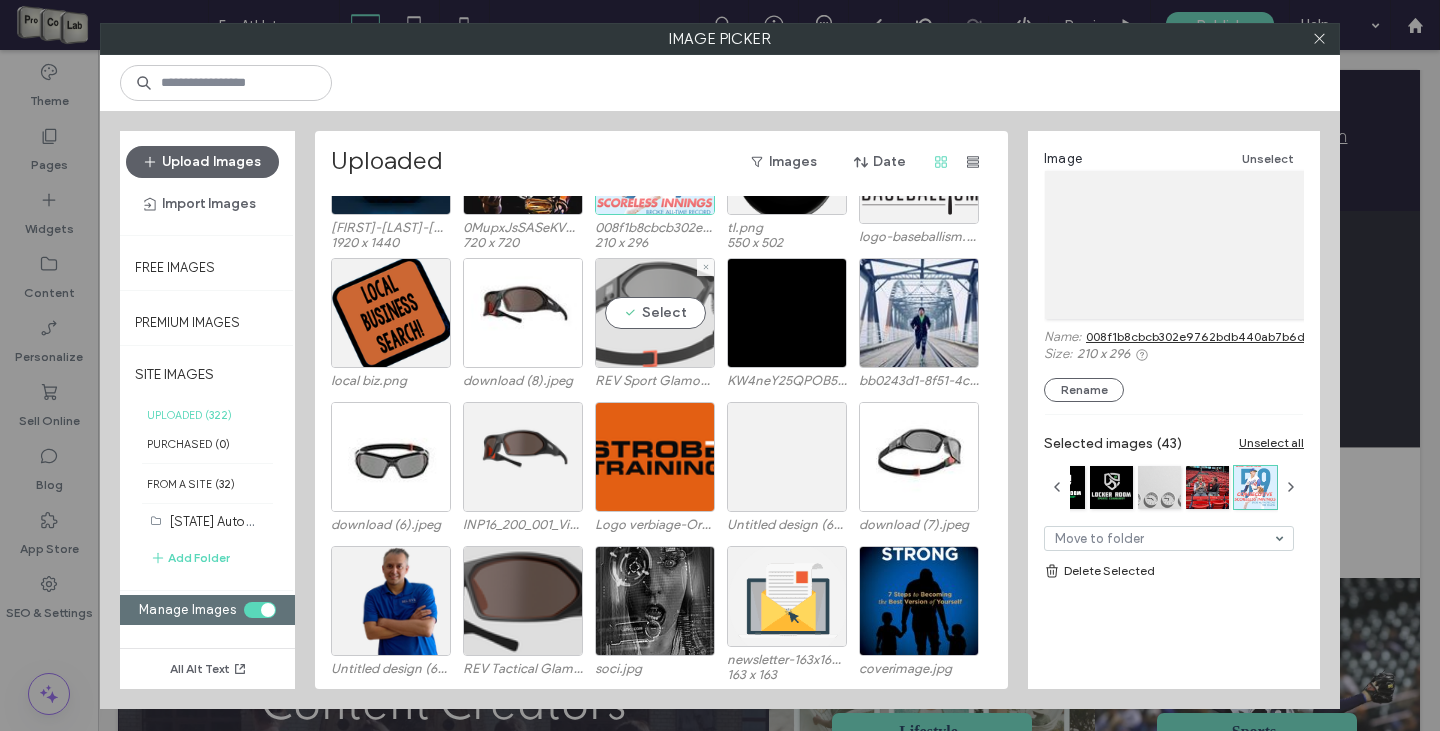 click on "Select" at bounding box center [655, 313] 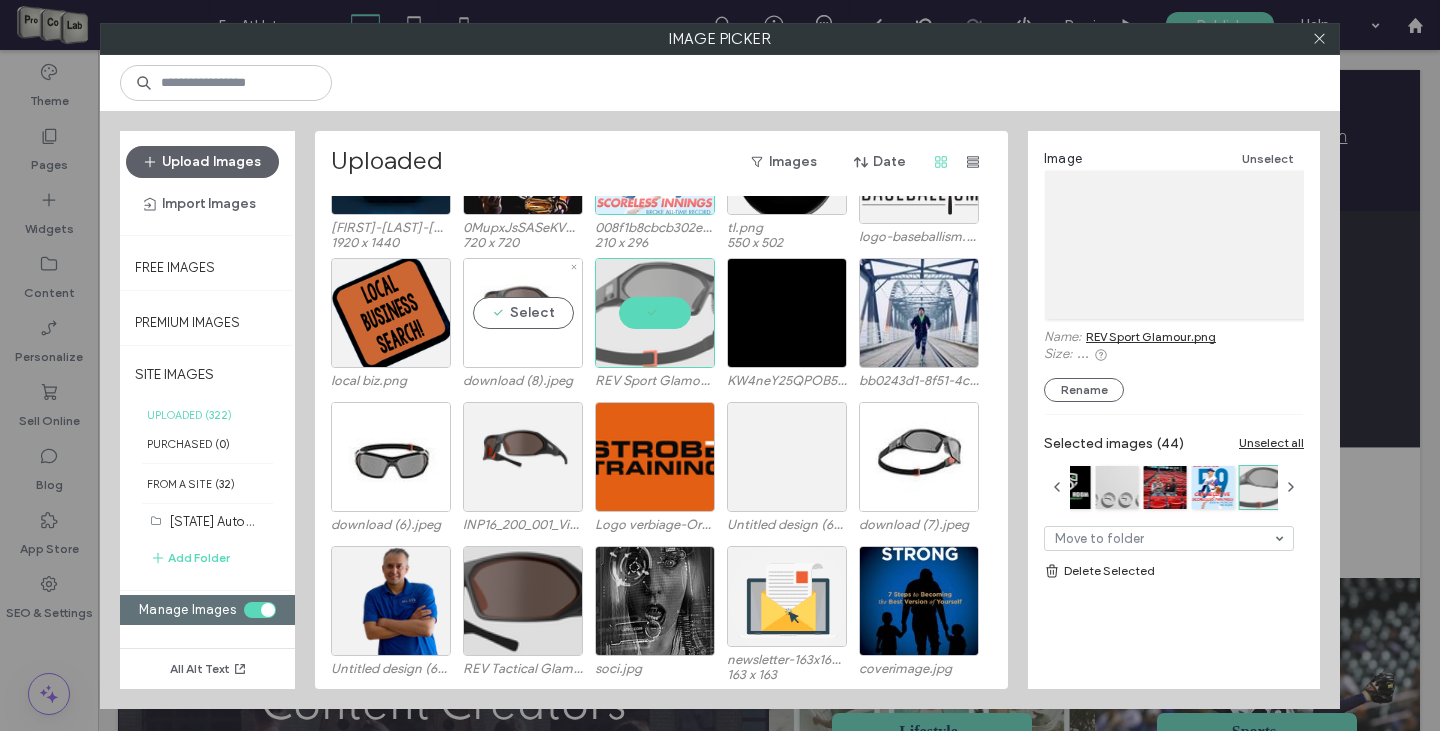 click on "Select" at bounding box center (523, 313) 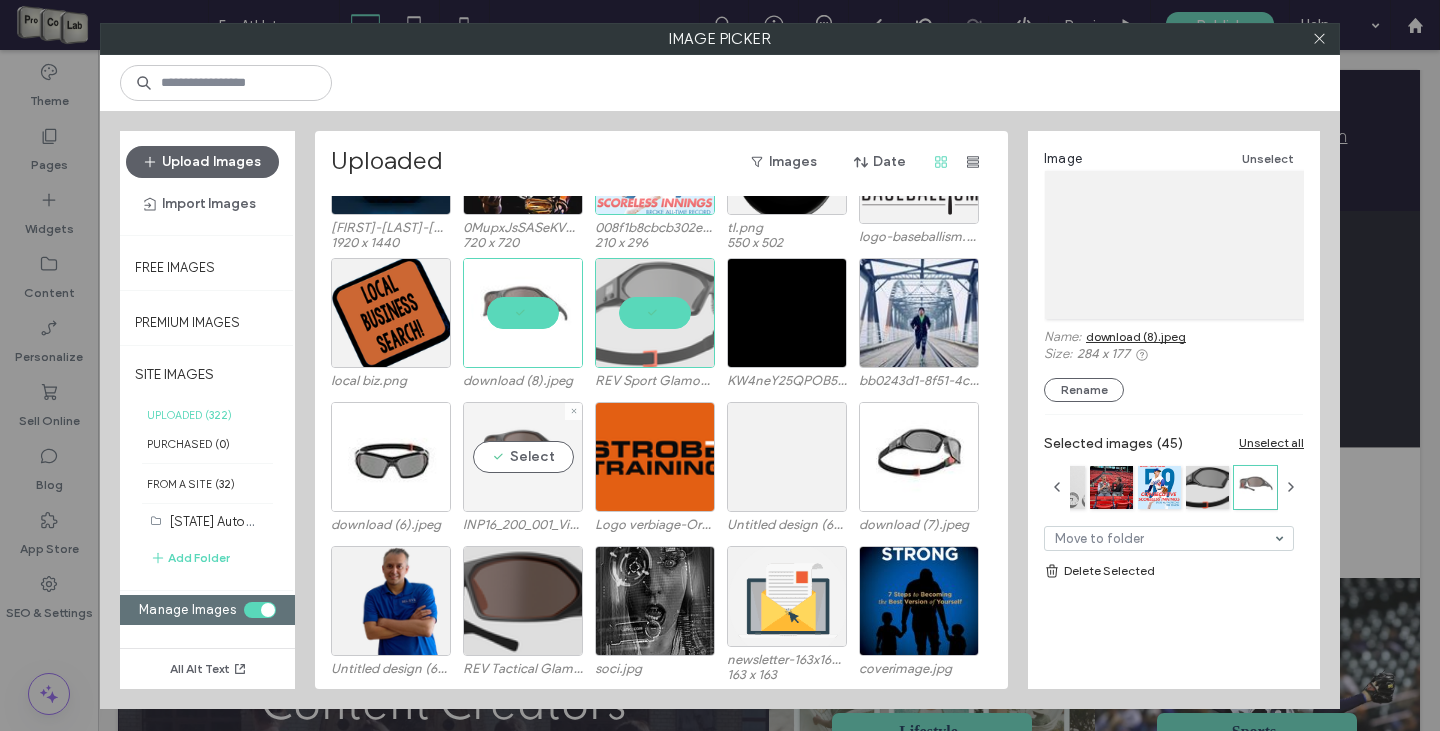 click on "Select" at bounding box center (523, 457) 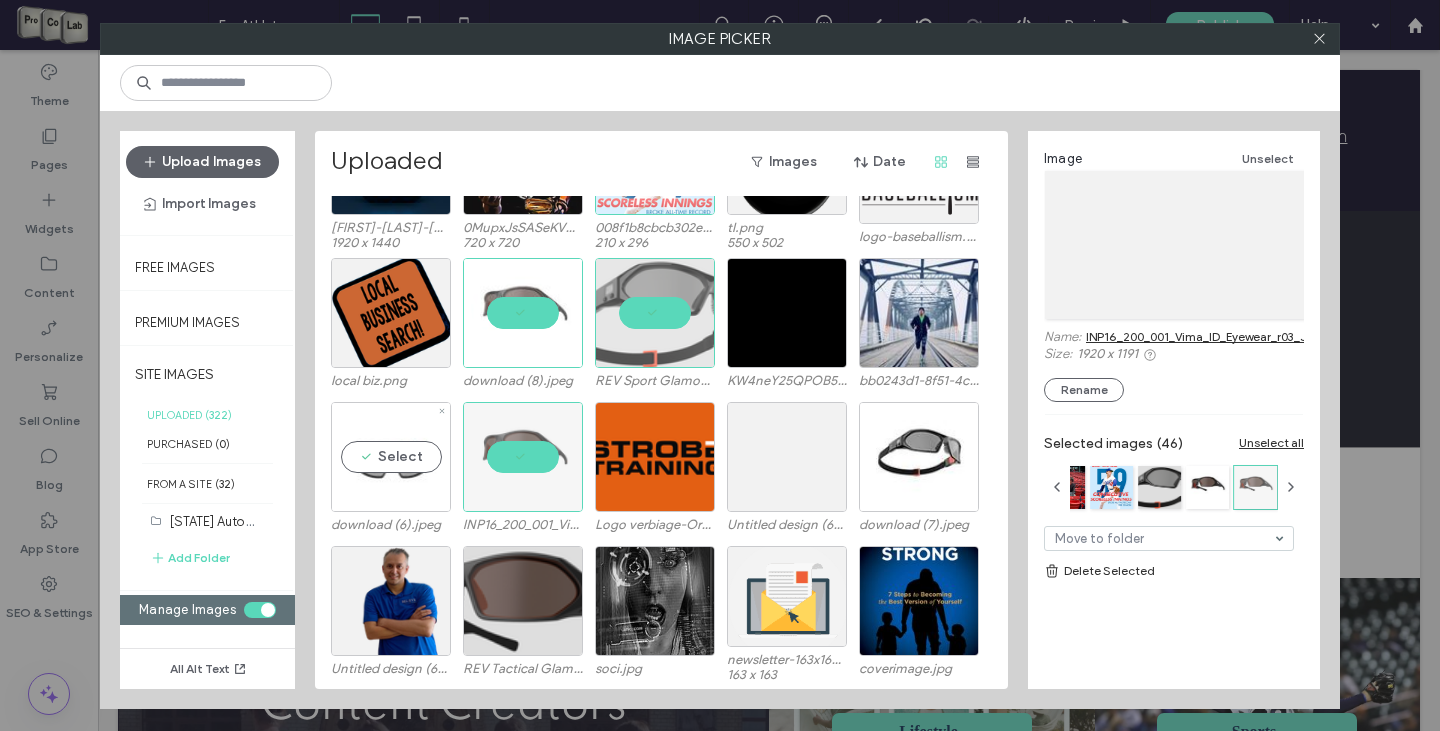 click on "Select" at bounding box center (391, 457) 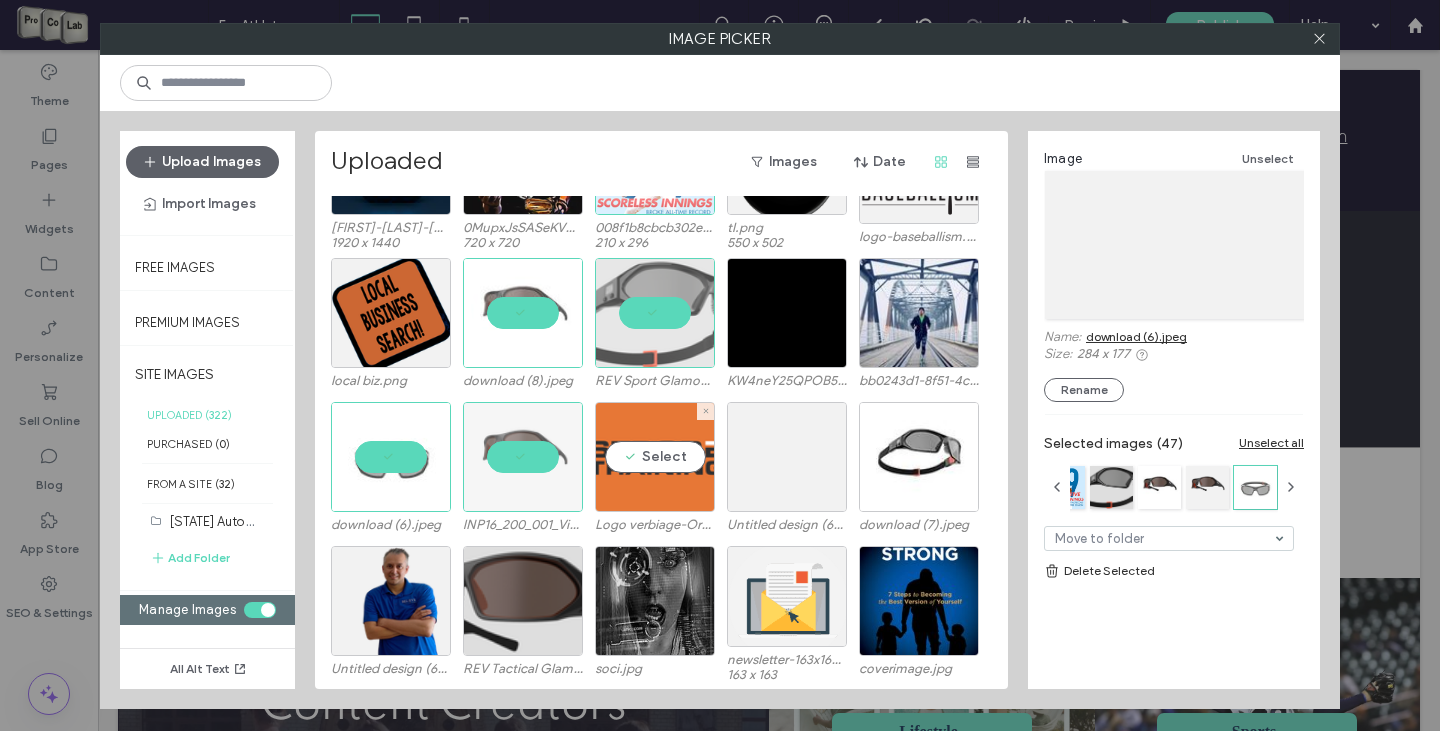 click on "Select" at bounding box center [655, 457] 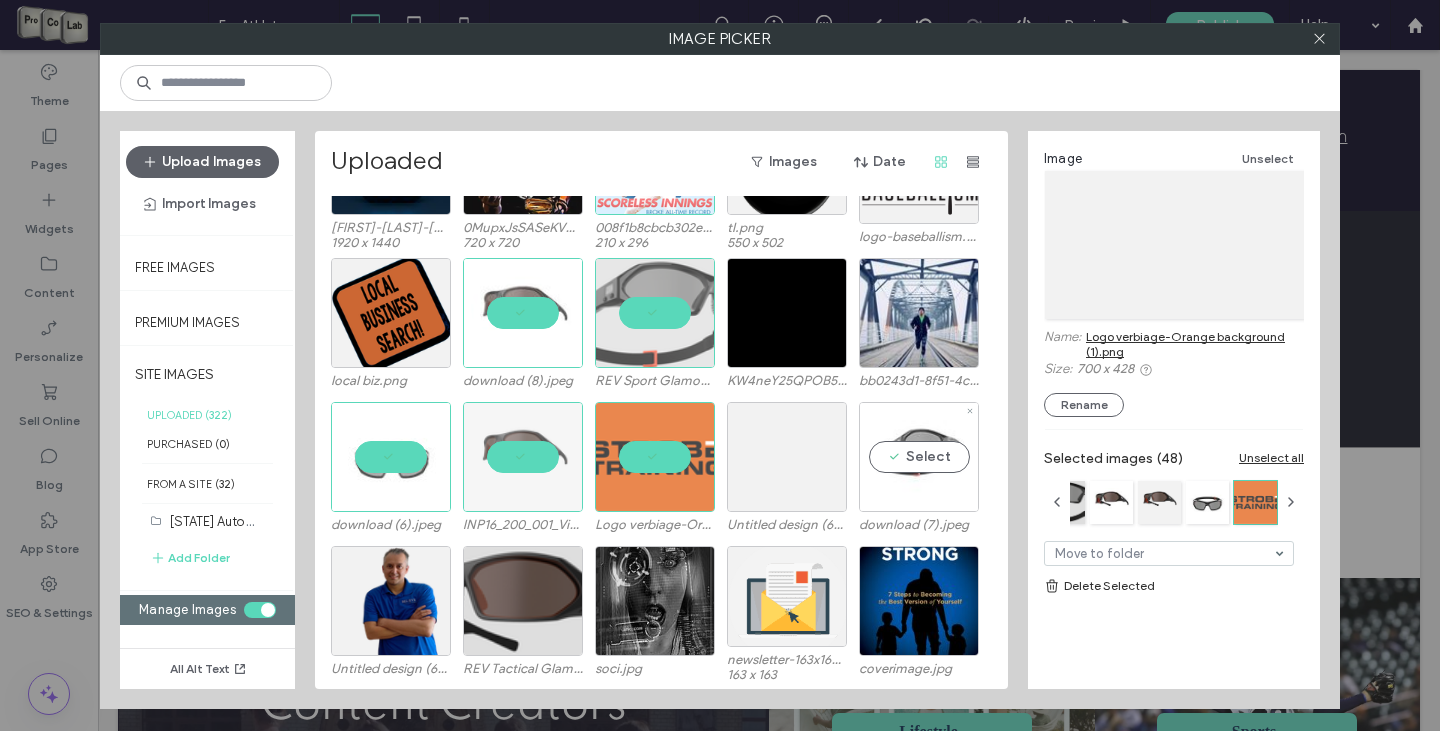 click on "Select" at bounding box center (919, 457) 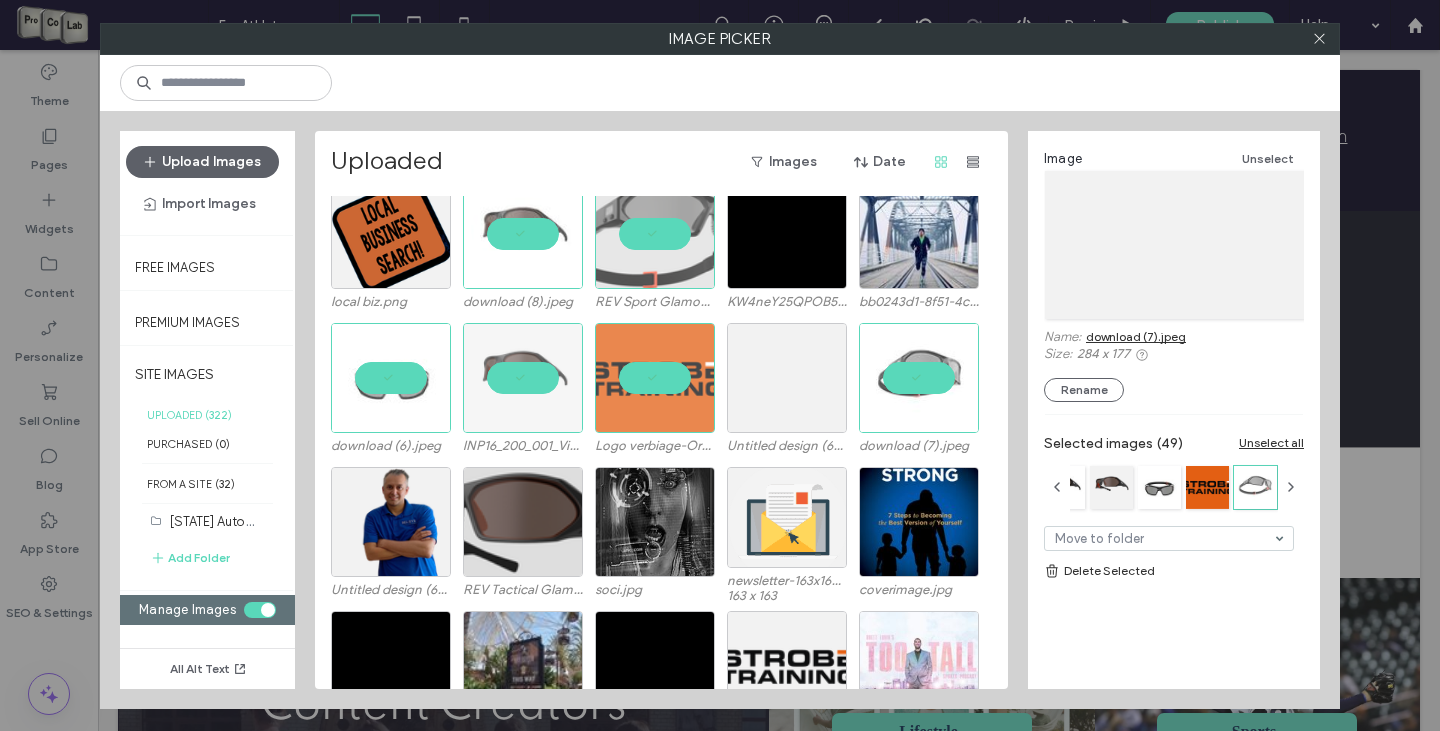 scroll, scrollTop: 7814, scrollLeft: 0, axis: vertical 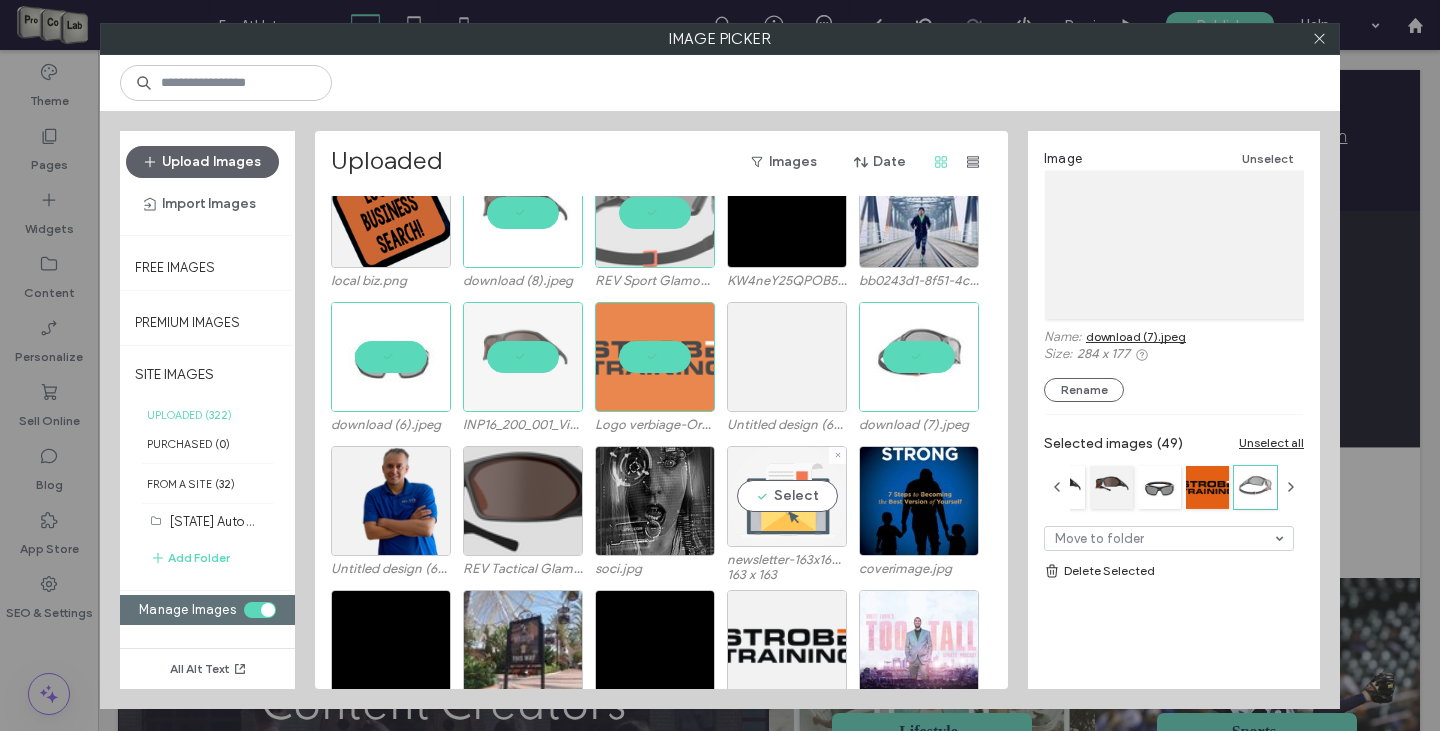 click on "Select" at bounding box center [787, 496] 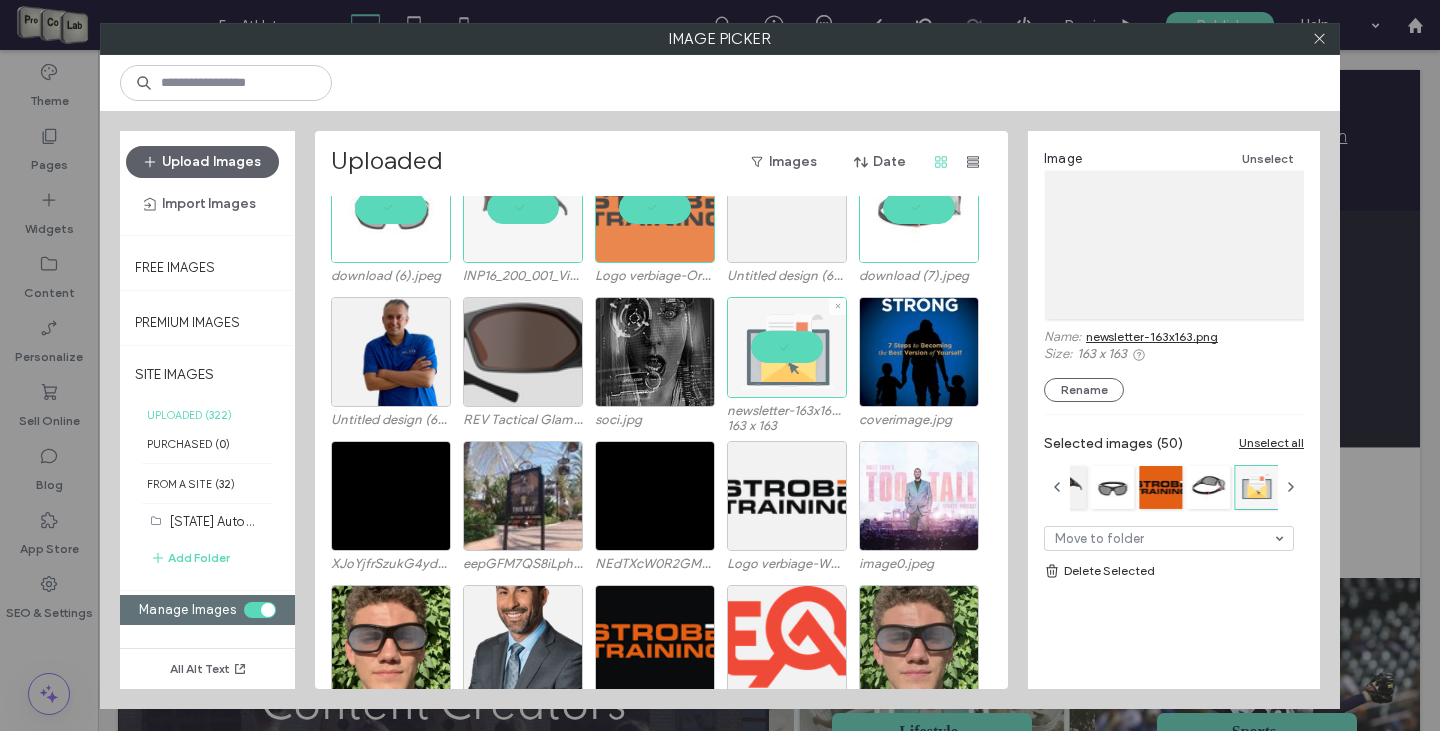 scroll, scrollTop: 8014, scrollLeft: 0, axis: vertical 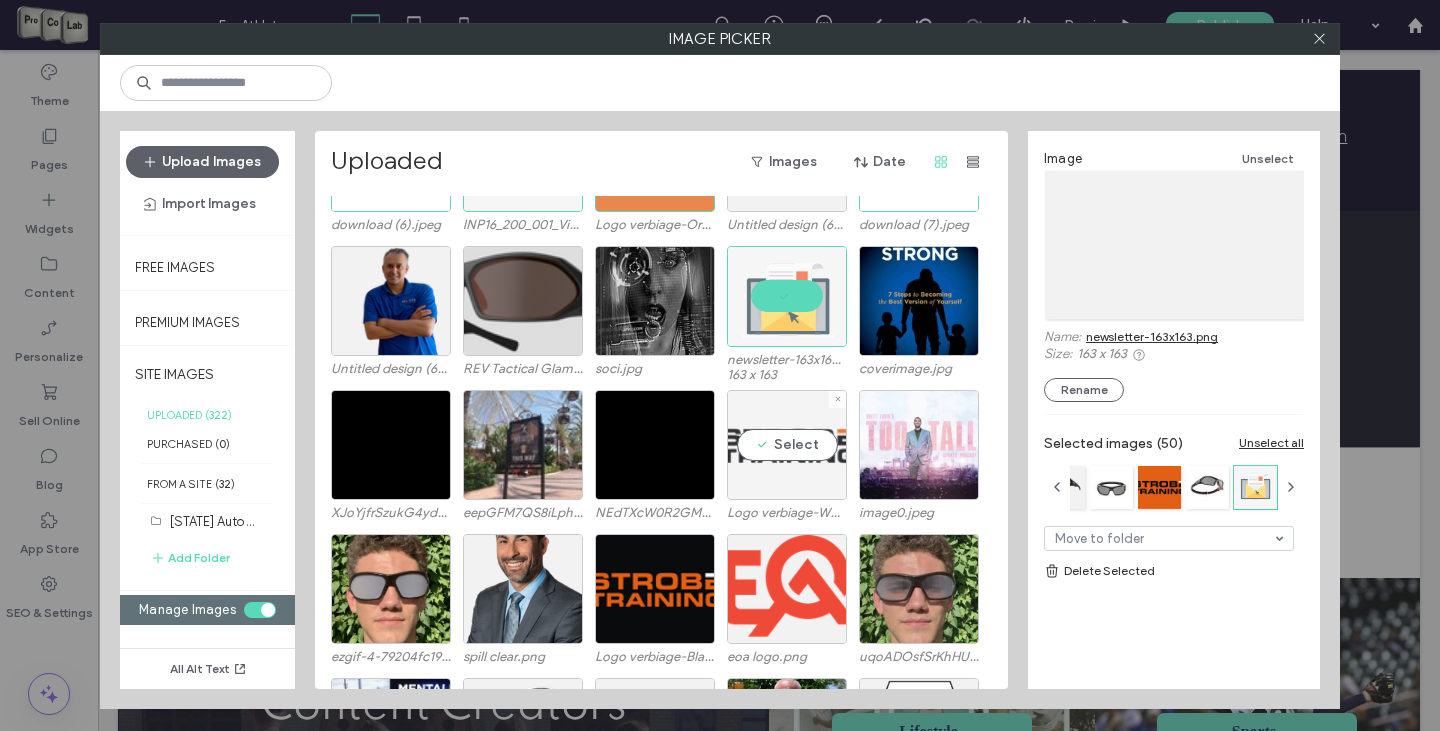 click on "Select" at bounding box center (787, 445) 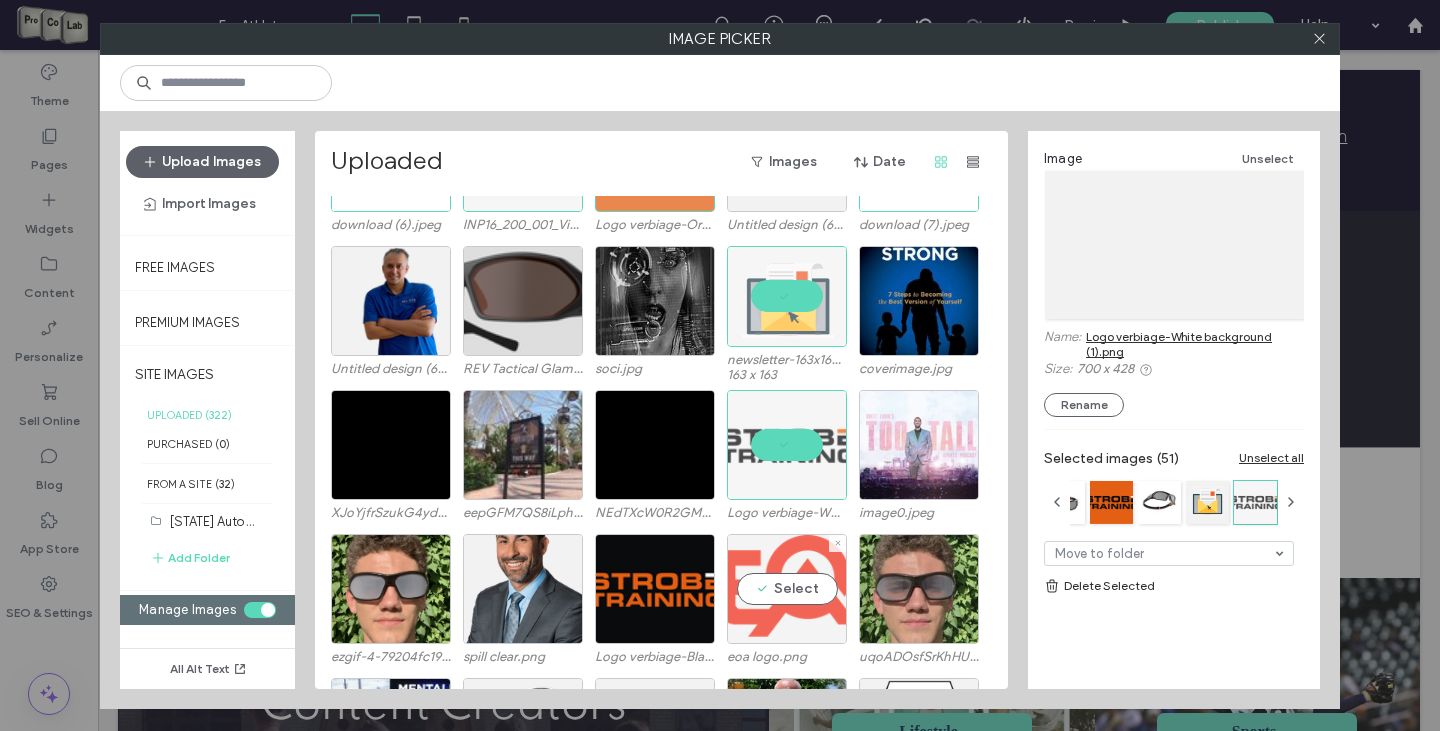 click on "Select" at bounding box center [787, 589] 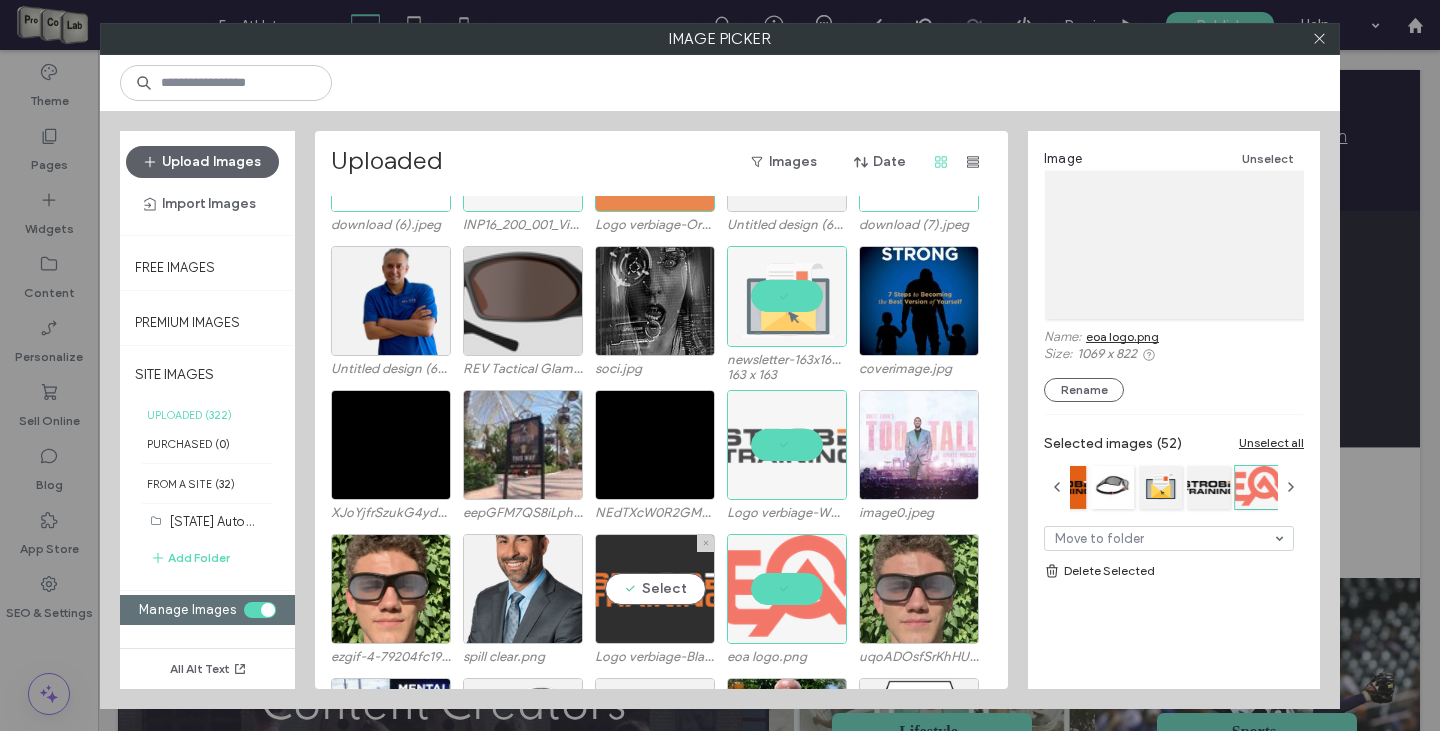 click on "Select" at bounding box center (655, 589) 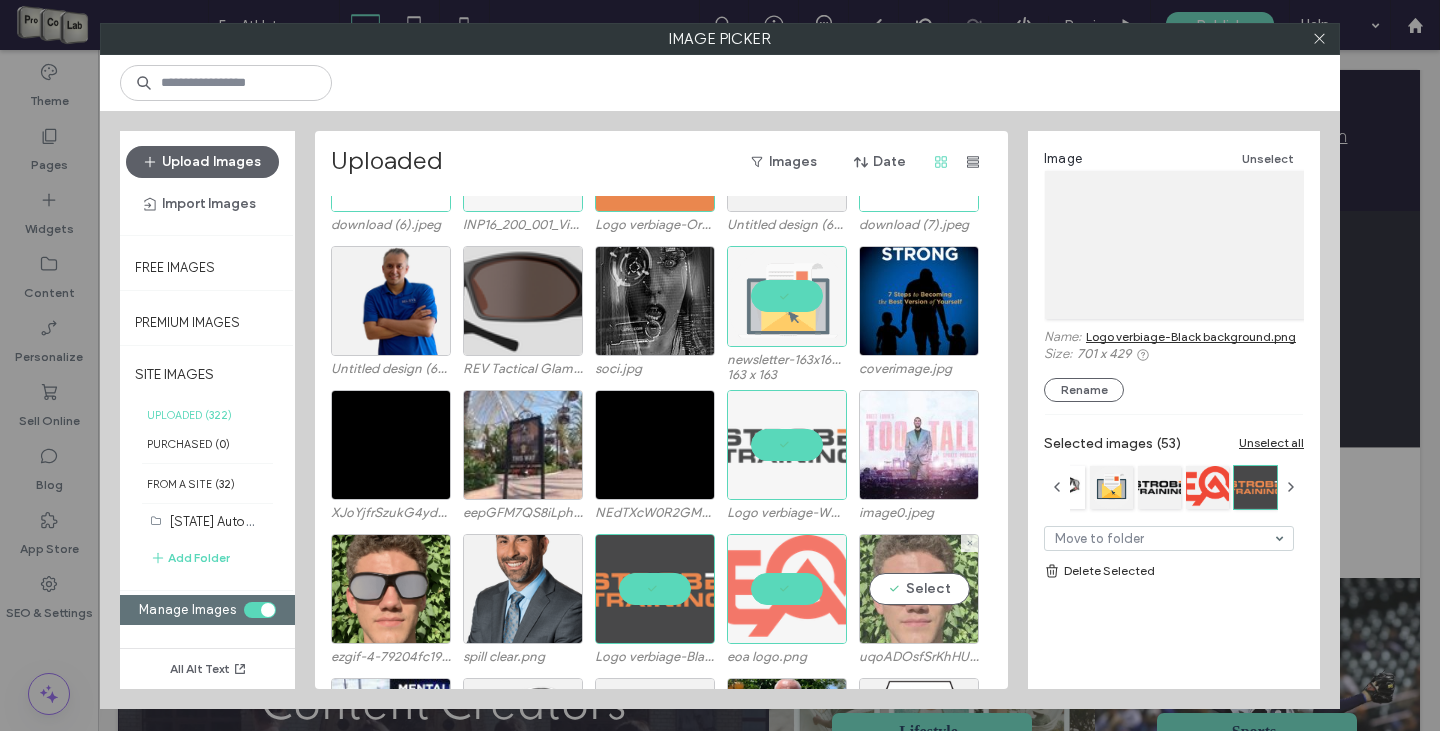 click on "Select" at bounding box center (919, 589) 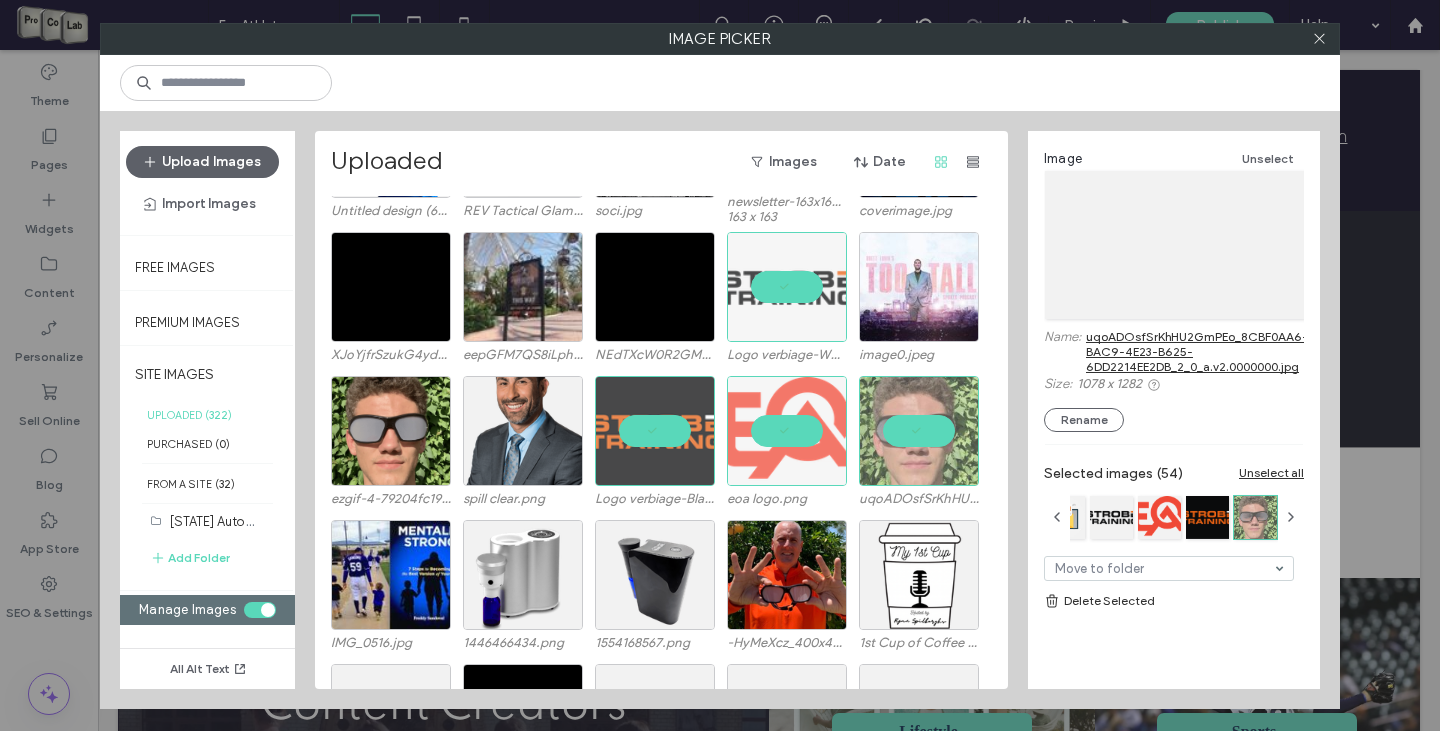 scroll, scrollTop: 8214, scrollLeft: 0, axis: vertical 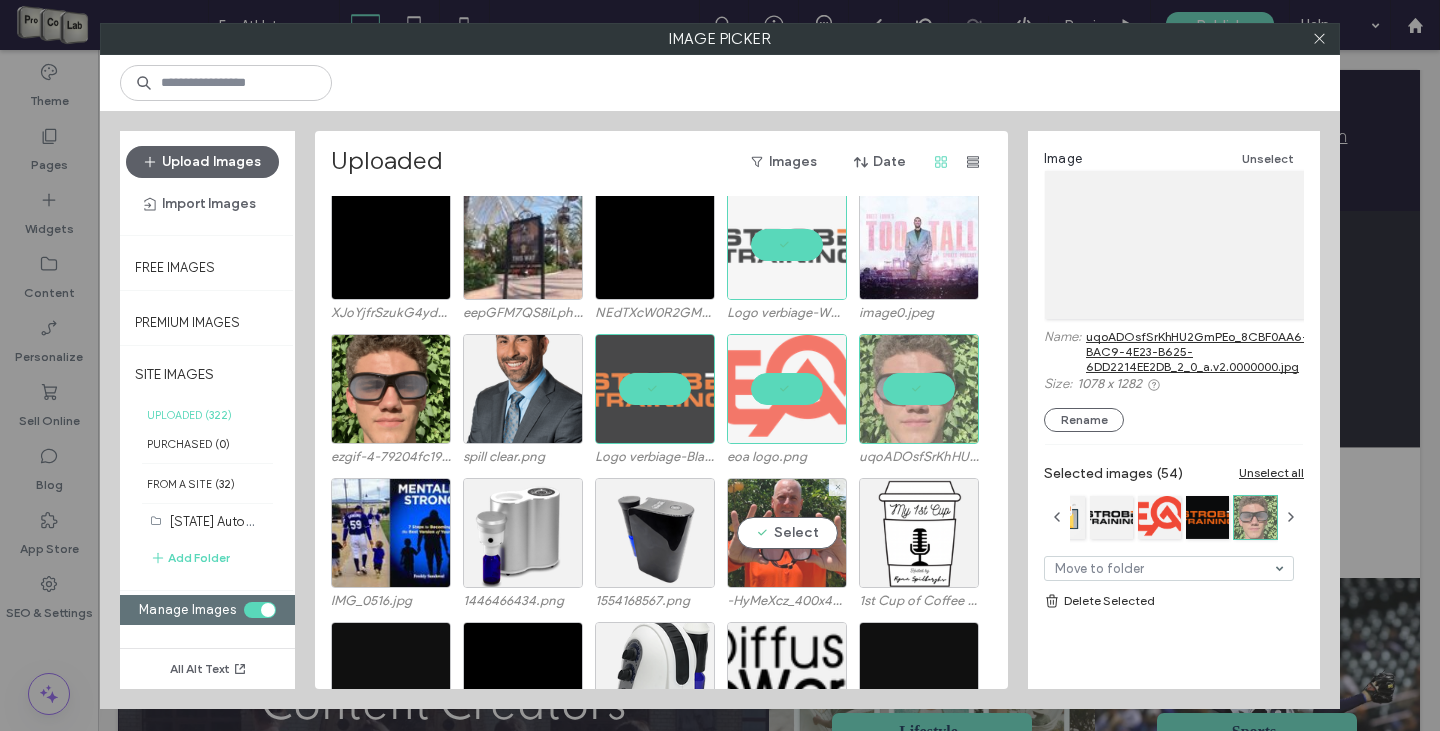click on "Select" at bounding box center [787, 533] 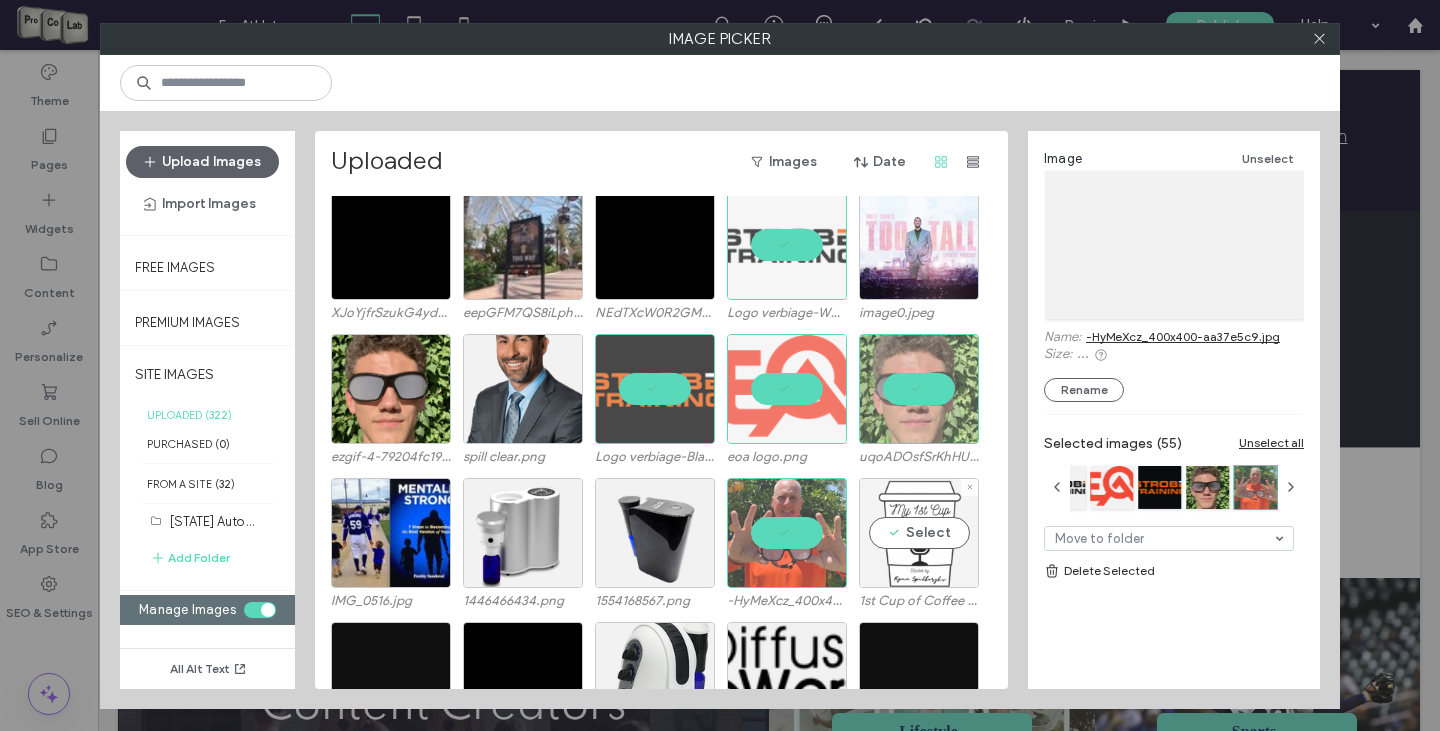 click on "Select" at bounding box center (919, 533) 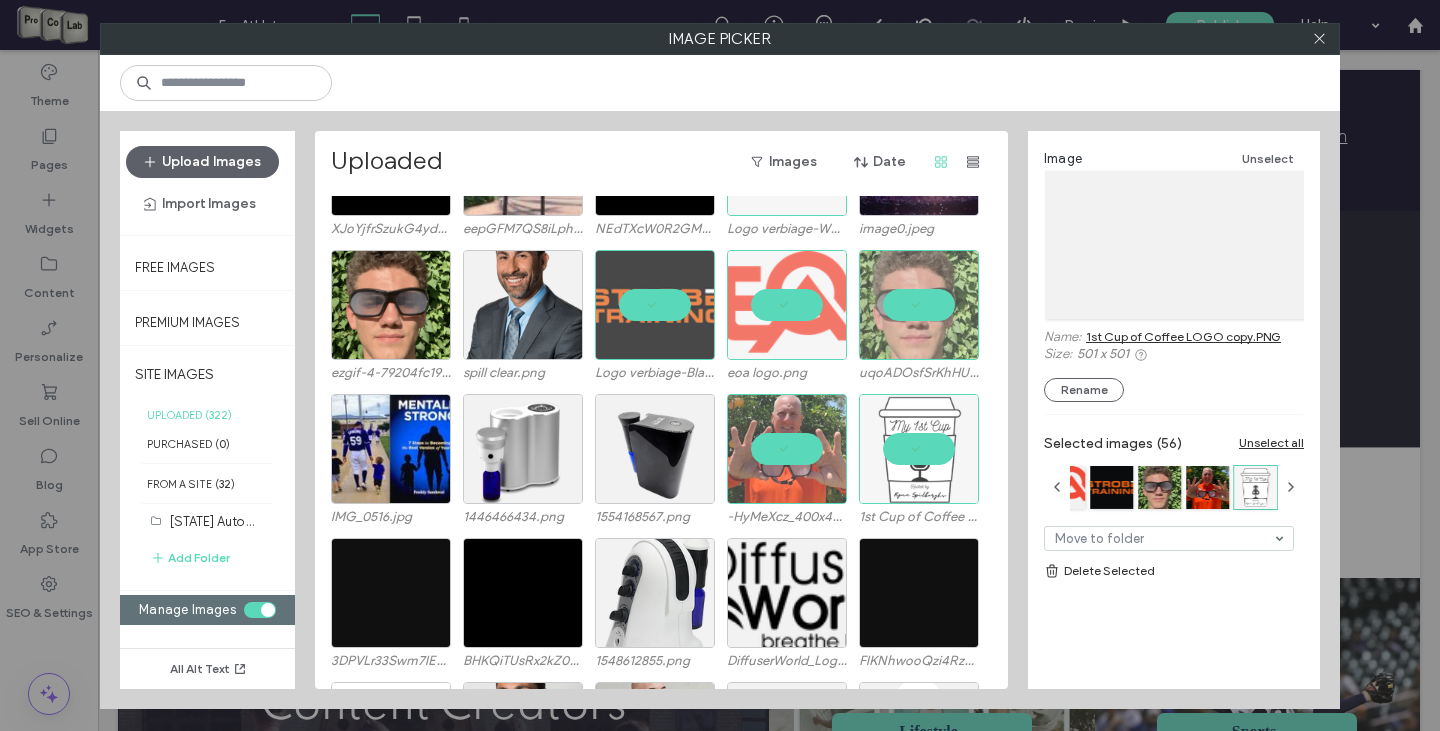 scroll, scrollTop: 8414, scrollLeft: 0, axis: vertical 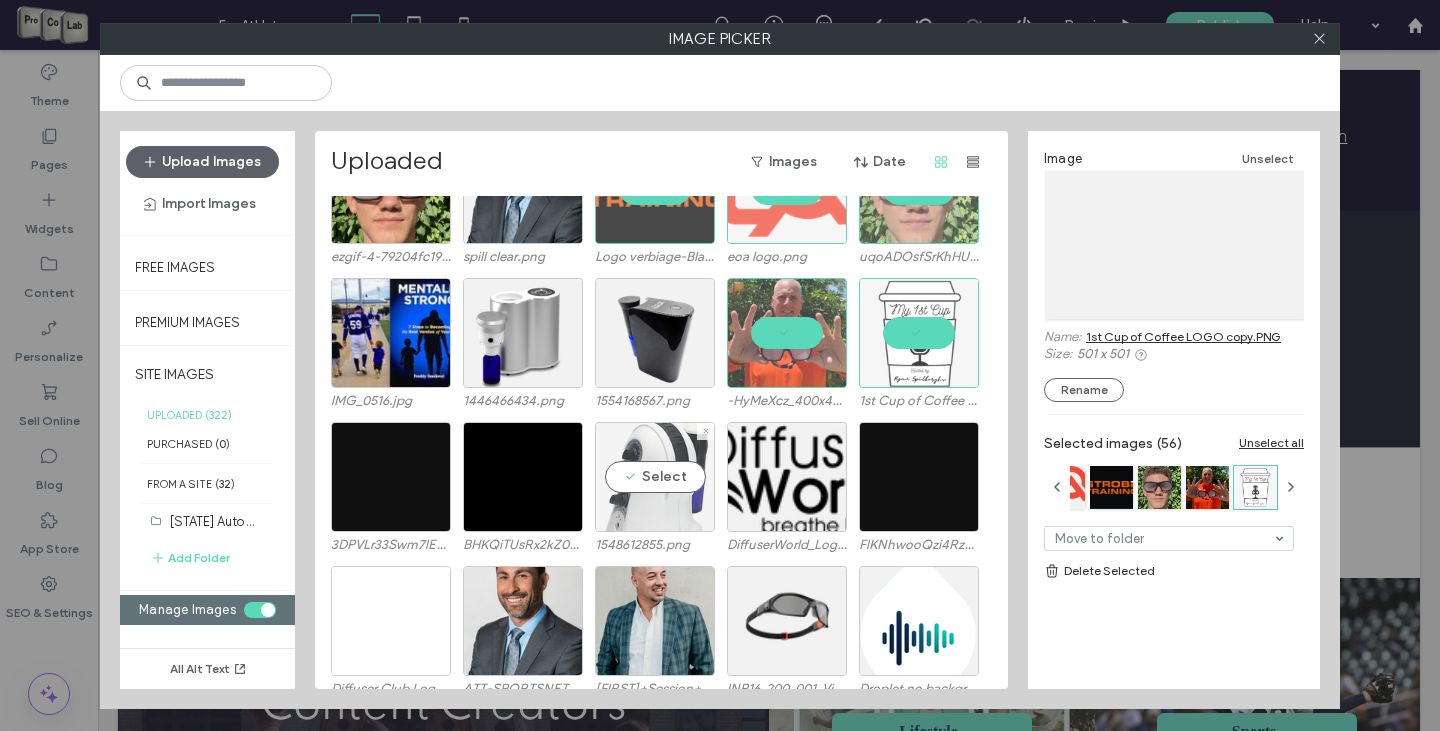 click on "Select" at bounding box center (655, 477) 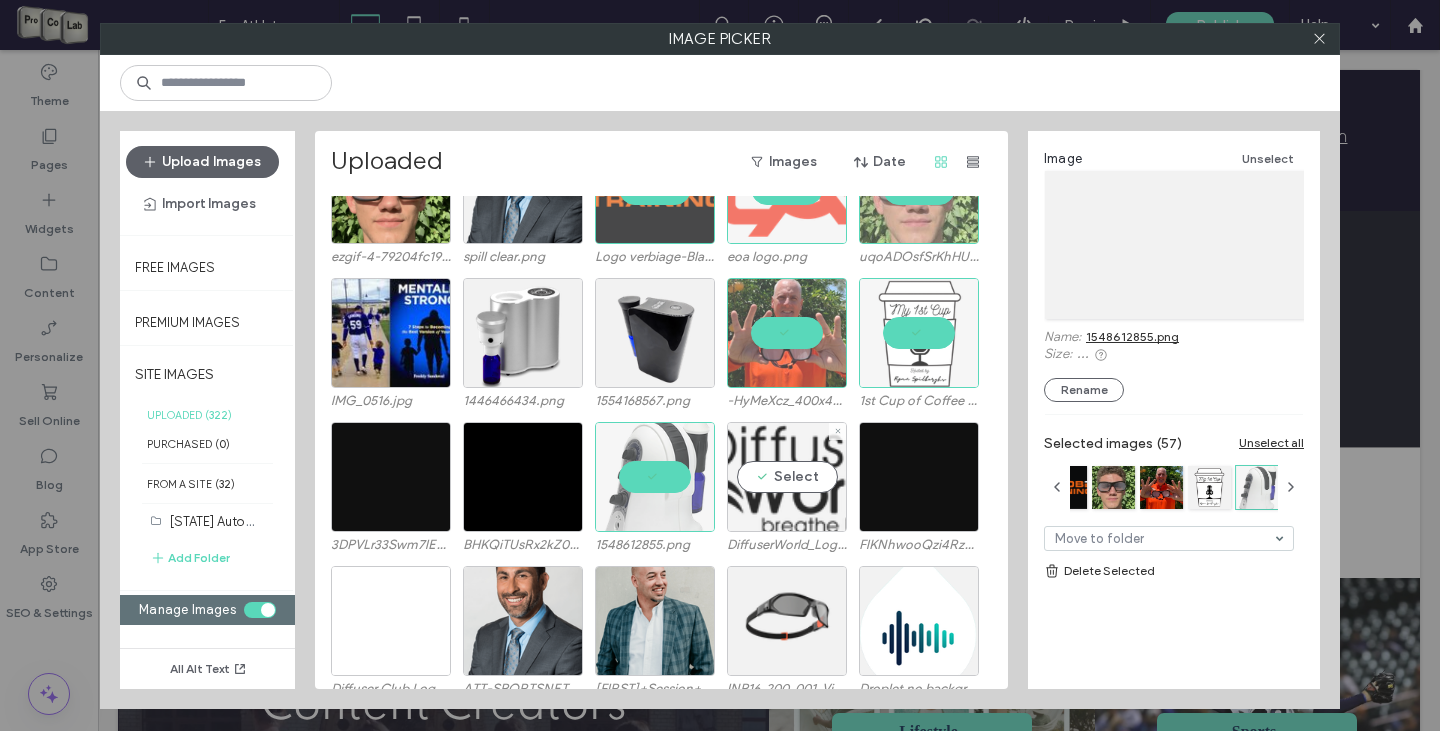 click on "Select" at bounding box center [787, 477] 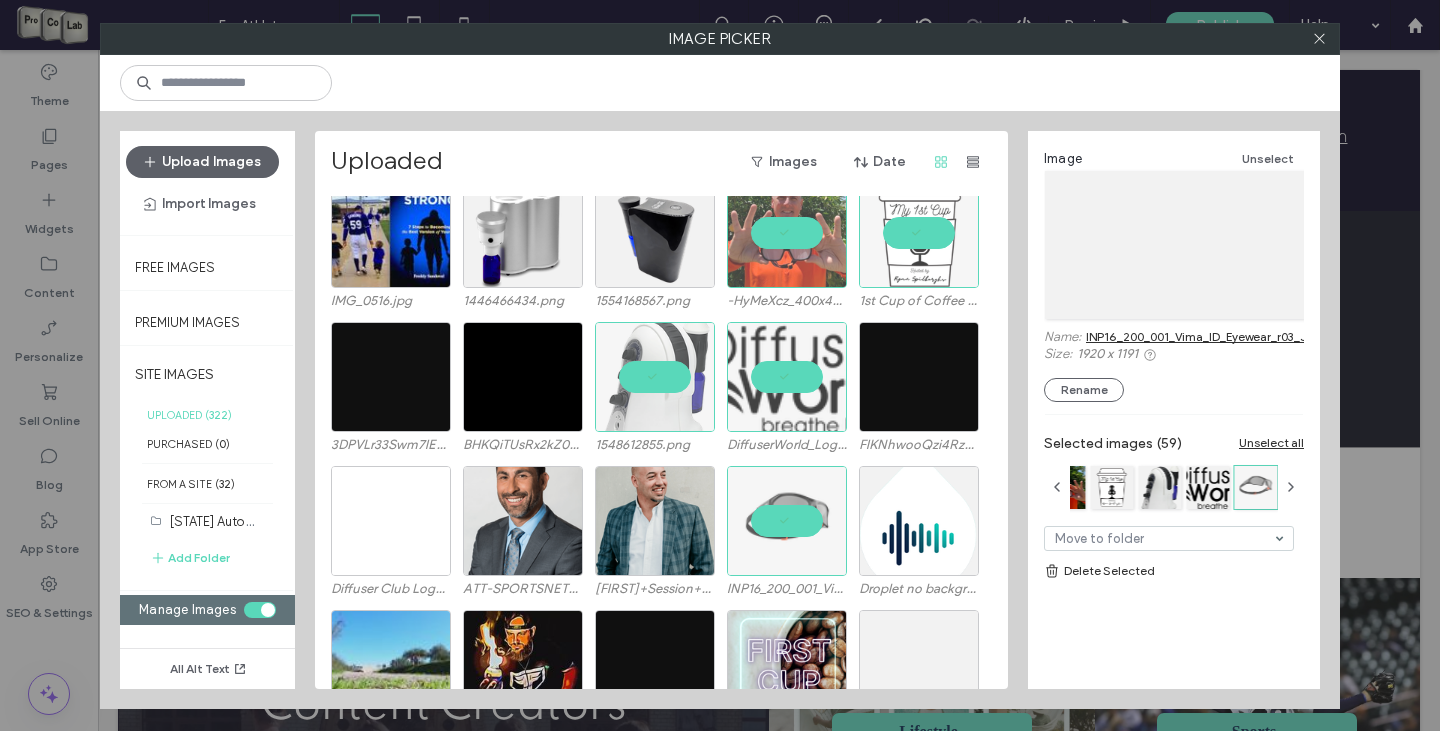 scroll, scrollTop: 8714, scrollLeft: 0, axis: vertical 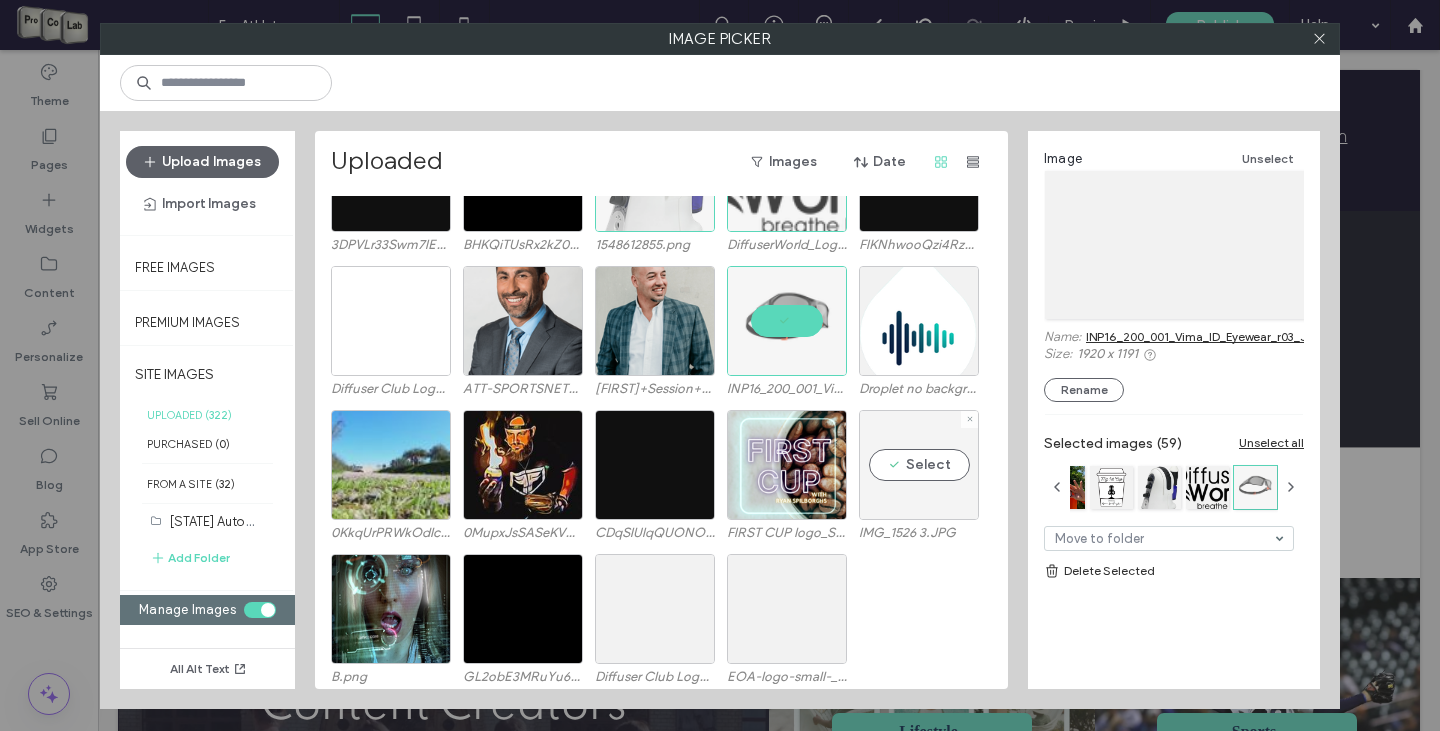 click on "Select" at bounding box center (919, 465) 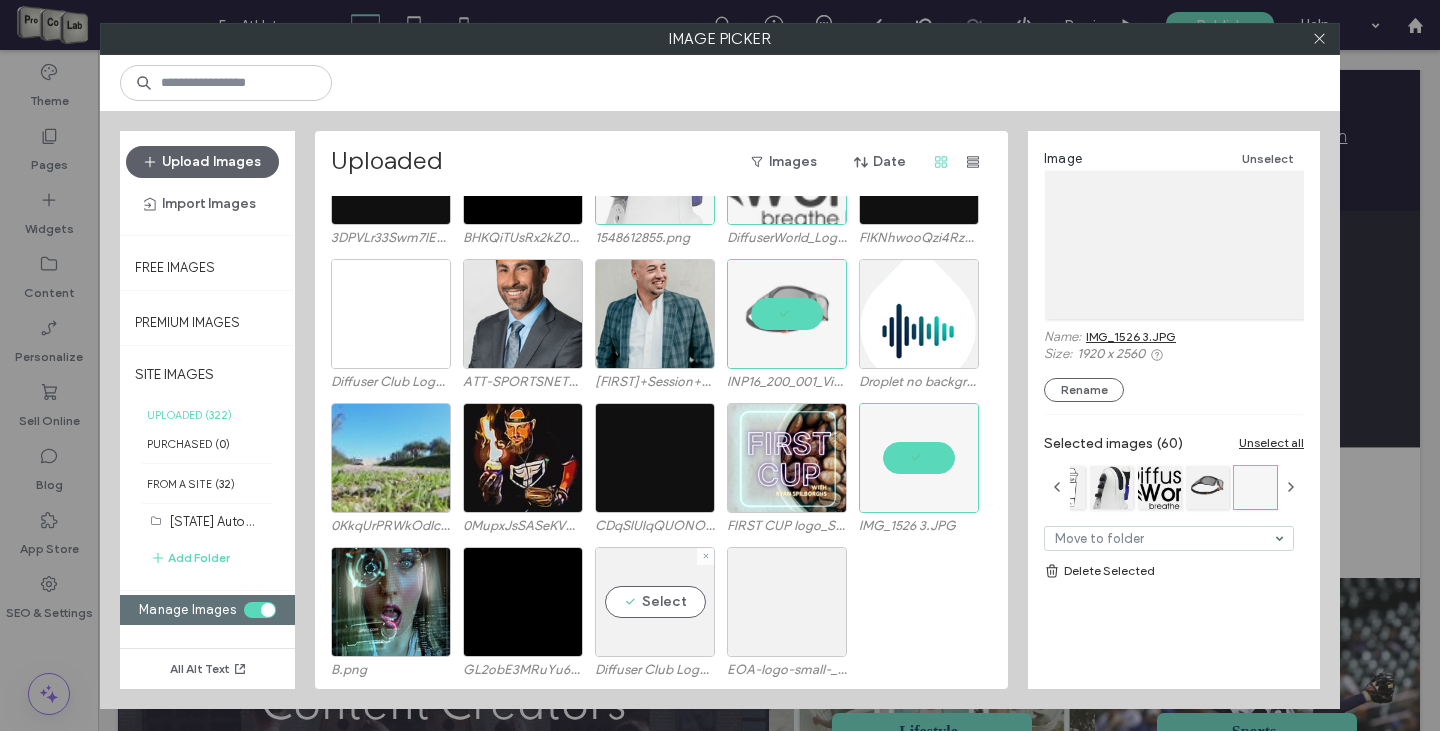 scroll, scrollTop: 8723, scrollLeft: 0, axis: vertical 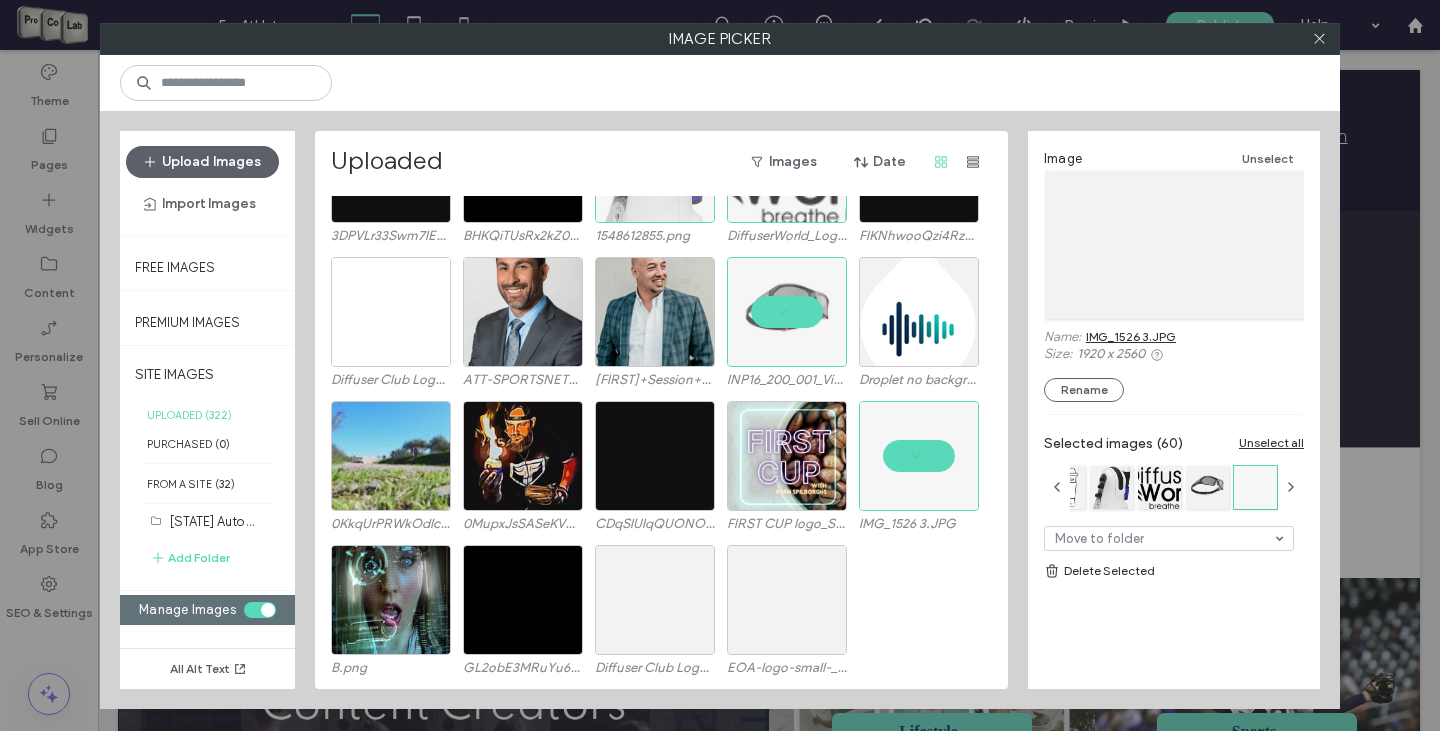 click on "Delete Selected" at bounding box center [1174, 571] 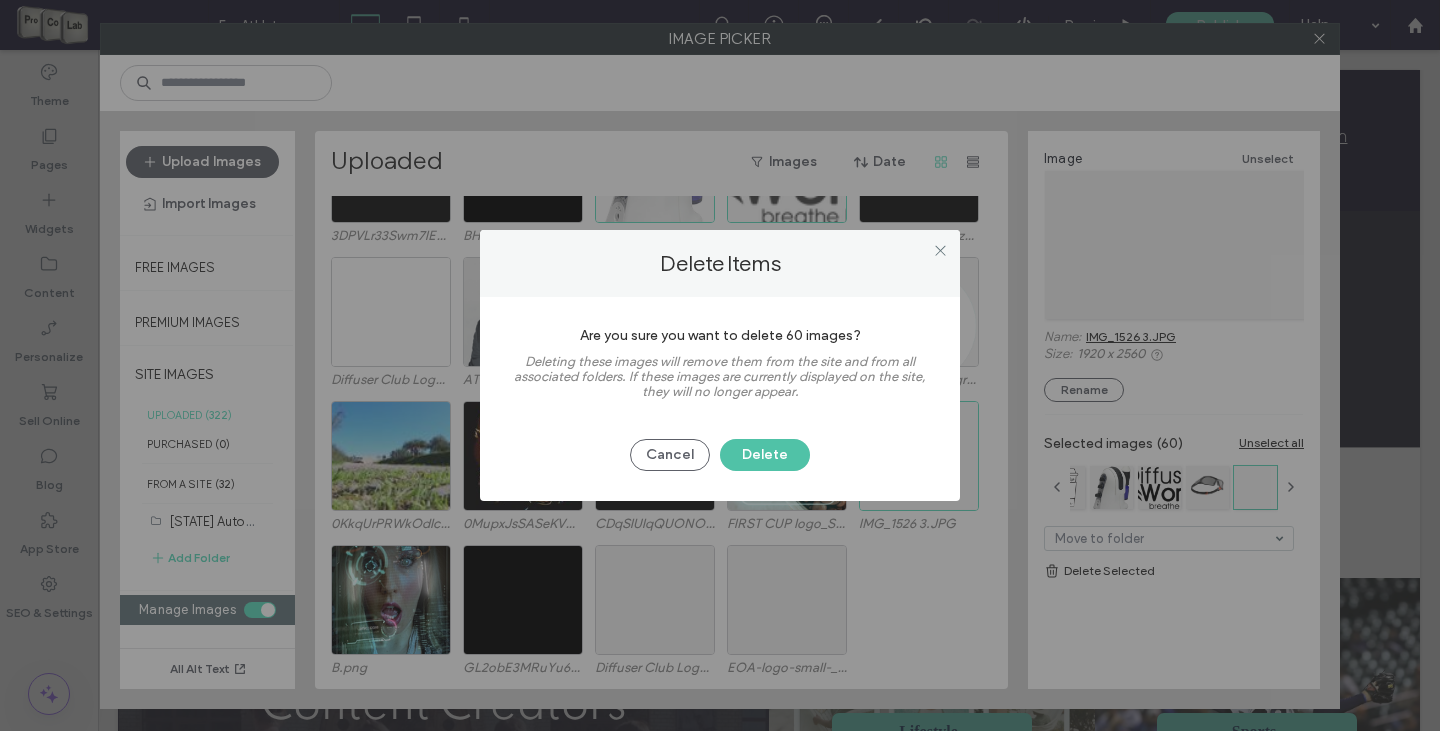click on "Delete" at bounding box center [765, 455] 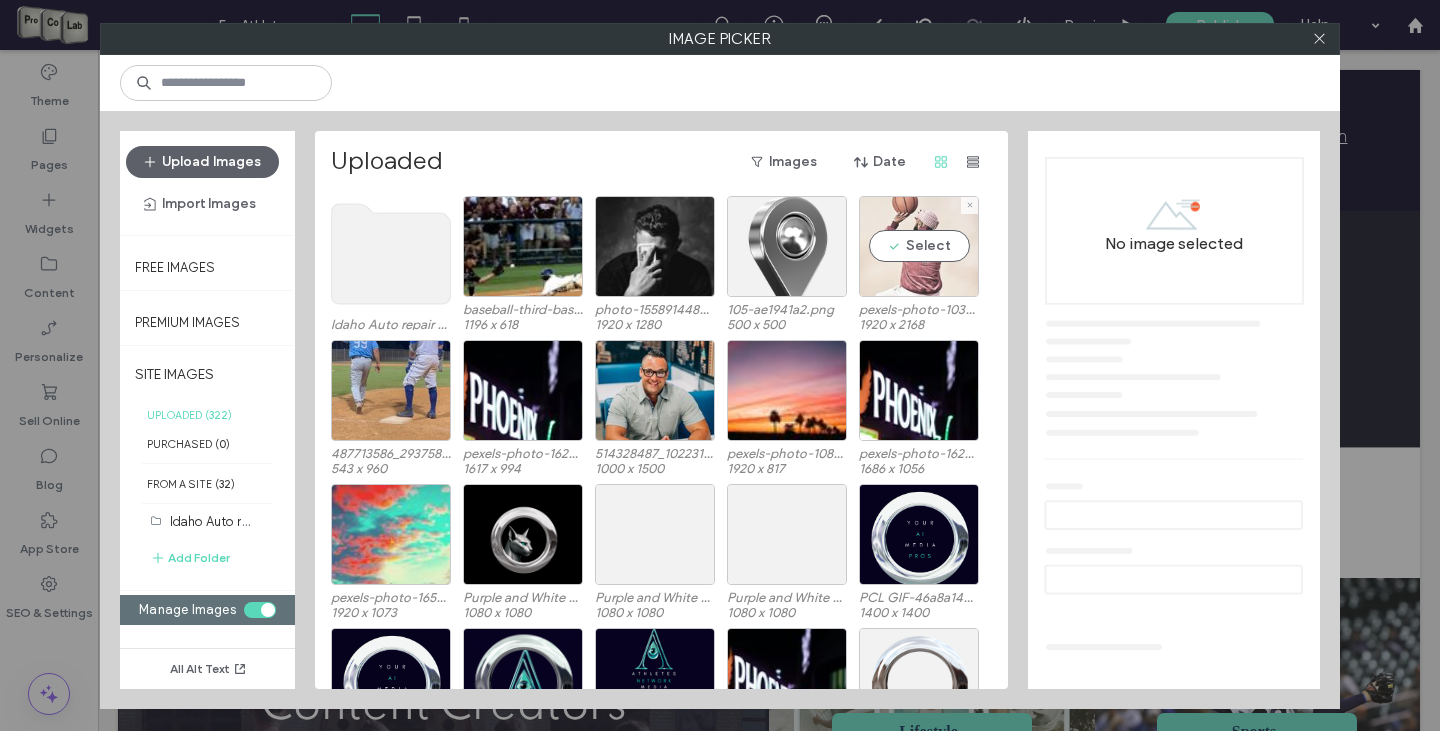click on "Select" at bounding box center [919, 246] 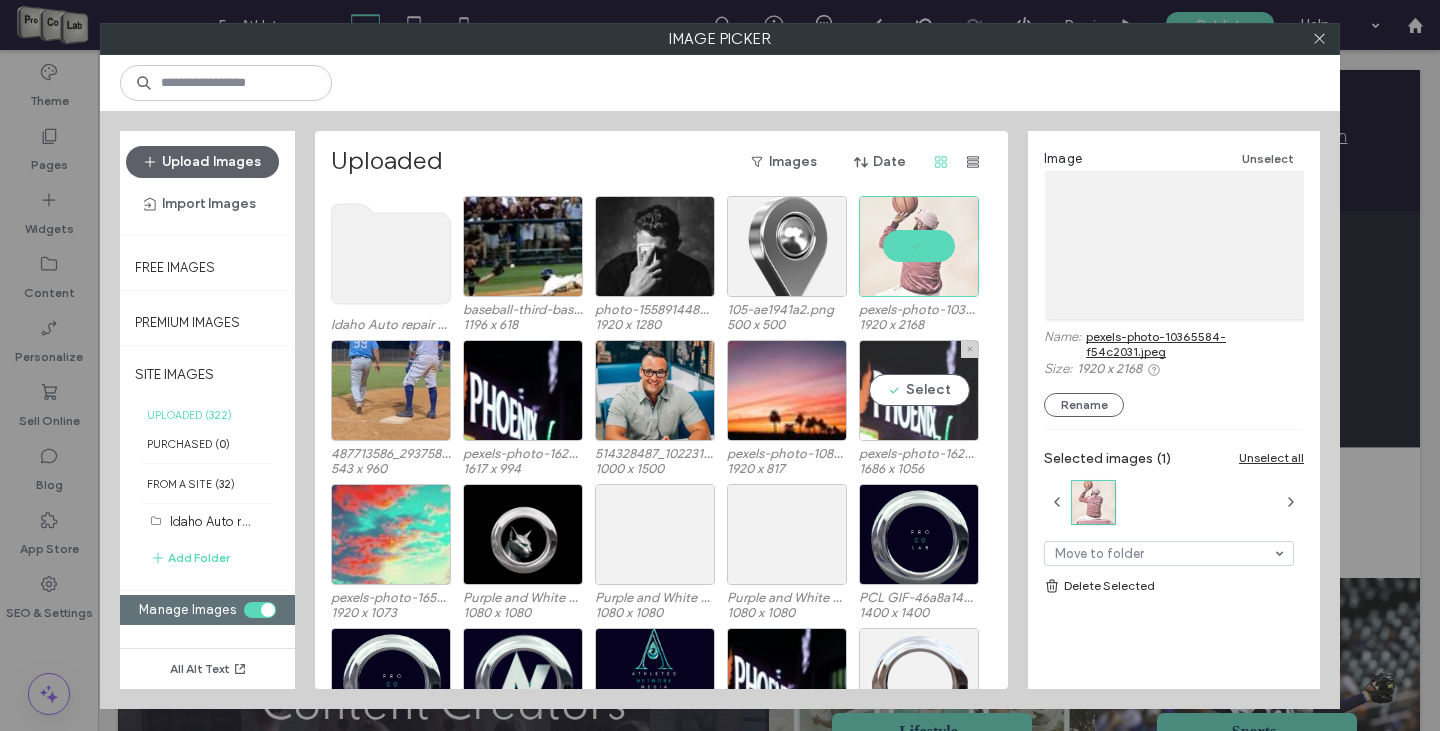 click on "Select" at bounding box center (919, 390) 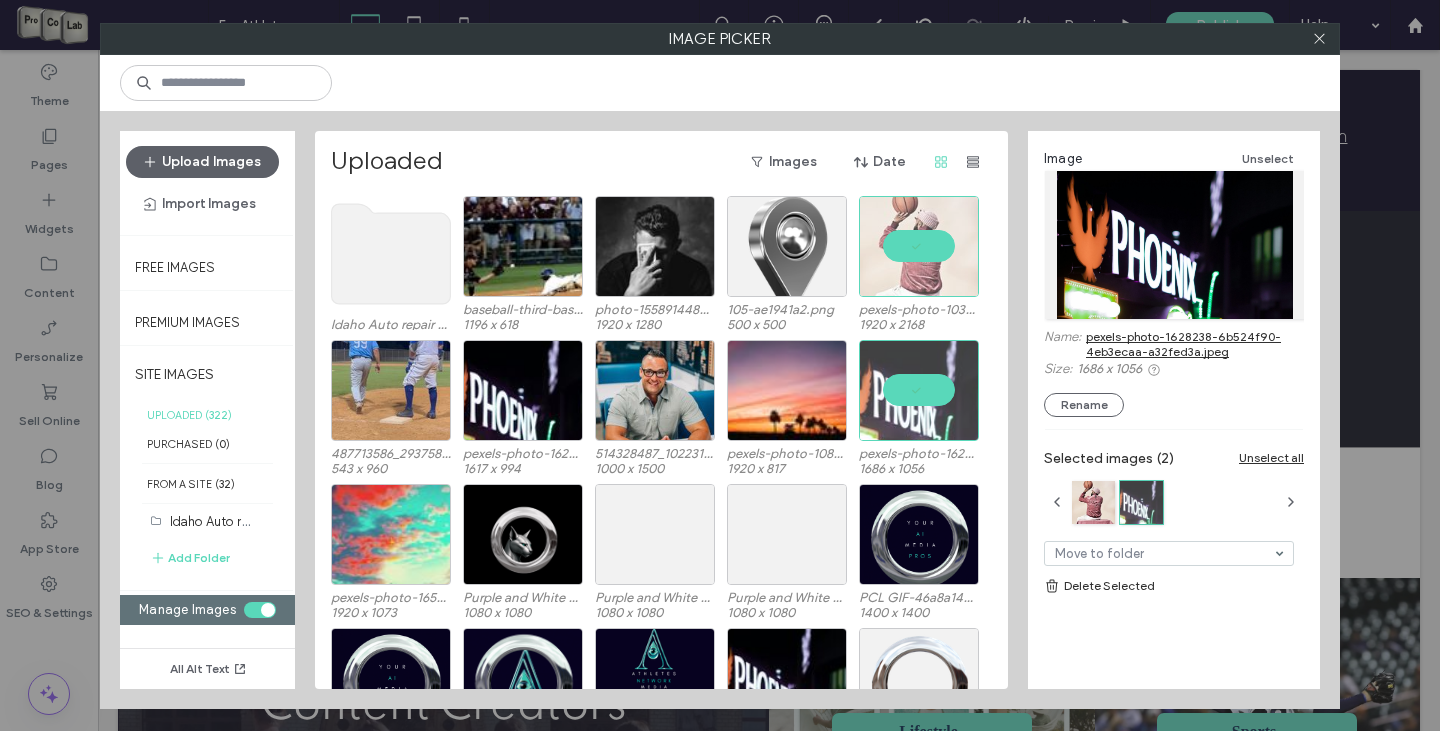click on "pexels-photo-1628238-6b524f90-4eb3ecaa-a32fed3a.jpeg" at bounding box center [1195, 344] 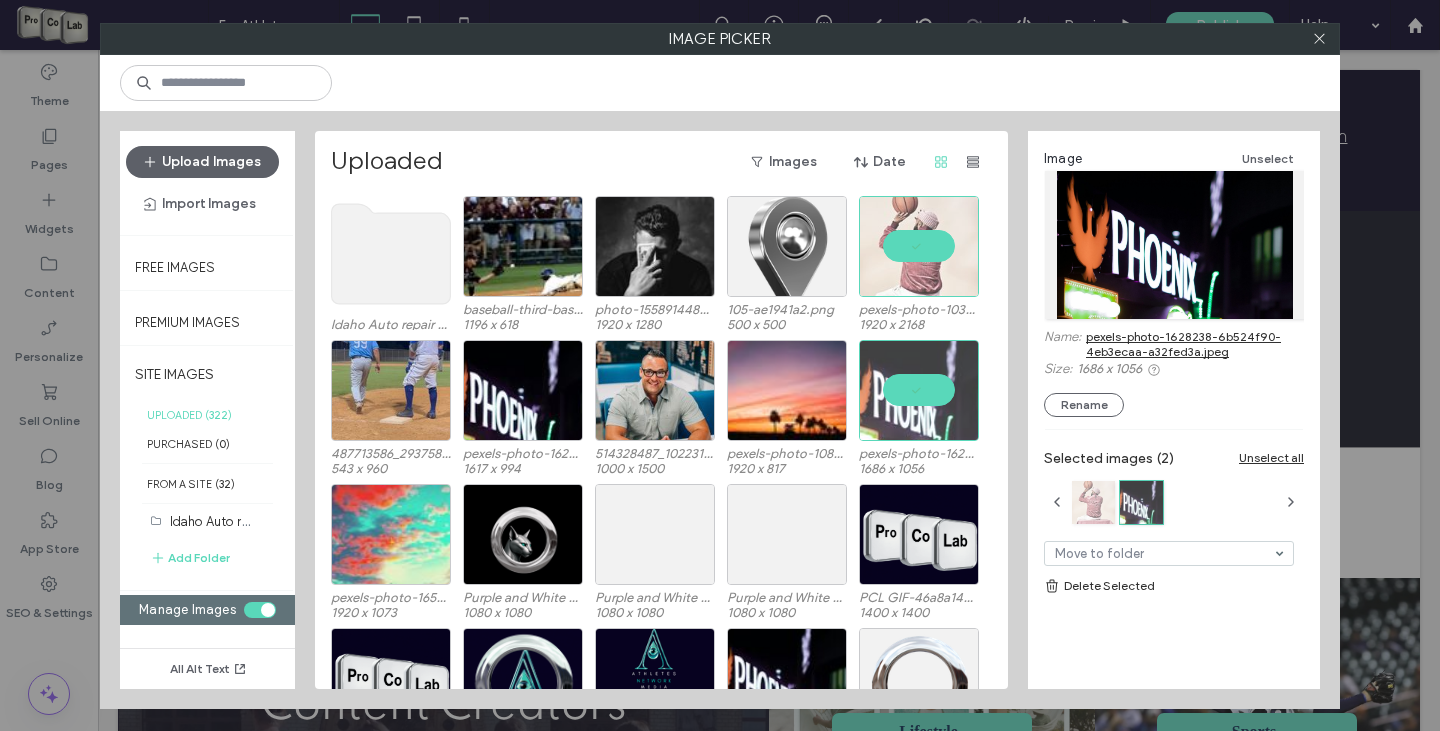 click at bounding box center [1093, 502] 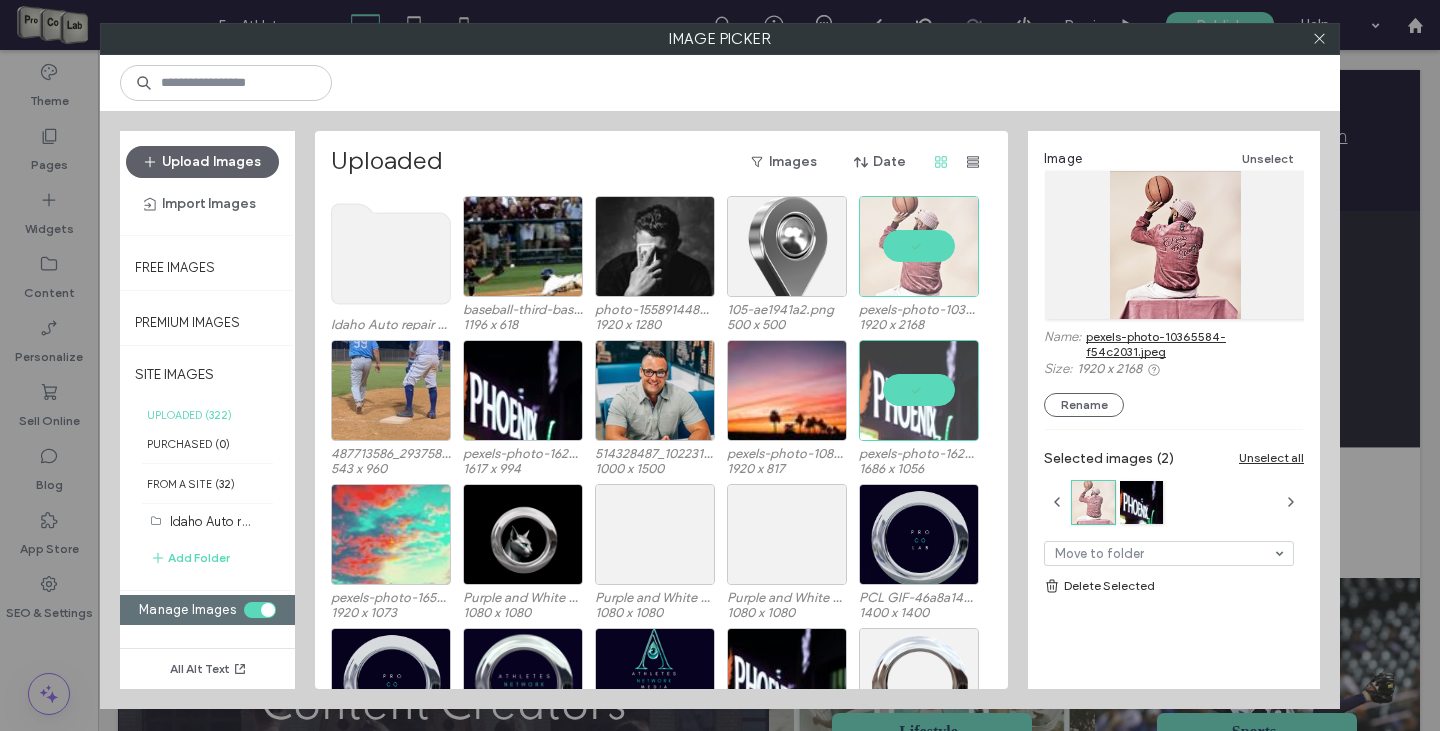 click at bounding box center (1175, 245) 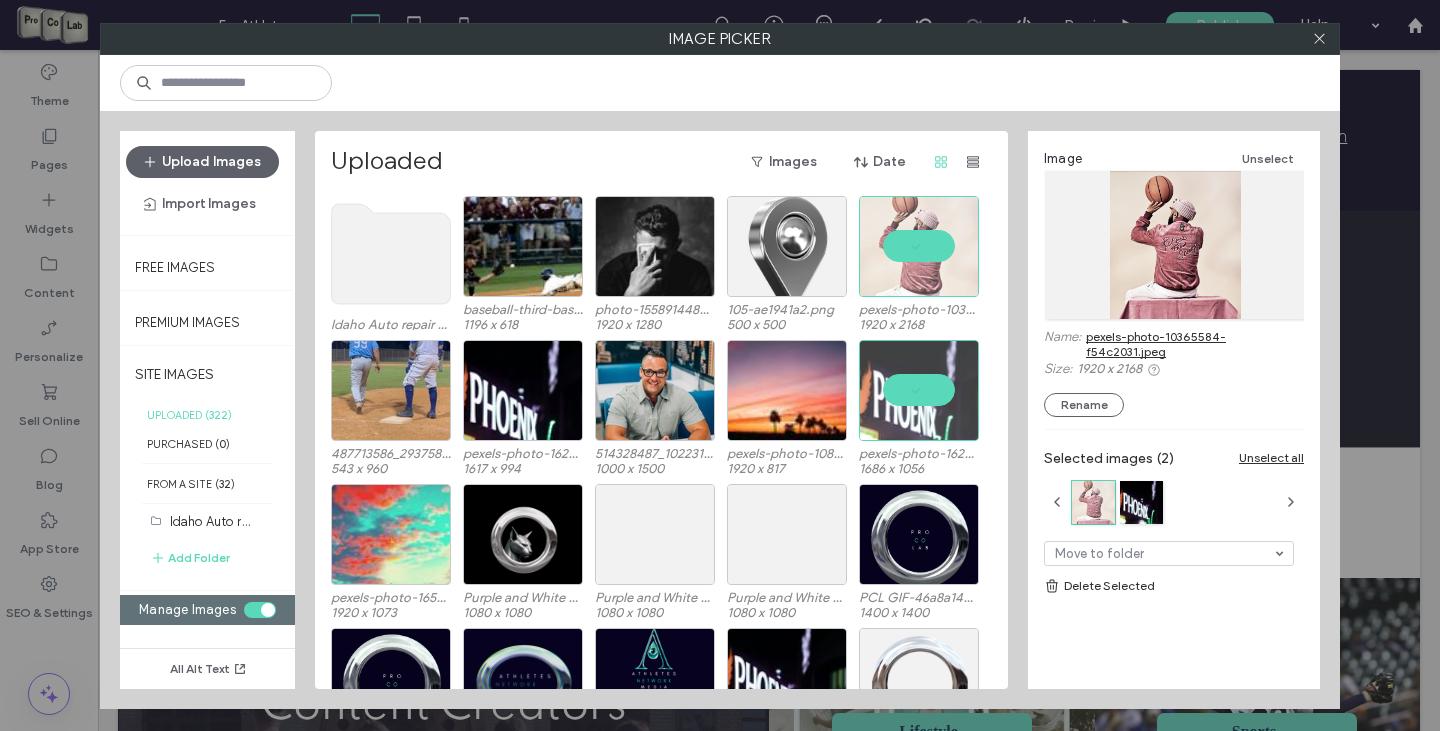 click on "pexels-photo-10365584-f54c2031.jpeg" at bounding box center (1195, 344) 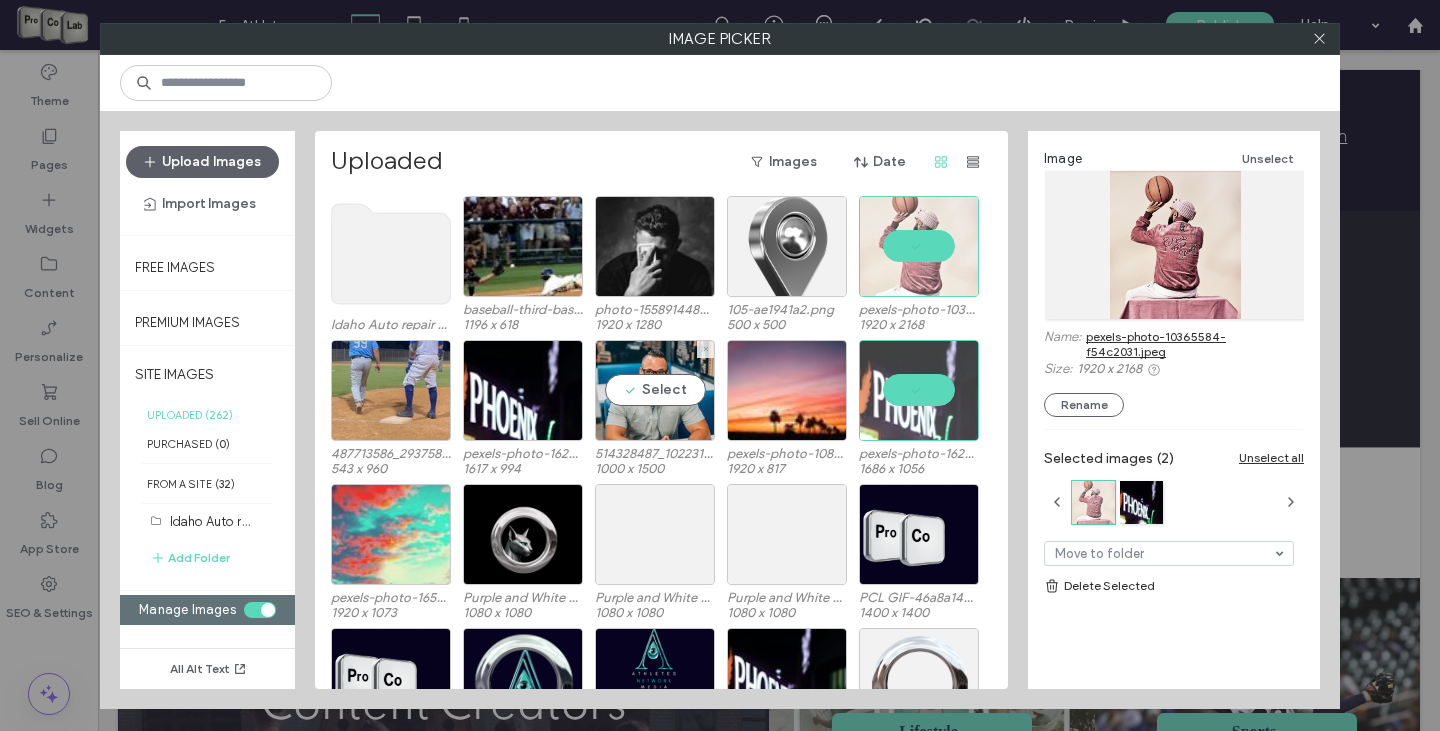 scroll, scrollTop: 300, scrollLeft: 0, axis: vertical 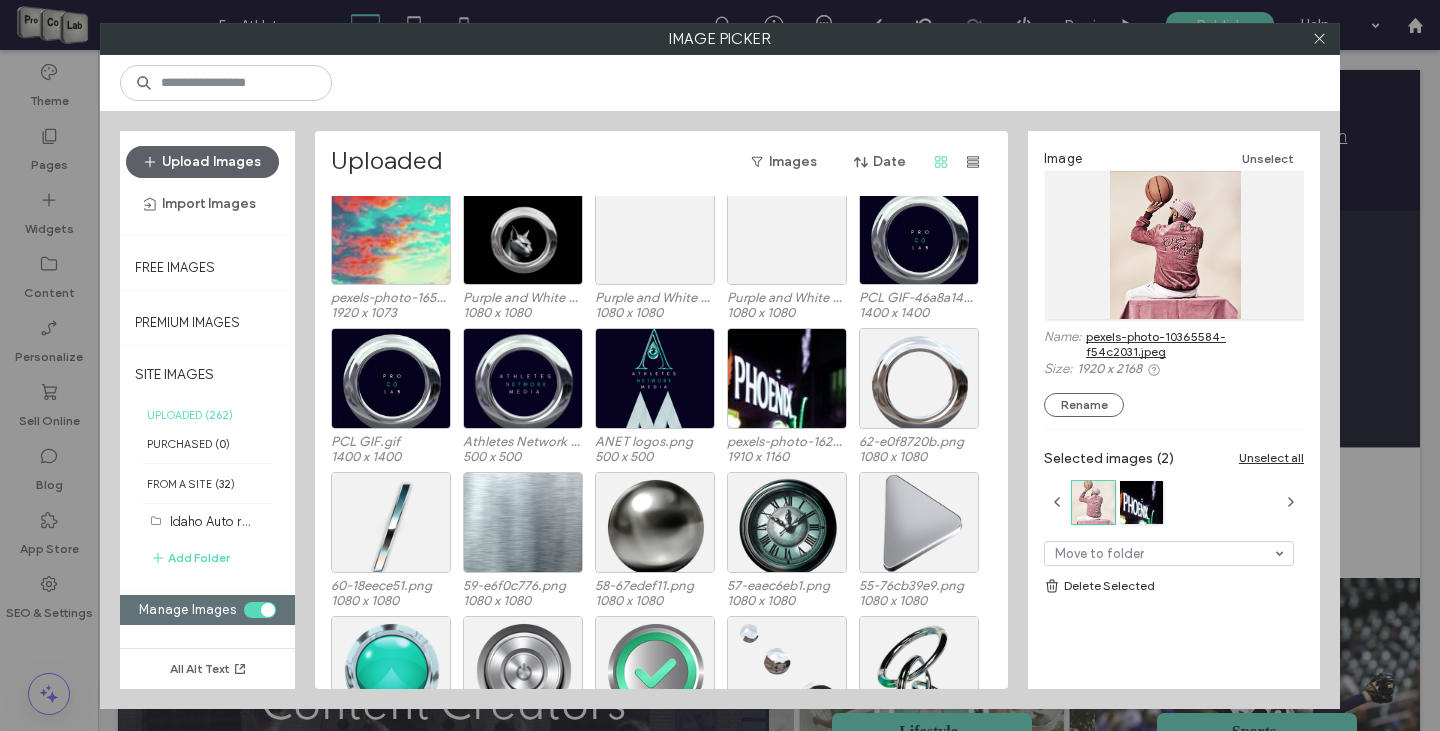 click at bounding box center (1319, 39) 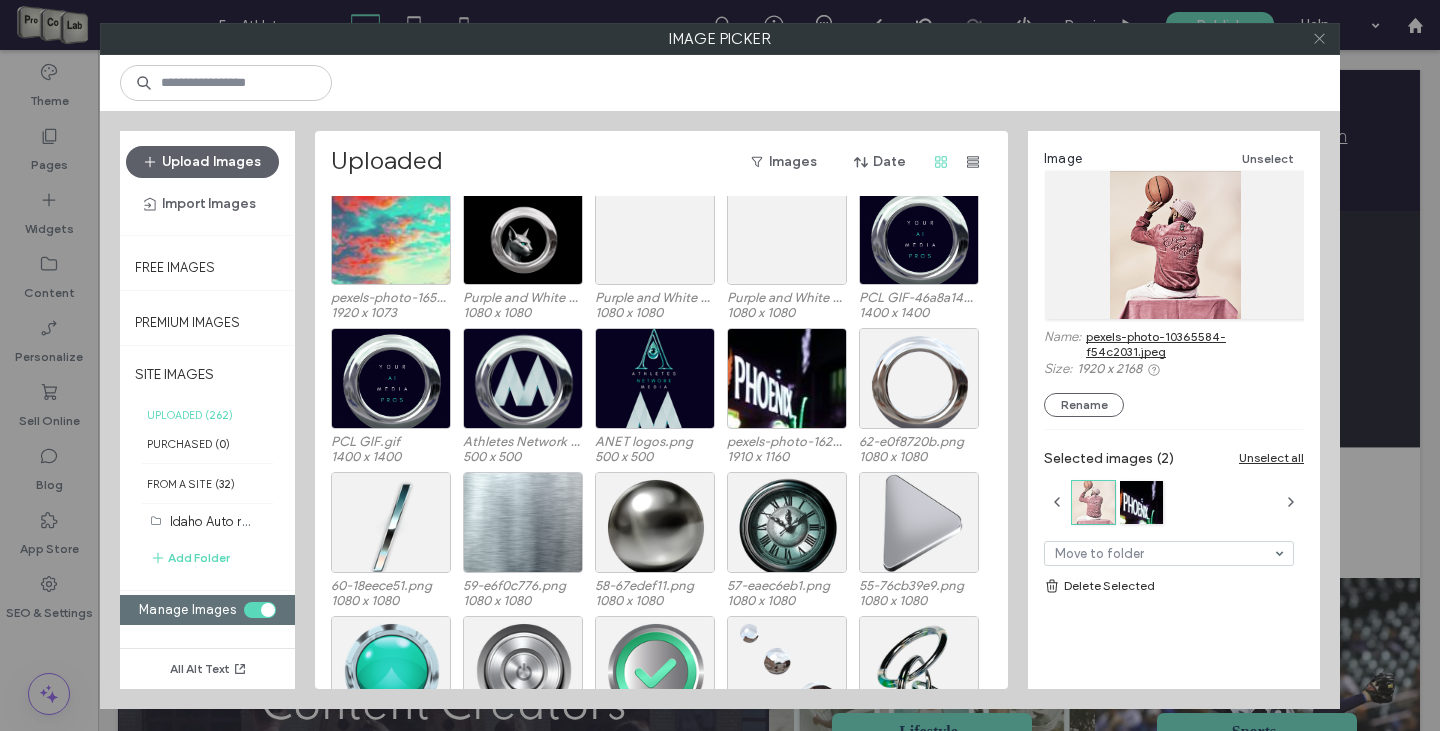 click 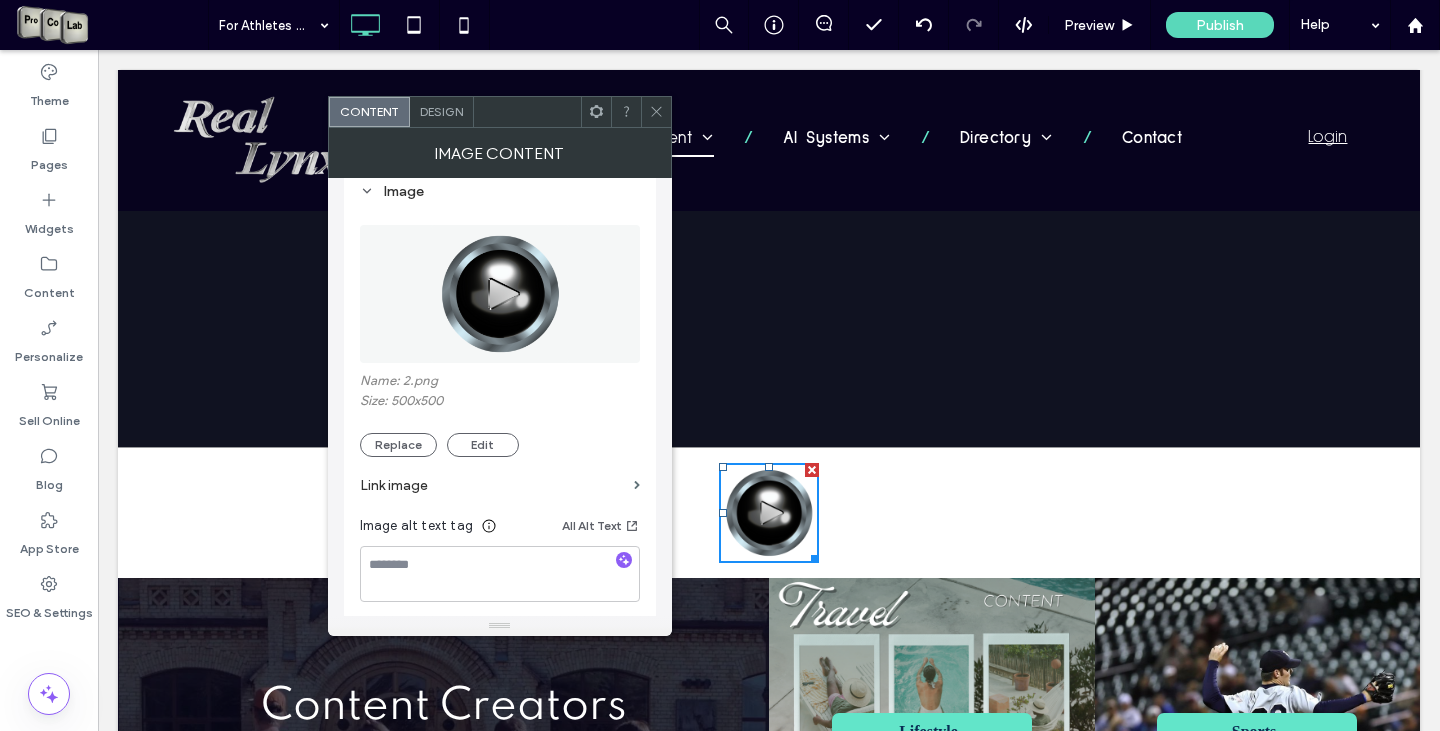 click at bounding box center [656, 112] 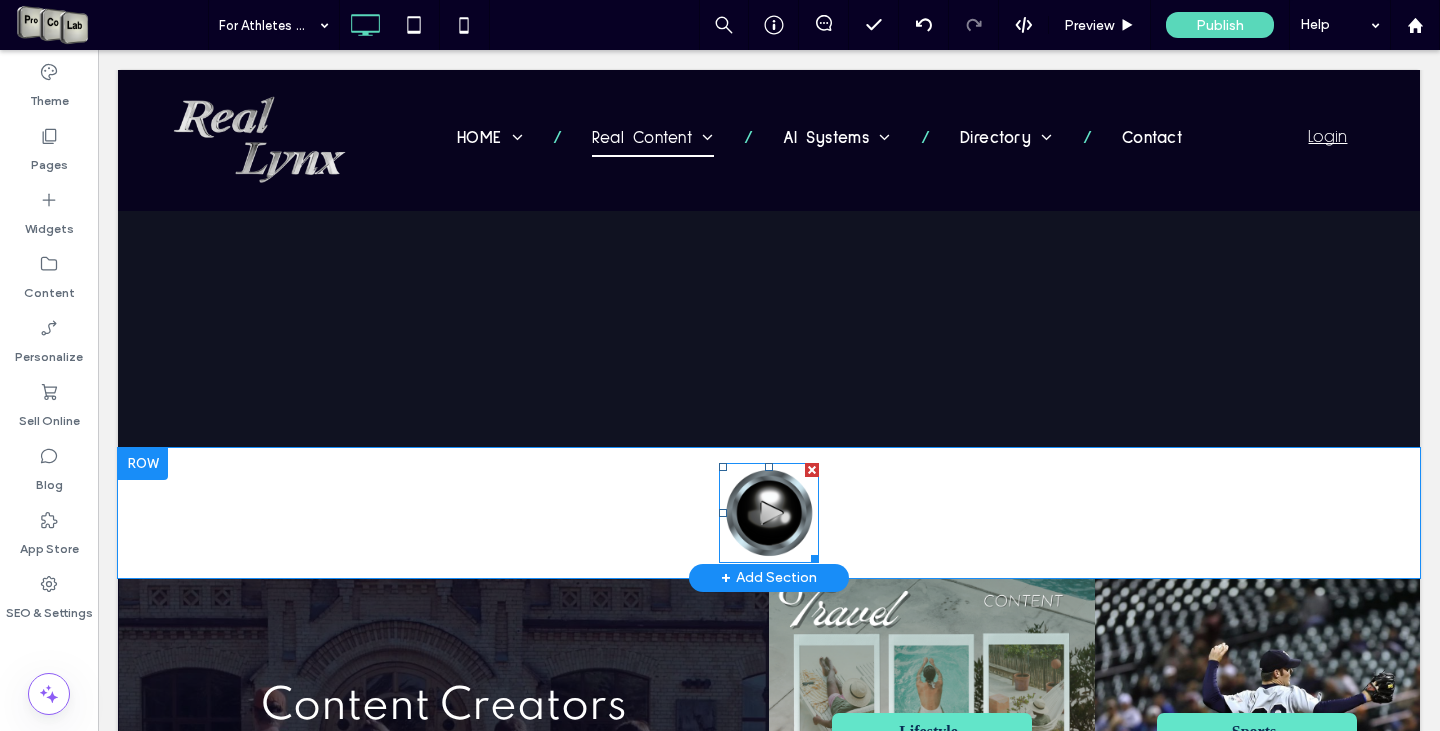 click at bounding box center [769, 513] 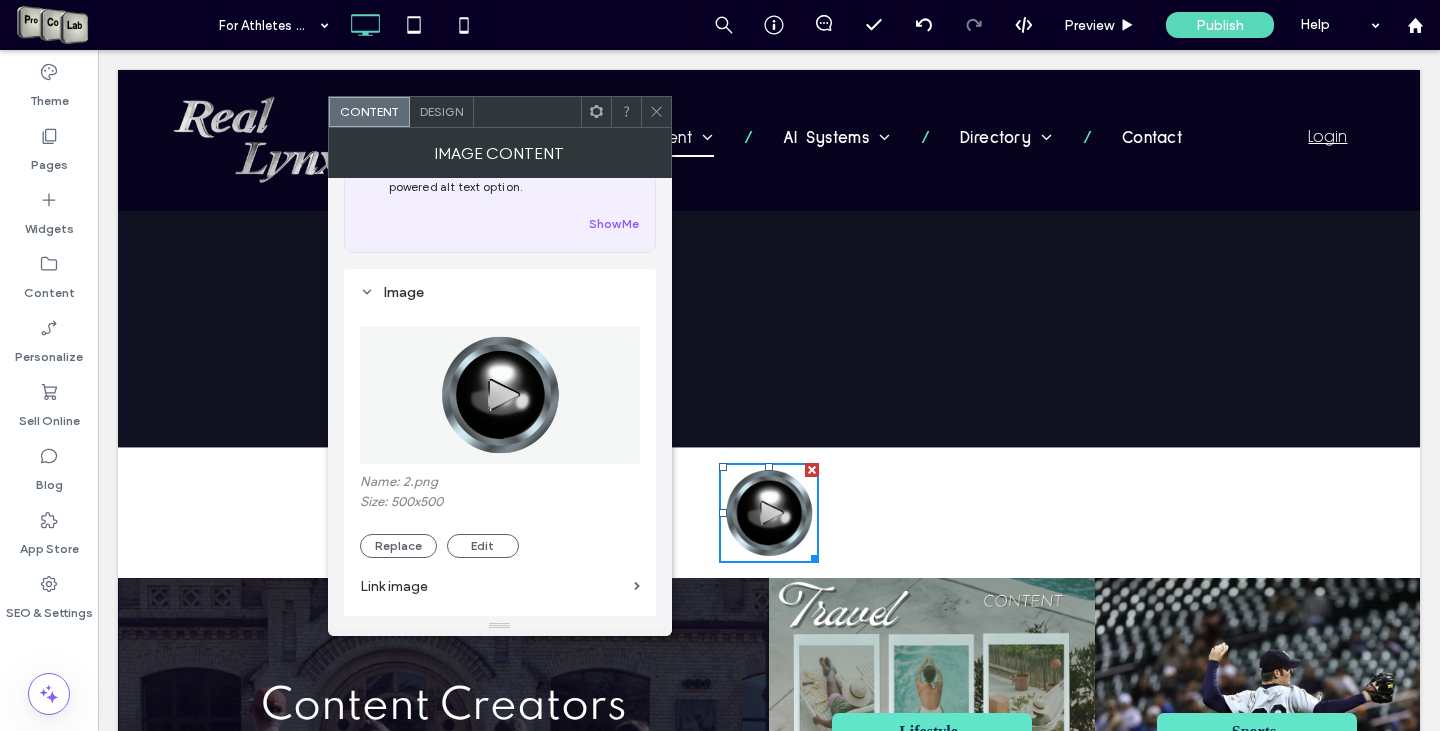 scroll, scrollTop: 300, scrollLeft: 0, axis: vertical 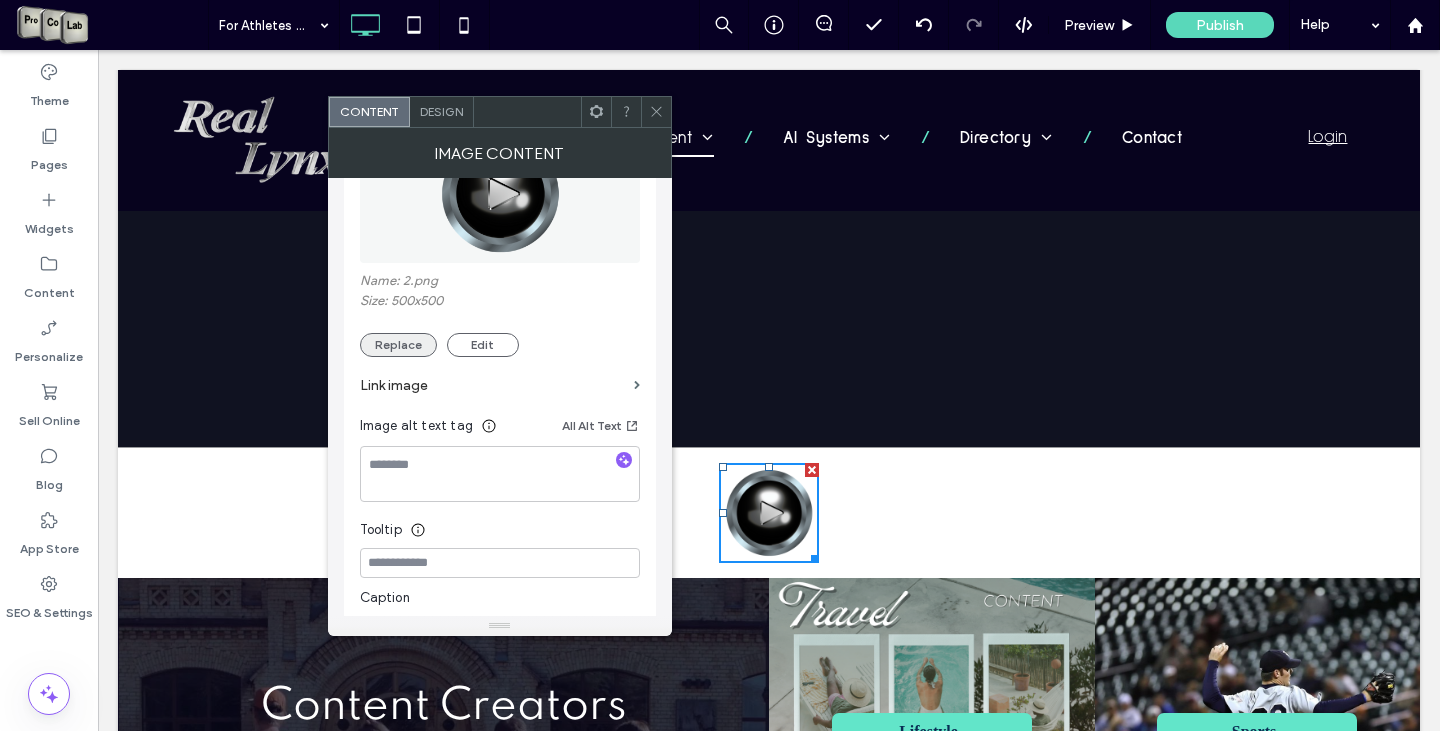 click on "Replace" at bounding box center (398, 345) 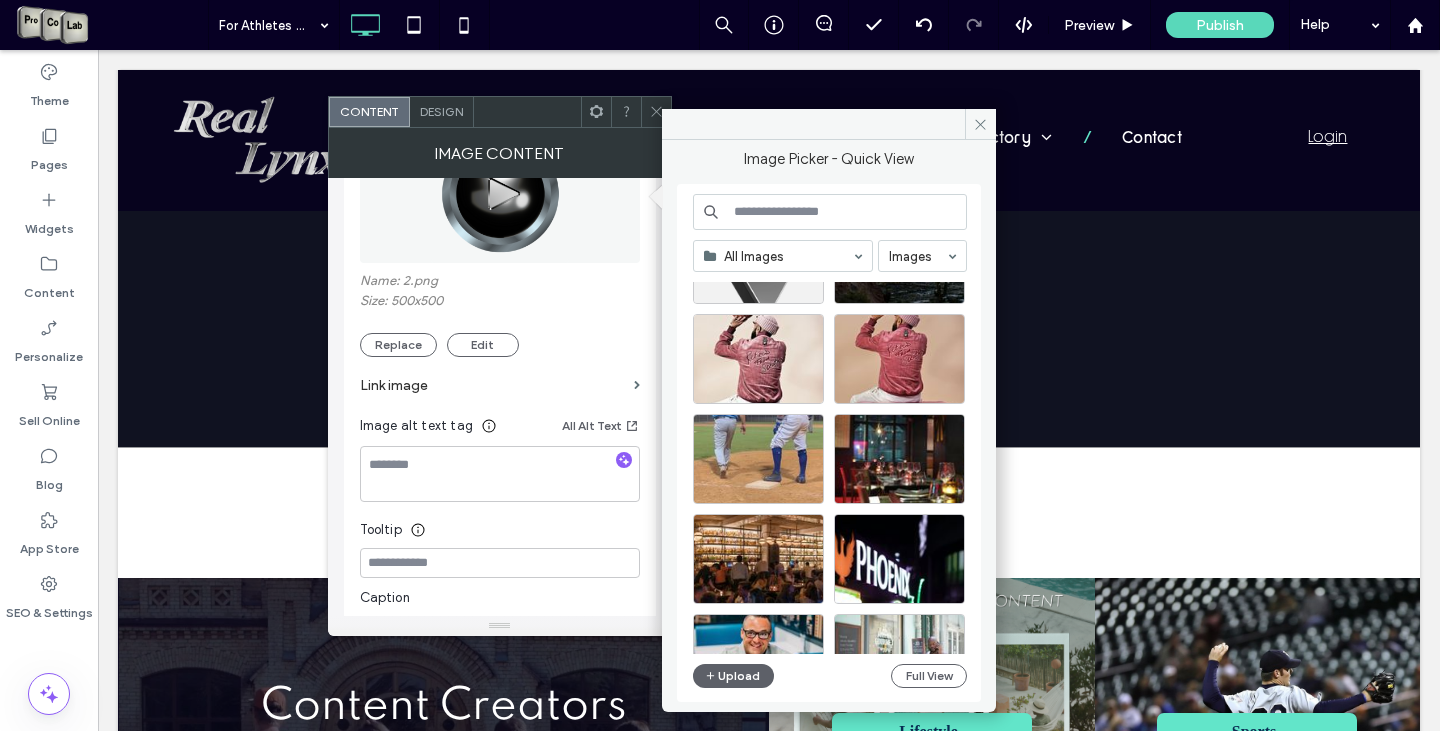 scroll, scrollTop: 400, scrollLeft: 0, axis: vertical 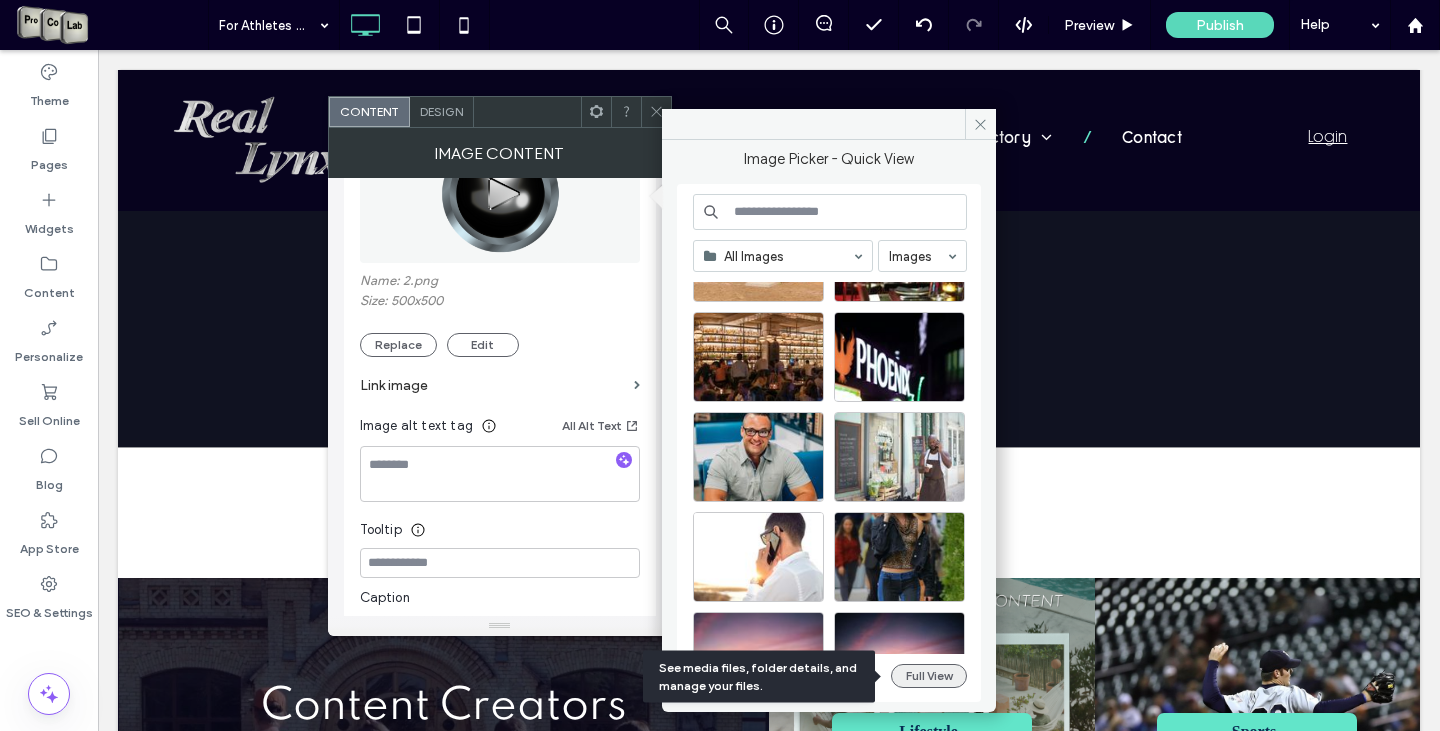 click on "Full View" at bounding box center [929, 676] 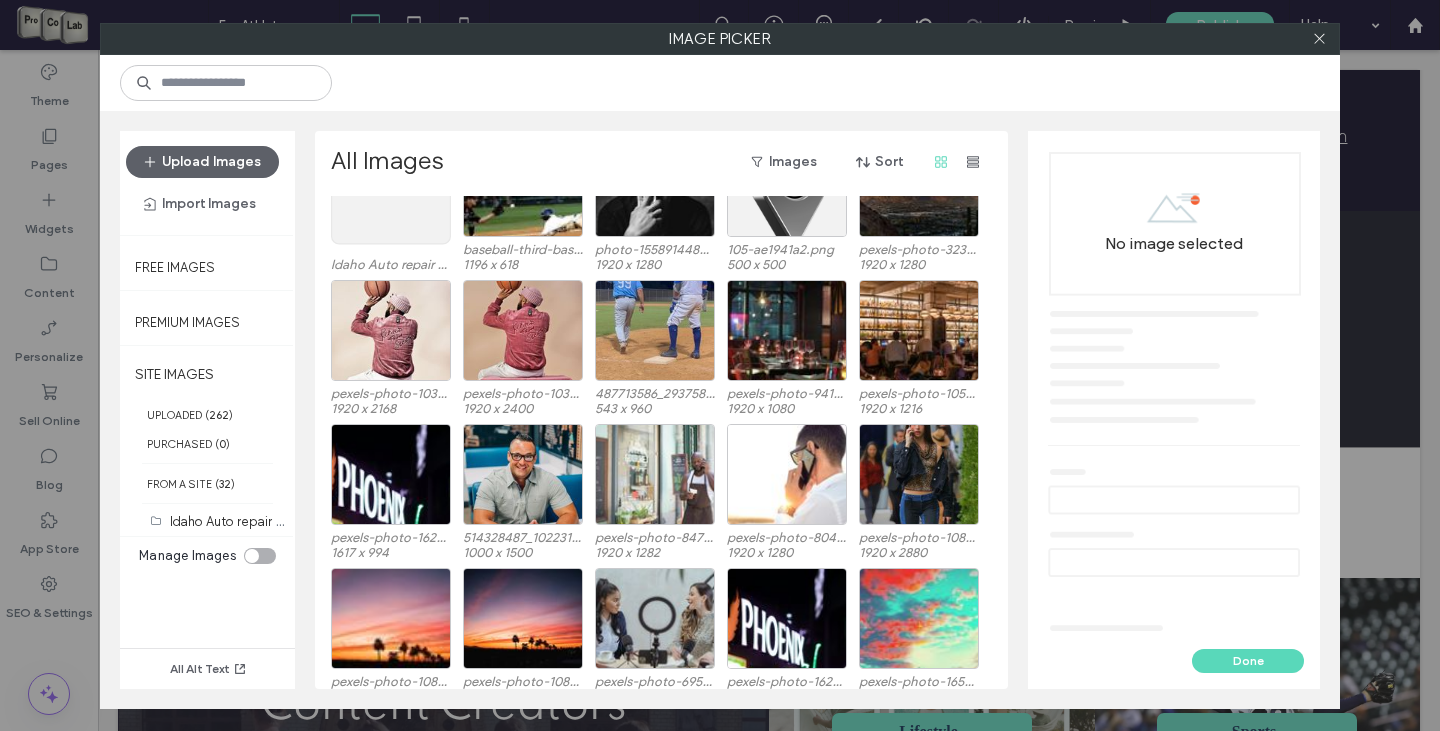 scroll, scrollTop: 700, scrollLeft: 0, axis: vertical 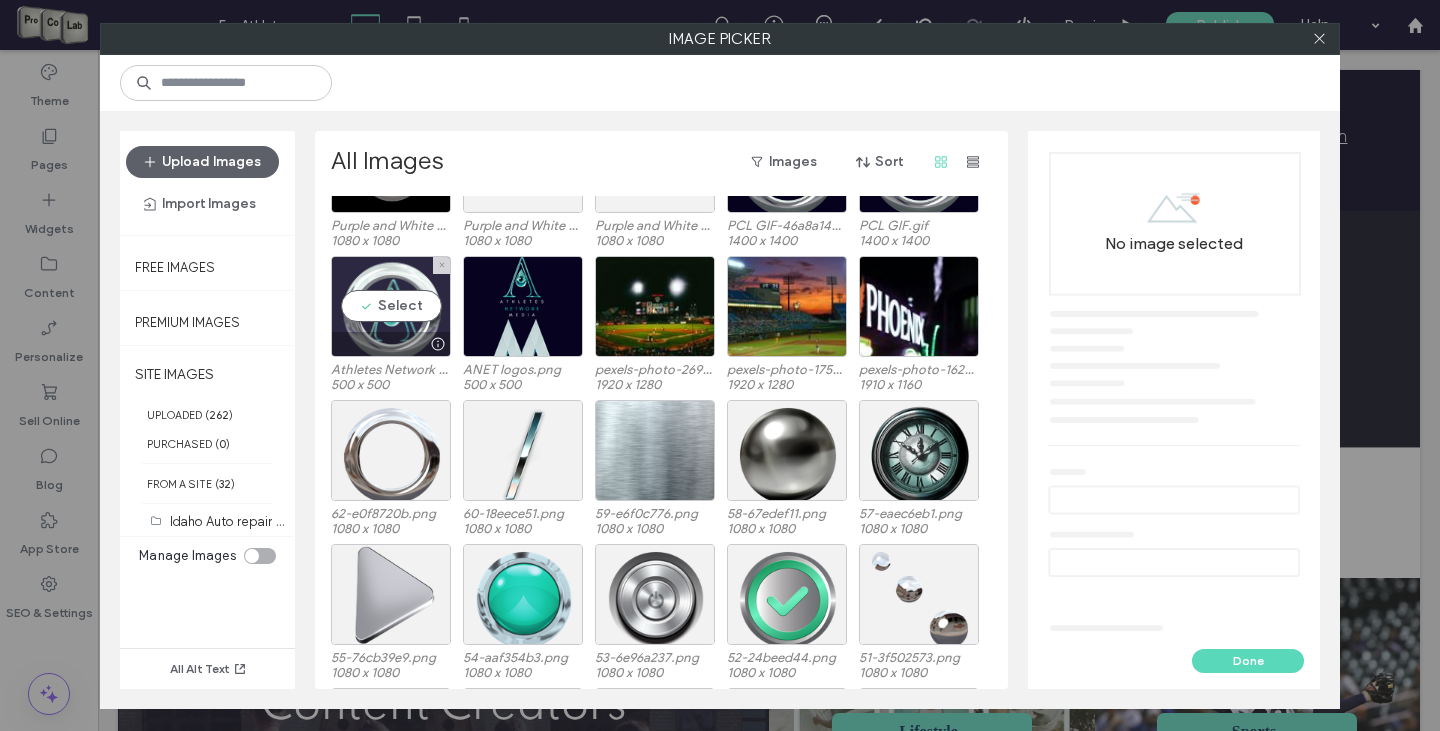 click on "Select" at bounding box center [391, 306] 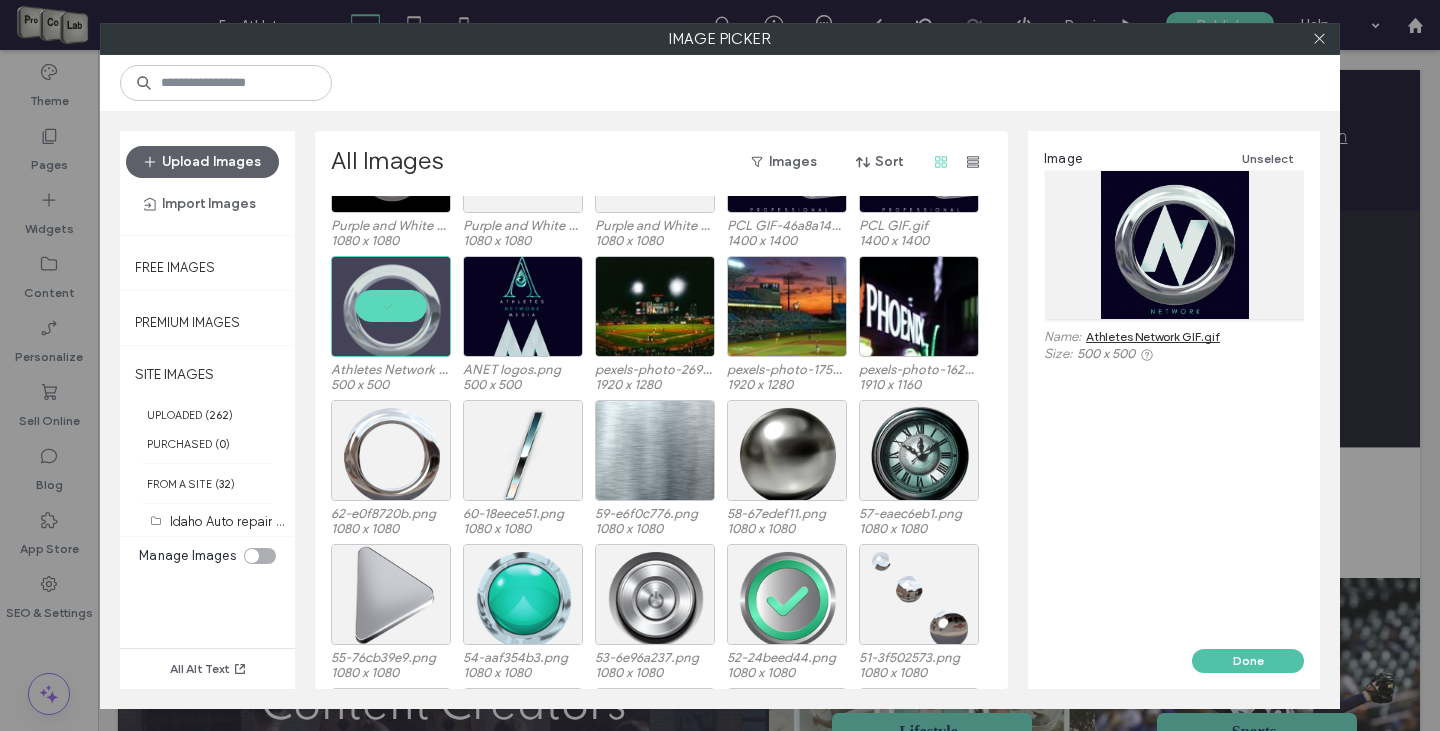 drag, startPoint x: 1248, startPoint y: 651, endPoint x: 1149, endPoint y: 602, distance: 110.46266 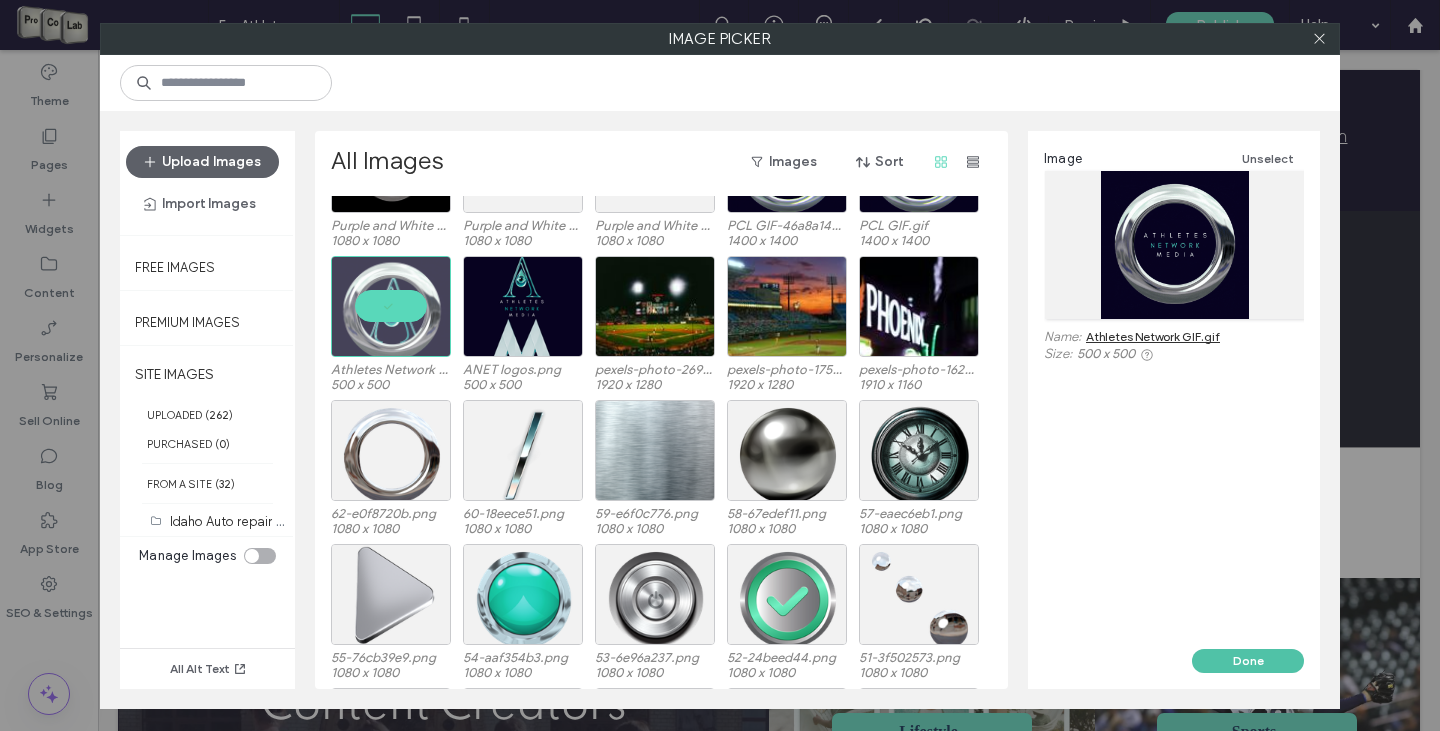 click on "Done" at bounding box center [1248, 661] 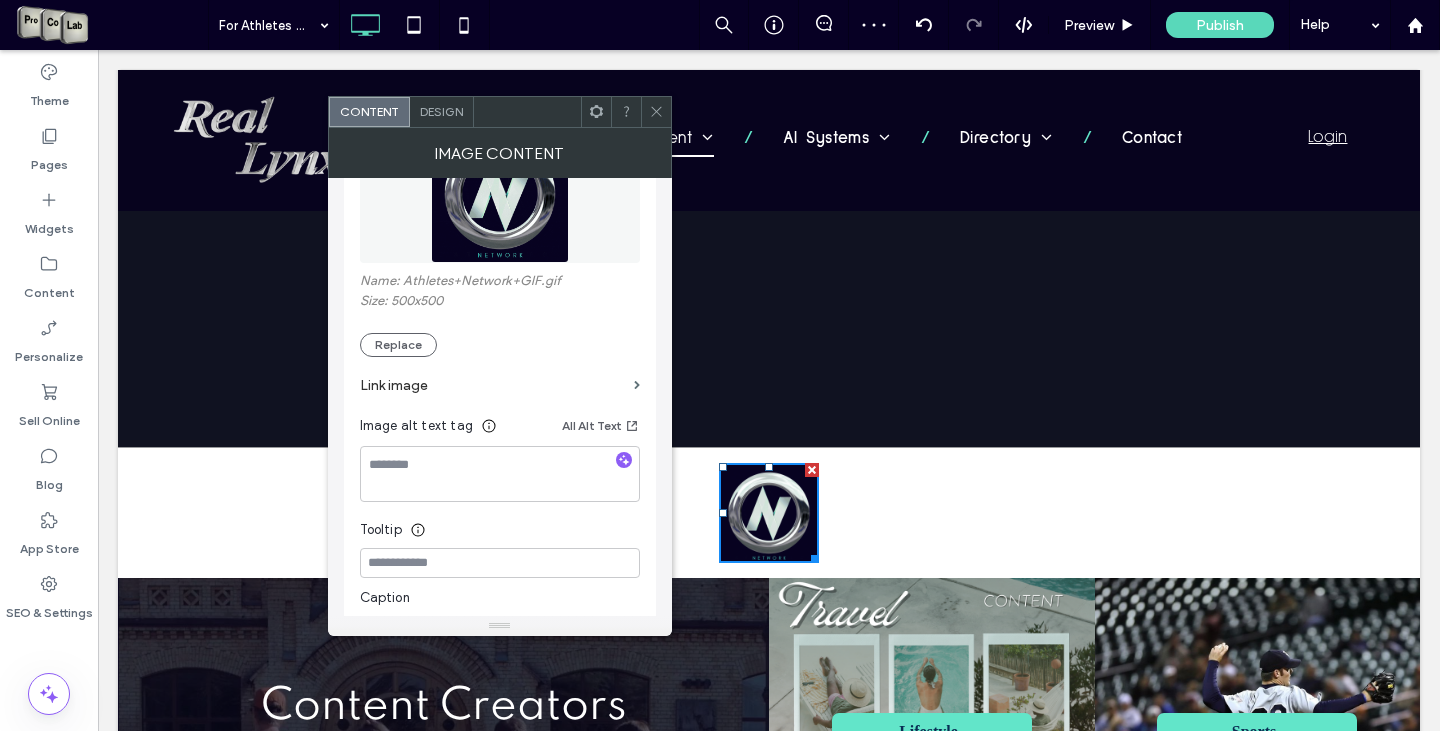 click 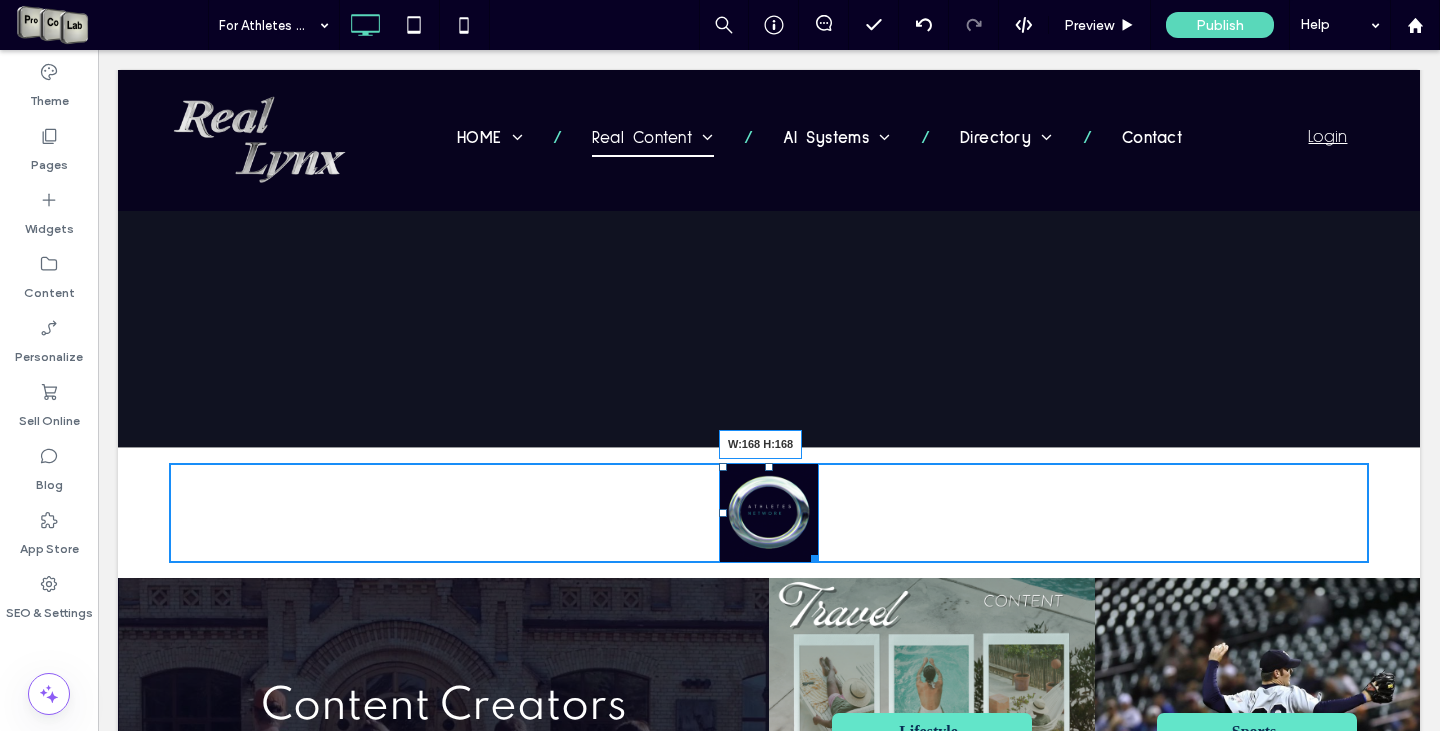 drag, startPoint x: 807, startPoint y: 520, endPoint x: 939, endPoint y: 620, distance: 165.60193 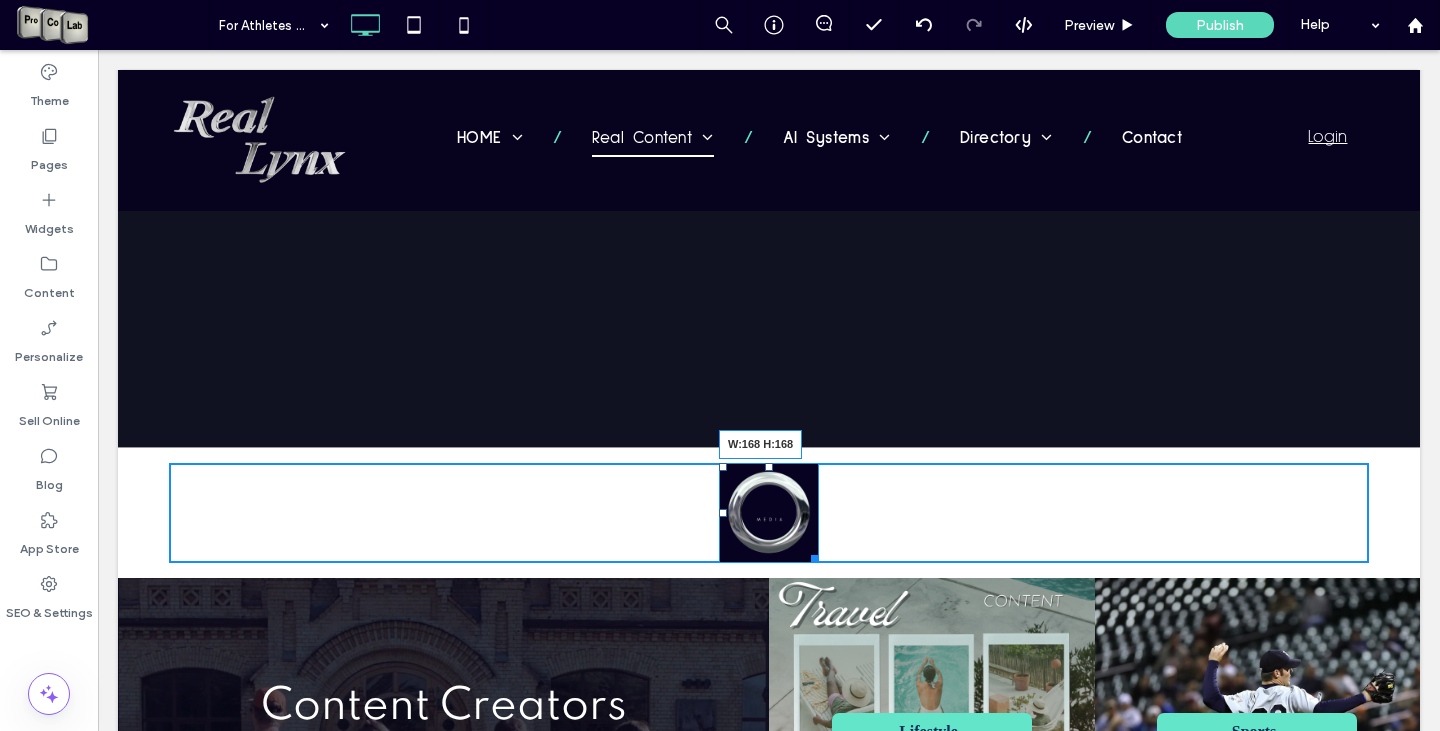 click on "W:168 H:168" at bounding box center [769, 513] 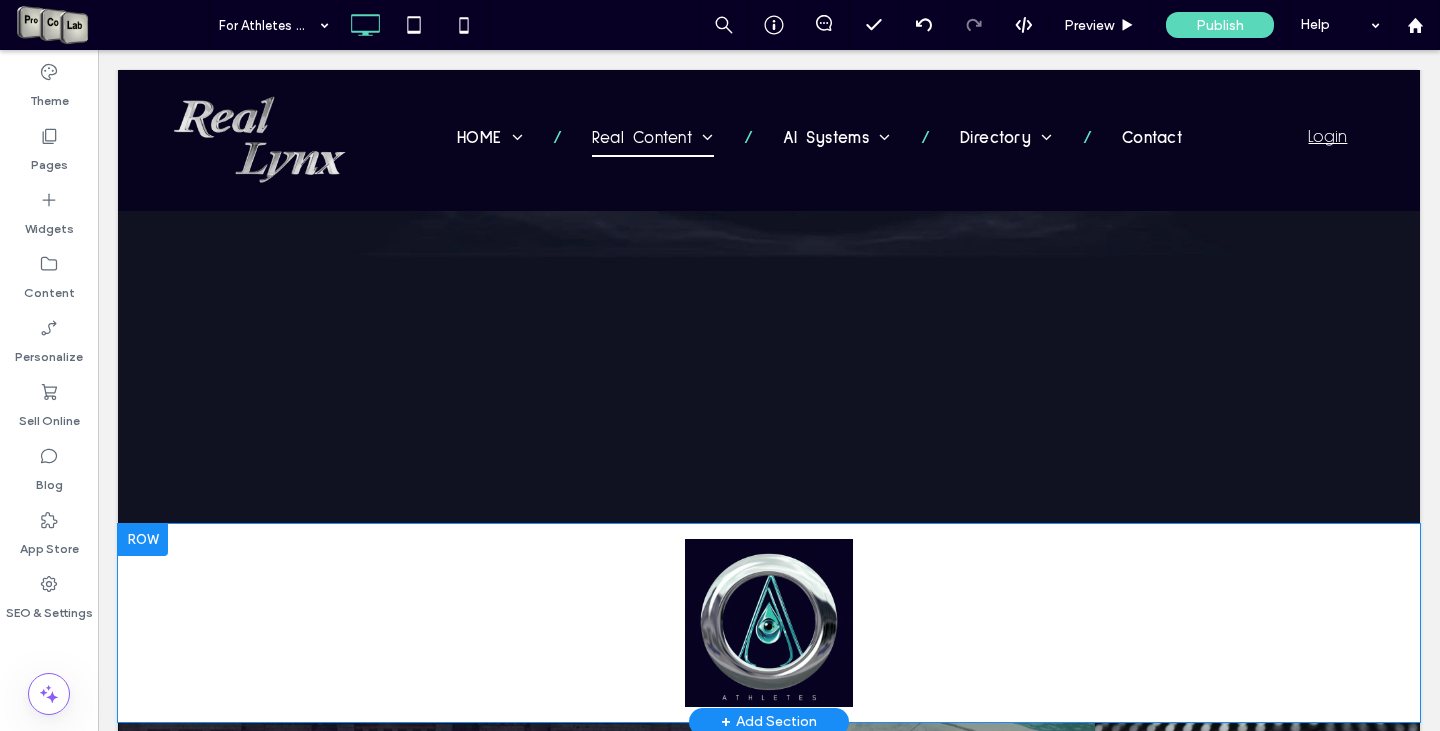 scroll, scrollTop: 1200, scrollLeft: 0, axis: vertical 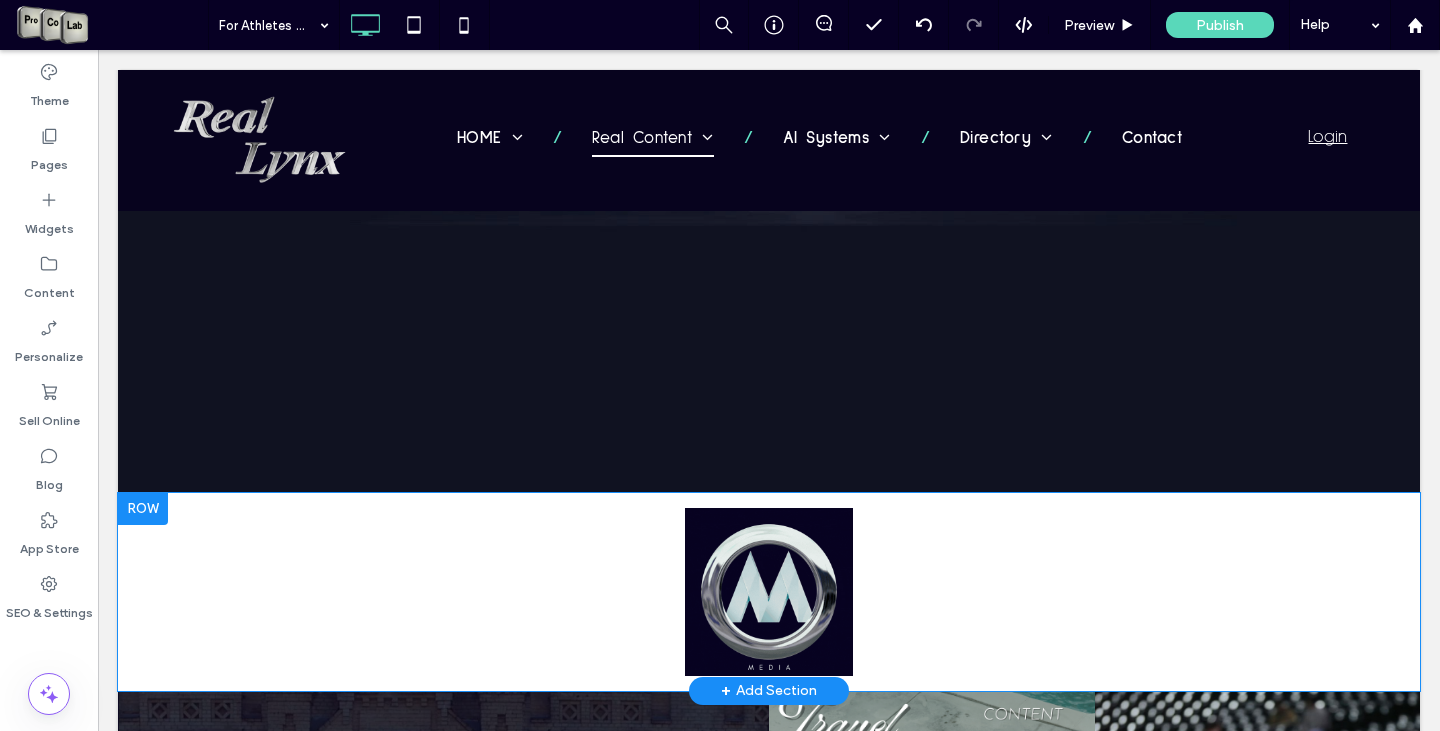click at bounding box center [143, 509] 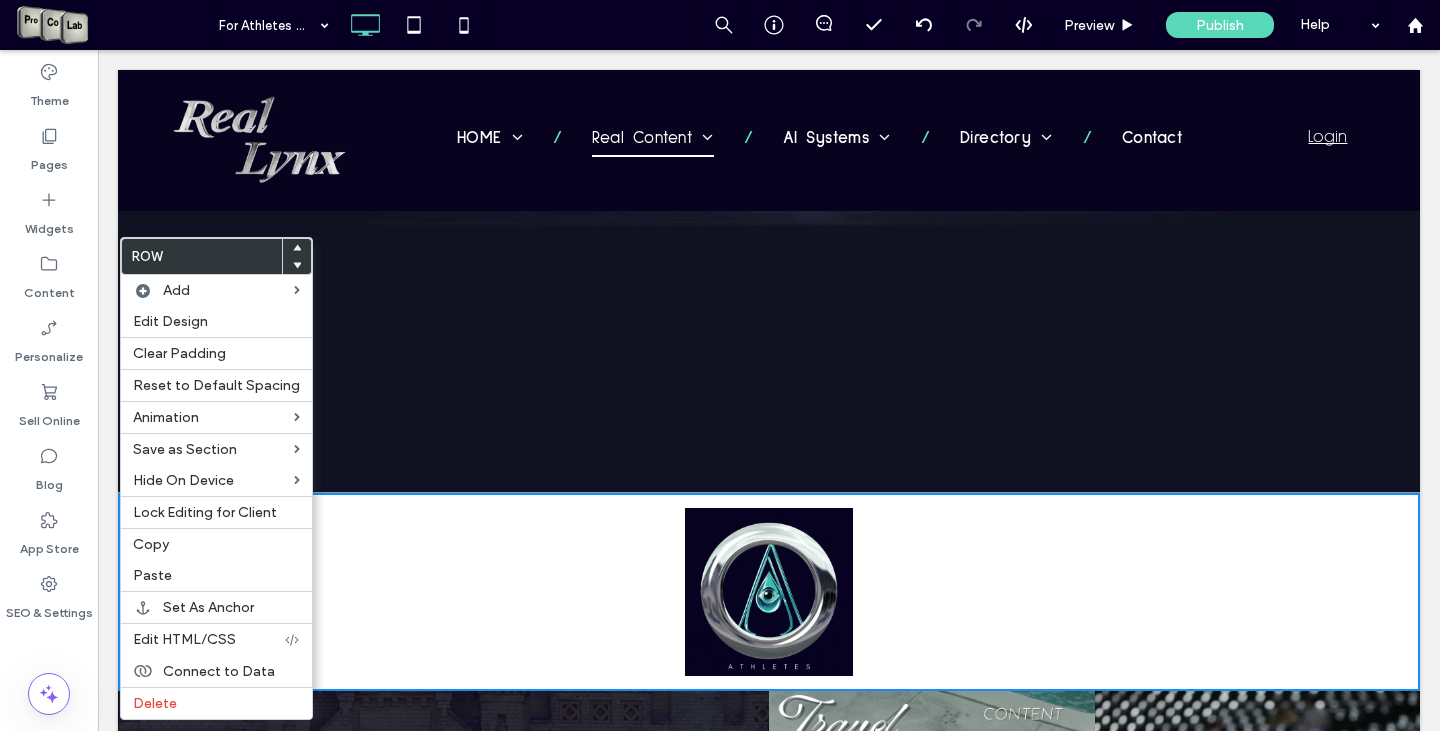 click 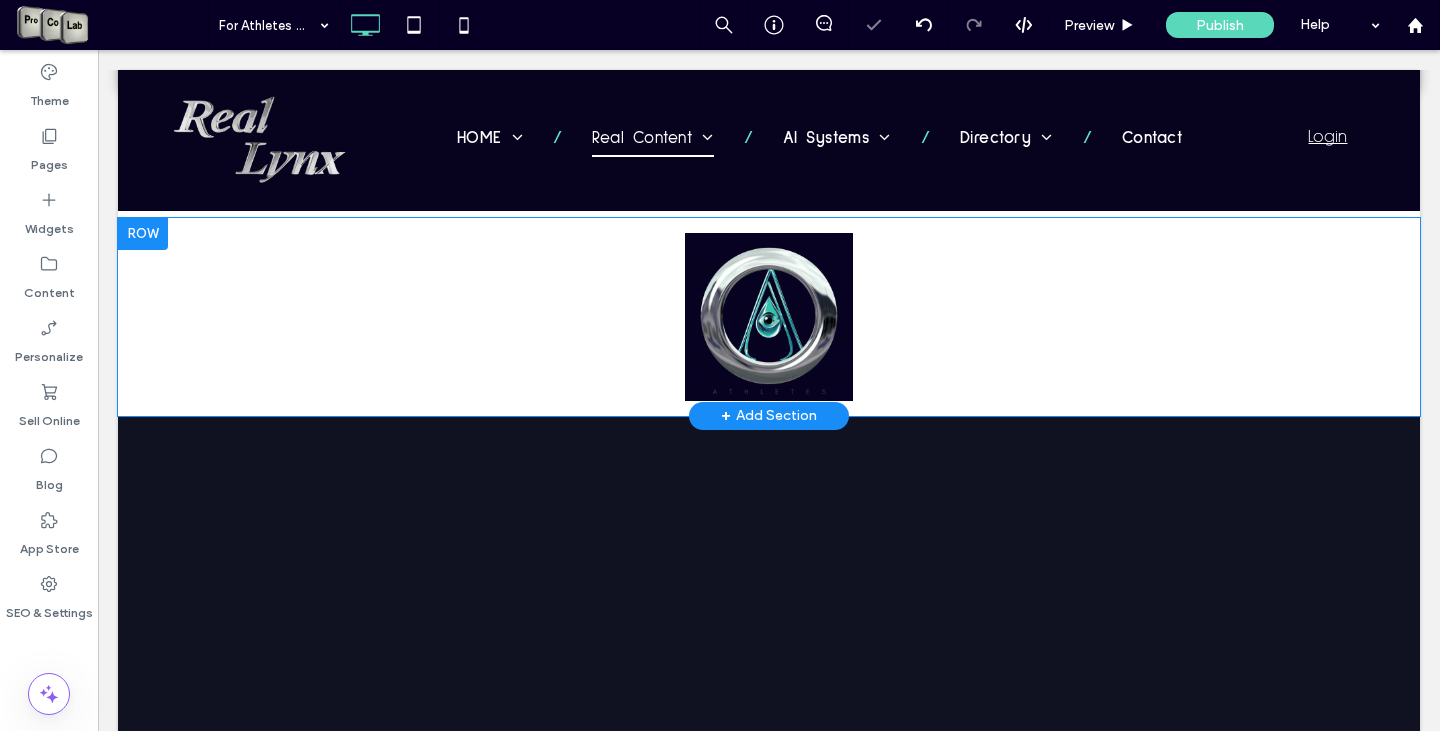 scroll, scrollTop: 498, scrollLeft: 0, axis: vertical 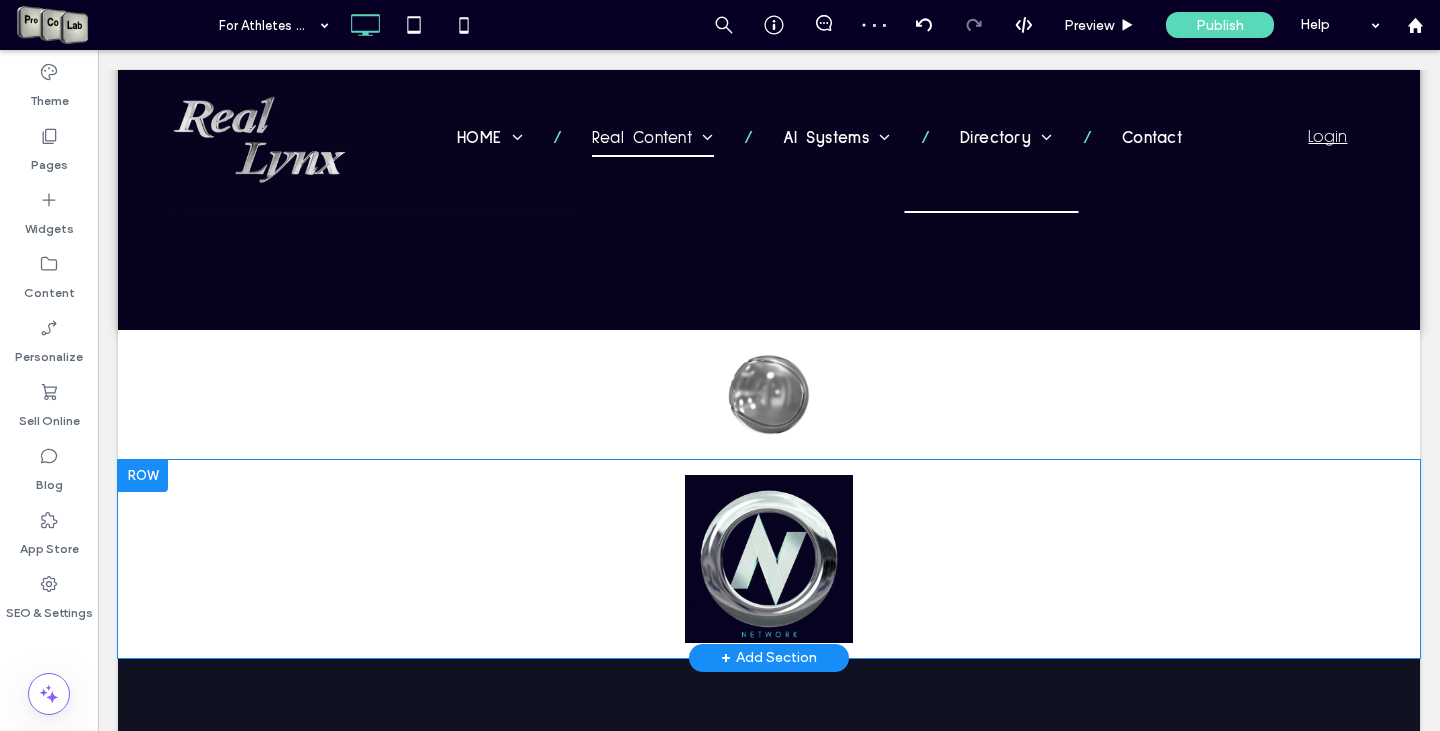 click on "Click To Paste     Click To Paste
Row + Add Section" at bounding box center (769, 559) 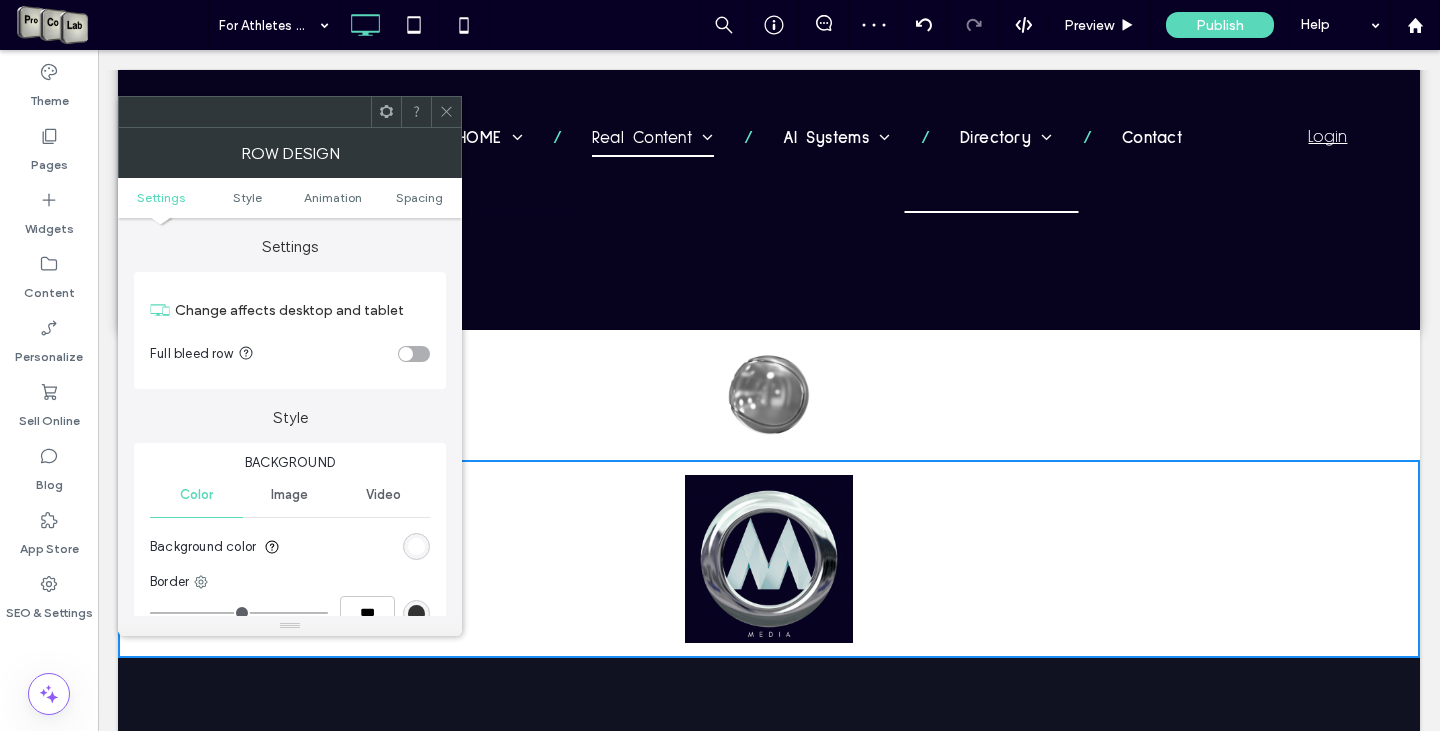 click at bounding box center (416, 546) 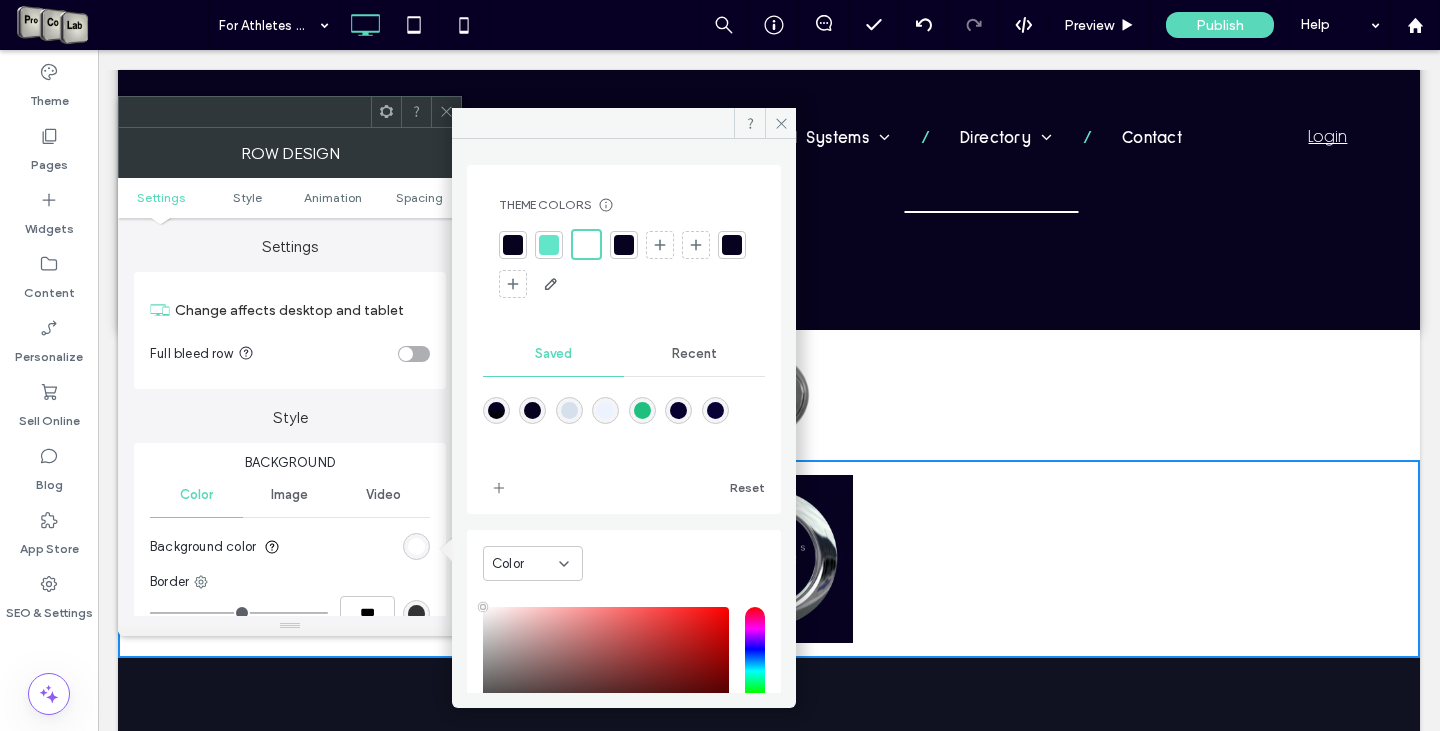 click at bounding box center [732, 245] 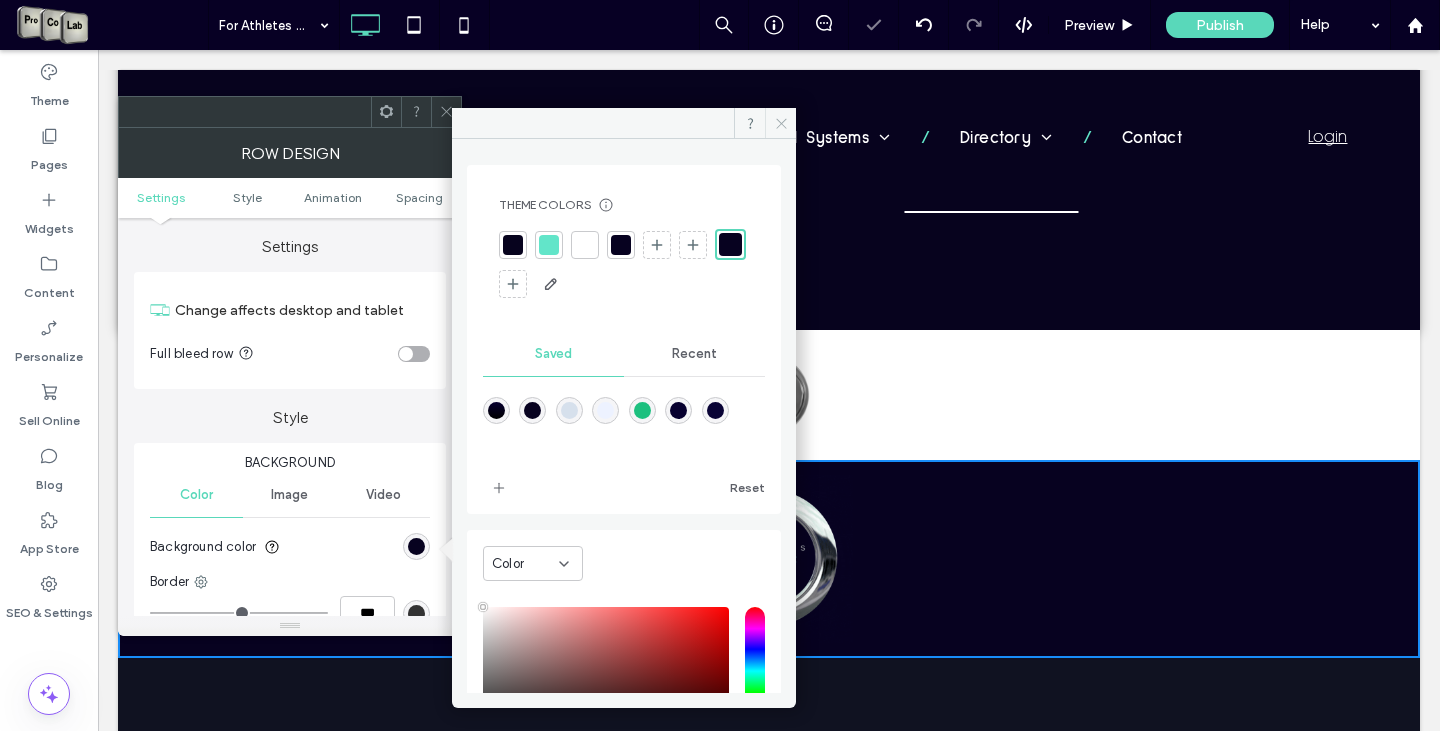 click 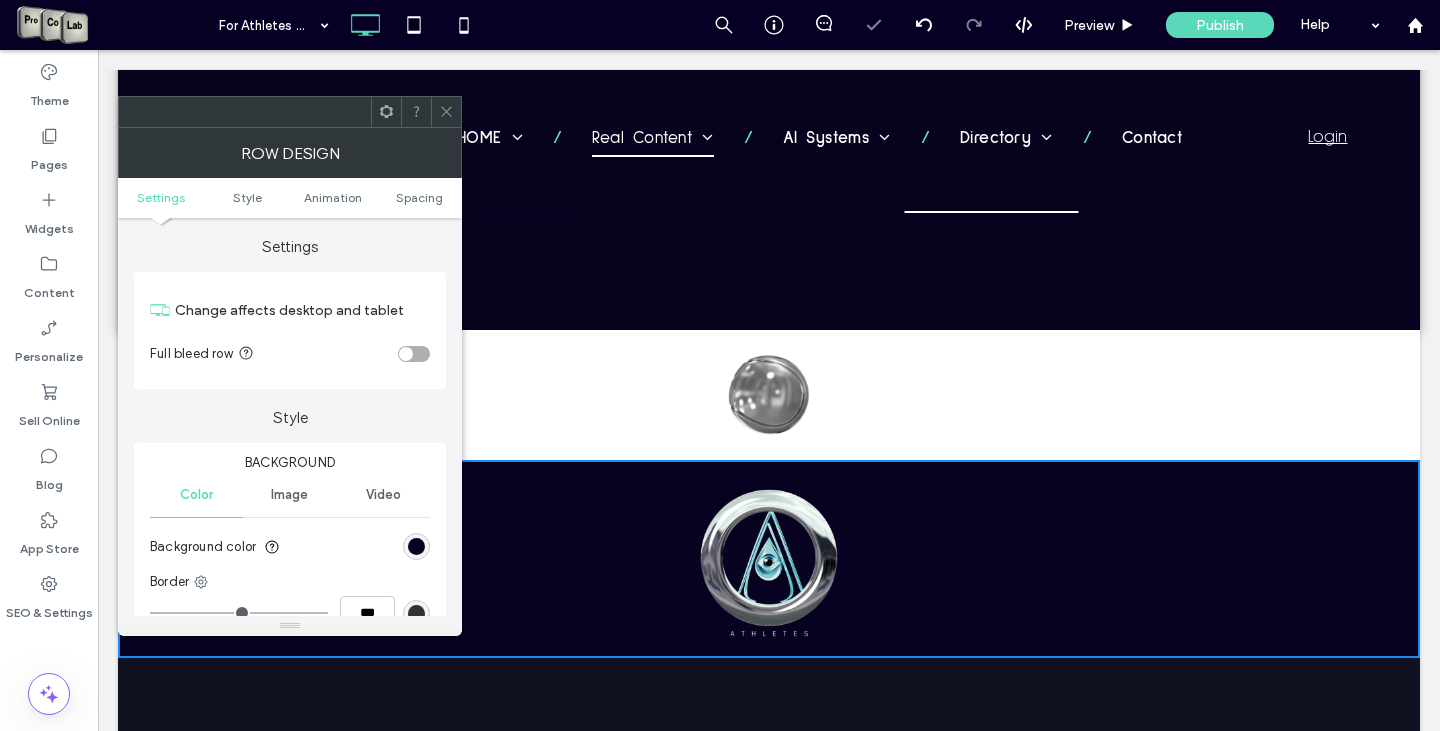 drag, startPoint x: 454, startPoint y: 113, endPoint x: 216, endPoint y: 216, distance: 259.33185 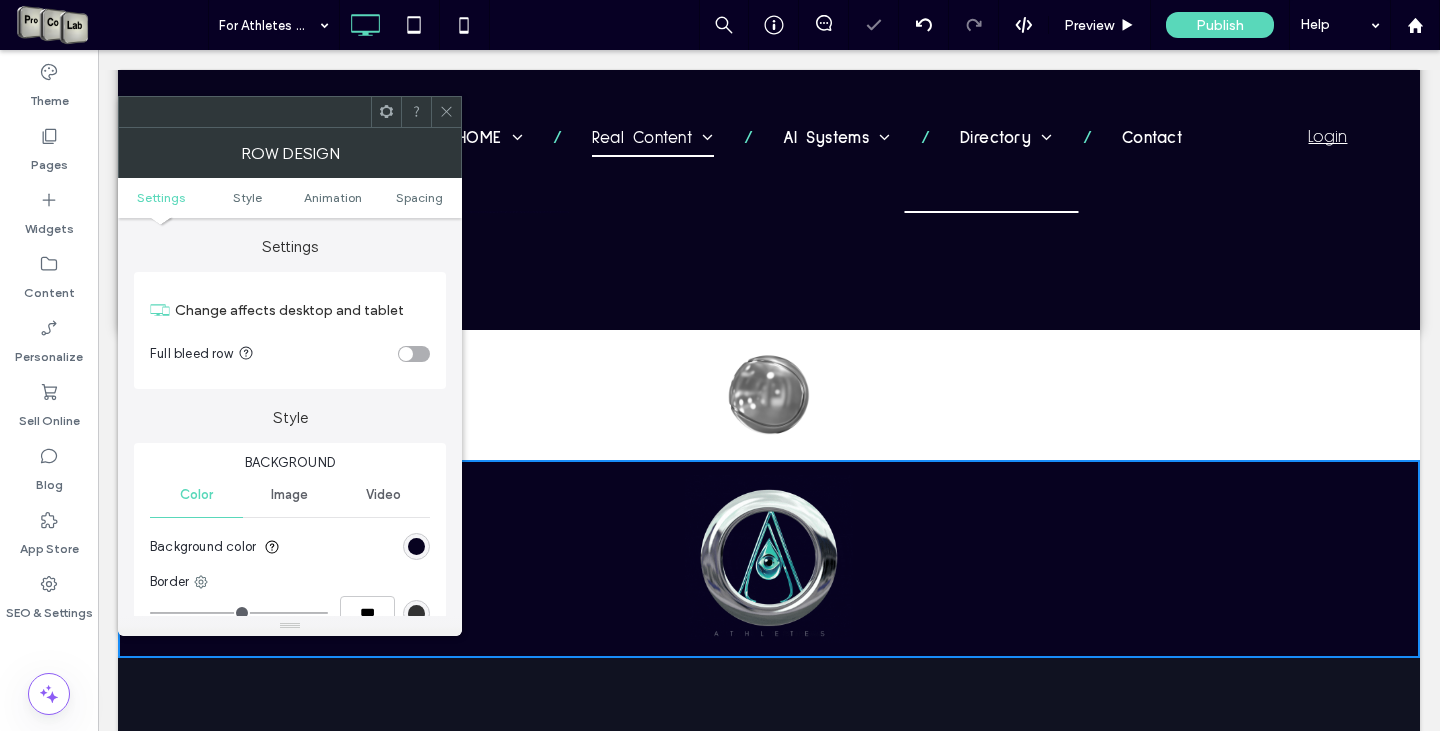 click at bounding box center [446, 112] 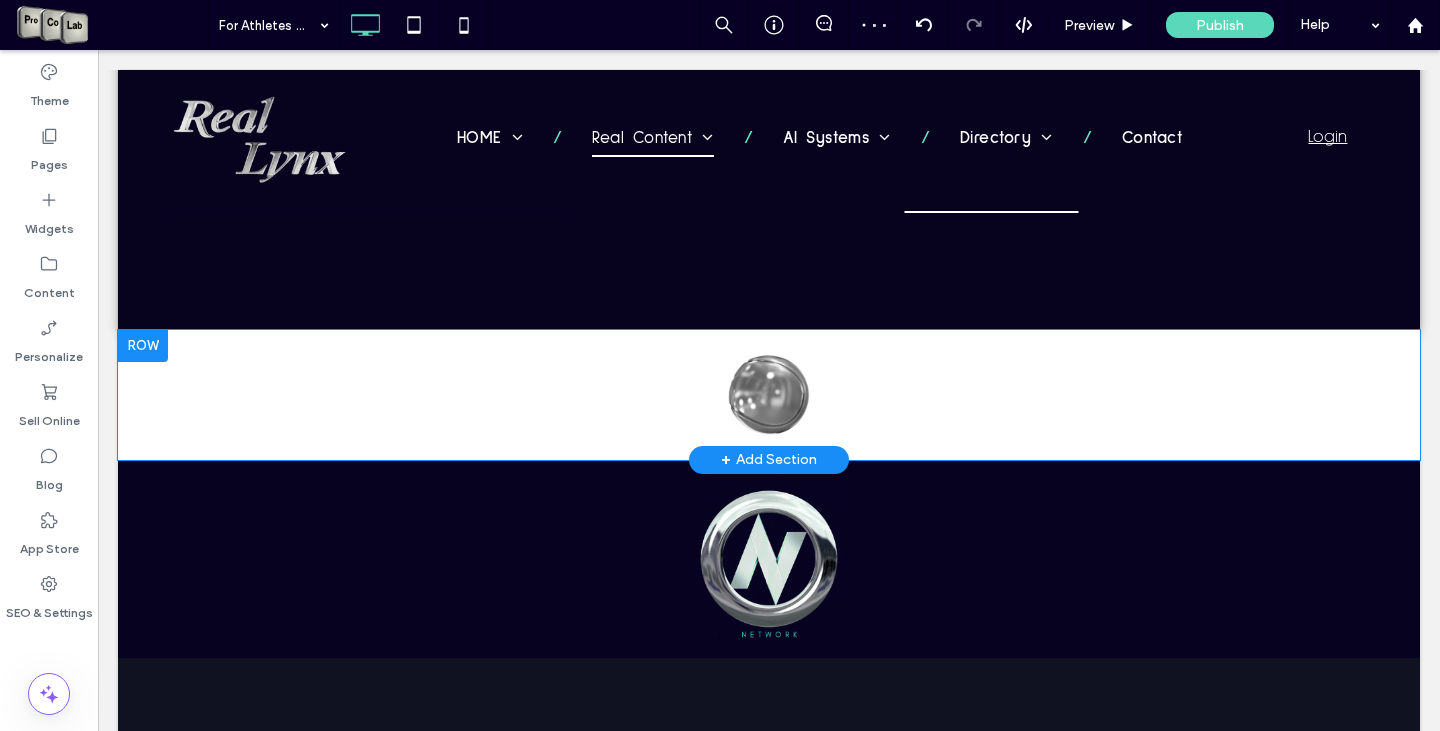 click at bounding box center (143, 346) 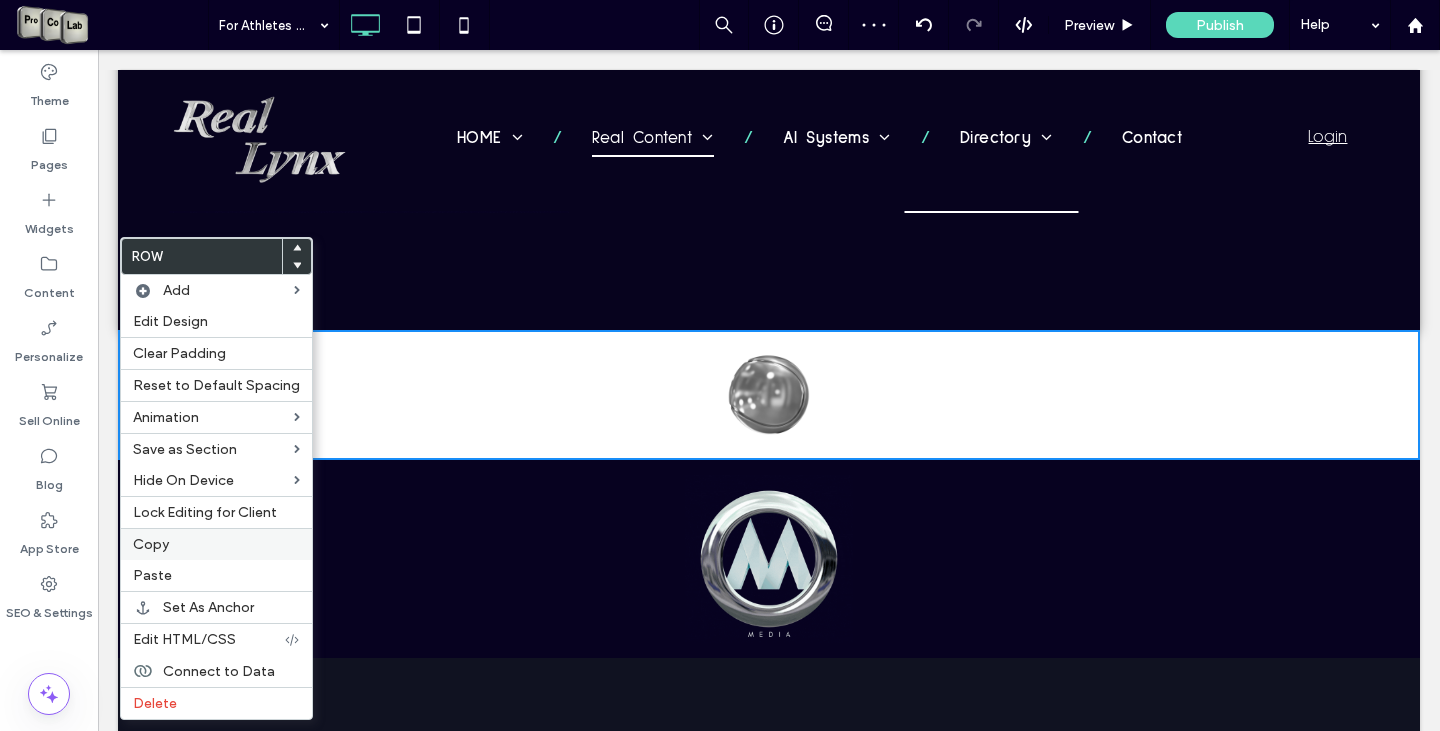 click on "Copy" at bounding box center (216, 544) 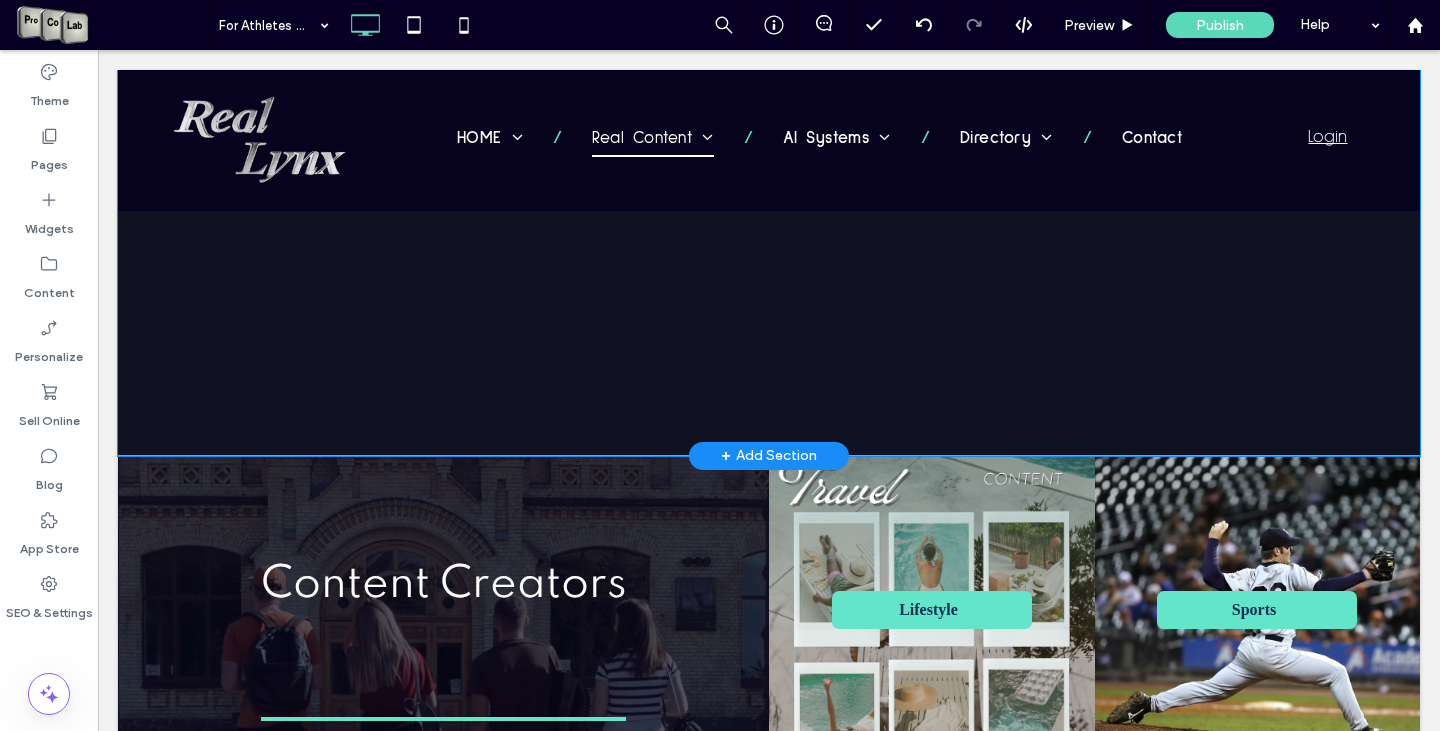 scroll, scrollTop: 1598, scrollLeft: 0, axis: vertical 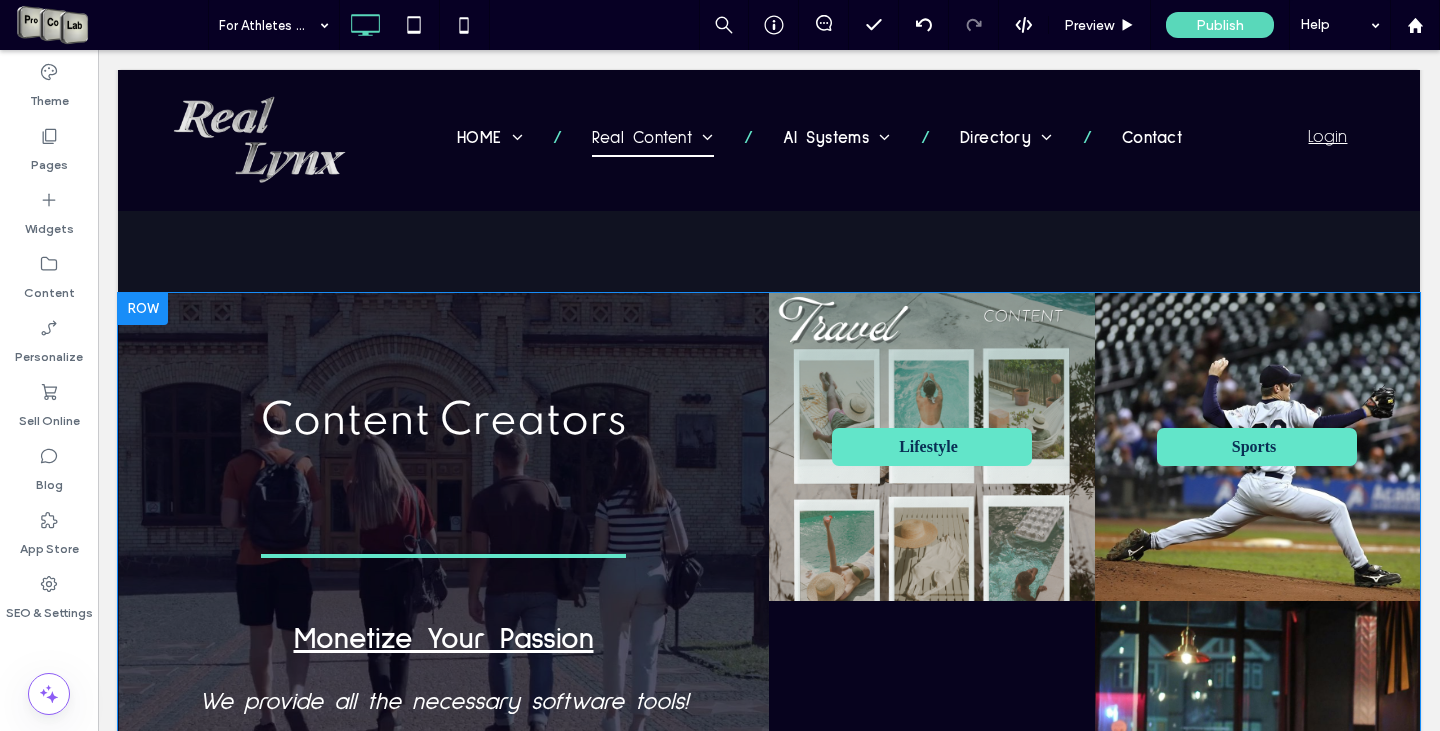 click at bounding box center (143, 309) 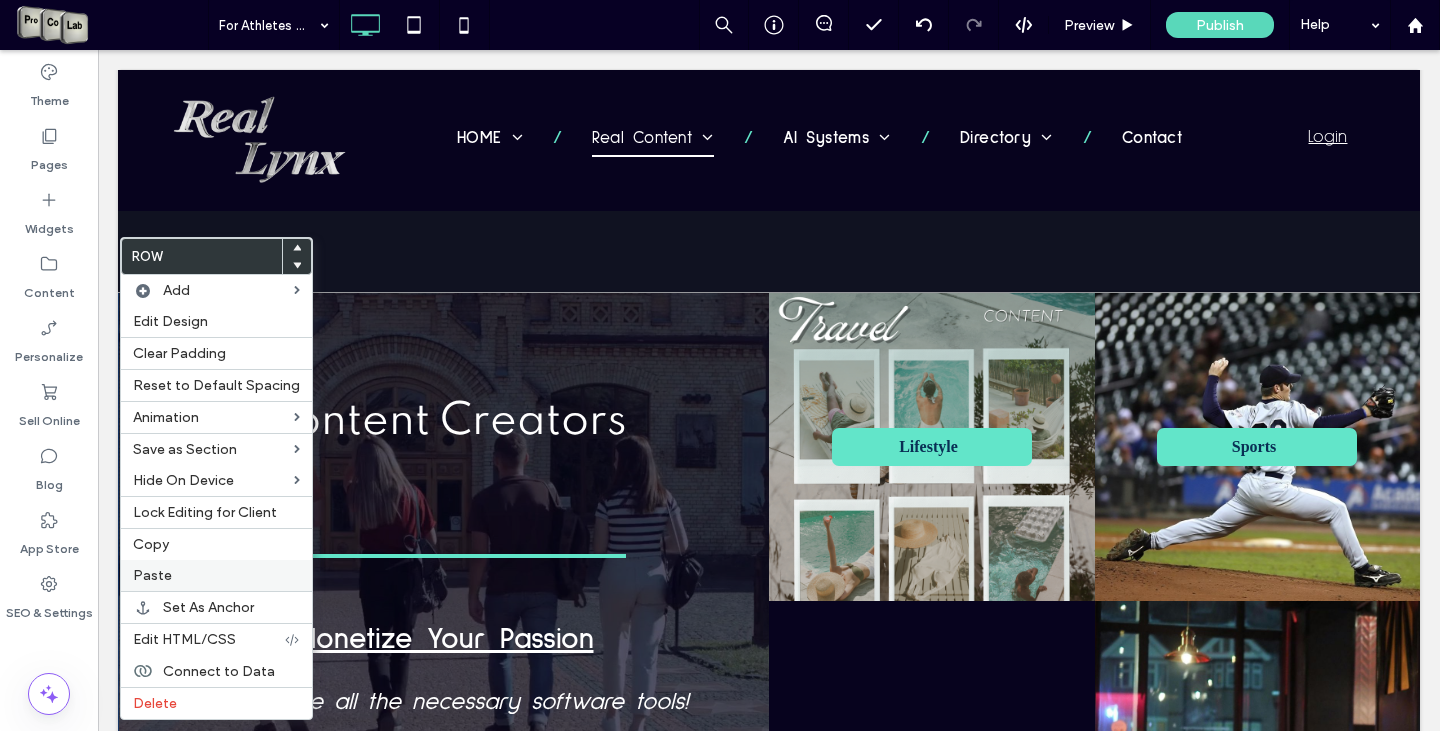 click on "Paste" at bounding box center [216, 575] 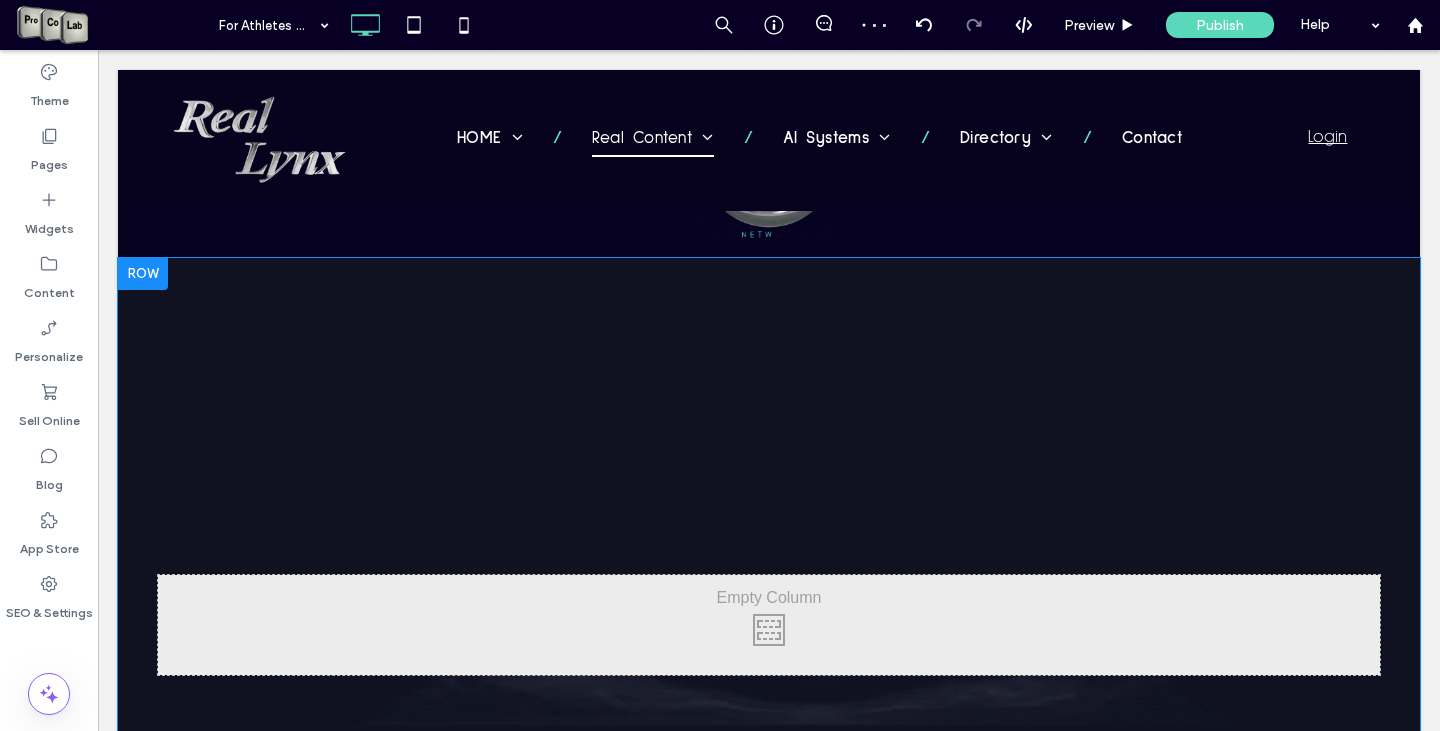 scroll, scrollTop: 398, scrollLeft: 0, axis: vertical 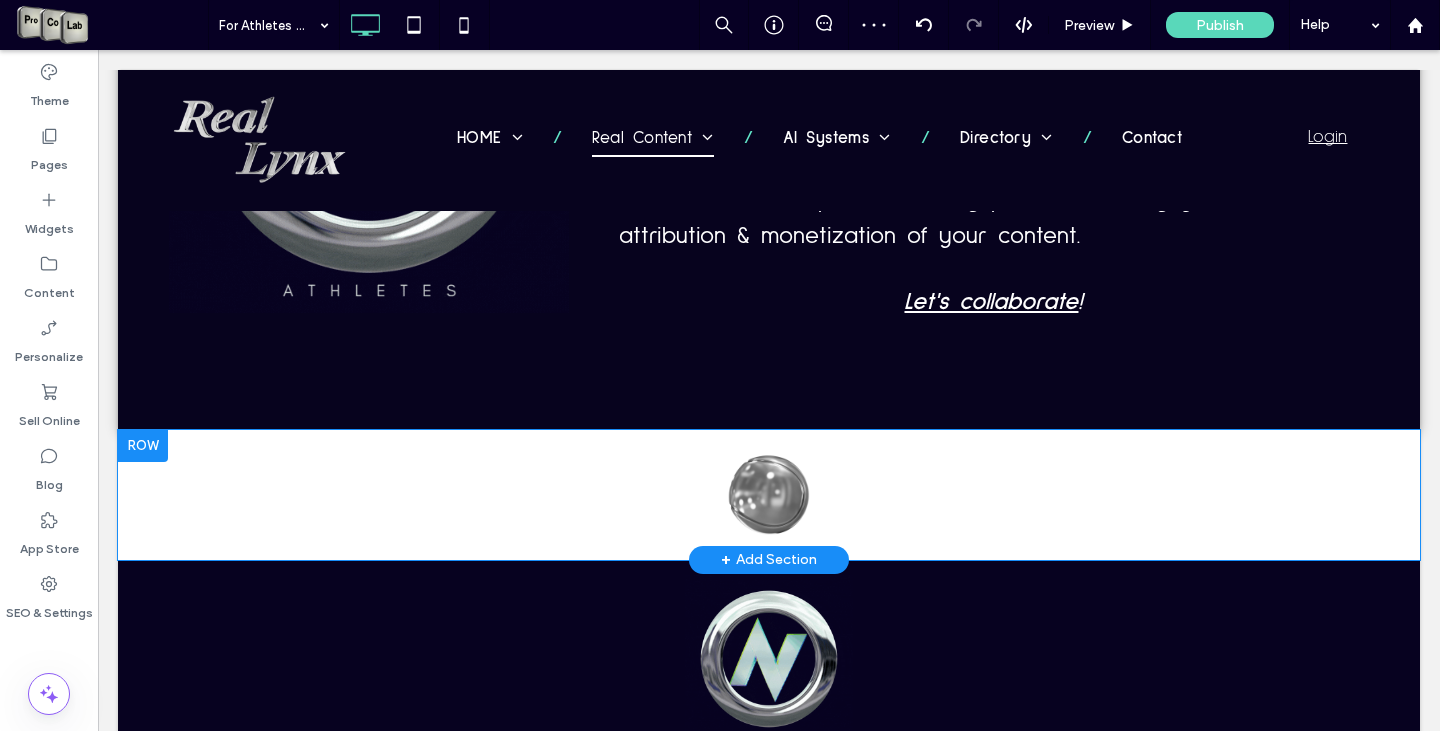 click at bounding box center [143, 446] 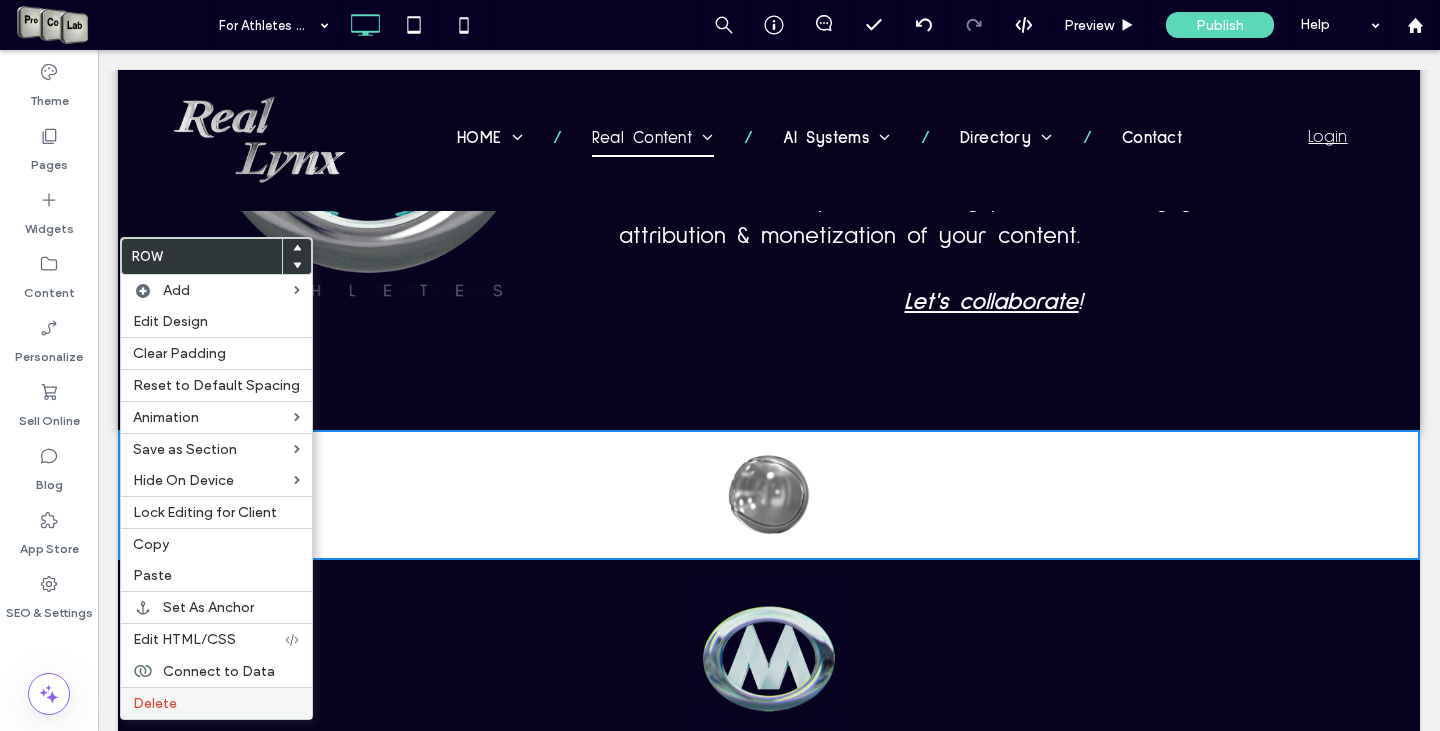 click on "Delete" at bounding box center (216, 703) 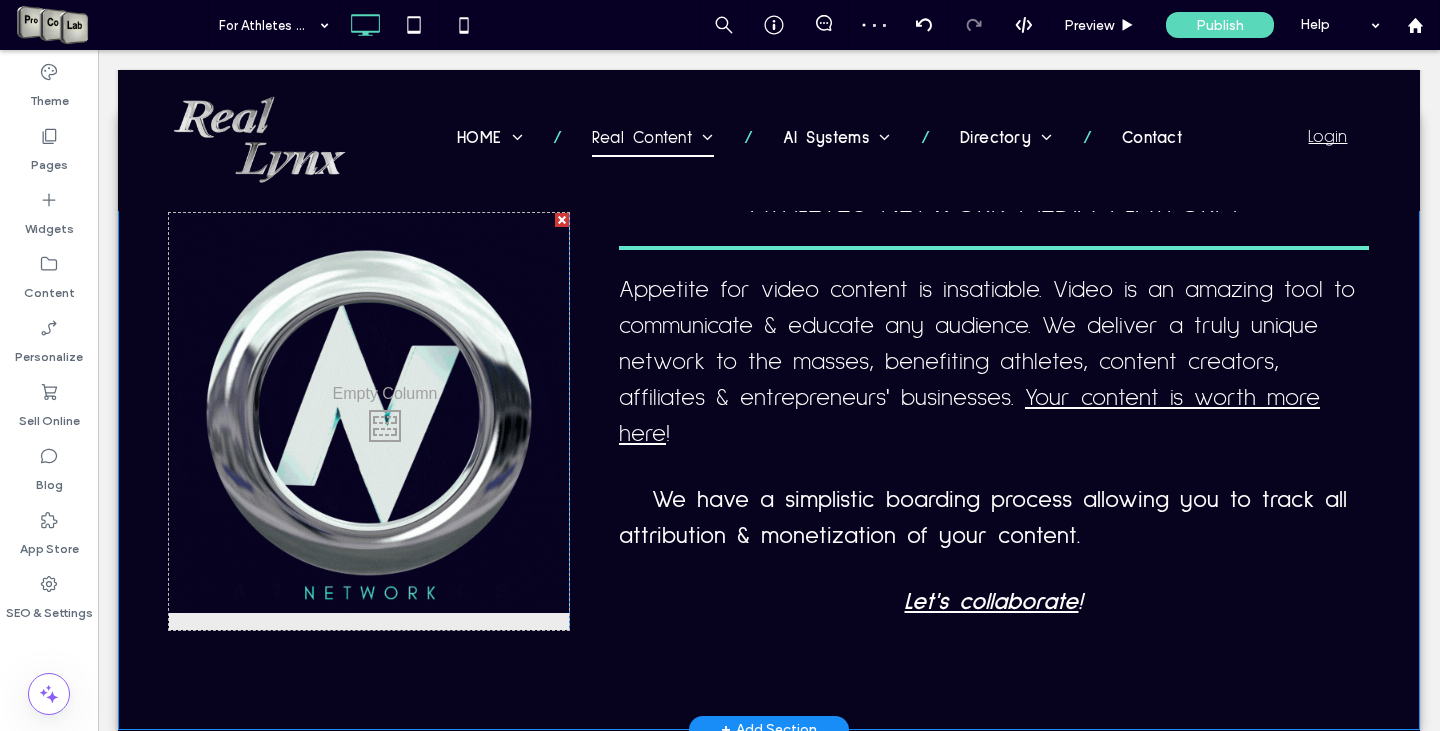 scroll, scrollTop: 198, scrollLeft: 0, axis: vertical 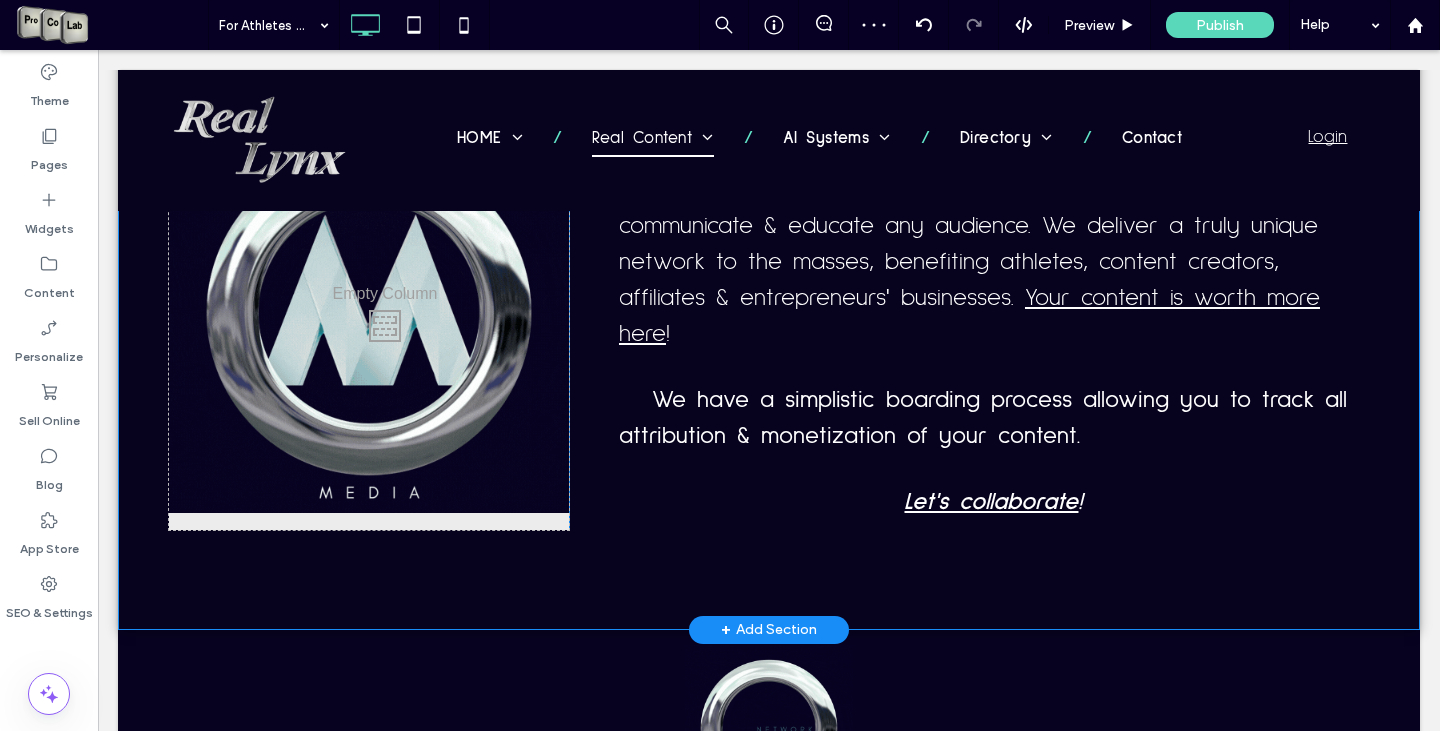 click on "Click To Paste     Click To Paste
ATHLETES NETWORK MEDIA PLATFORM
Appetite for video content is insatiable. Video is an amazing tool to communicate & educate any audience. We deliver a truly unique network to the masses, benefiting athletes, content creators, affiliates & entrepreneurs' businesses.
Your content is worth more here !      We have a simplistic boarding process allowing you to track all attribution & monetization of your content. Let's collaborate !
Click To Paste     Click To Paste
Row + Add Section" at bounding box center (769, 321) 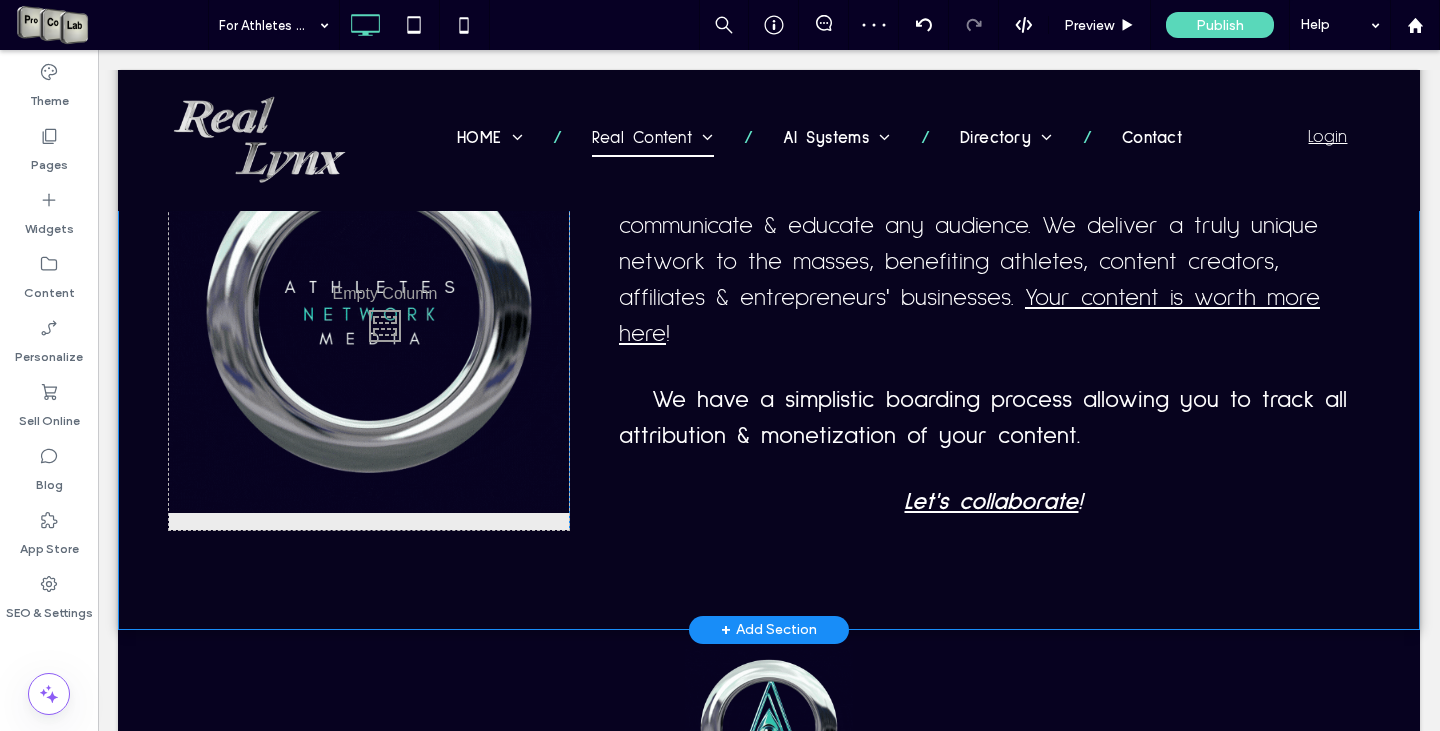 scroll, scrollTop: 0, scrollLeft: 0, axis: both 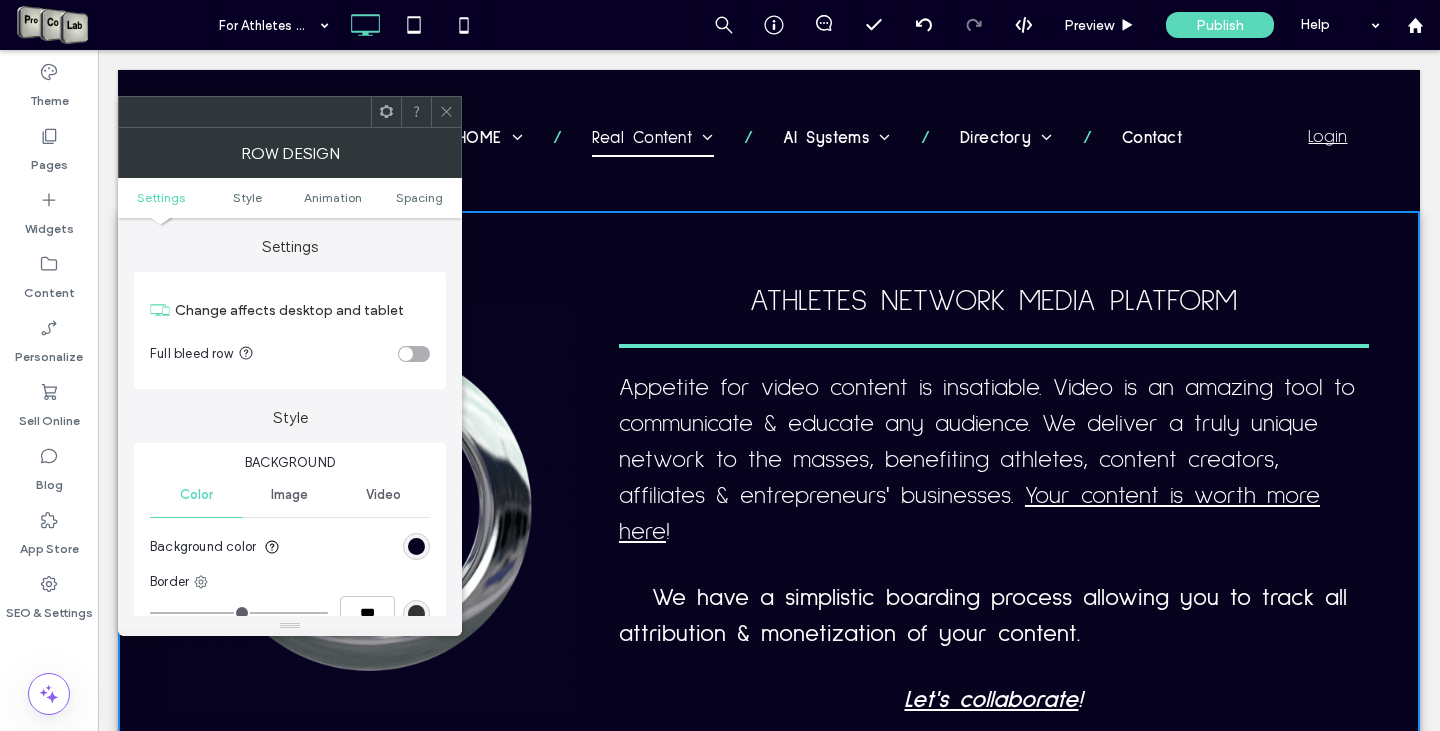 drag, startPoint x: 448, startPoint y: 106, endPoint x: 901, endPoint y: 52, distance: 456.20718 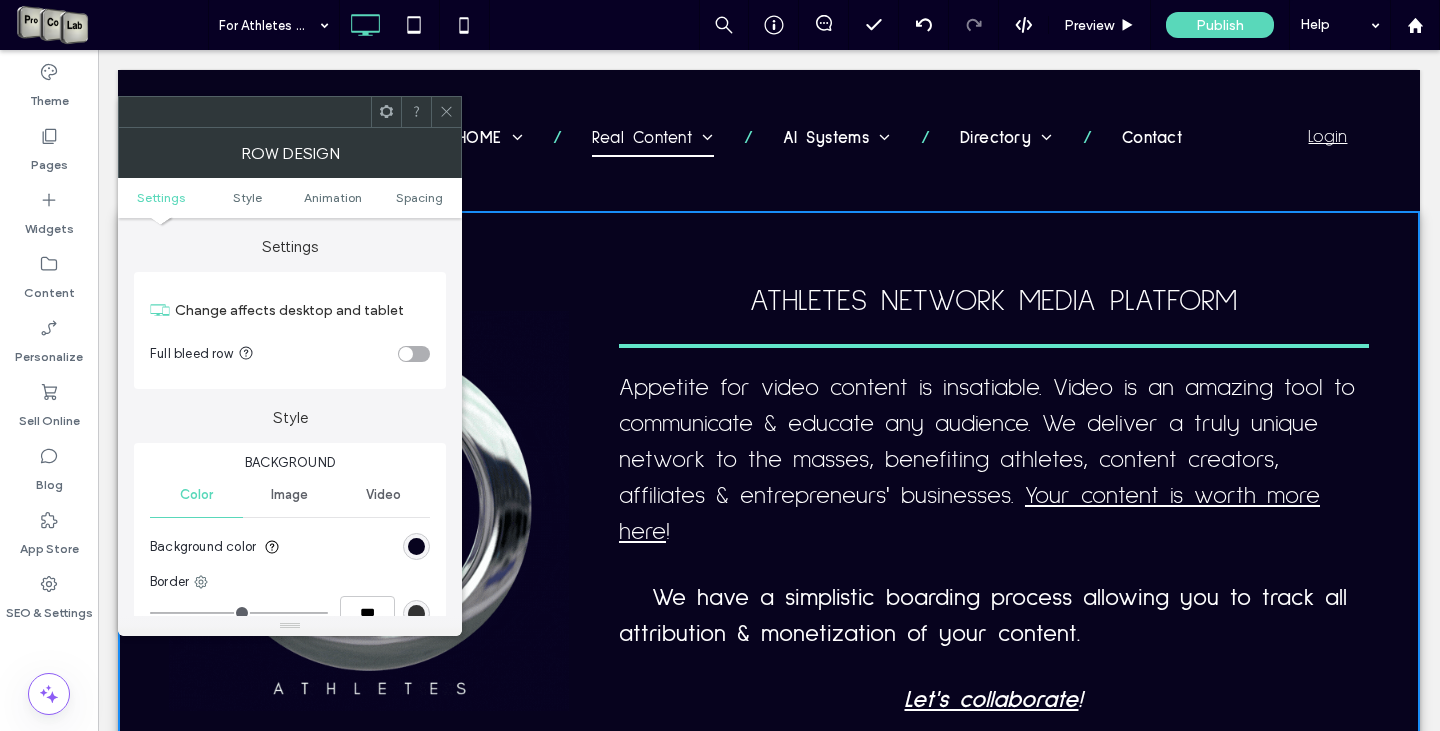 click 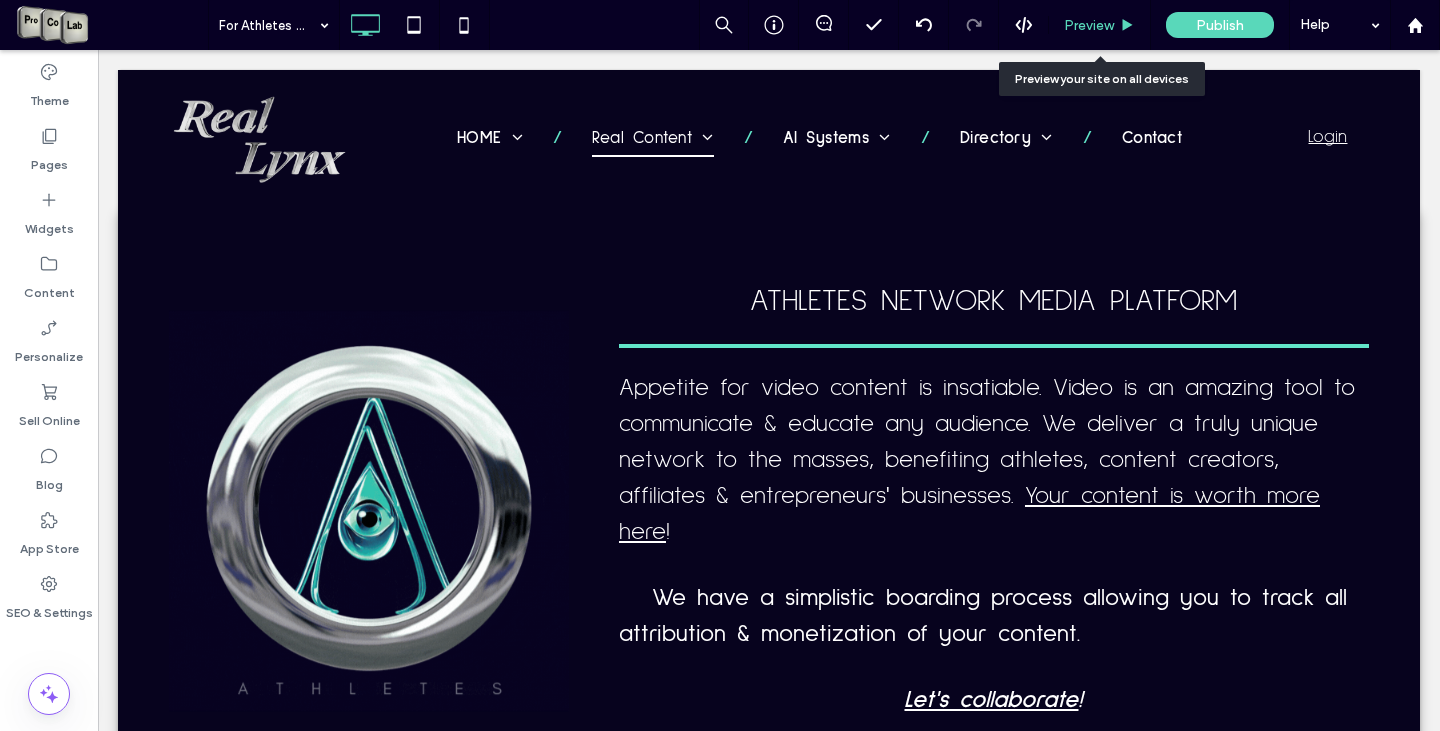 drag, startPoint x: 1091, startPoint y: 30, endPoint x: 1002, endPoint y: 18, distance: 89.80534 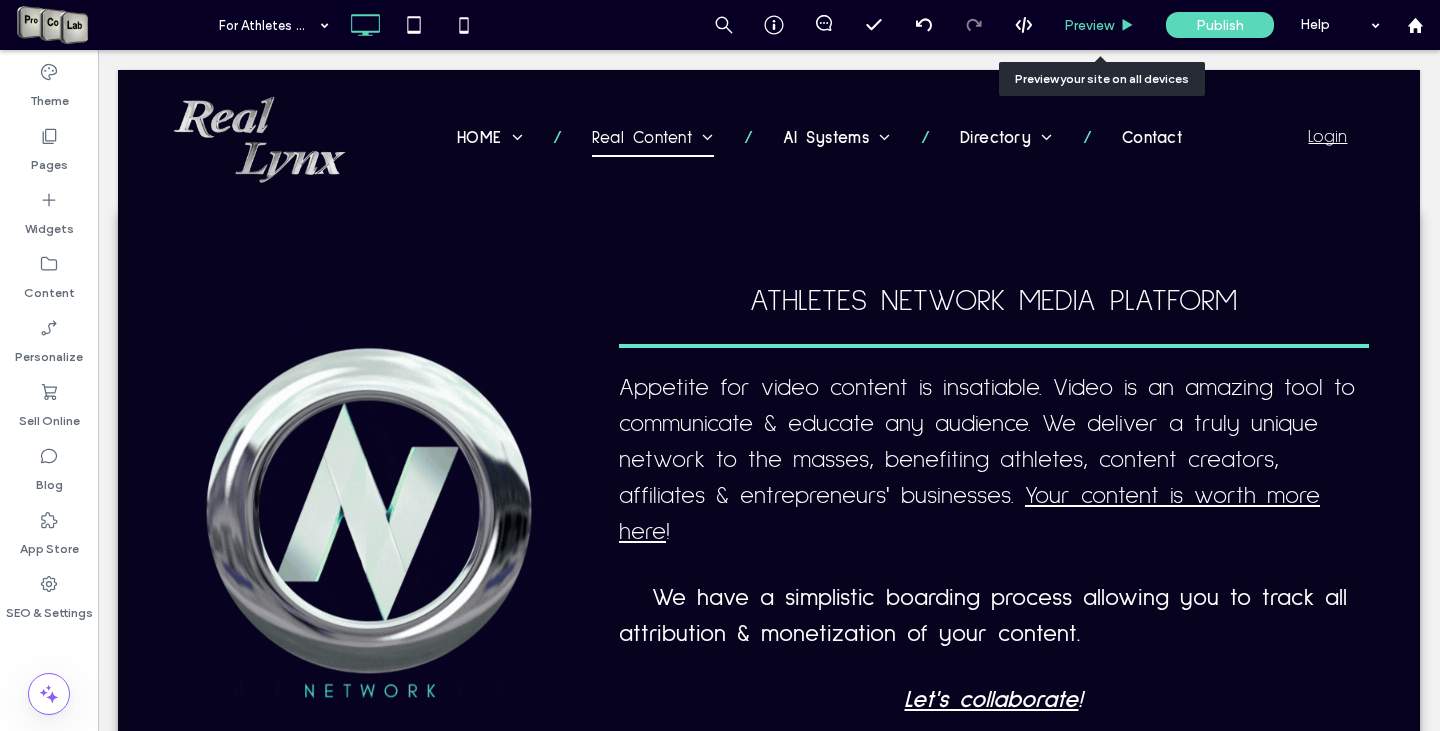 click on "Preview" at bounding box center (1089, 25) 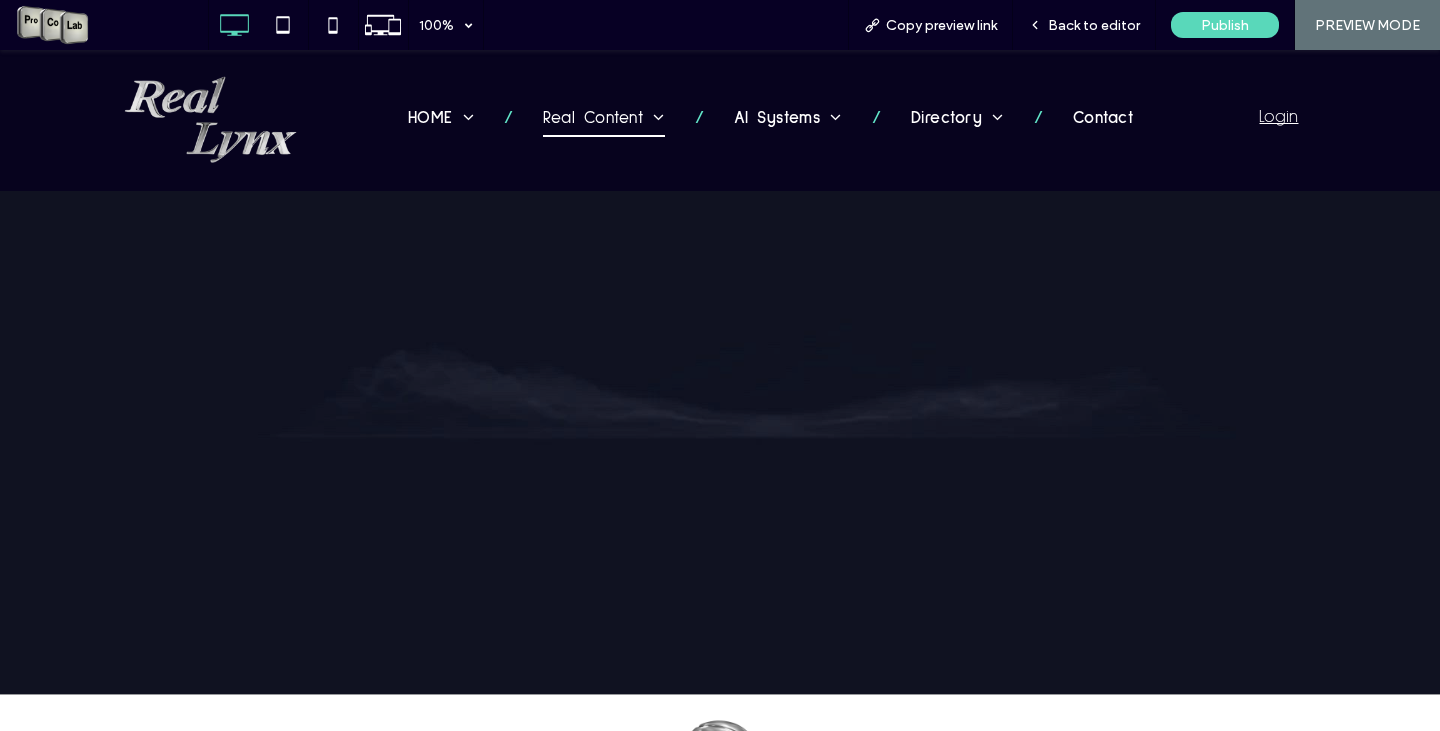 scroll, scrollTop: 1100, scrollLeft: 0, axis: vertical 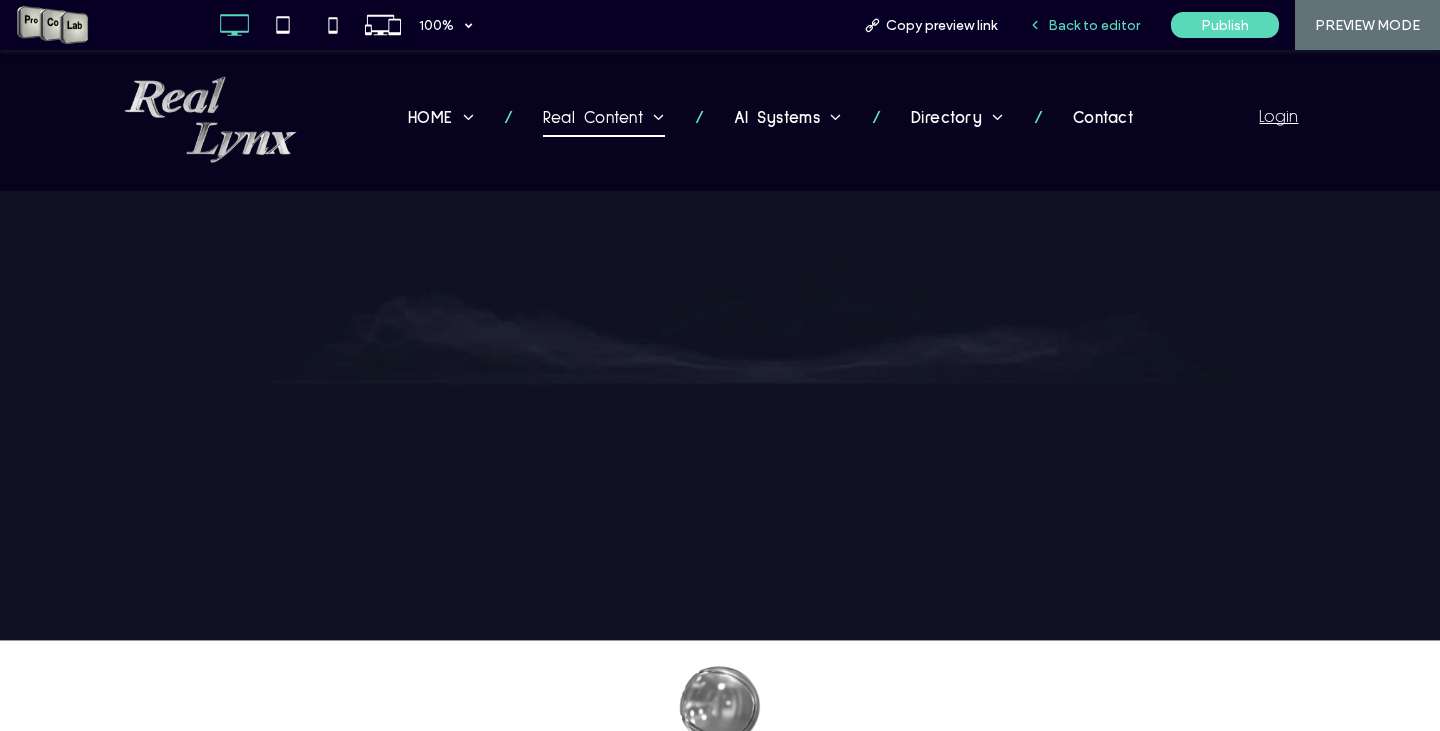click on "Back to editor" at bounding box center (1094, 25) 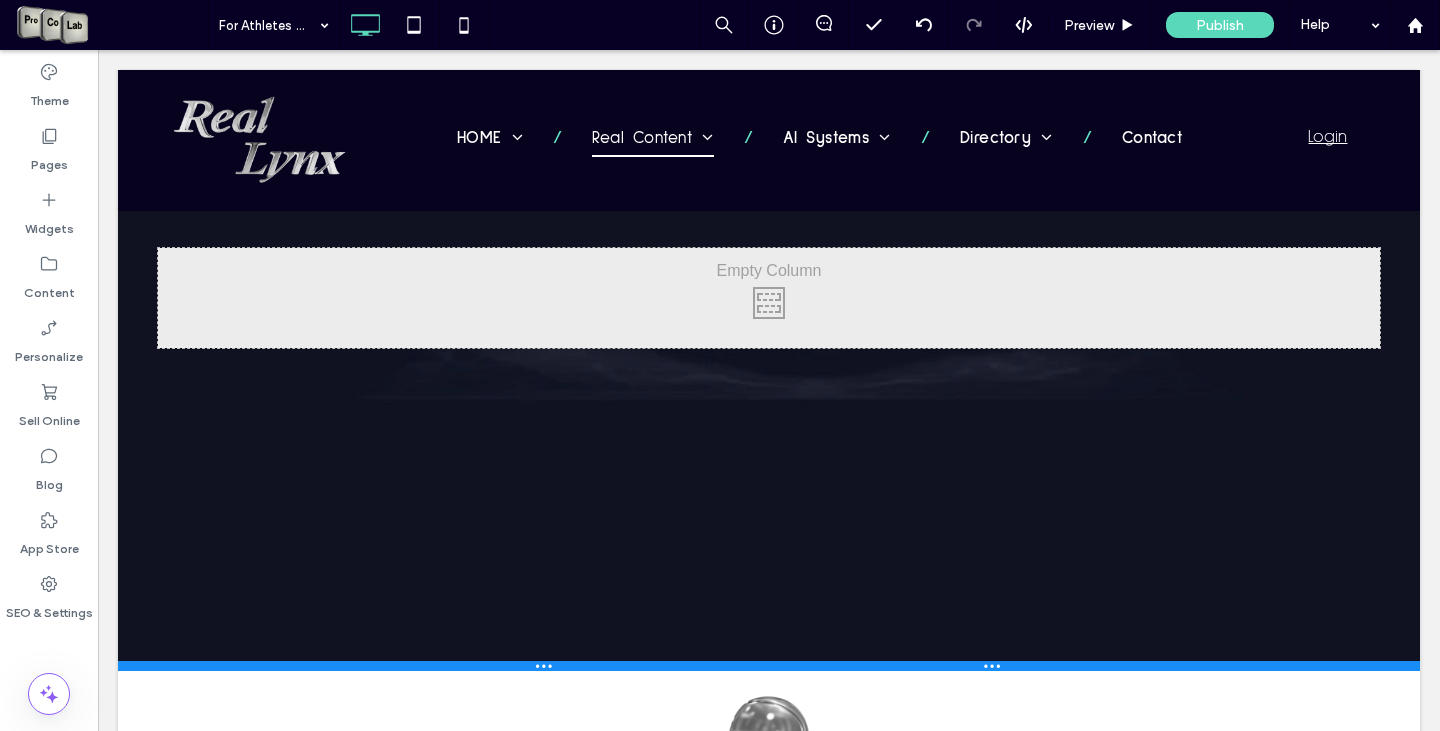 drag, startPoint x: 994, startPoint y: 618, endPoint x: 995, endPoint y: 629, distance: 11.045361 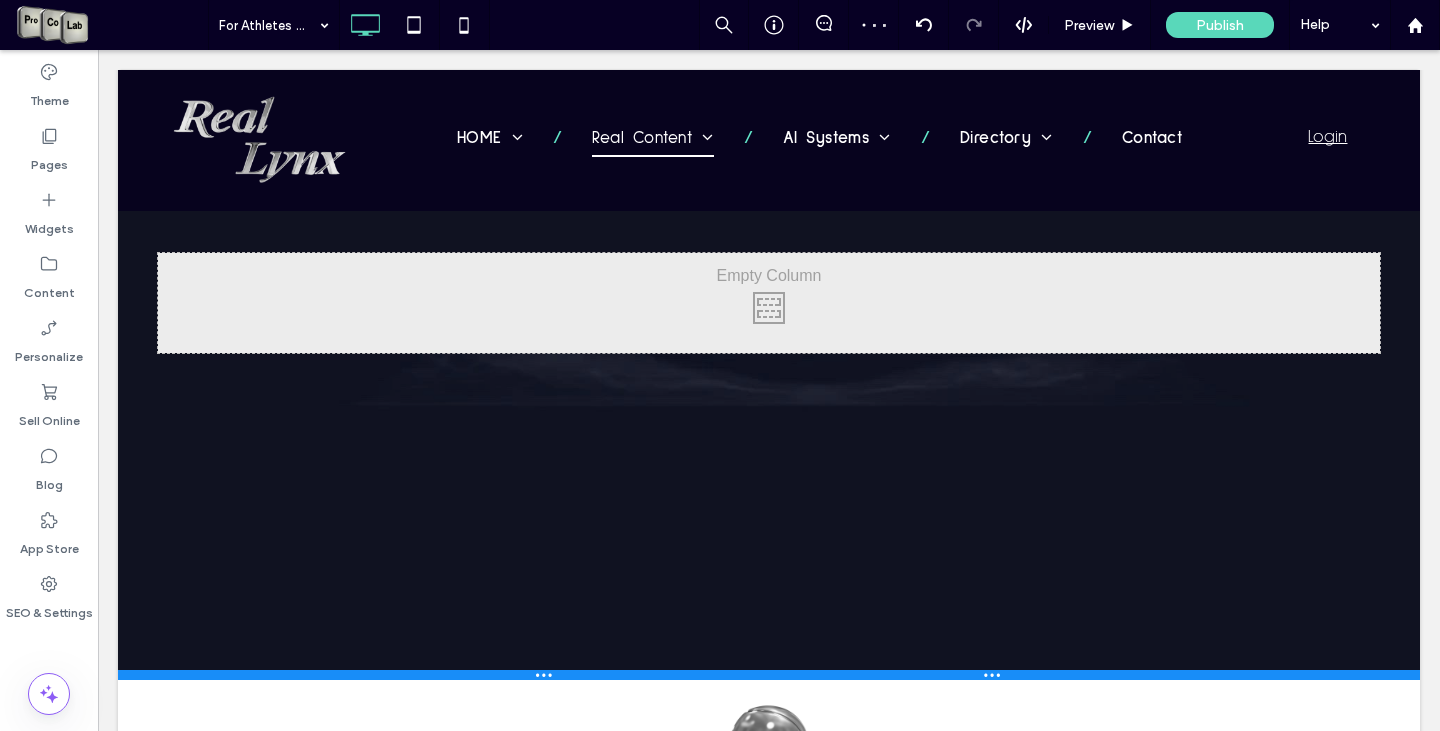 drag, startPoint x: 996, startPoint y: 631, endPoint x: 995, endPoint y: 641, distance: 10.049875 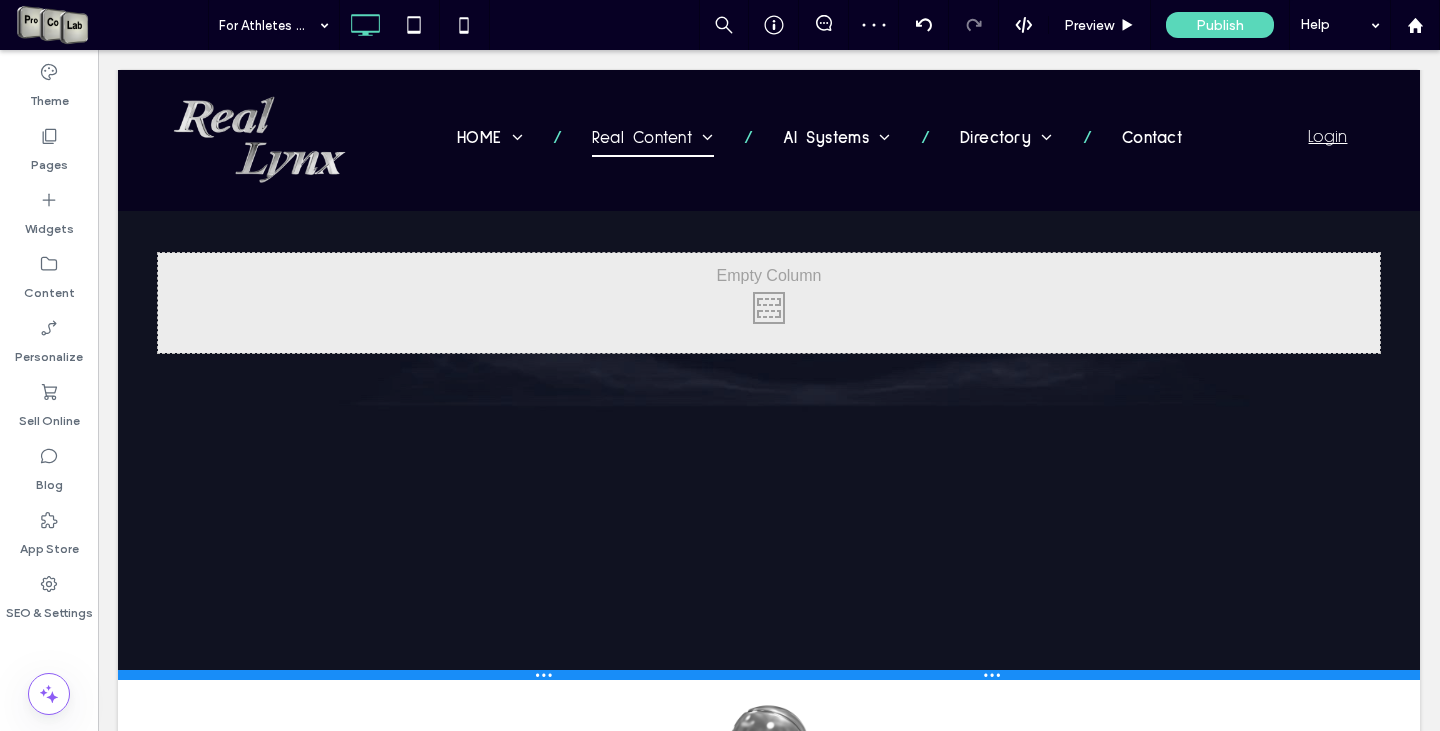 click at bounding box center [769, 675] 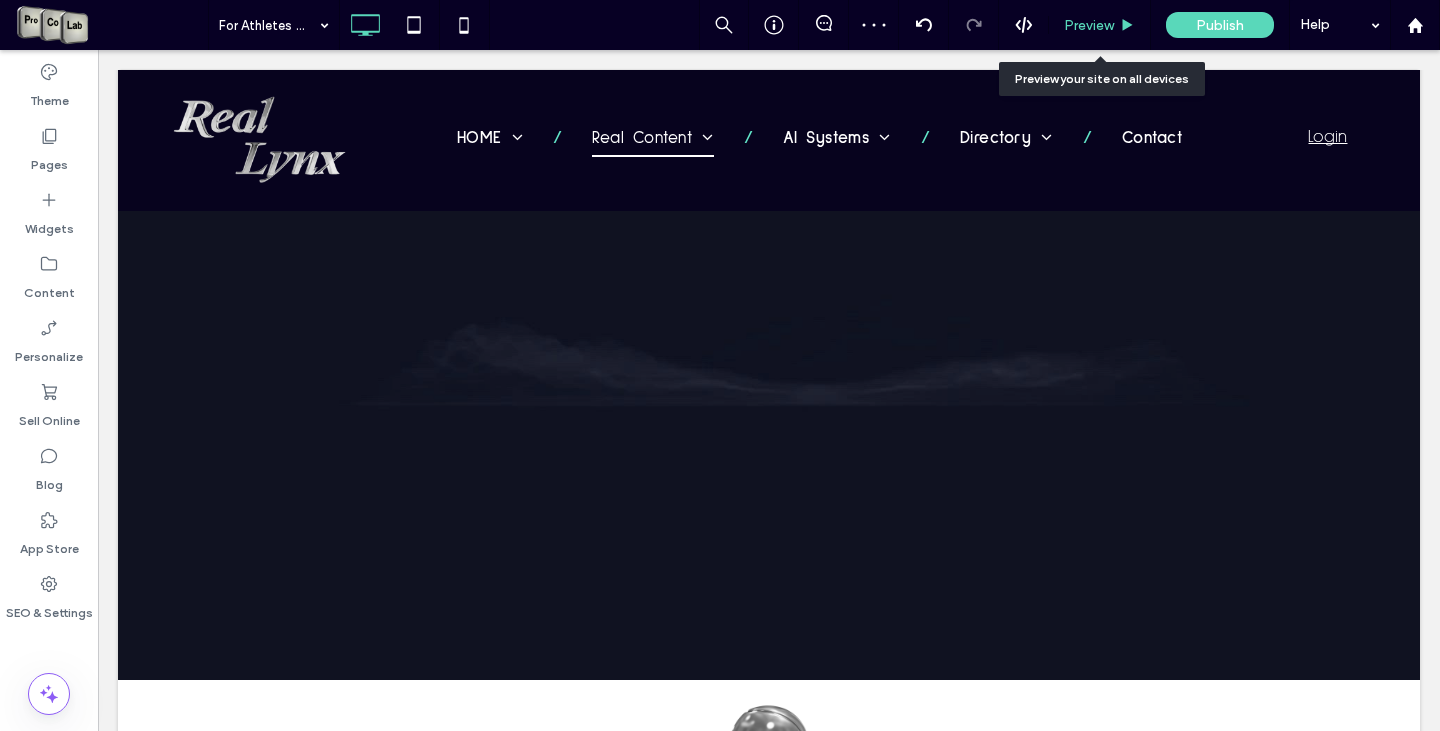 click on "Preview" at bounding box center [1089, 25] 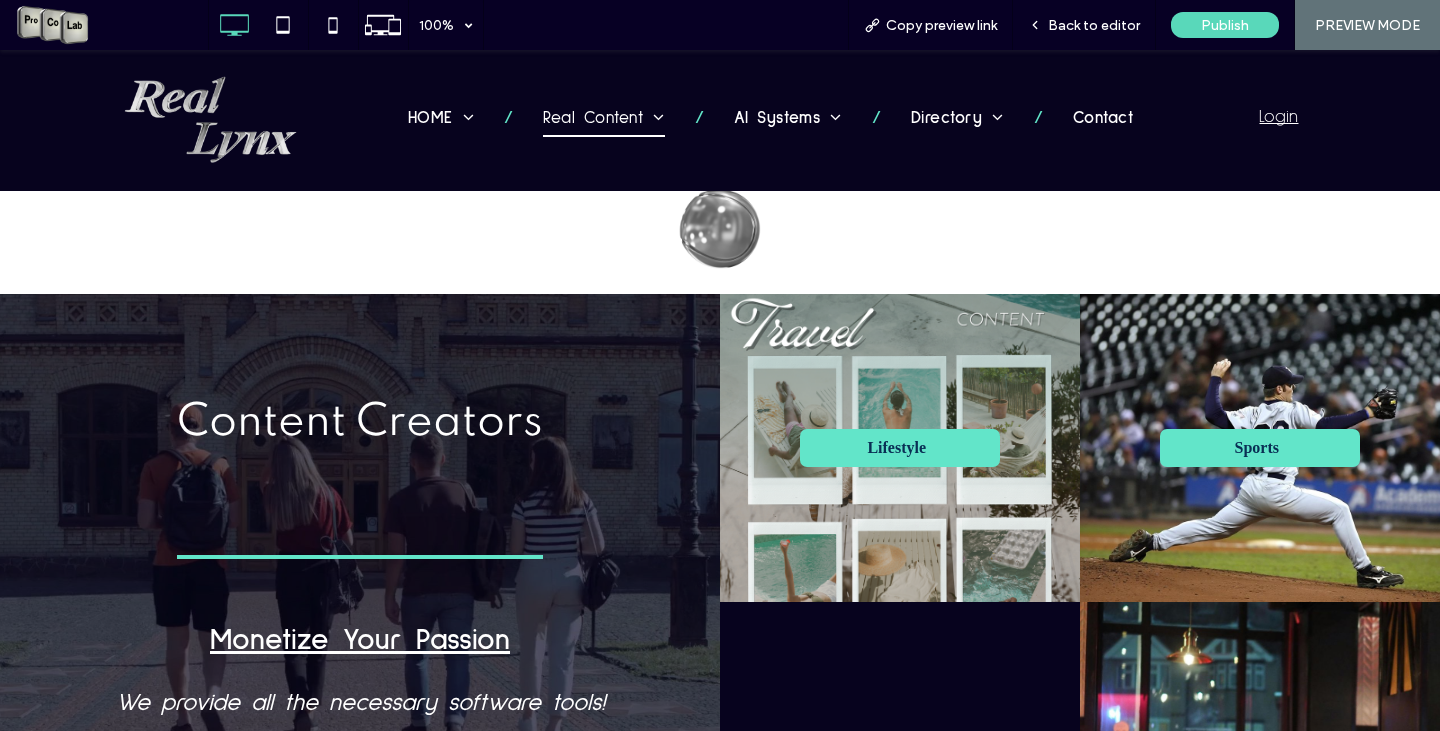 scroll, scrollTop: 1609, scrollLeft: 0, axis: vertical 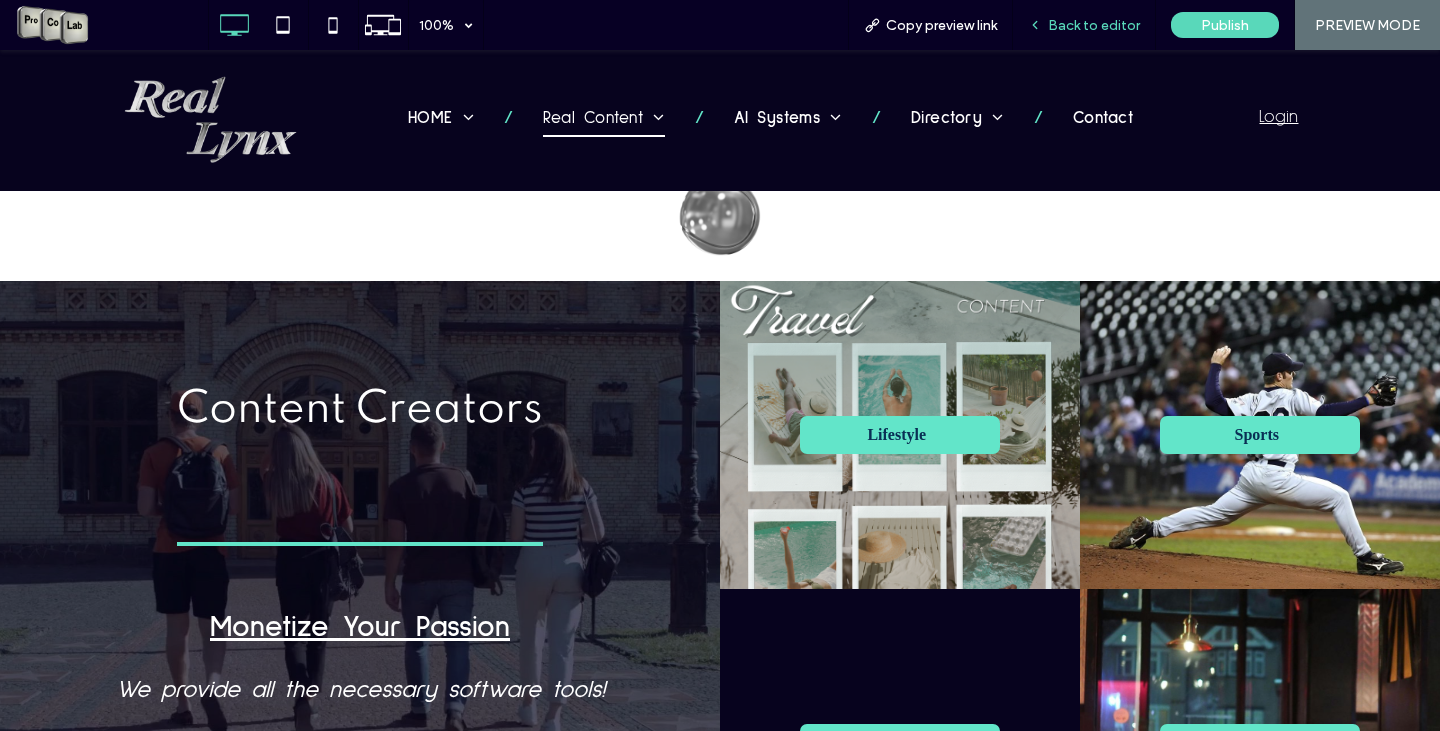 click on "Back to editor" at bounding box center [1094, 25] 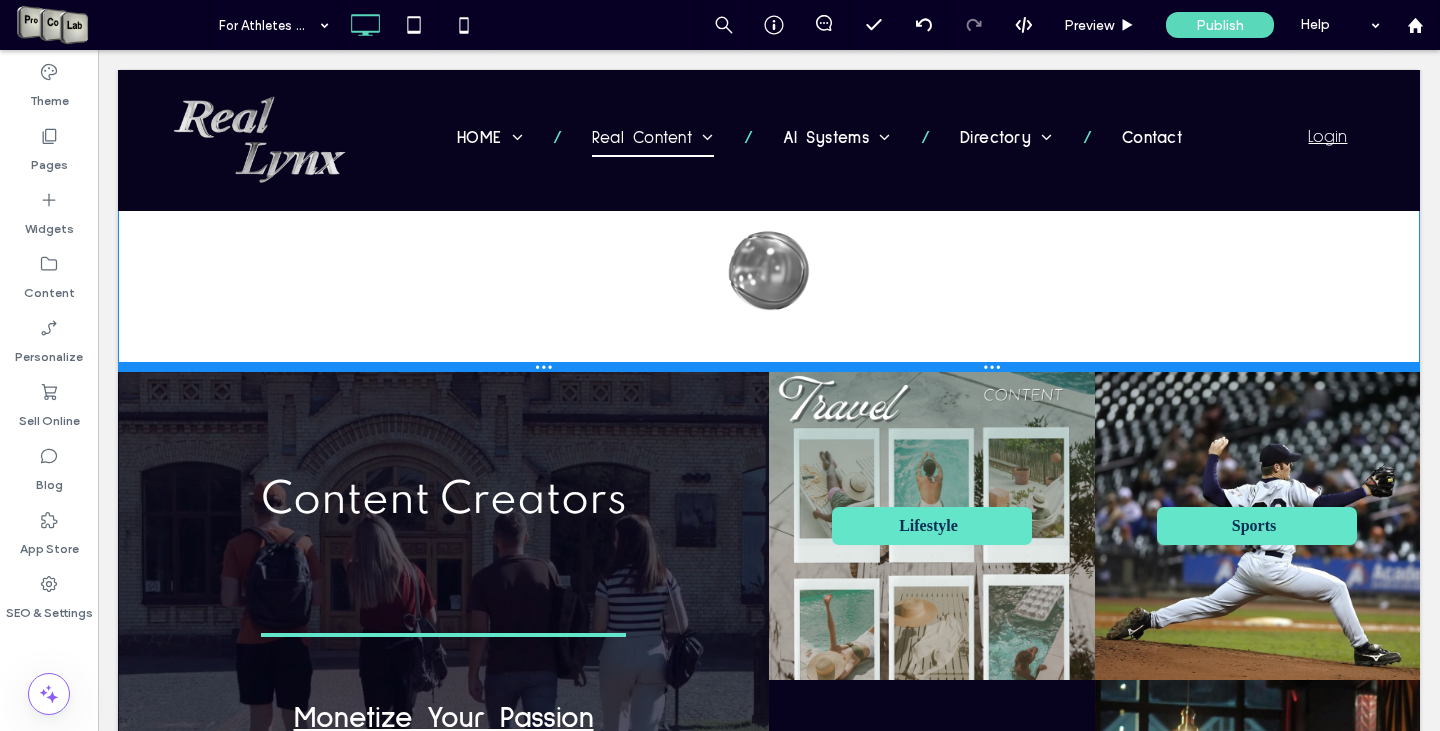 drag, startPoint x: 1030, startPoint y: 261, endPoint x: 1035, endPoint y: 337, distance: 76.1643 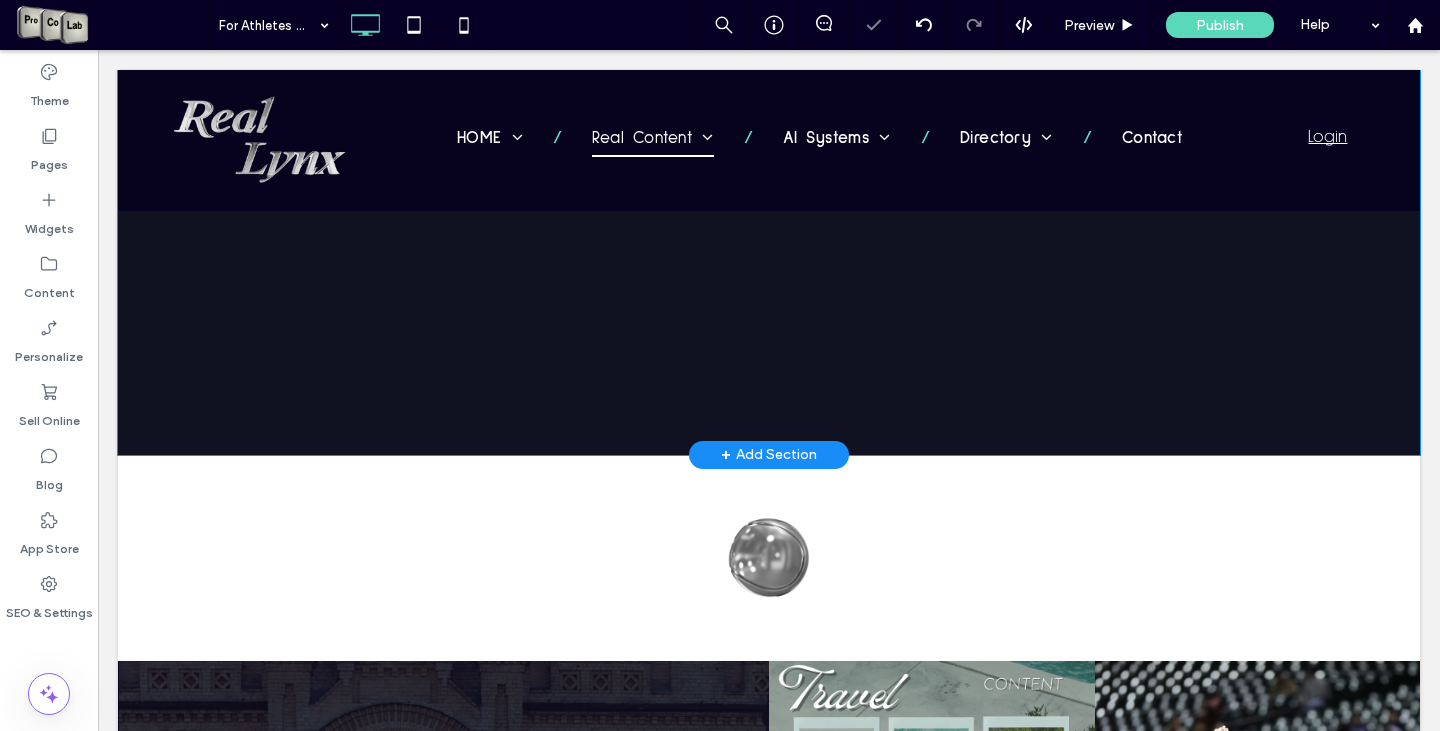scroll, scrollTop: 1364, scrollLeft: 0, axis: vertical 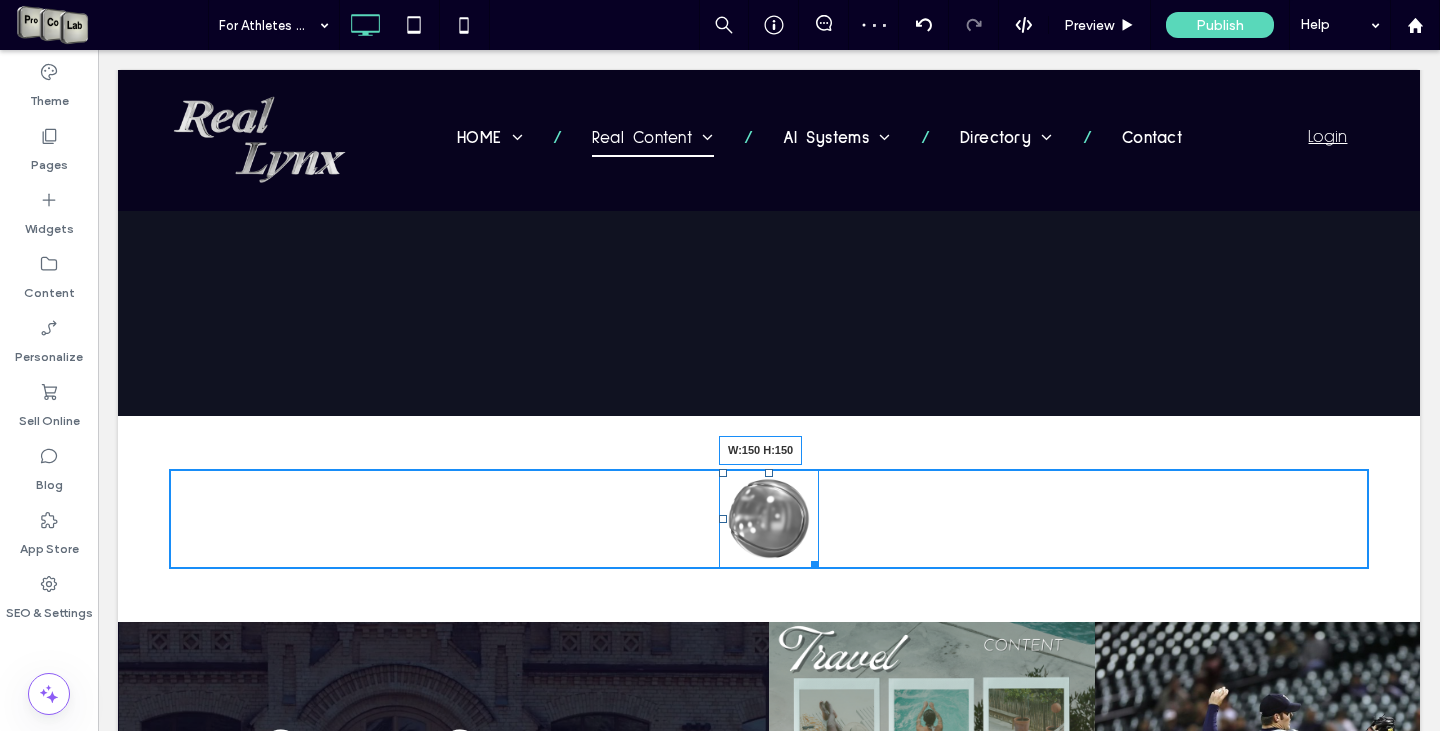 drag, startPoint x: 811, startPoint y: 522, endPoint x: 834, endPoint y: 537, distance: 27.45906 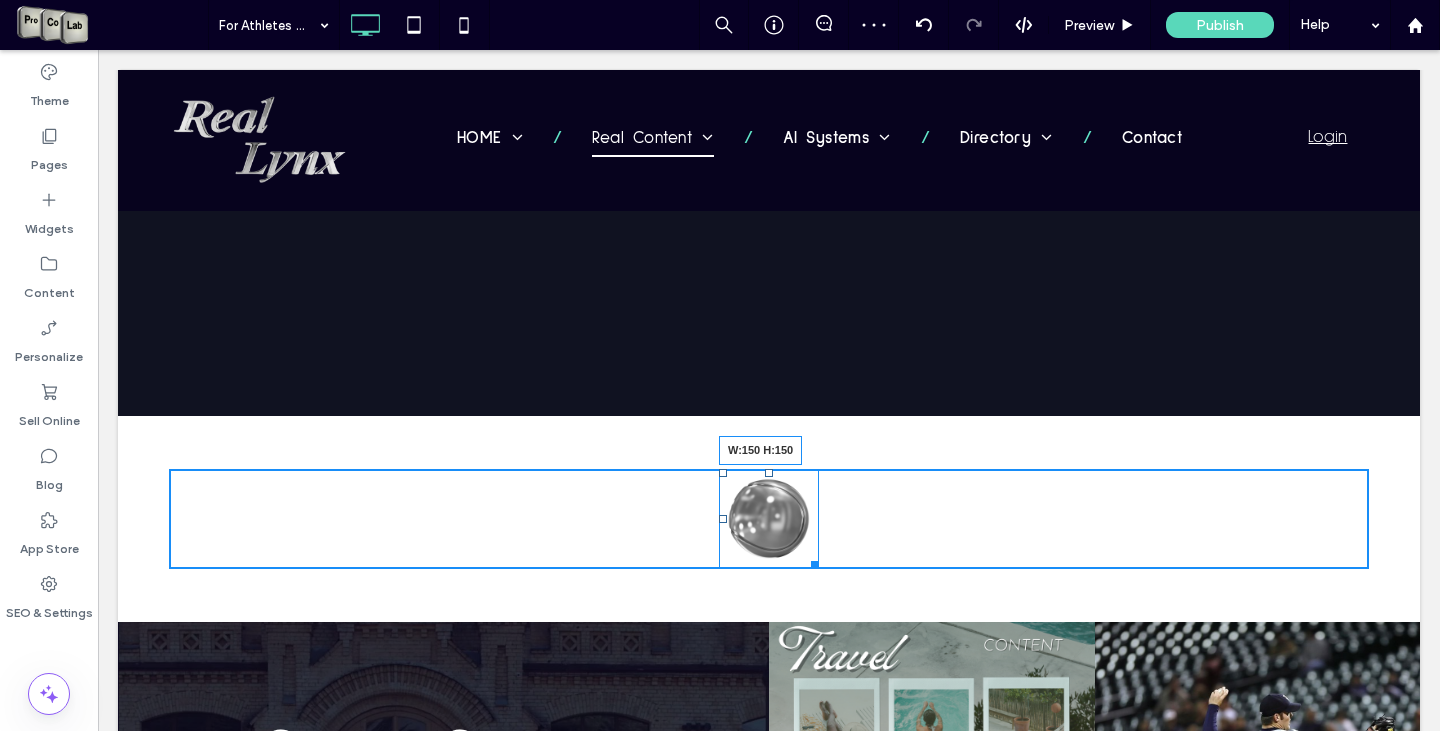 click on "W:150 H:150" at bounding box center (769, 519) 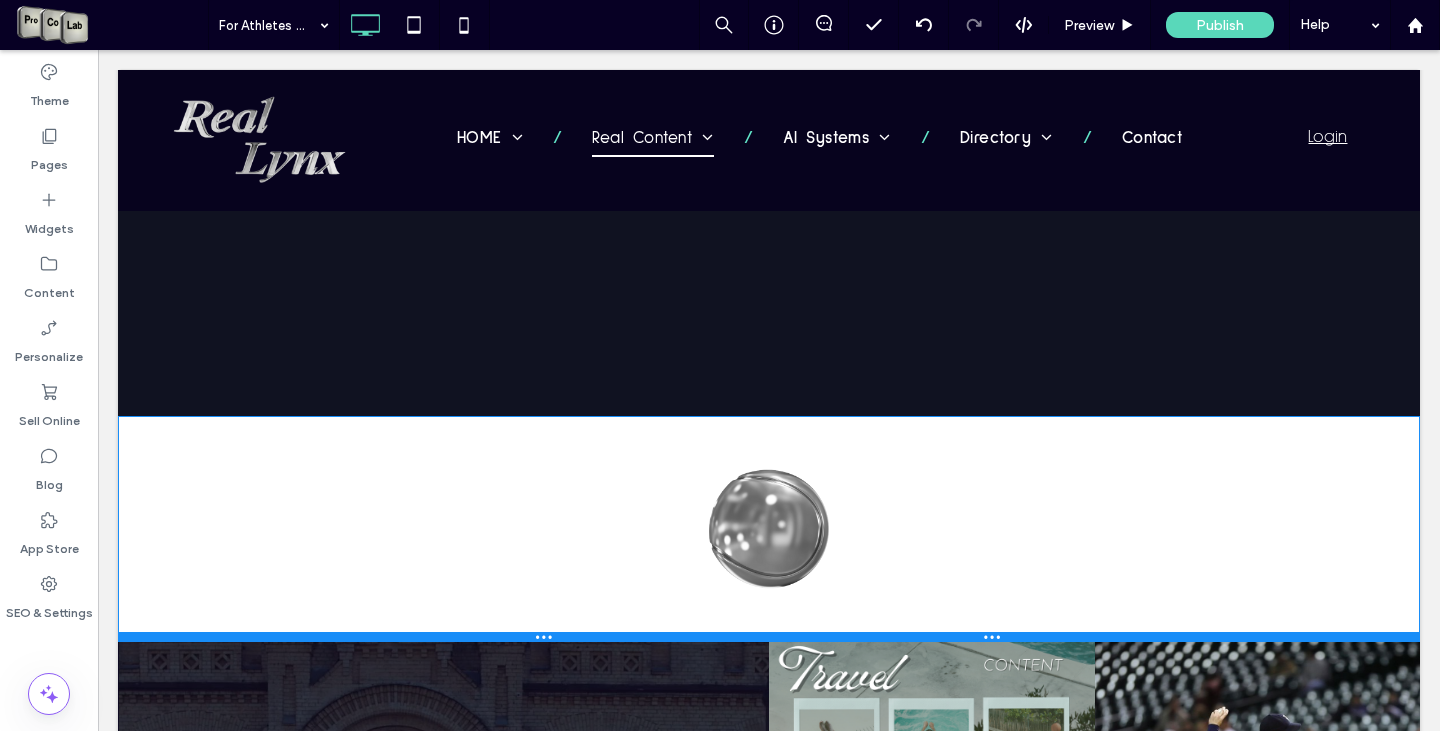 drag, startPoint x: 1077, startPoint y: 635, endPoint x: 1172, endPoint y: 655, distance: 97.082436 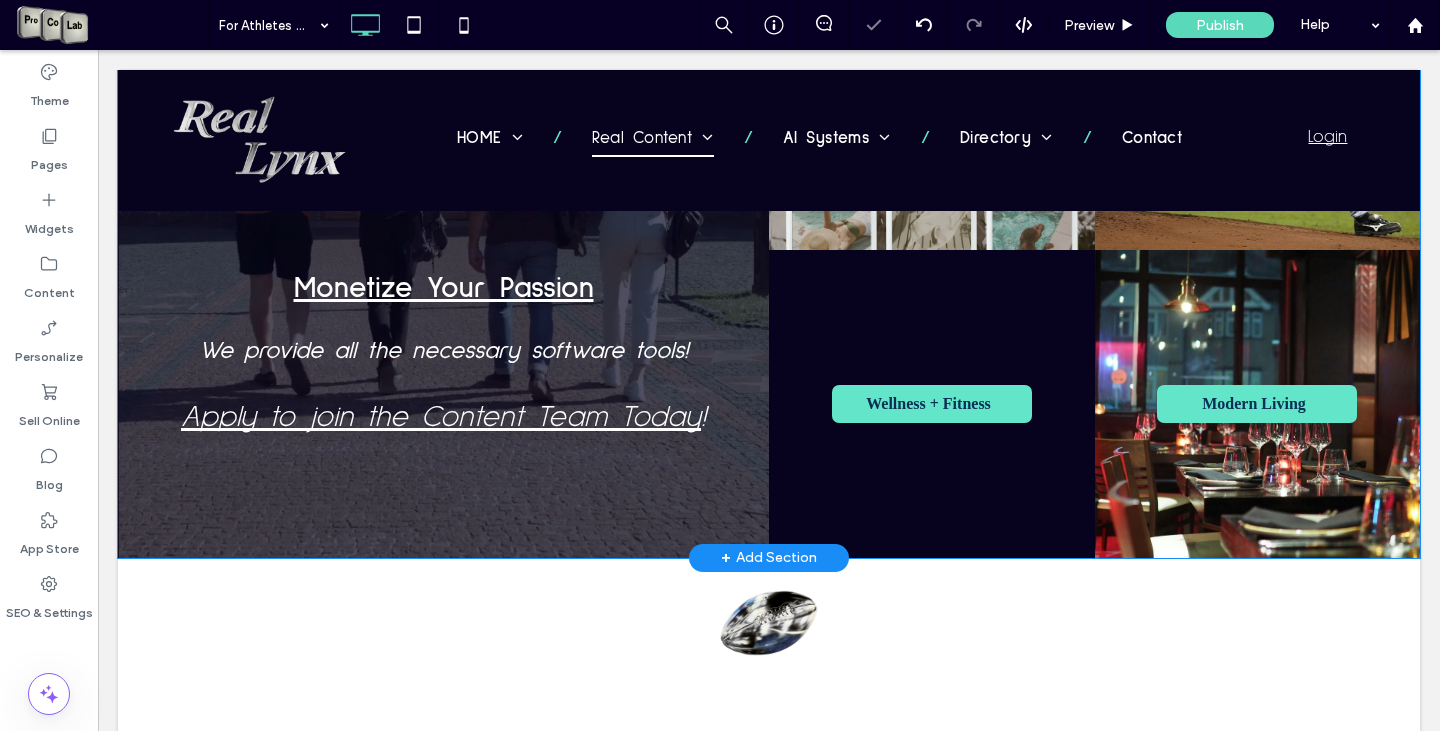 scroll, scrollTop: 2364, scrollLeft: 0, axis: vertical 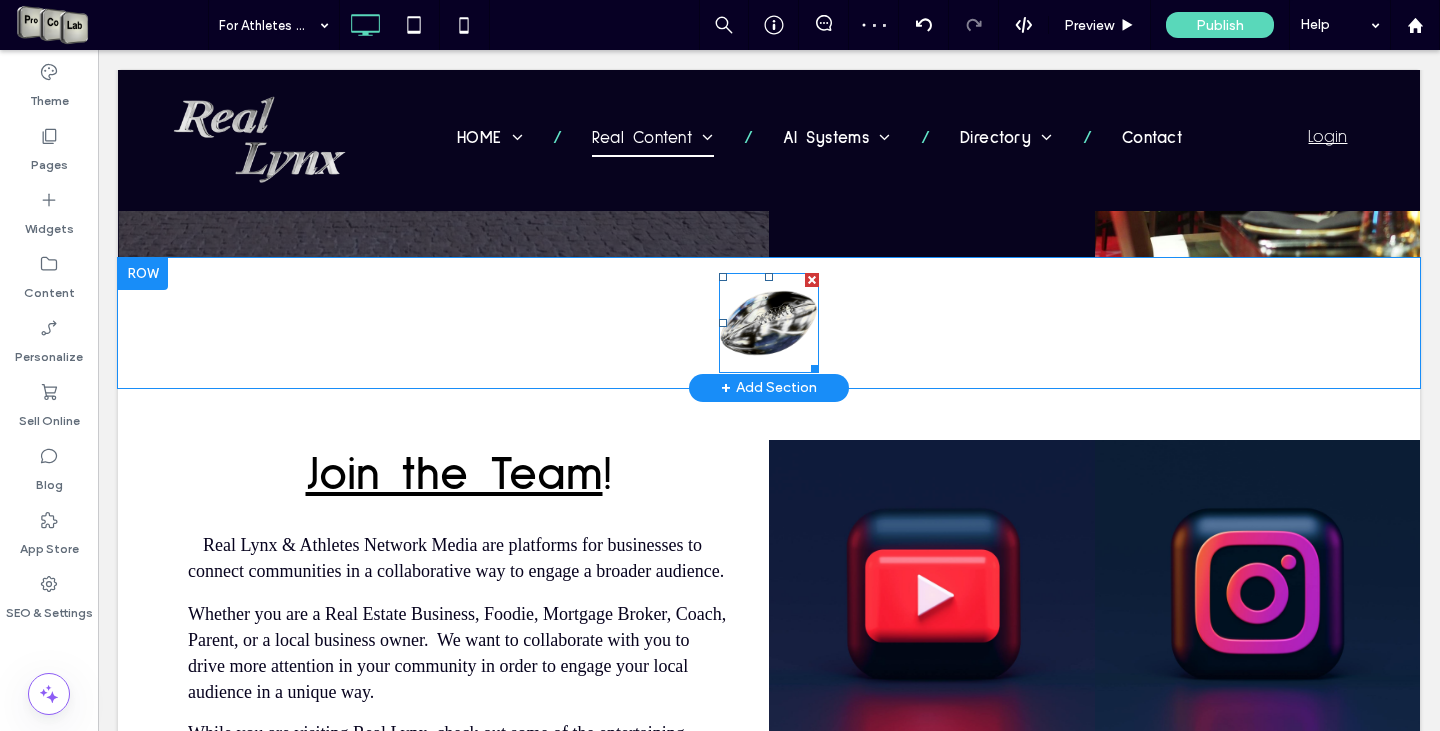 click at bounding box center [769, 323] 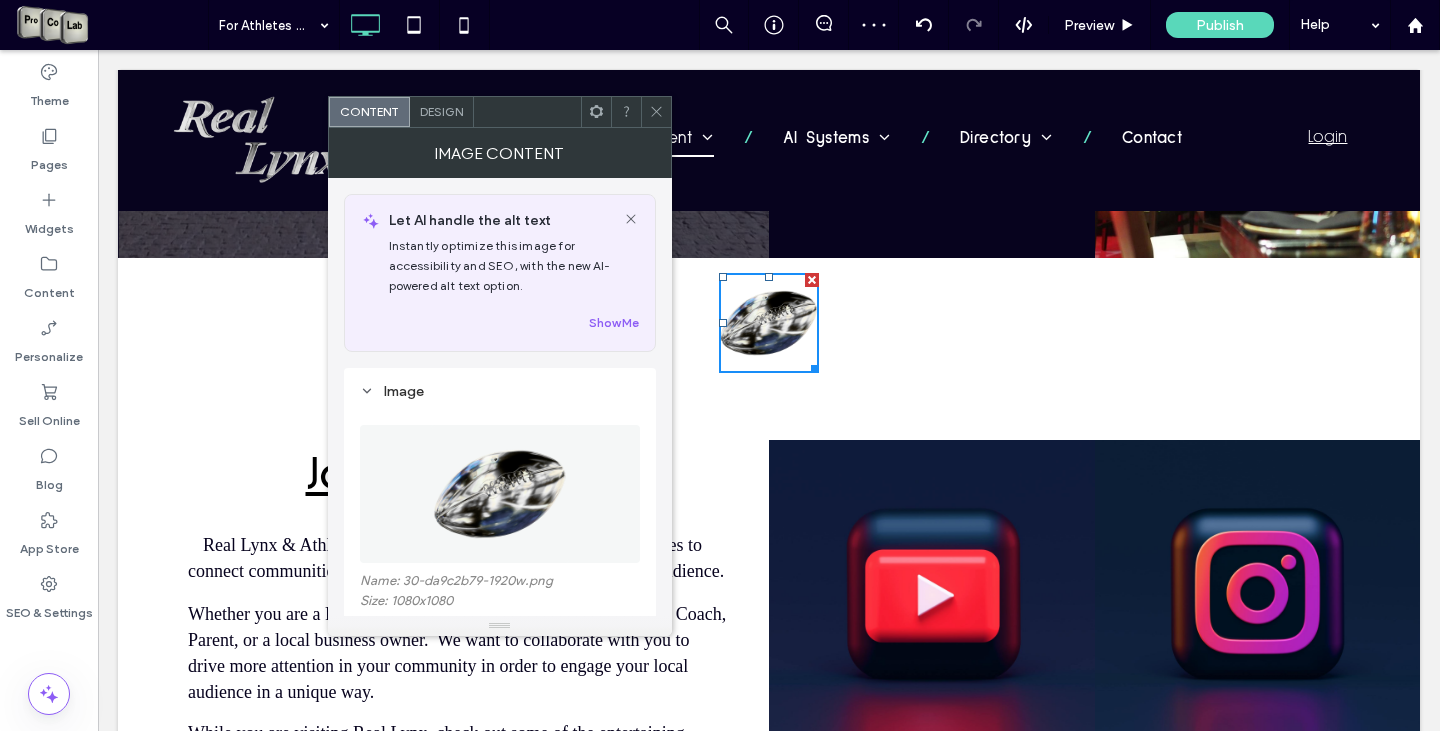 drag, startPoint x: 654, startPoint y: 110, endPoint x: 635, endPoint y: 133, distance: 29.832869 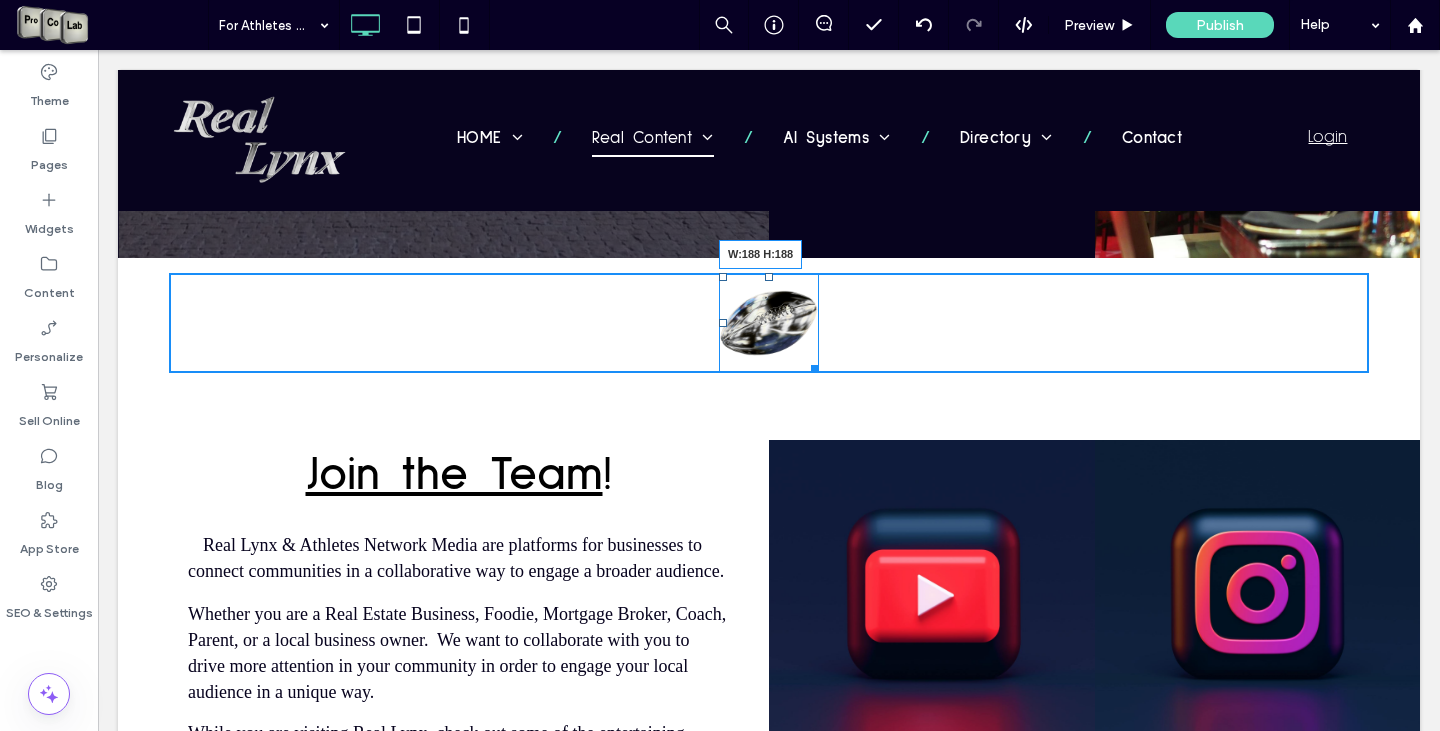 drag, startPoint x: 807, startPoint y: 331, endPoint x: 851, endPoint y: 373, distance: 60.827625 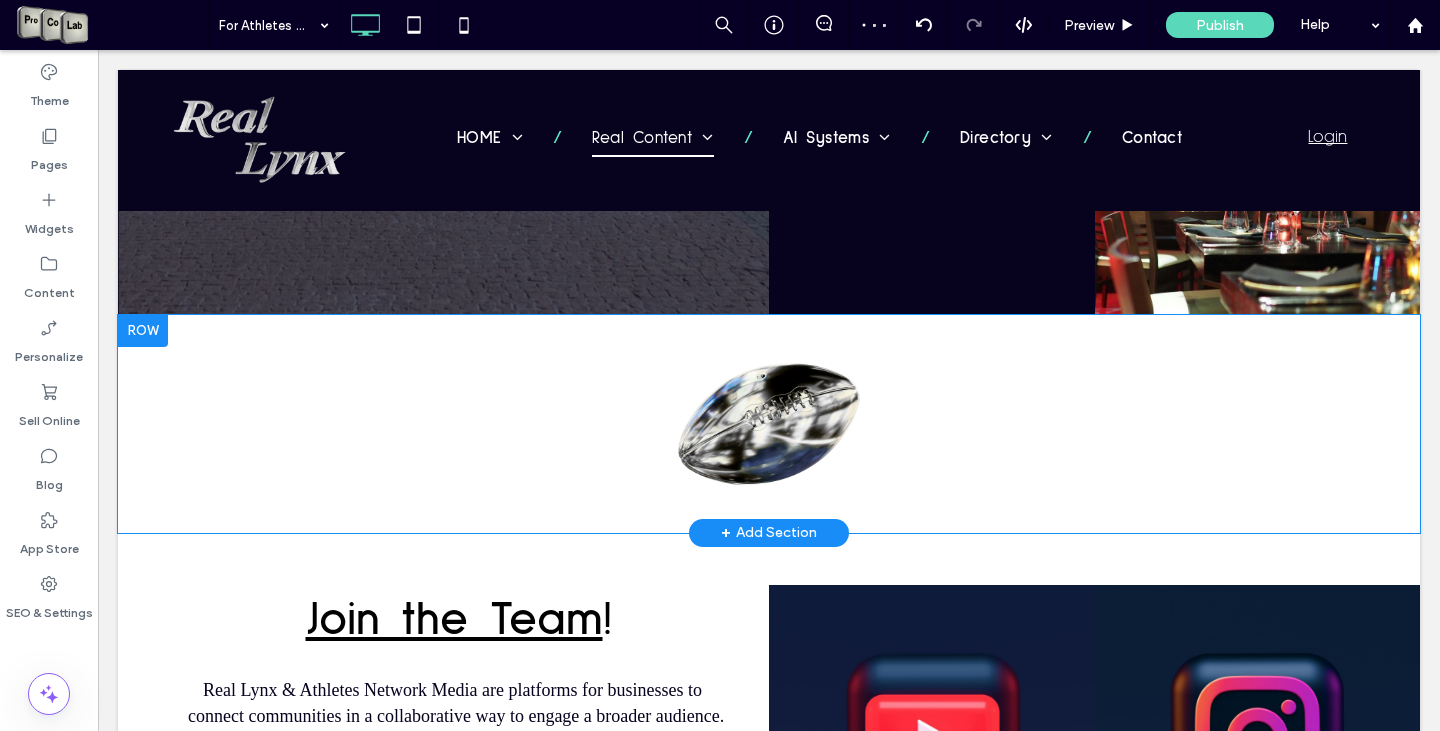 scroll, scrollTop: 2264, scrollLeft: 0, axis: vertical 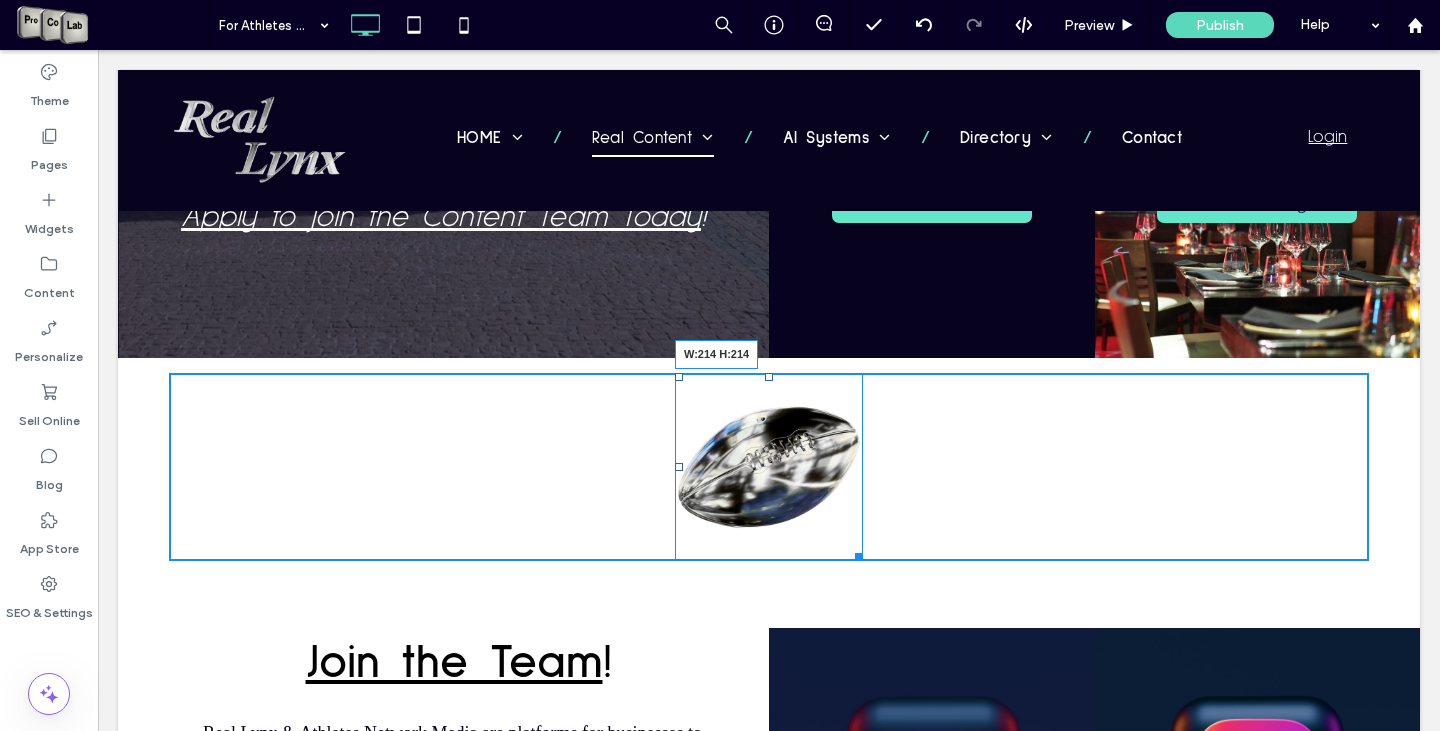drag, startPoint x: 852, startPoint y: 517, endPoint x: 866, endPoint y: 527, distance: 17.20465 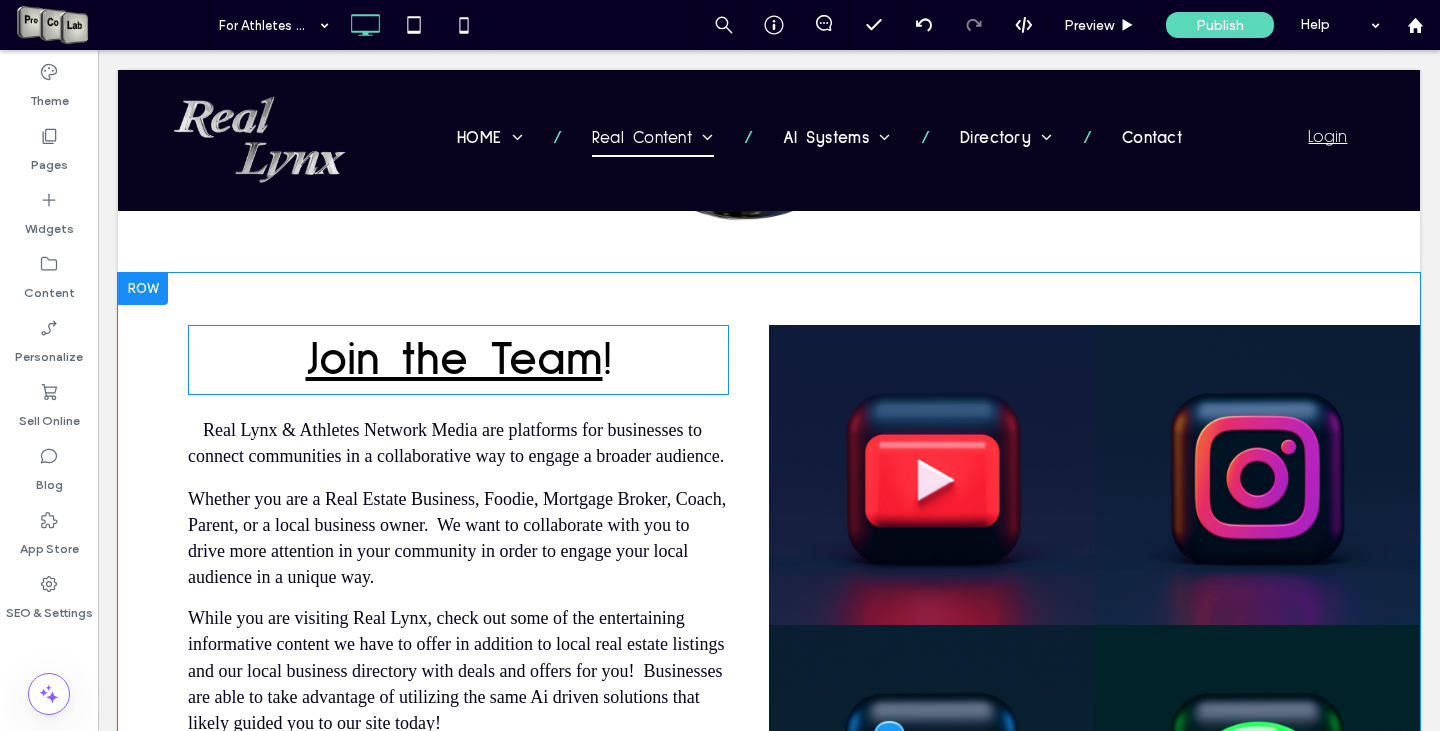 scroll, scrollTop: 2464, scrollLeft: 0, axis: vertical 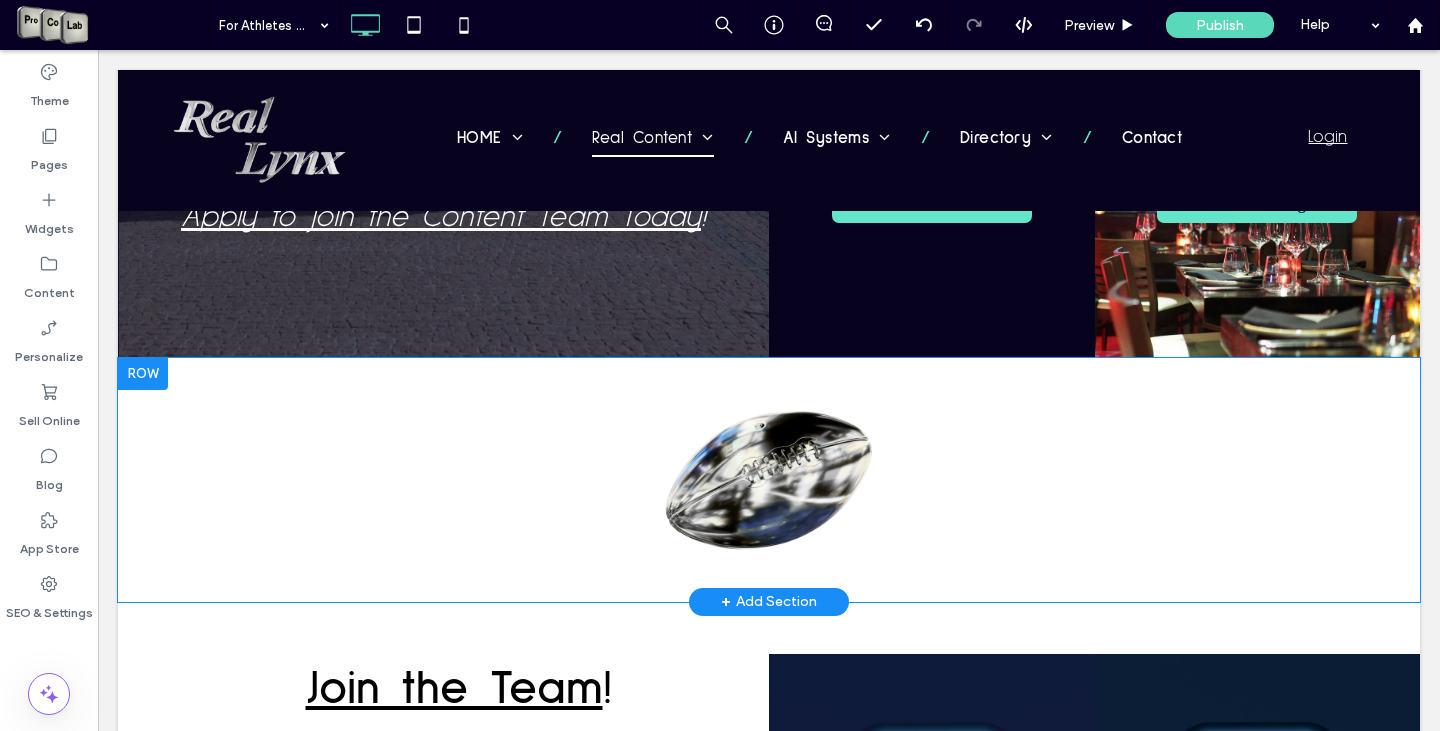 click at bounding box center (143, 374) 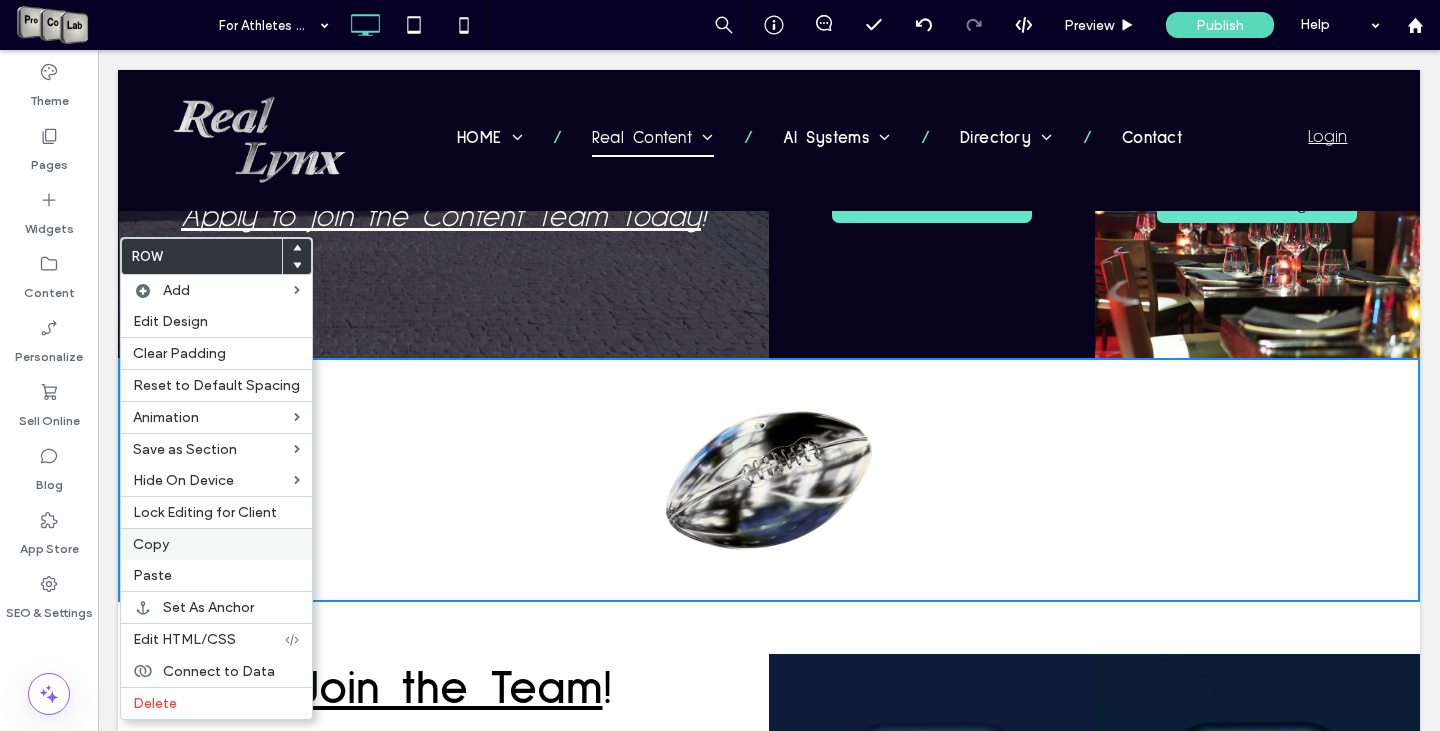 click on "Copy" at bounding box center [216, 544] 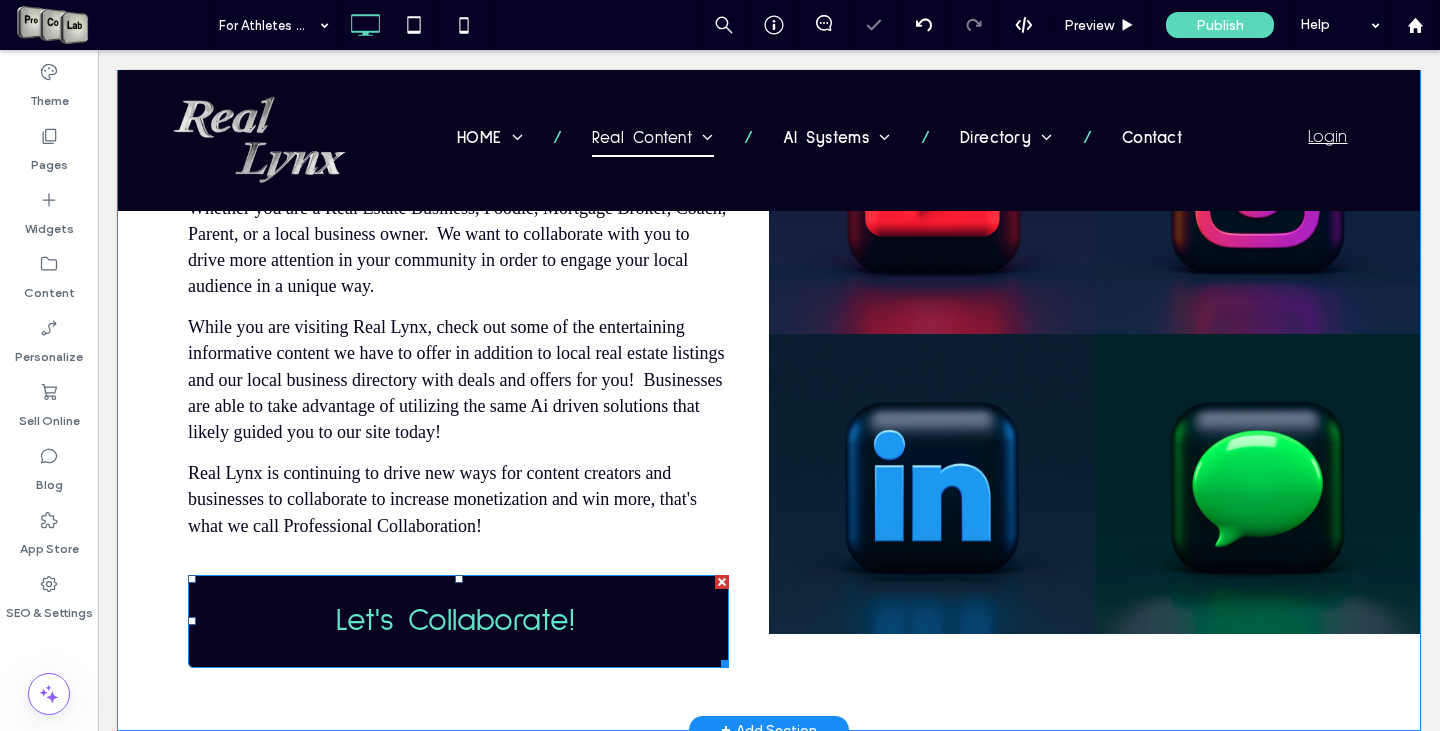 scroll, scrollTop: 3064, scrollLeft: 0, axis: vertical 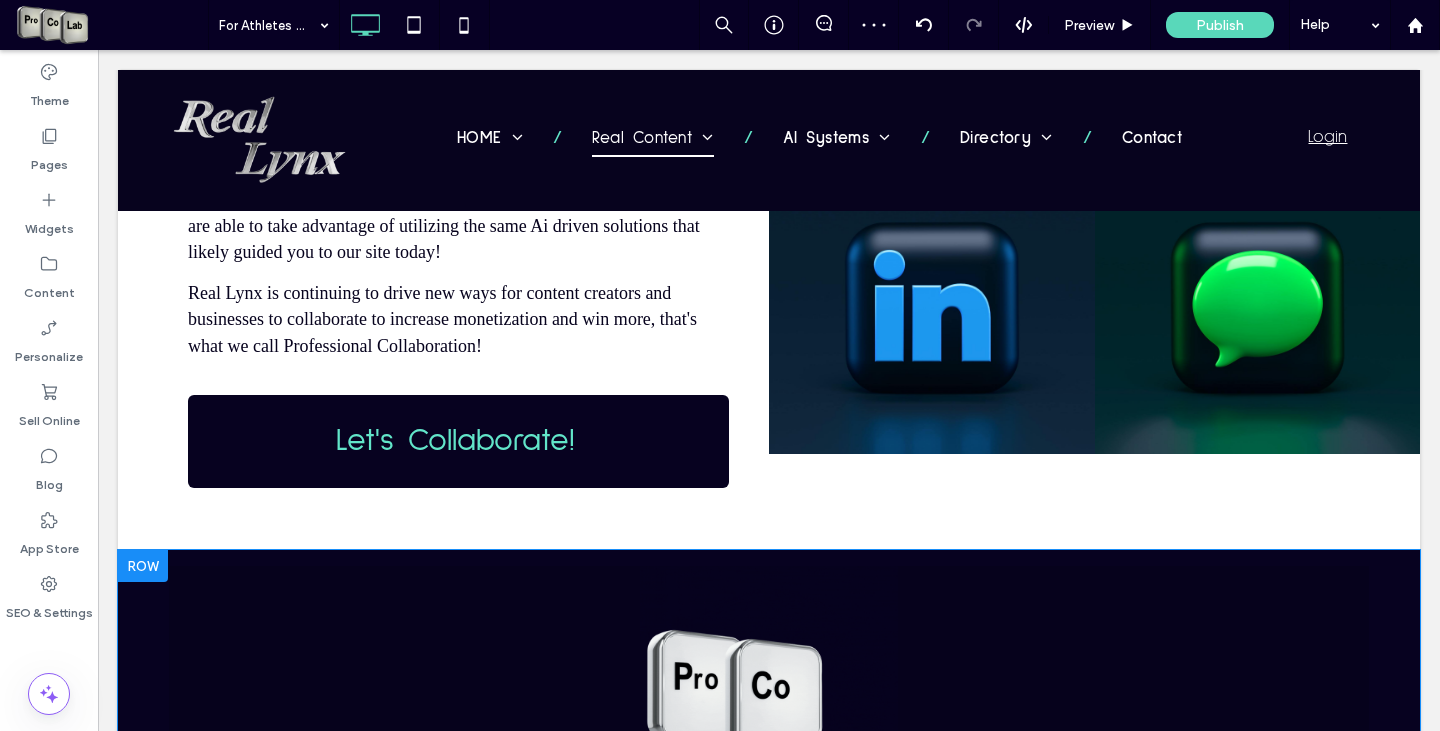 click at bounding box center [143, 566] 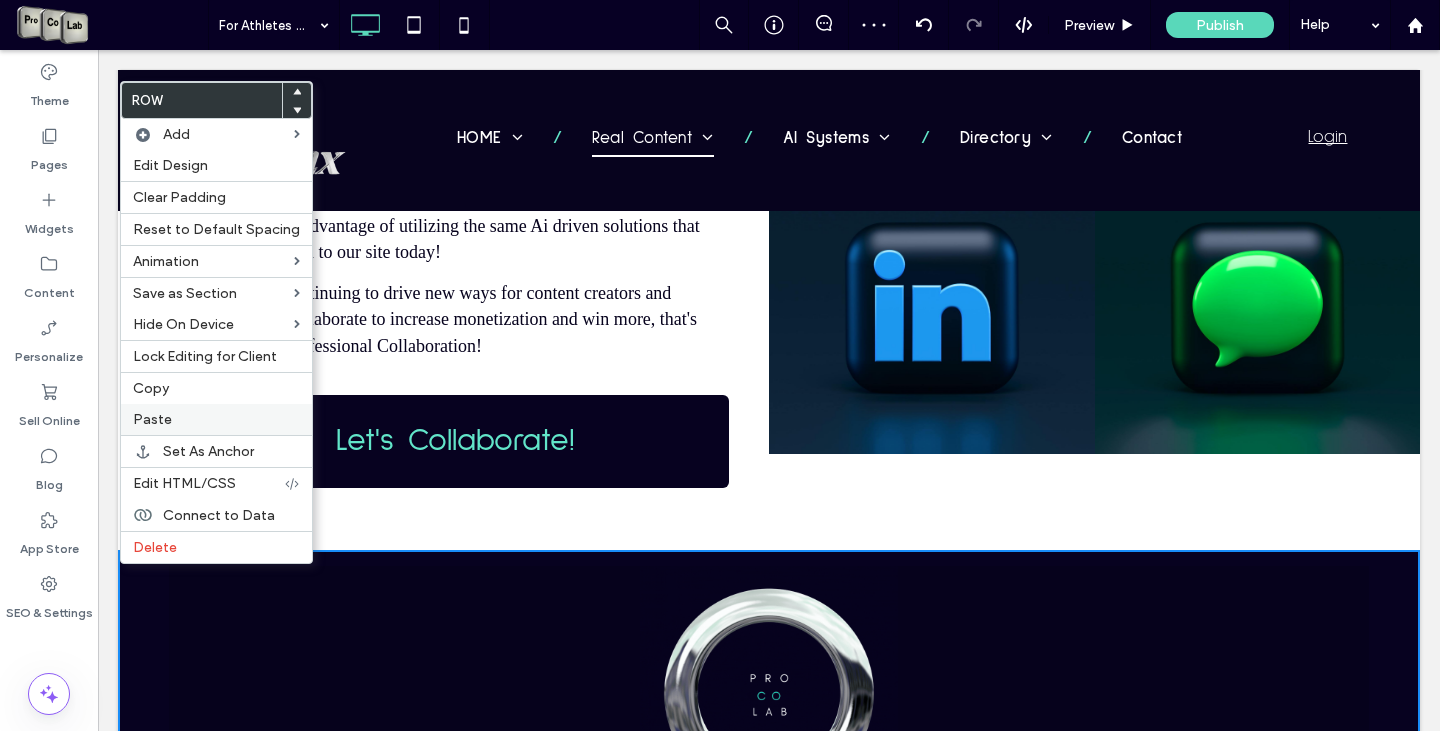 click on "Paste" at bounding box center (216, 419) 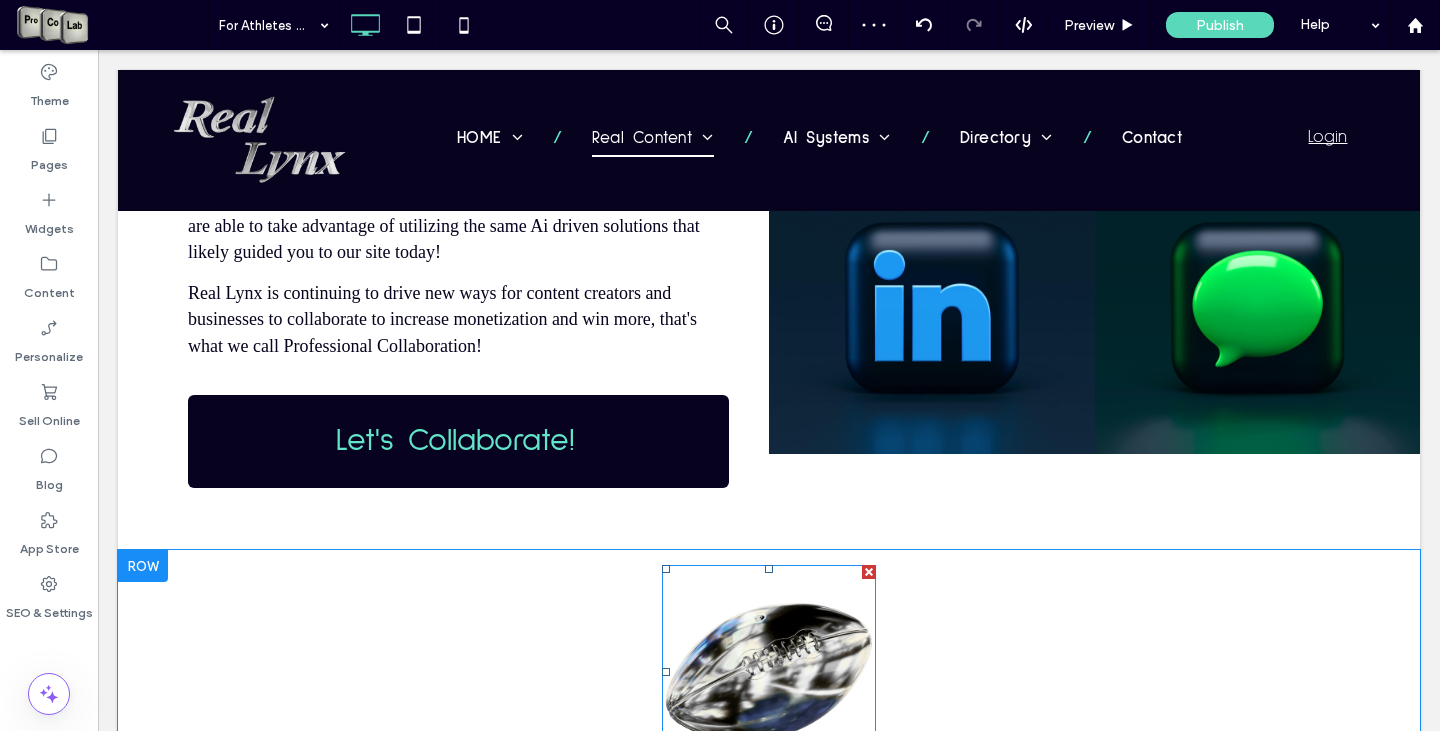 click at bounding box center (769, 672) 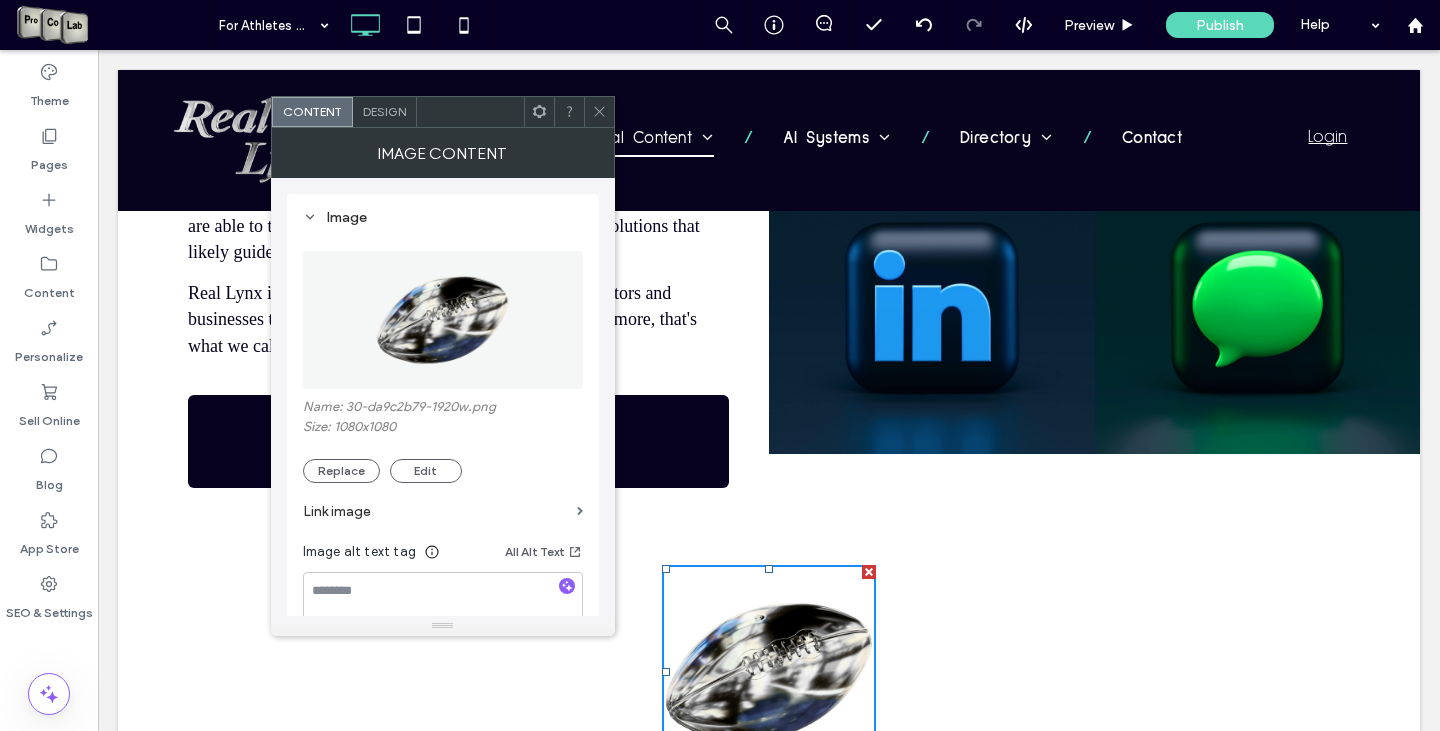 scroll, scrollTop: 200, scrollLeft: 0, axis: vertical 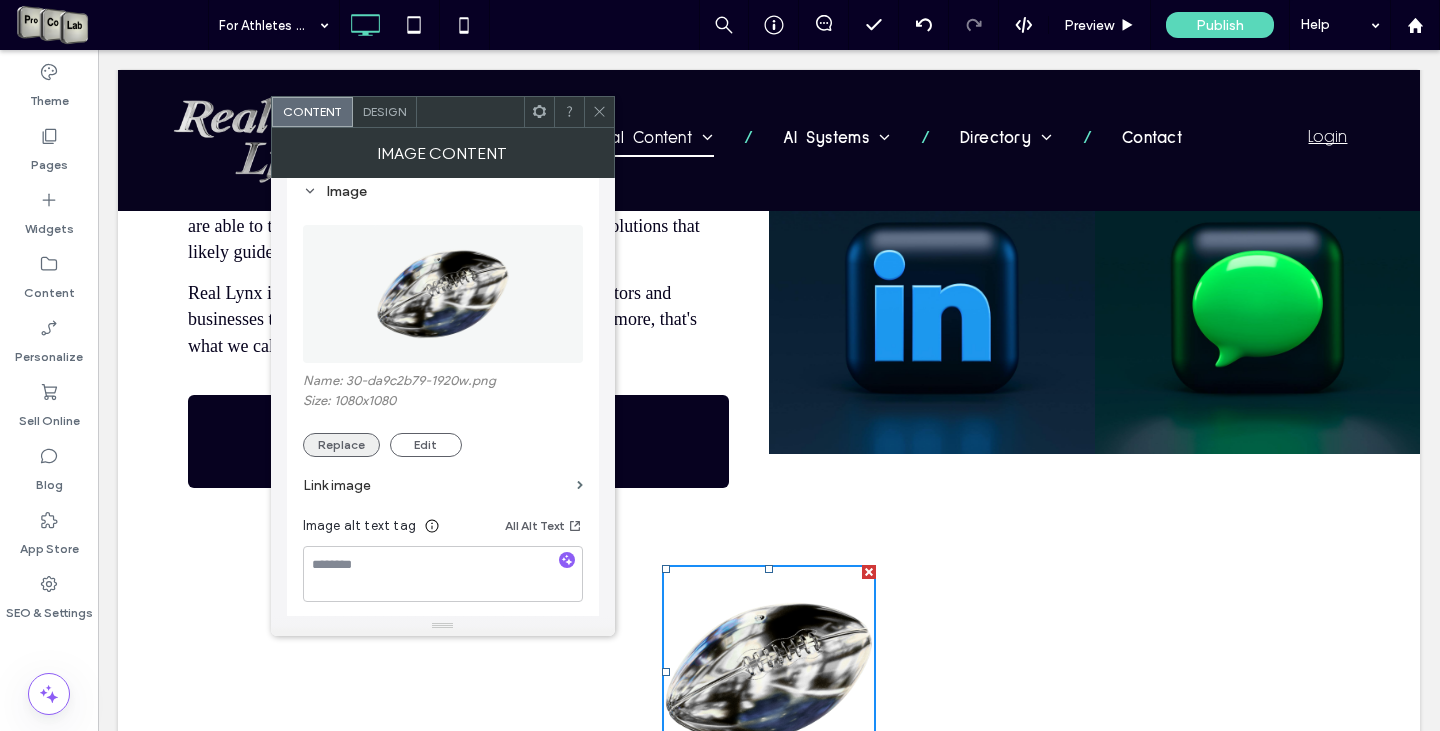 click on "Replace" at bounding box center (341, 445) 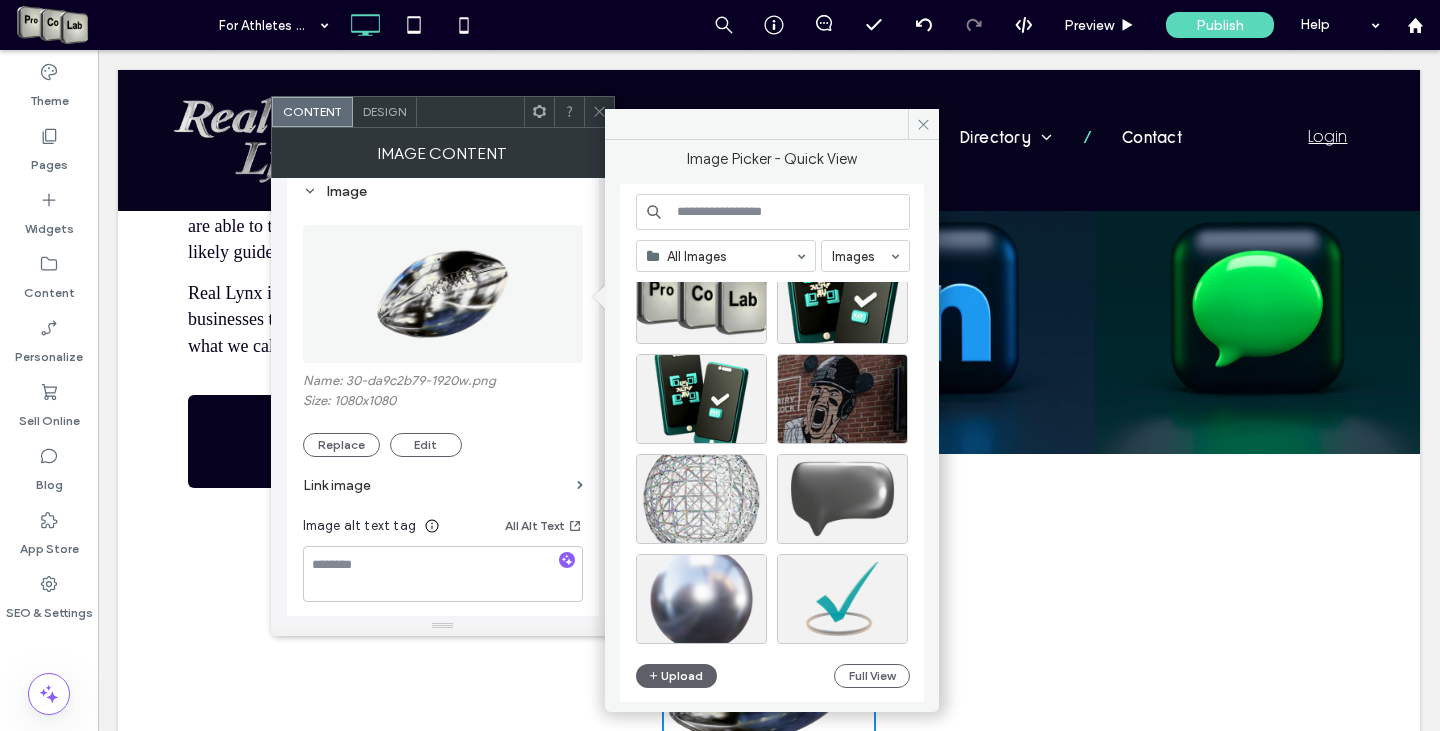scroll, scrollTop: 4458, scrollLeft: 0, axis: vertical 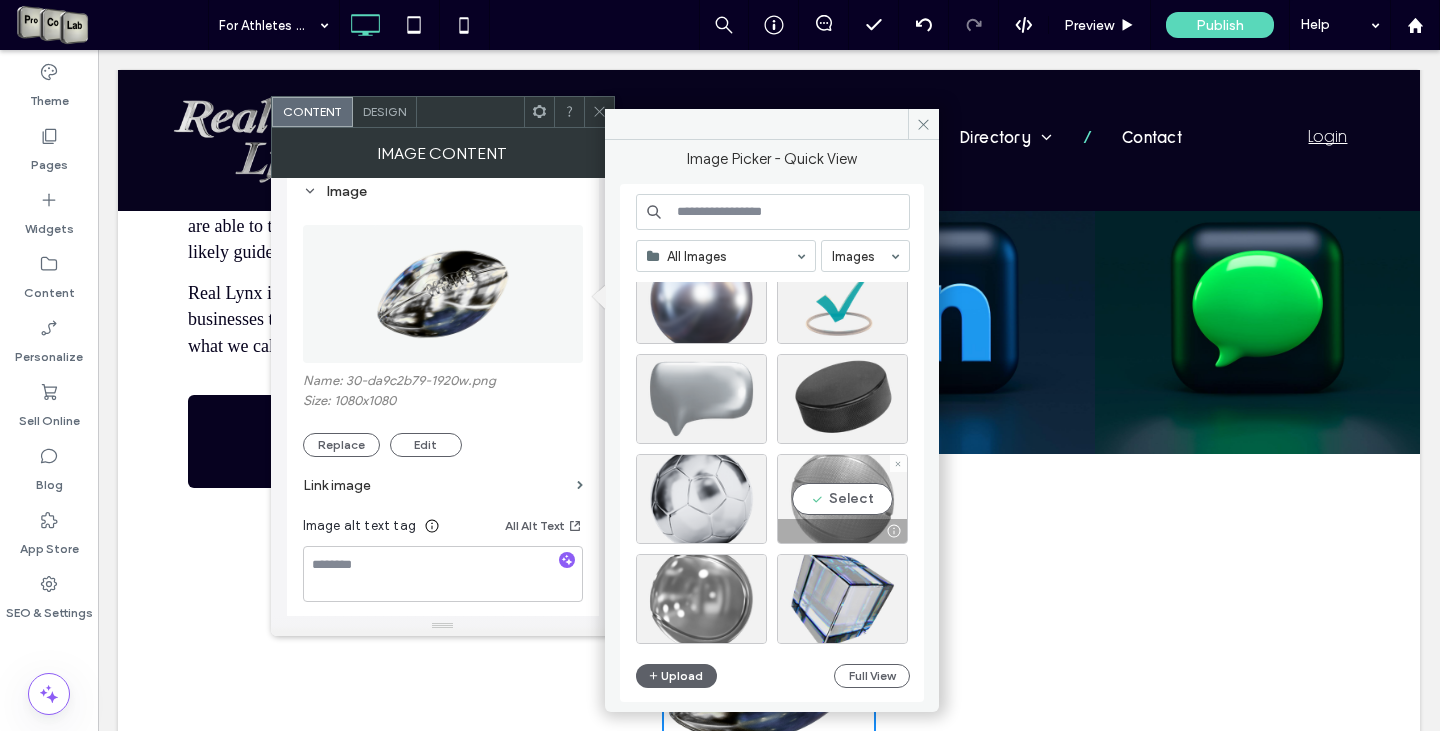 click on "Select" at bounding box center [842, 499] 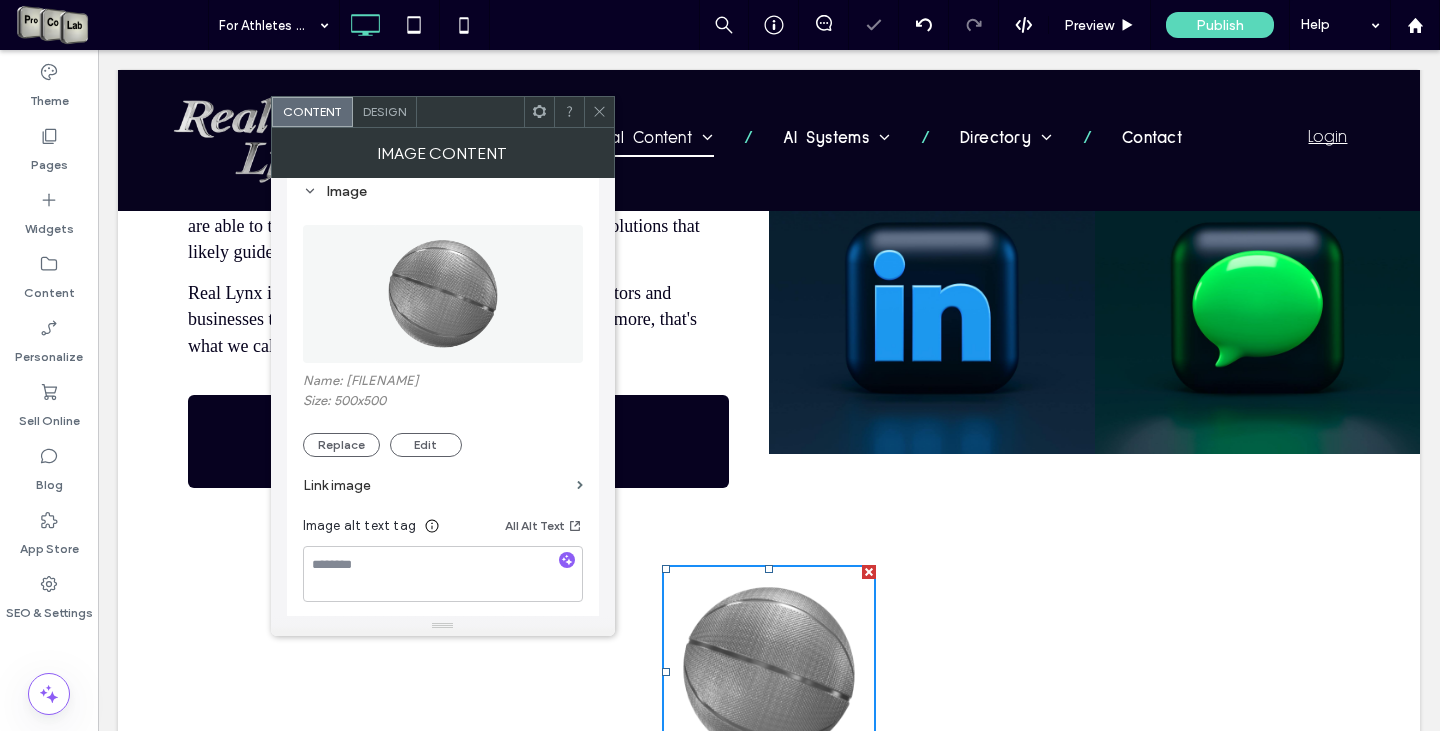 click 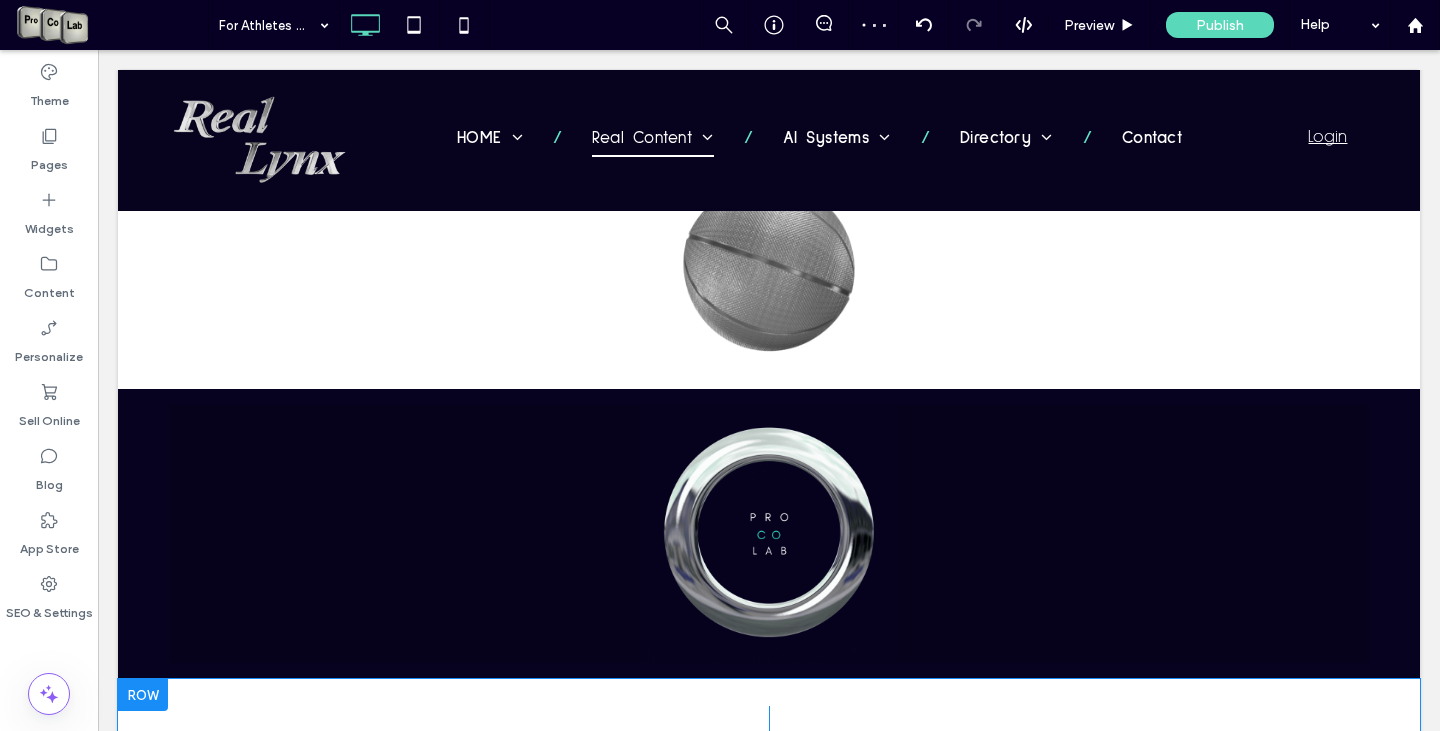 scroll, scrollTop: 3464, scrollLeft: 0, axis: vertical 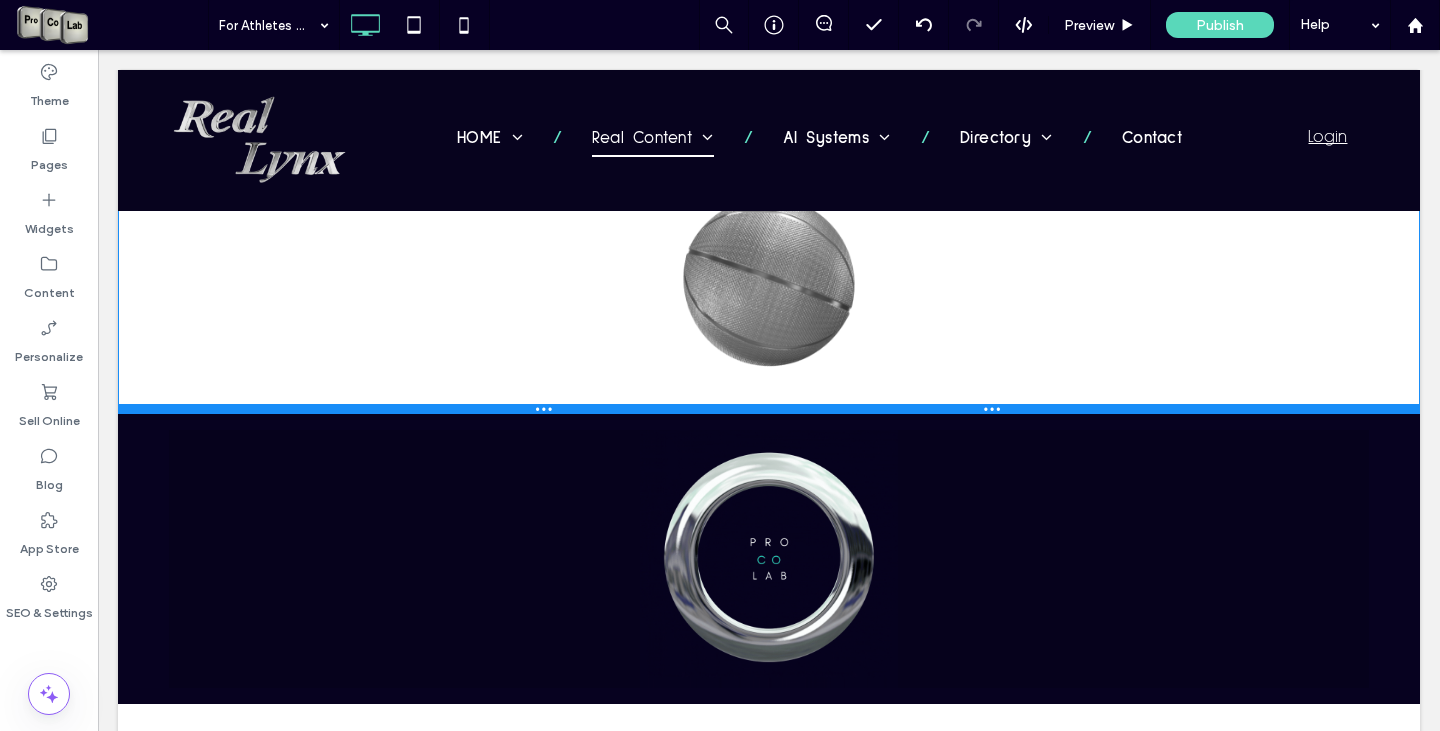 drag, startPoint x: 945, startPoint y: 404, endPoint x: 1041, endPoint y: 474, distance: 118.810776 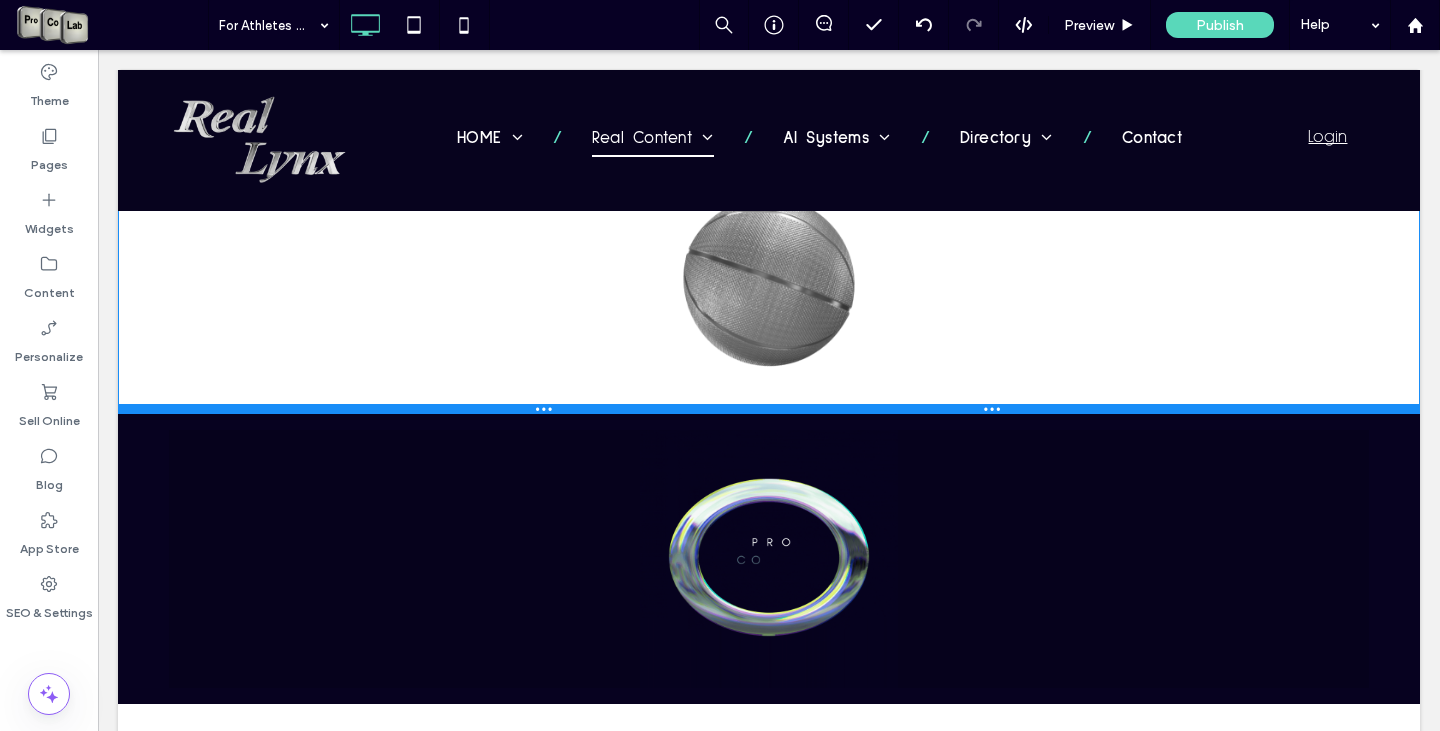 click at bounding box center [769, 409] 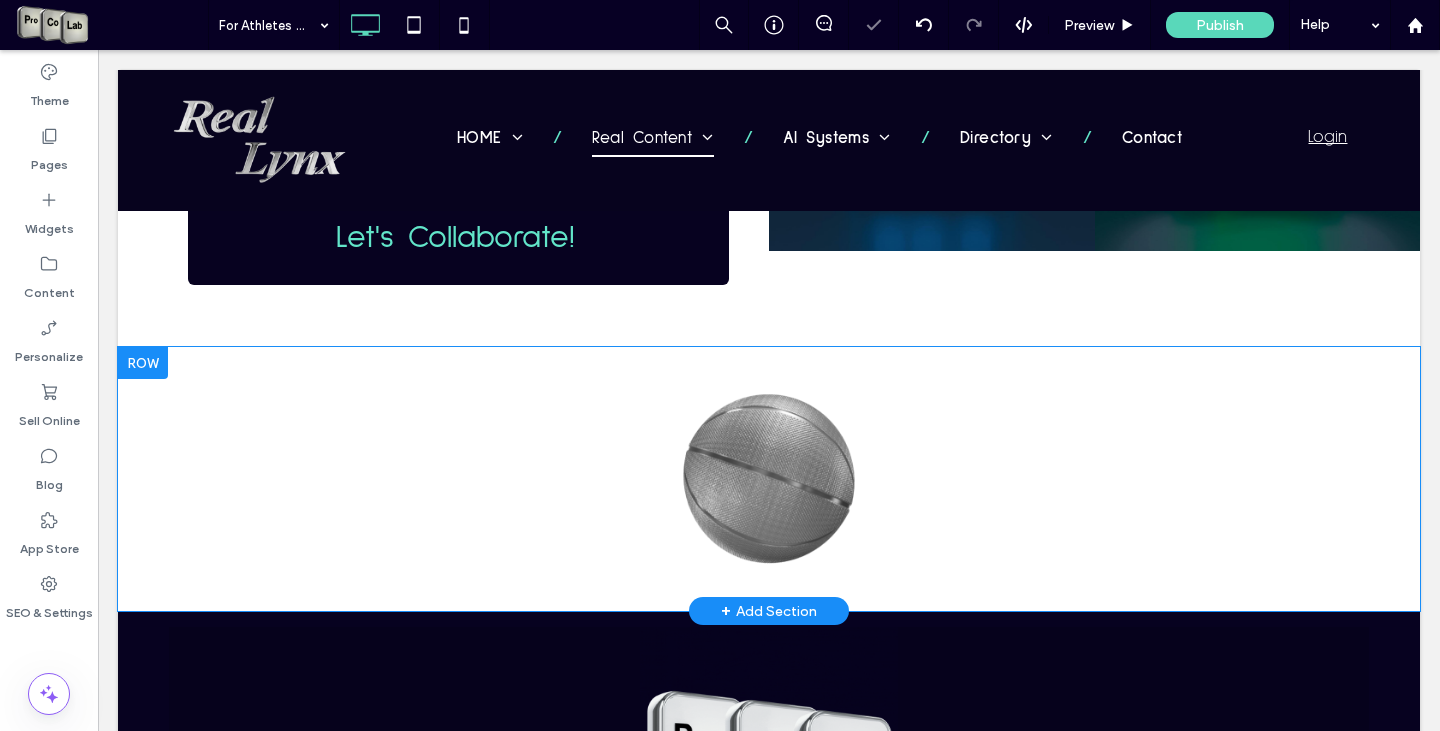 scroll, scrollTop: 3264, scrollLeft: 0, axis: vertical 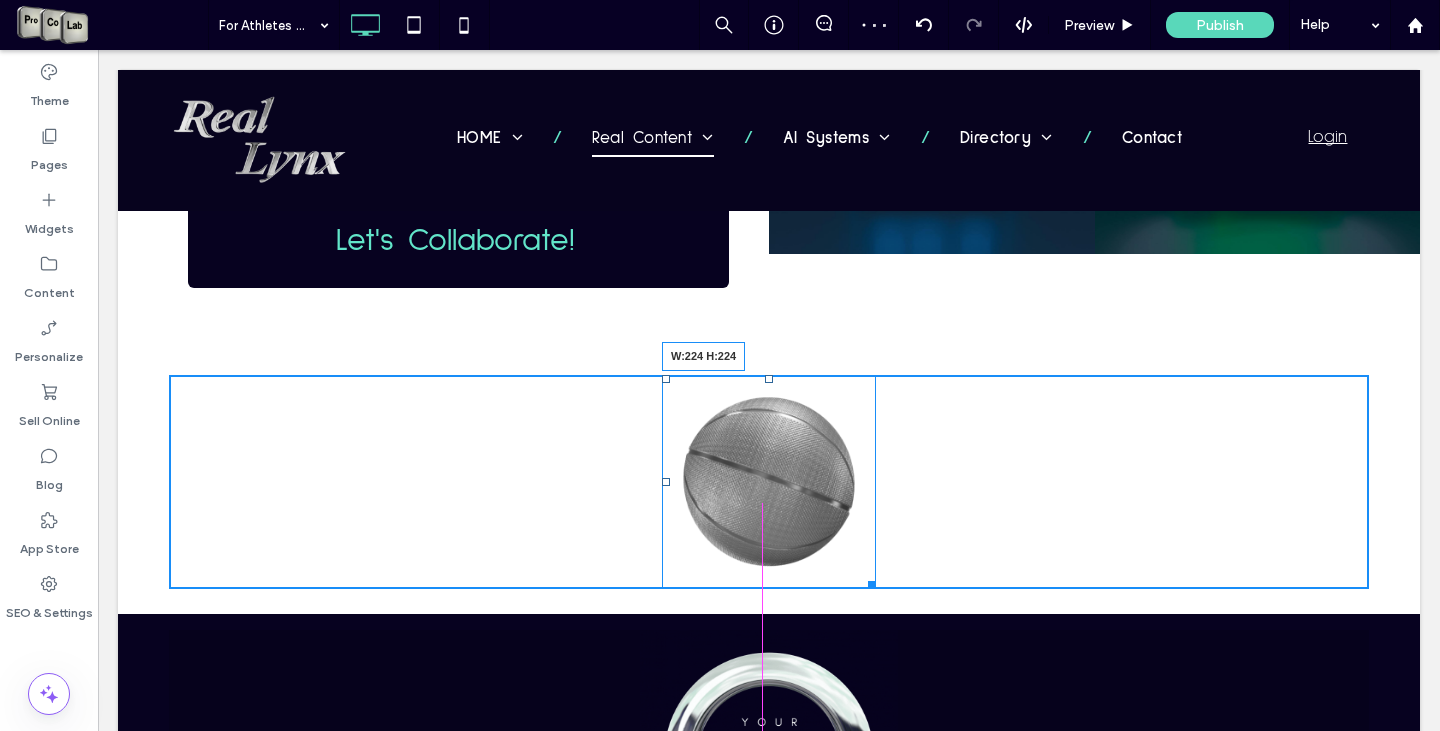 drag, startPoint x: 866, startPoint y: 595, endPoint x: 872, endPoint y: 607, distance: 13.416408 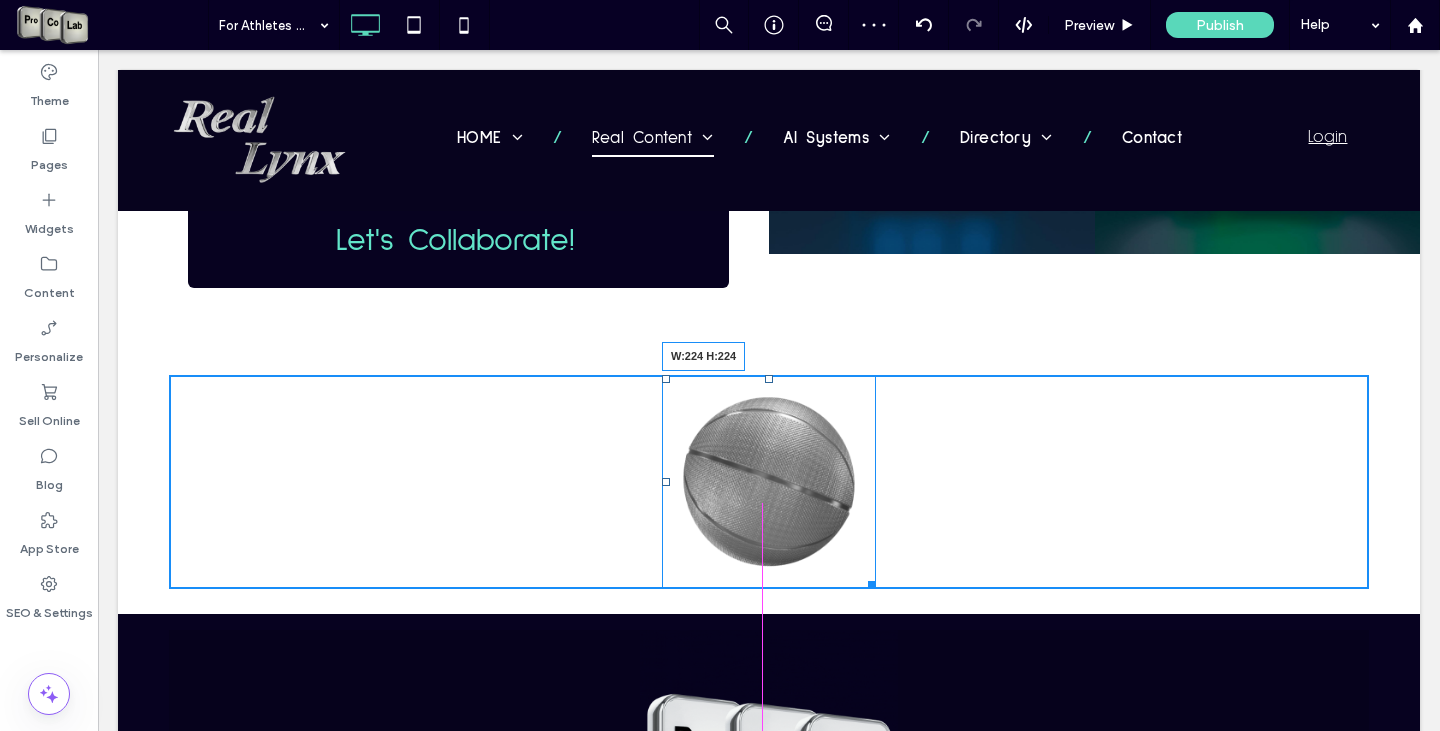 click at bounding box center (868, 581) 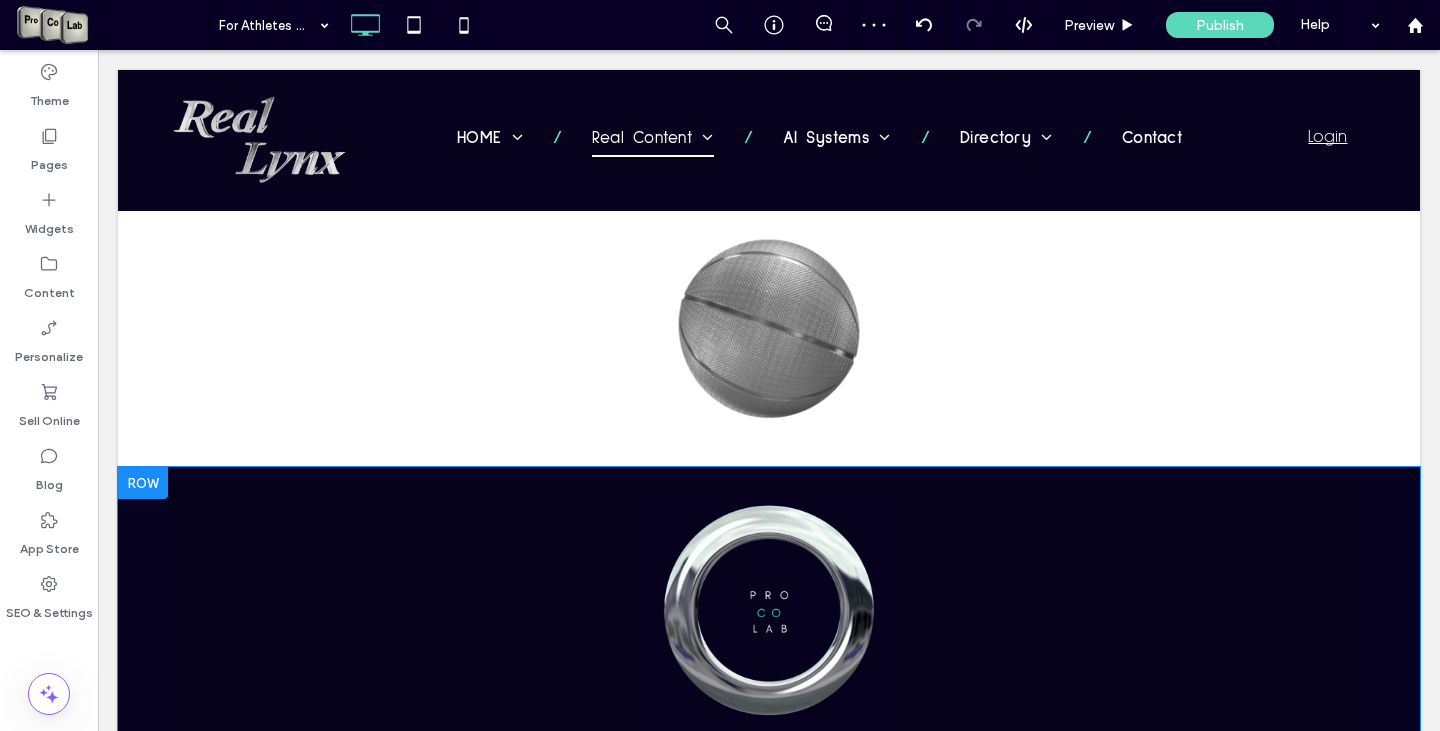 scroll, scrollTop: 3564, scrollLeft: 0, axis: vertical 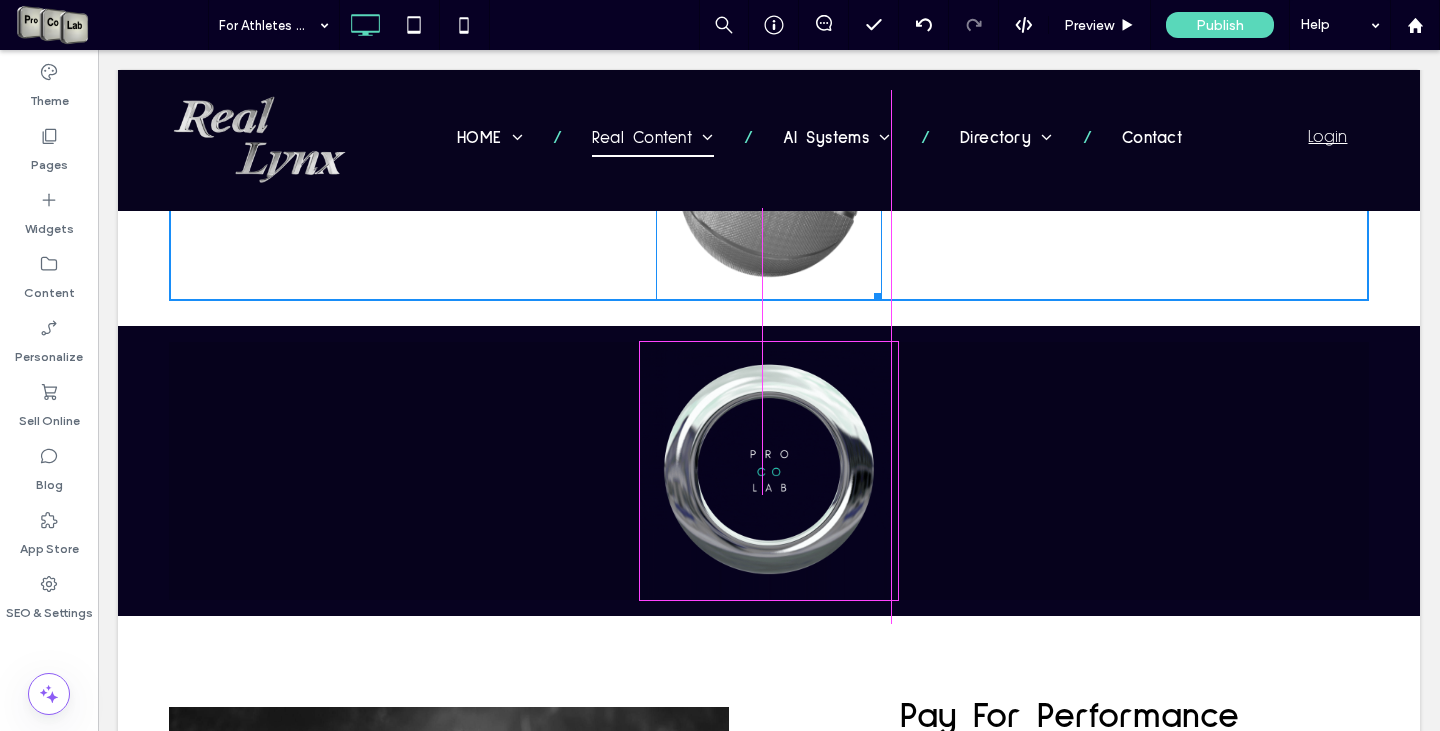 drag, startPoint x: 873, startPoint y: 315, endPoint x: 884, endPoint y: 324, distance: 14.21267 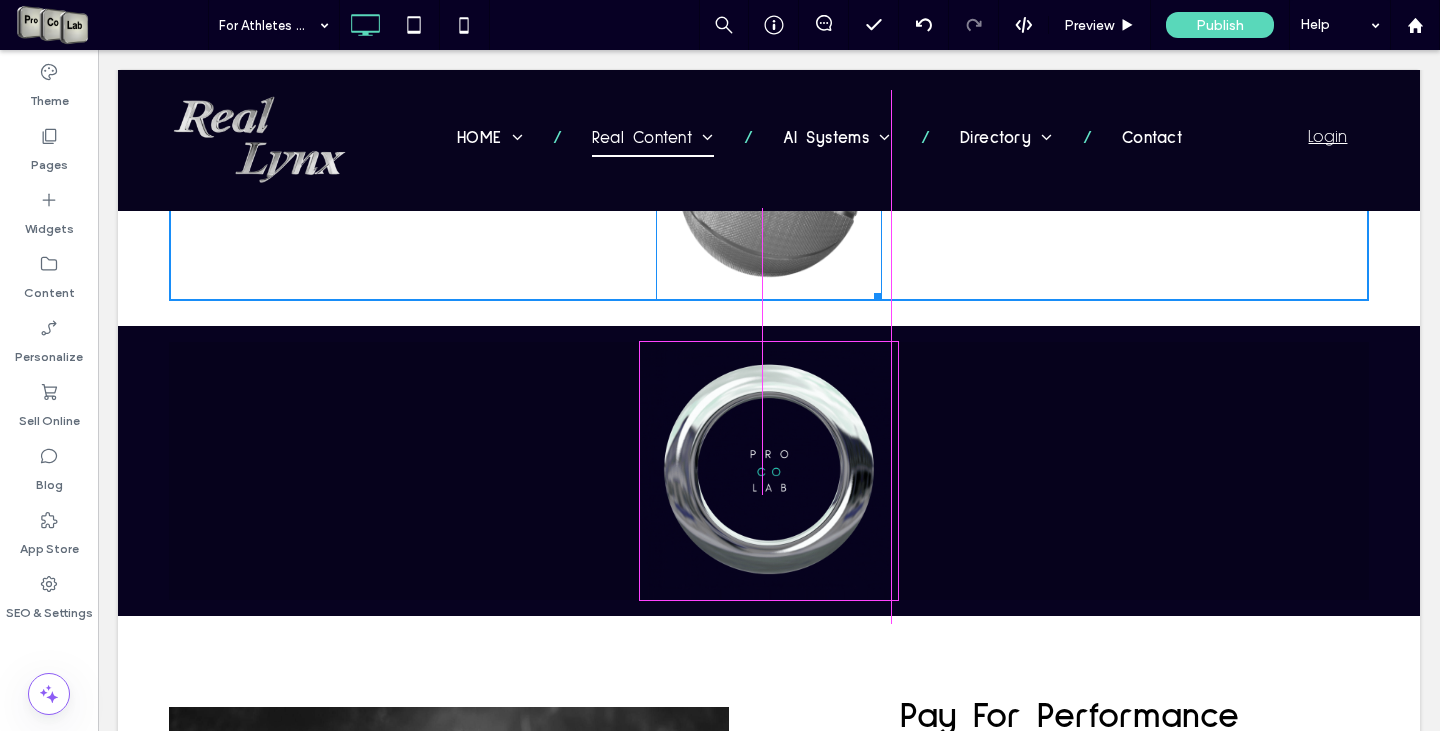 click at bounding box center (874, 293) 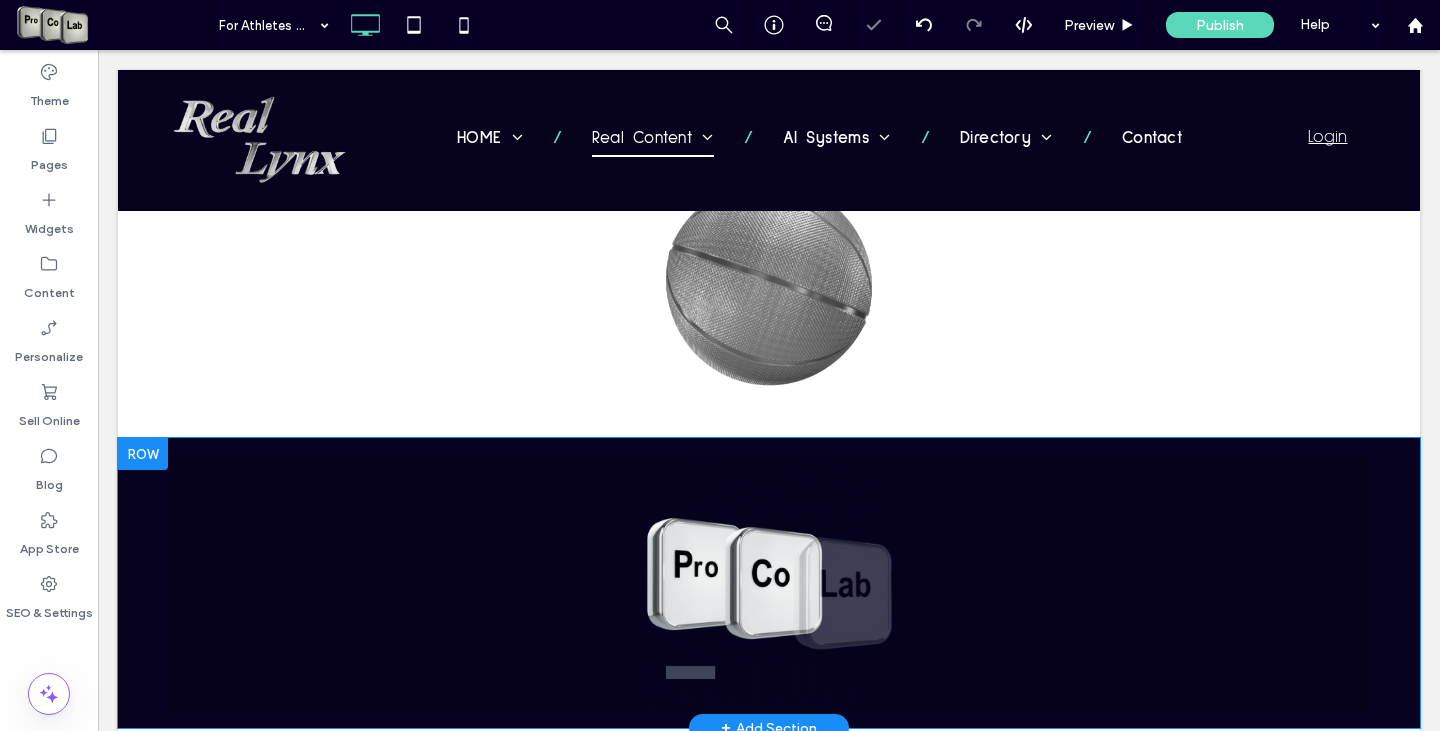scroll, scrollTop: 3464, scrollLeft: 0, axis: vertical 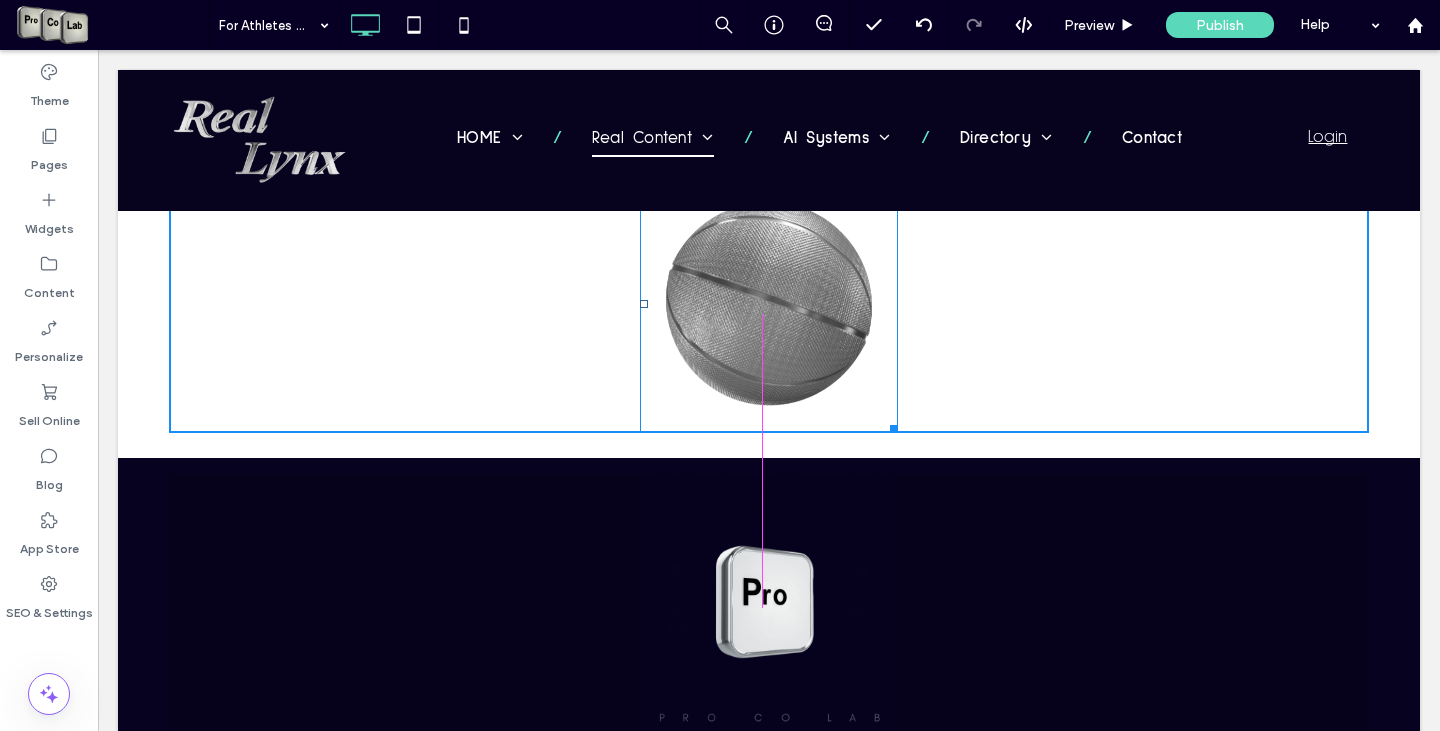 drag, startPoint x: 885, startPoint y: 438, endPoint x: 879, endPoint y: 428, distance: 11.661903 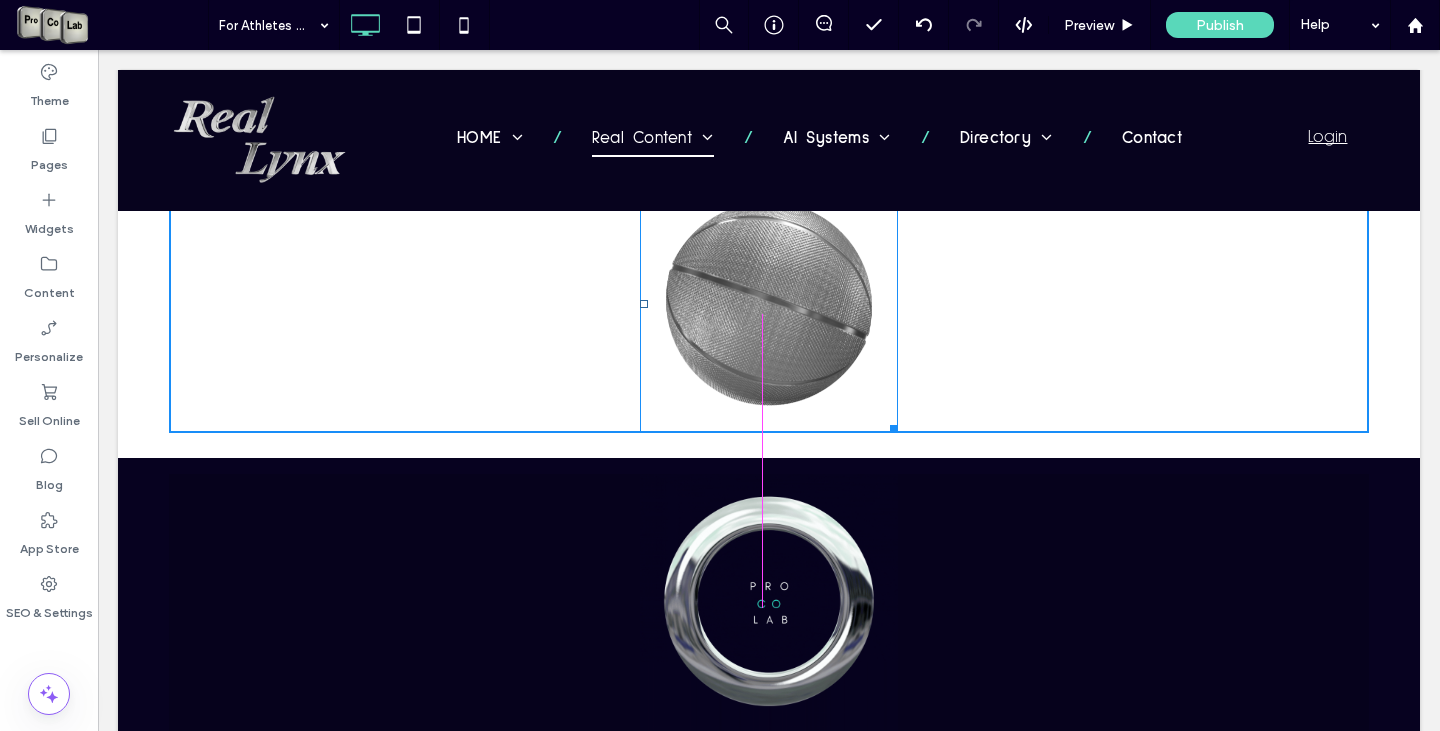 click at bounding box center (890, 425) 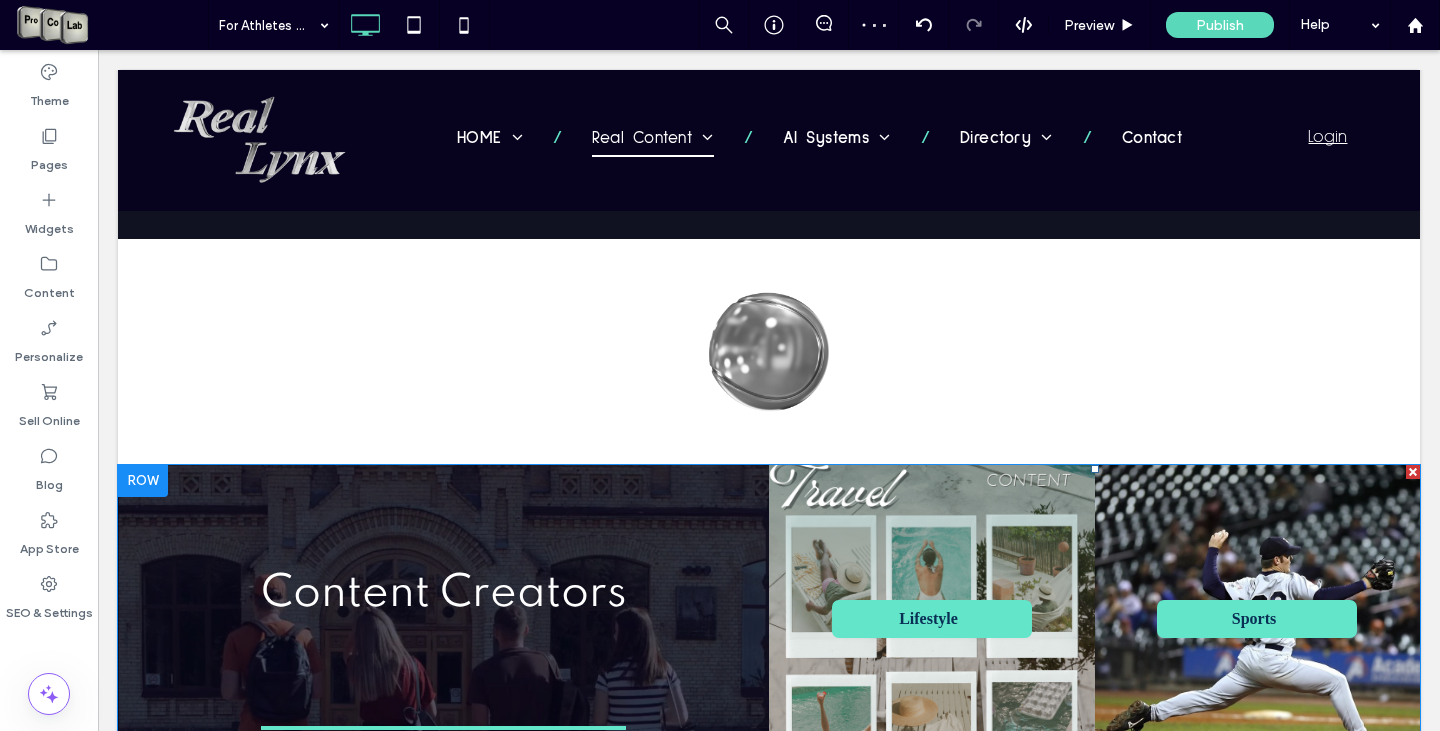 scroll, scrollTop: 1364, scrollLeft: 0, axis: vertical 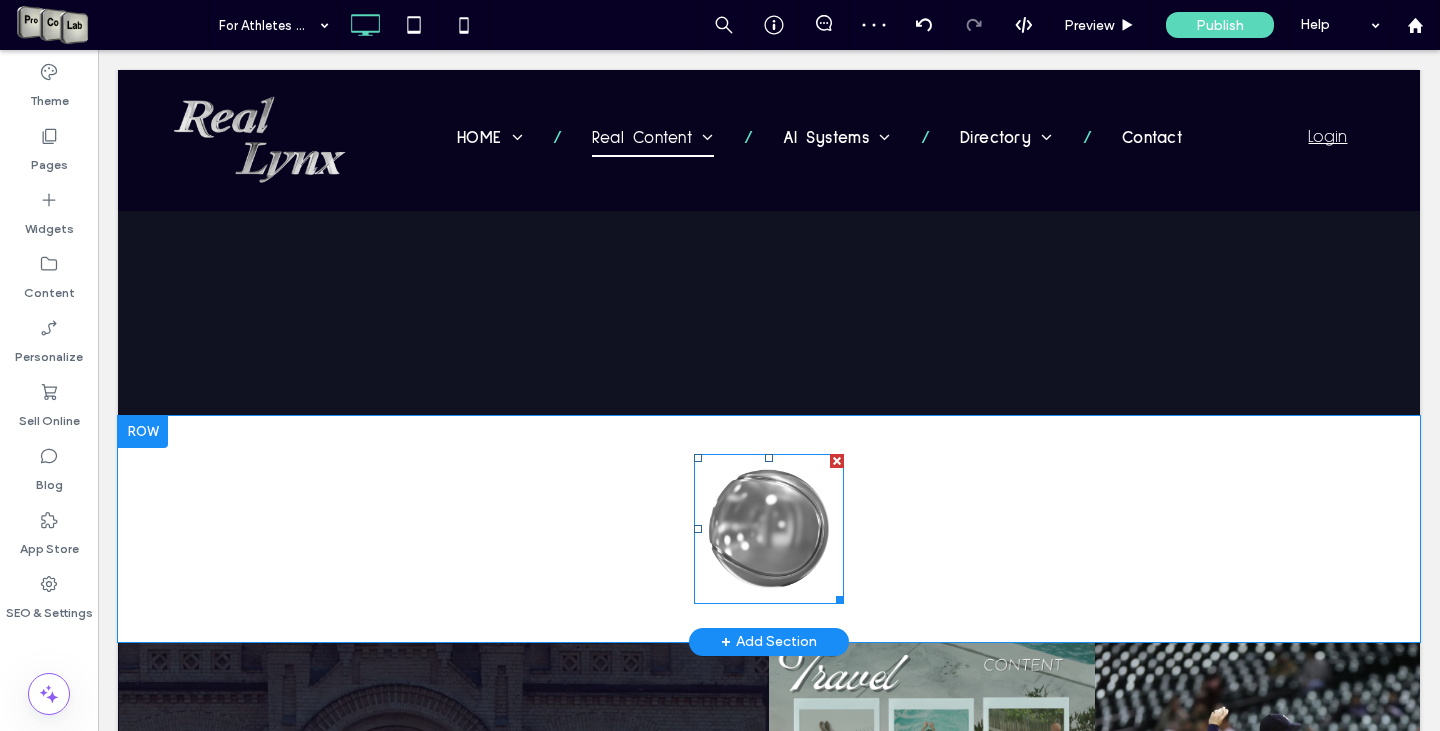 click at bounding box center [769, 529] 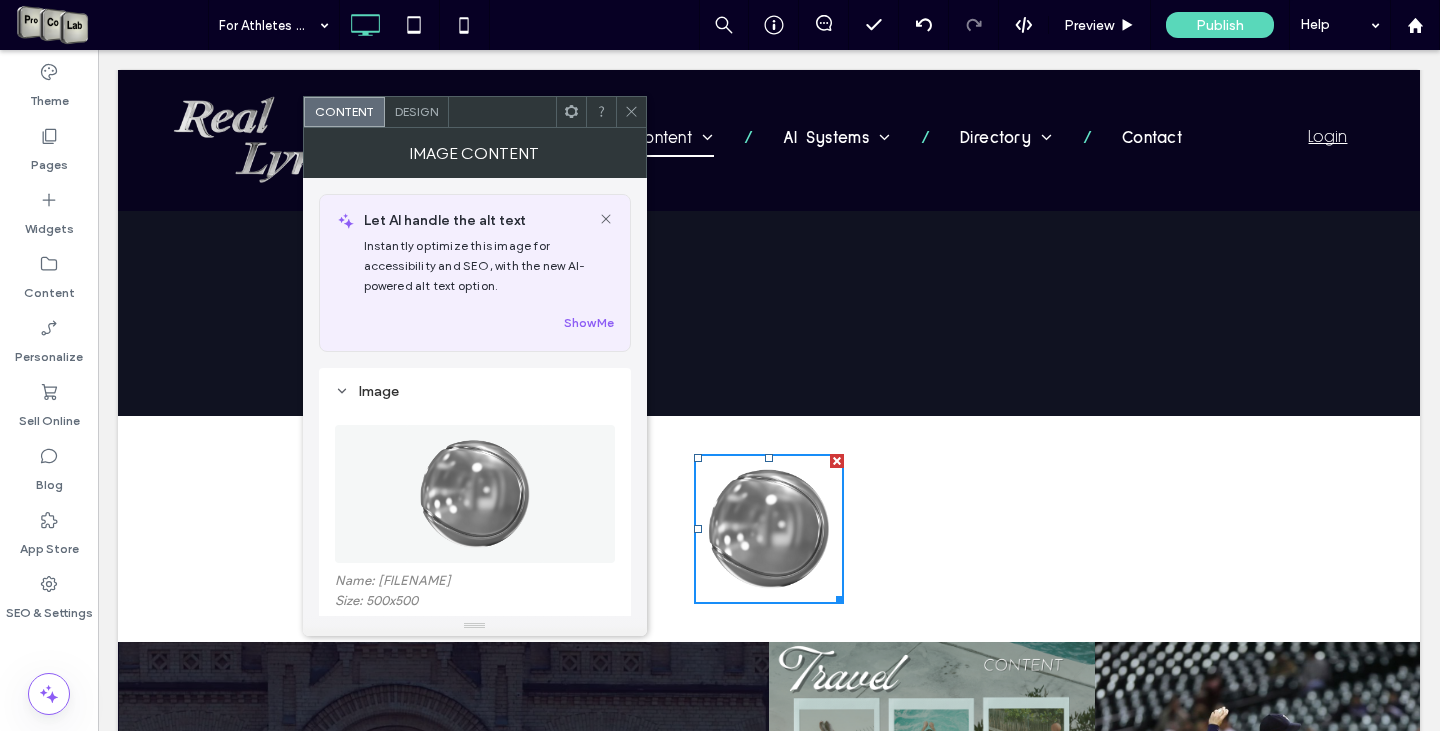 click 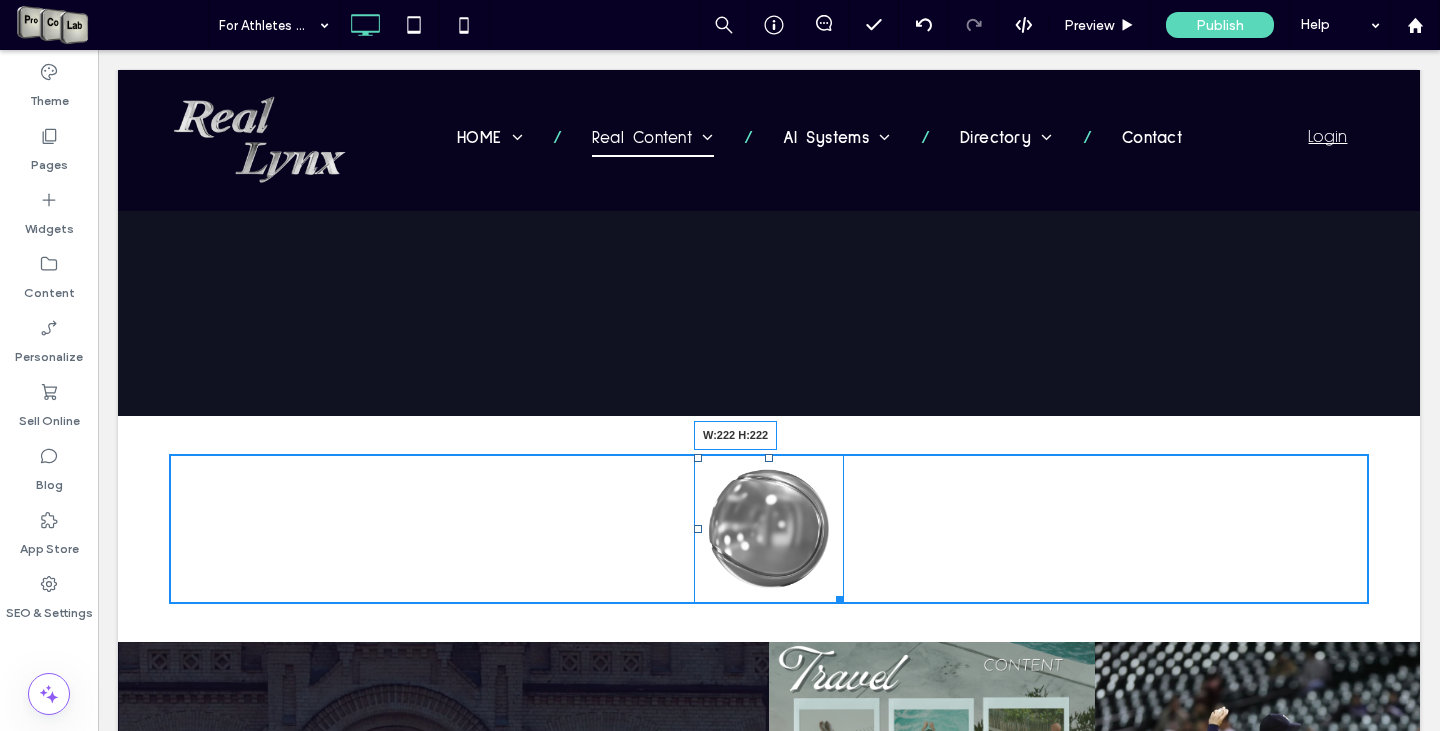 drag, startPoint x: 832, startPoint y: 559, endPoint x: 868, endPoint y: 591, distance: 48.166378 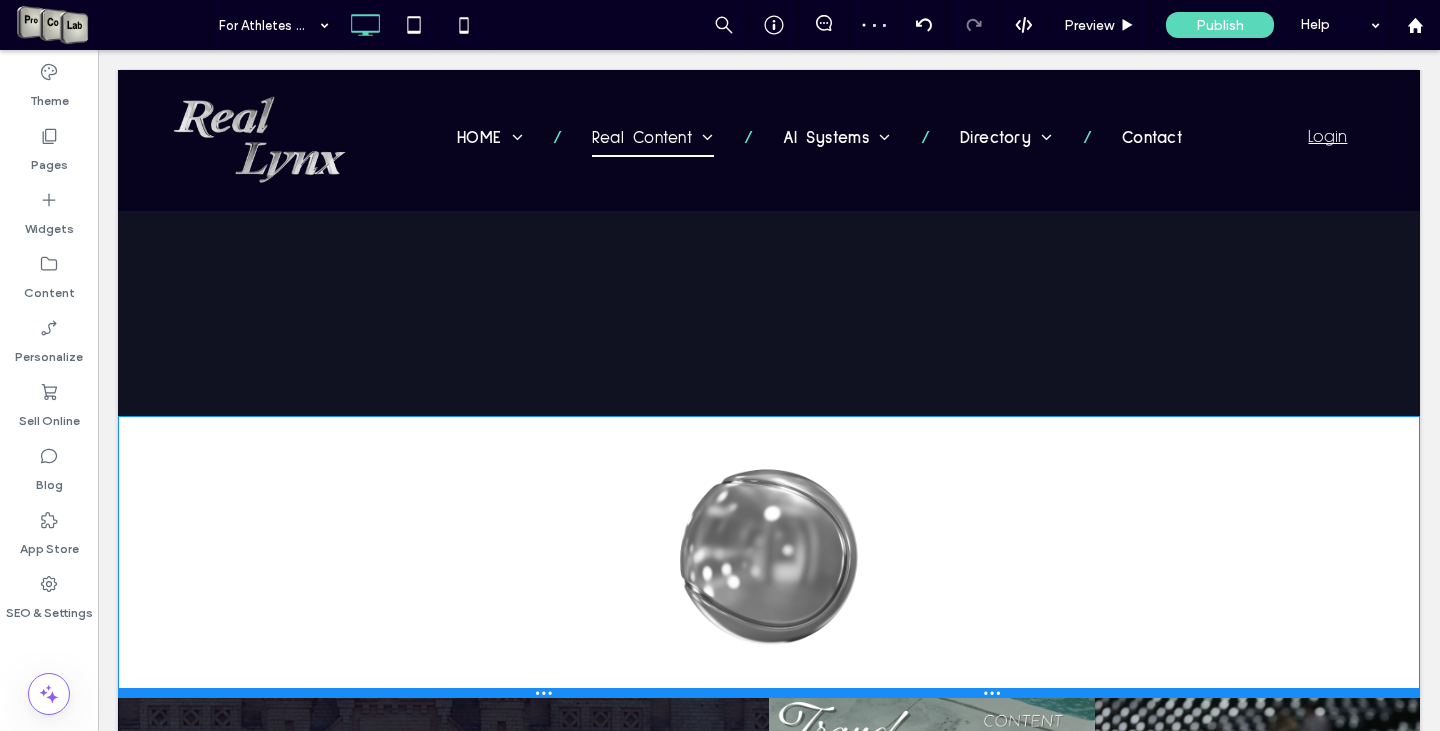 drag, startPoint x: 963, startPoint y: 673, endPoint x: 961, endPoint y: 657, distance: 16.124516 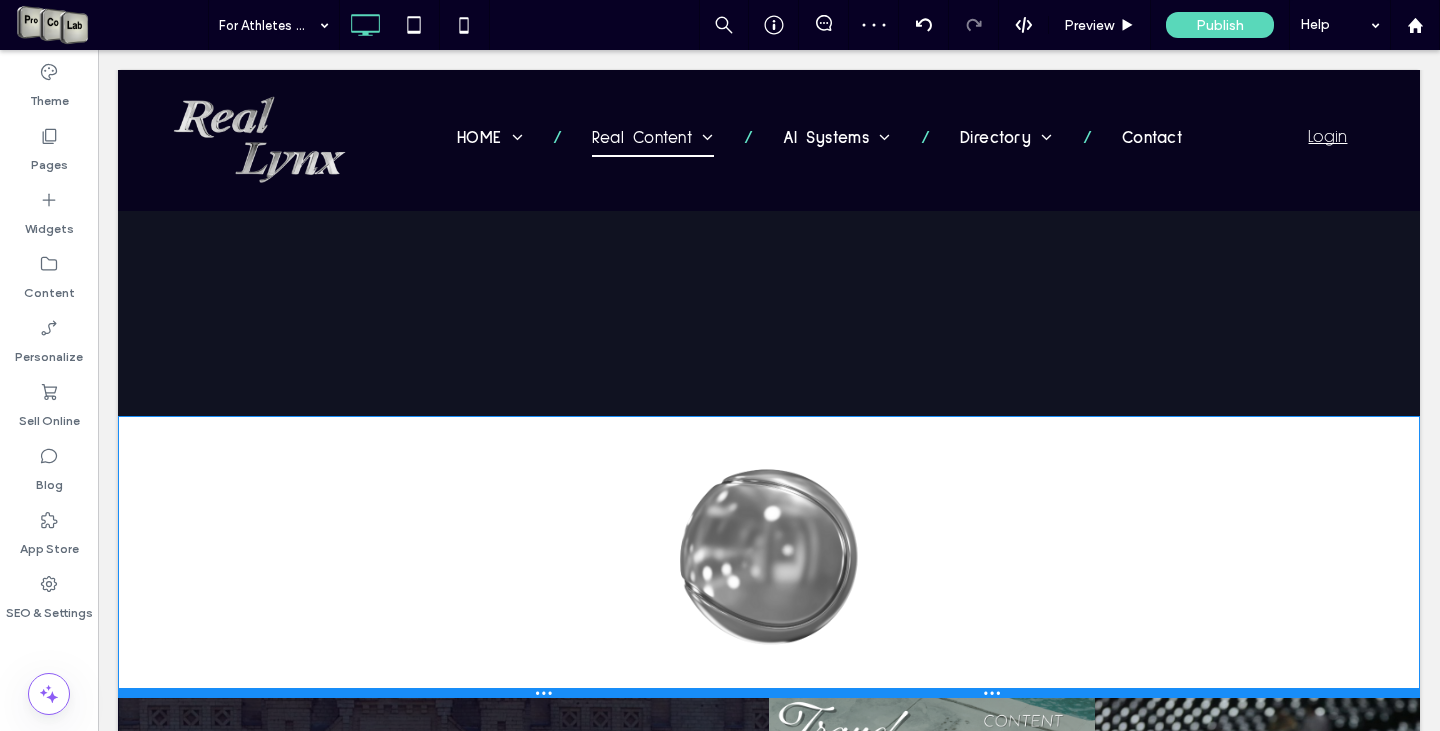 click at bounding box center (769, 693) 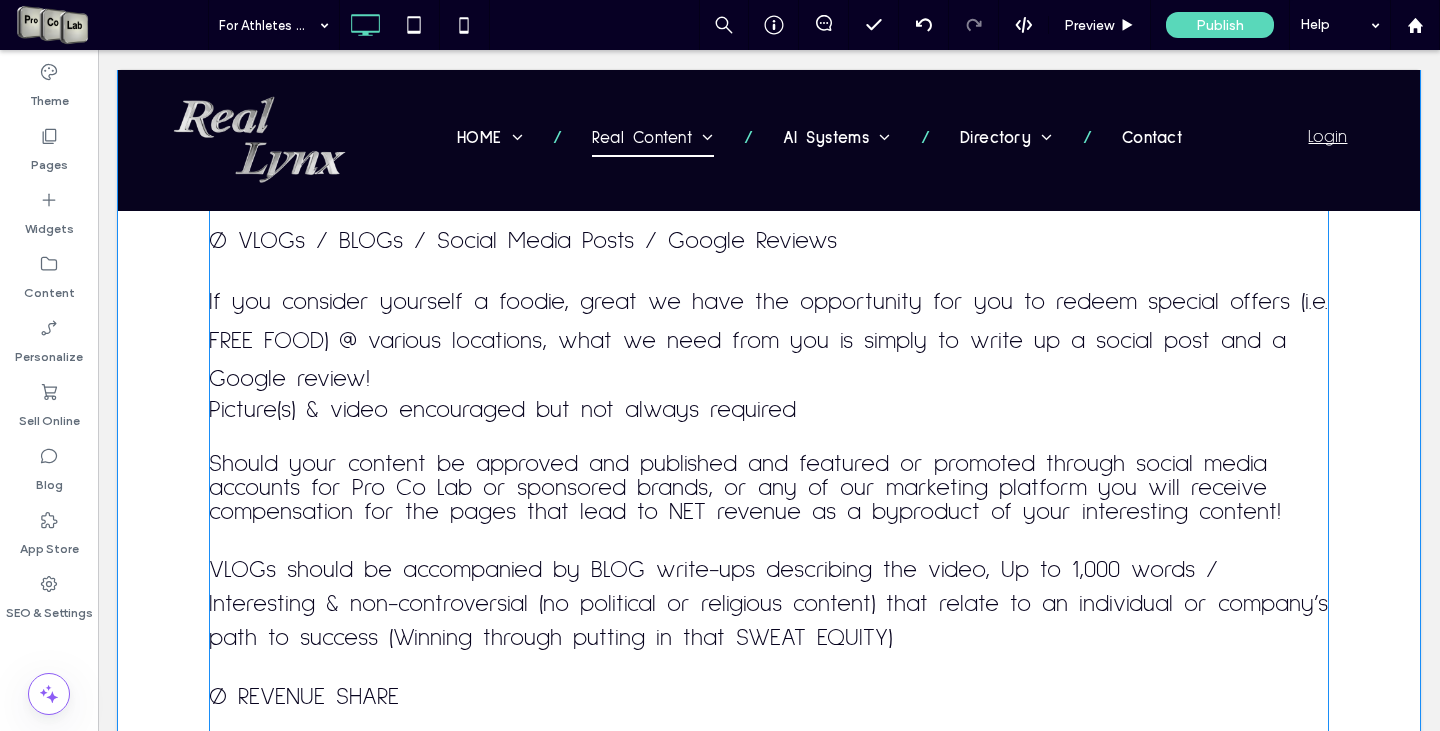 scroll, scrollTop: 8164, scrollLeft: 0, axis: vertical 